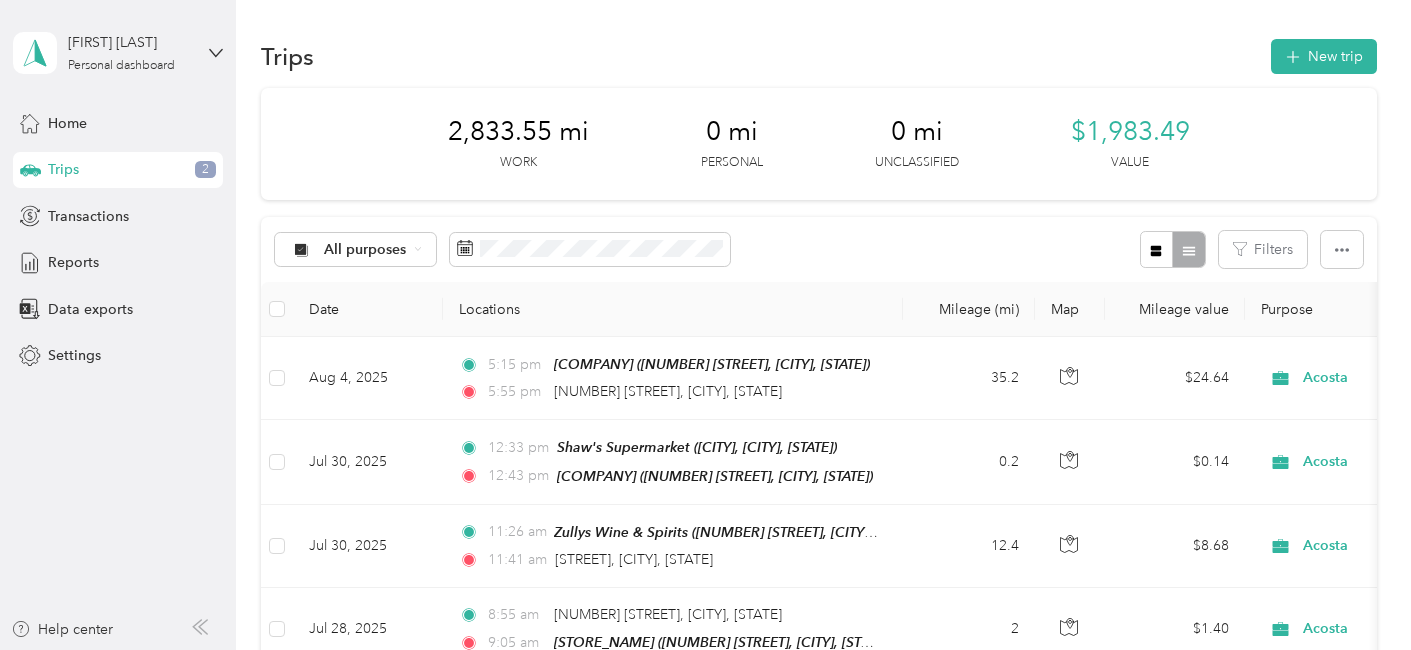 scroll, scrollTop: 0, scrollLeft: 0, axis: both 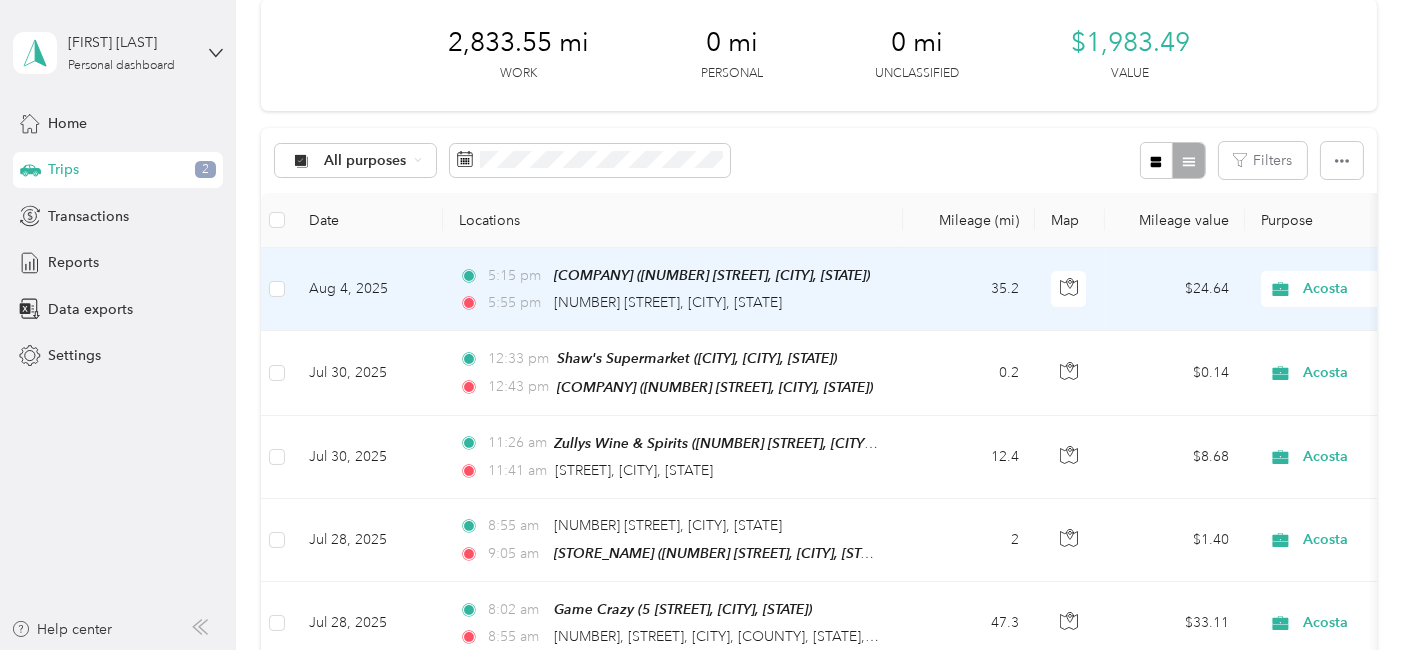 click on "Aug 4, 2025" at bounding box center [368, 289] 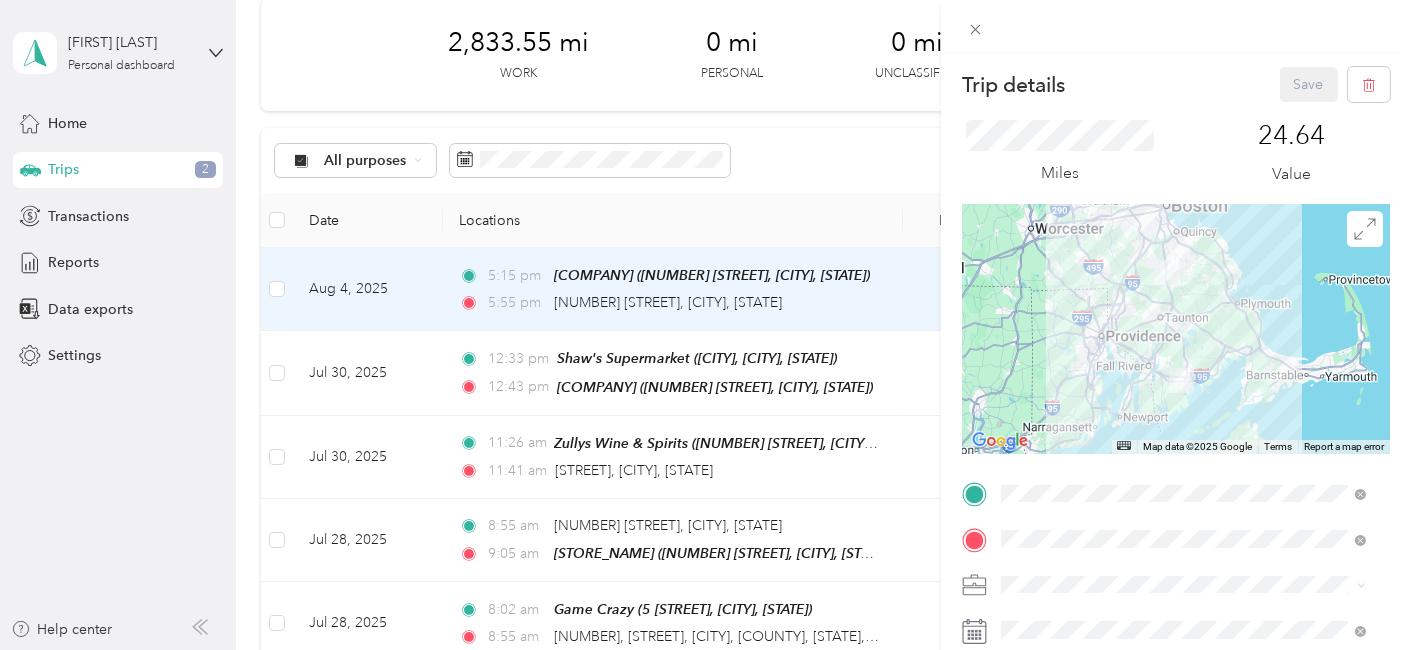 click on "Trip details Save This trip cannot be edited because it is either under review, approved, or paid. Contact your Team Manager to edit it. Miles [NUMBER] Value  ← Move left → Move right ↑ Move up ↓ Move down + Zoom in - Zoom out Home Jump left by 75% End Jump right by 75% Page Up Jump up by 75% Page Down Jump down by 75% Map Data Map data ©2025 Google Map data ©2025 Google [DISTANCE] Click to toggle between metric and imperial units Terms Report a map error TO Add photo" at bounding box center (705, 325) 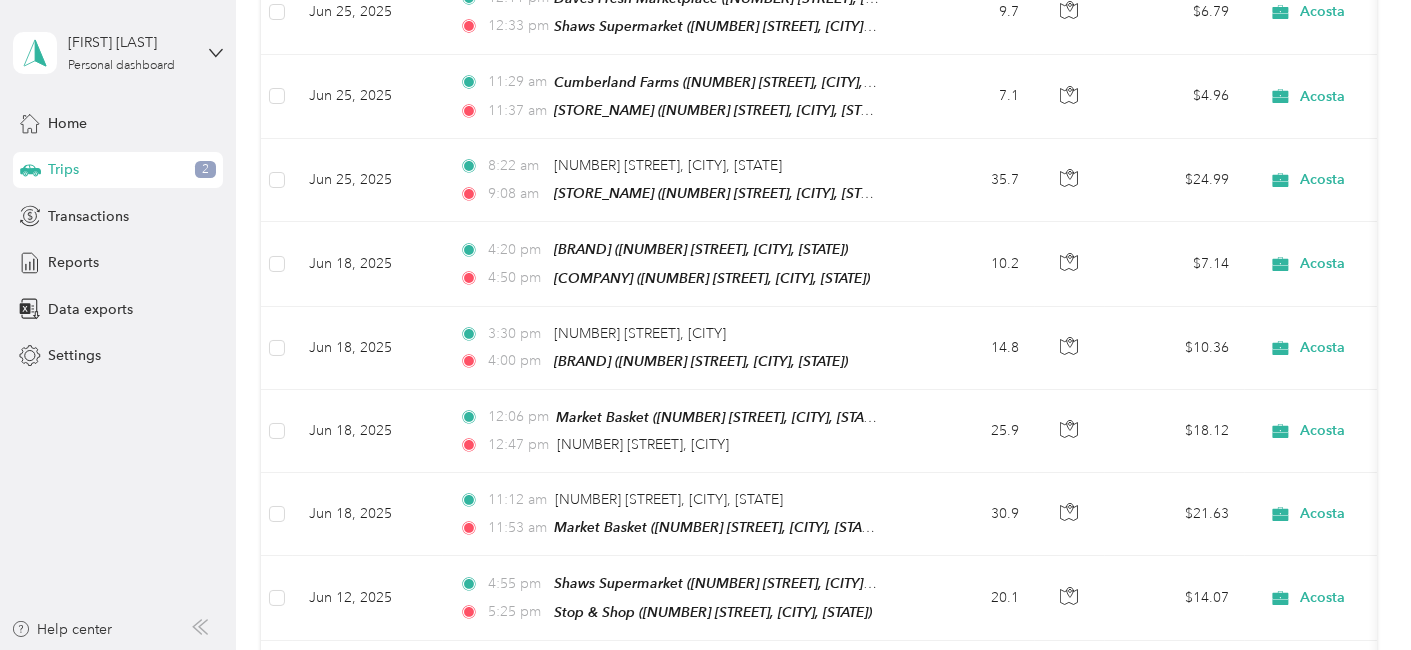 scroll, scrollTop: 1916, scrollLeft: 0, axis: vertical 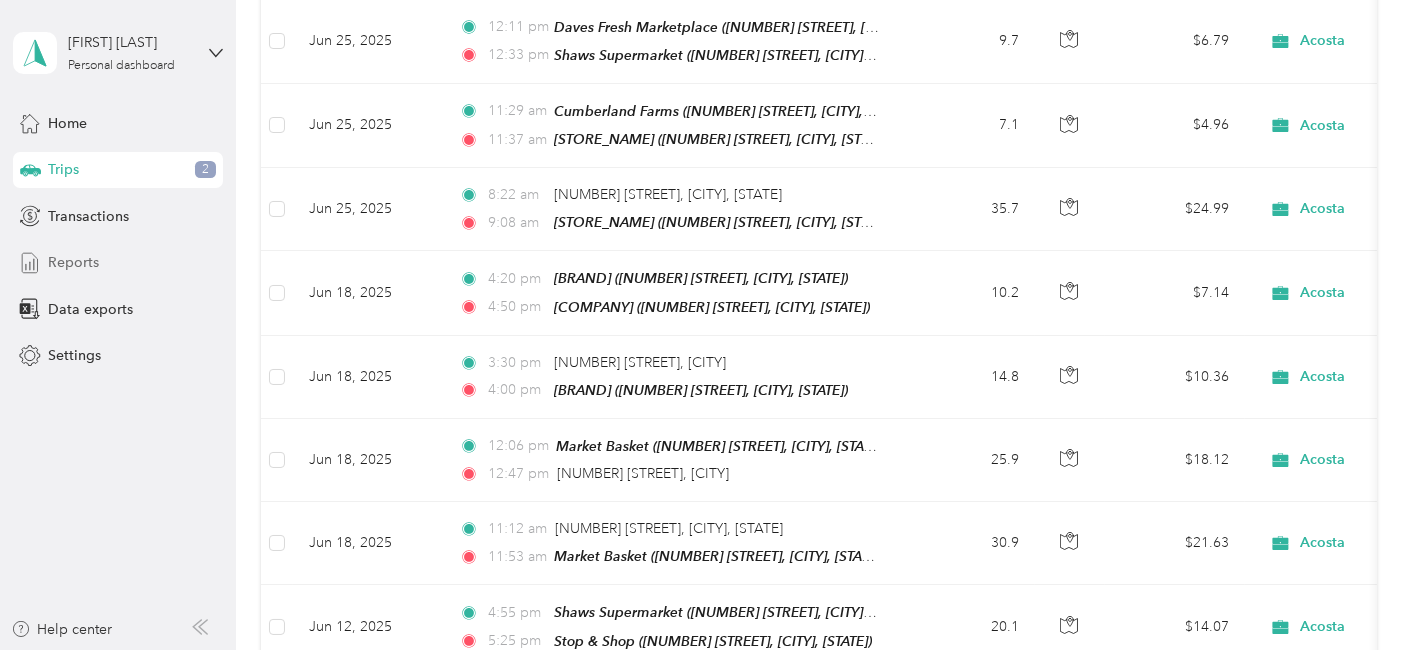 click on "Reports" at bounding box center [118, 263] 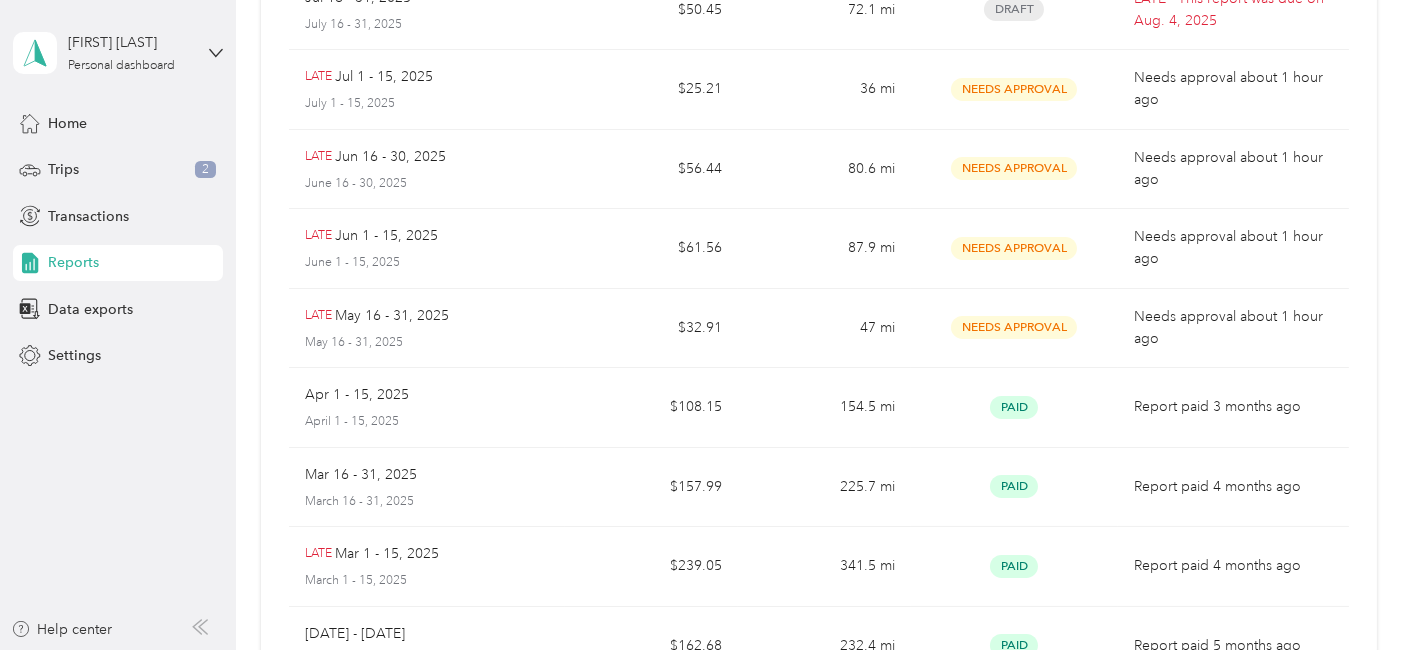 scroll, scrollTop: 660, scrollLeft: 0, axis: vertical 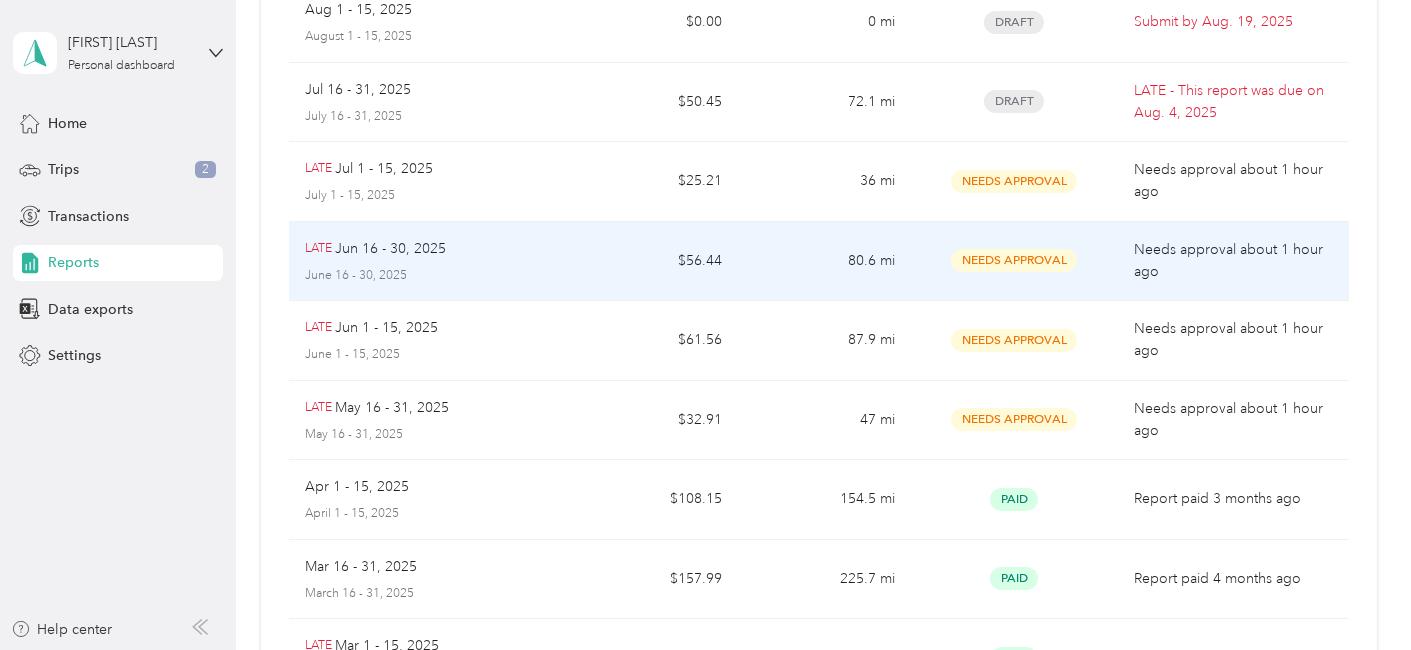 click on "LATE [DATE] - [DATE], [YEAR]" at bounding box center (427, 249) 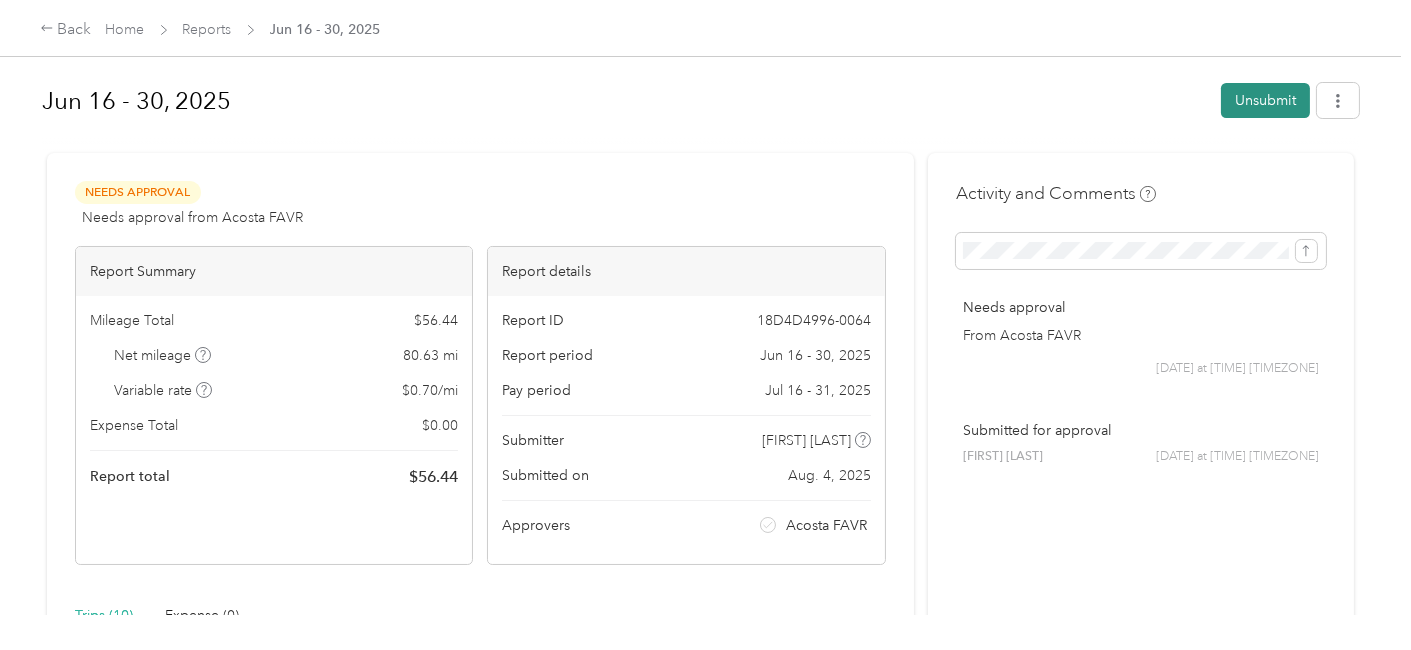 click on "Unsubmit" at bounding box center (1265, 100) 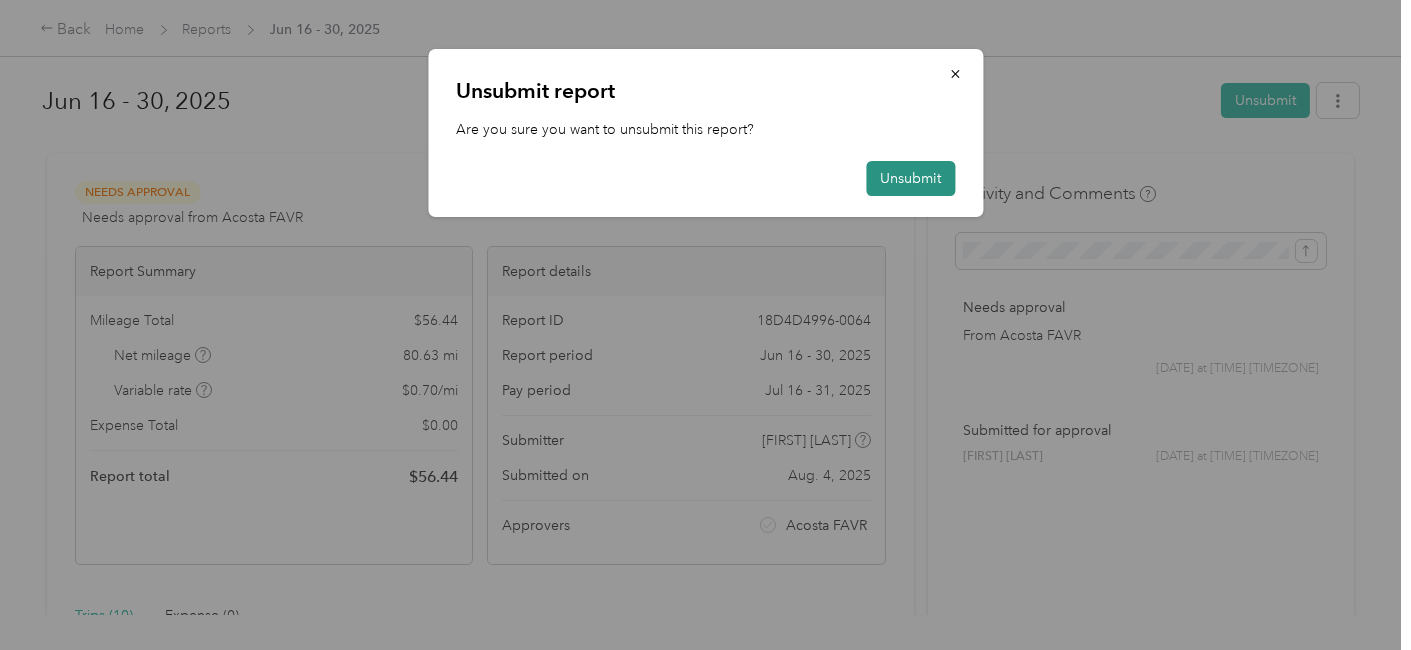 click on "Unsubmit" at bounding box center (910, 178) 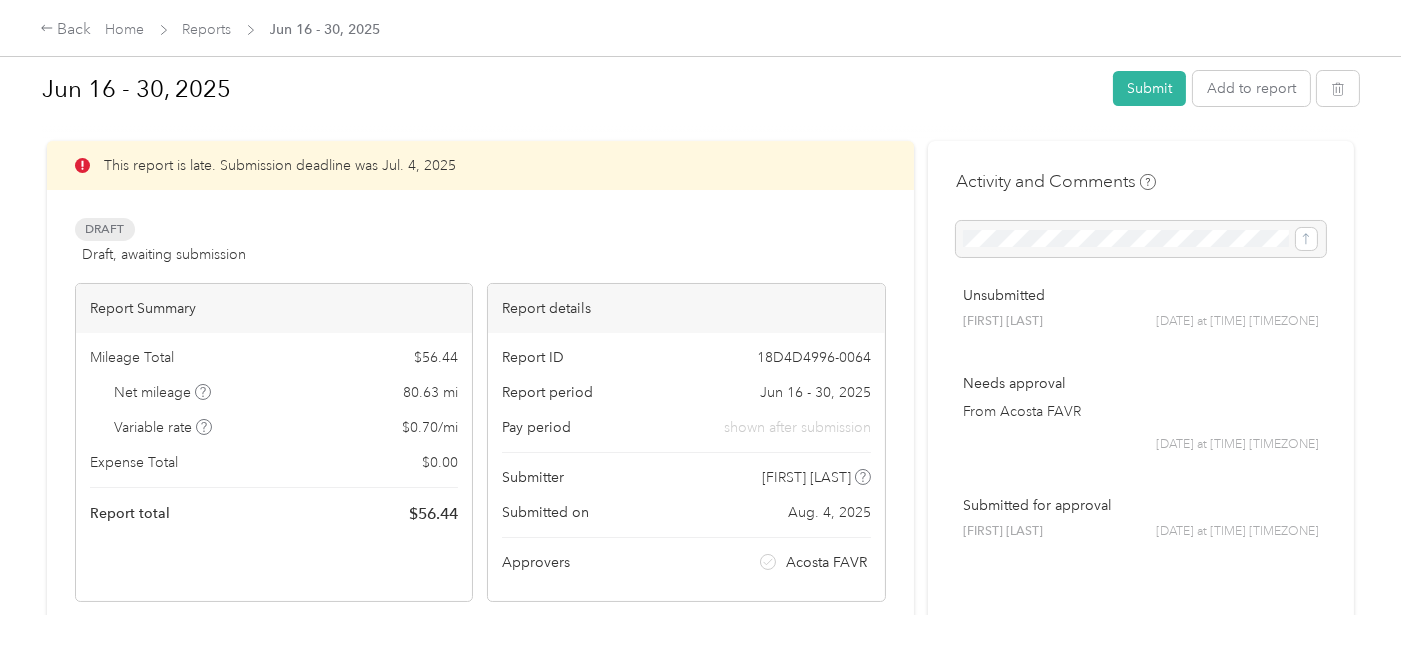 scroll, scrollTop: 0, scrollLeft: 0, axis: both 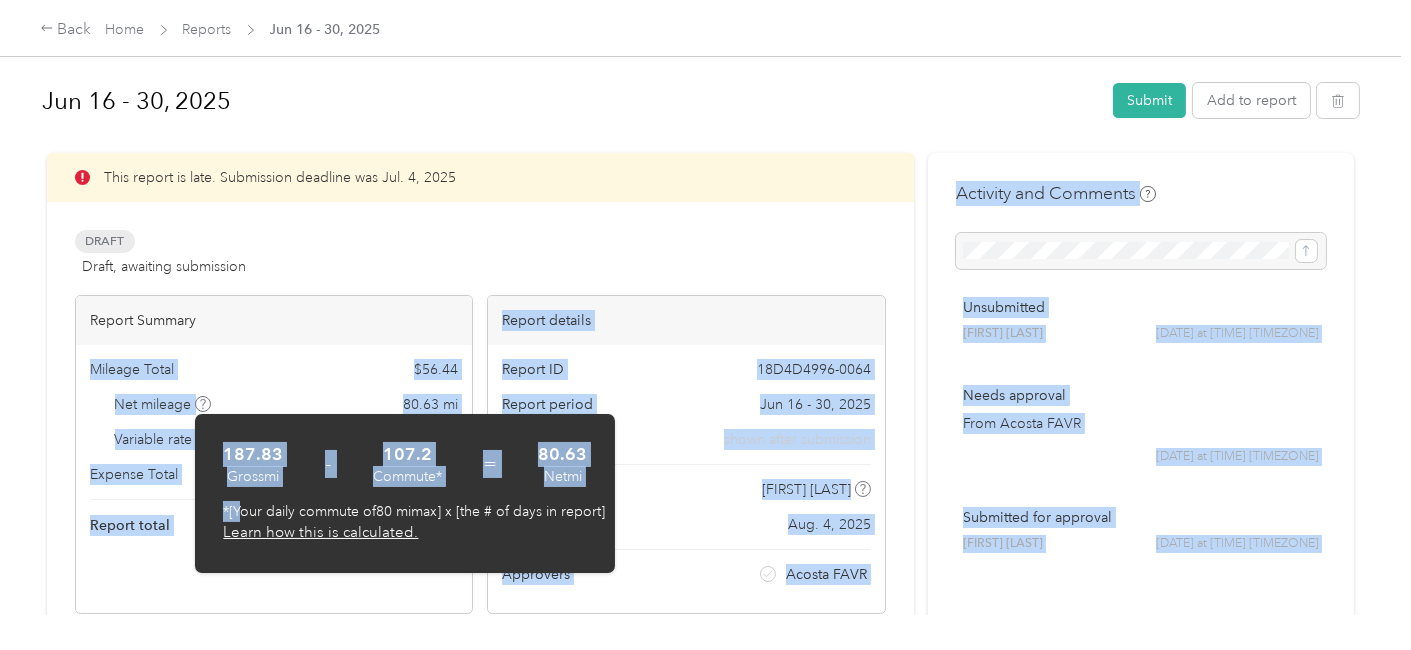 drag, startPoint x: 234, startPoint y: 414, endPoint x: 216, endPoint y: 220, distance: 194.83327 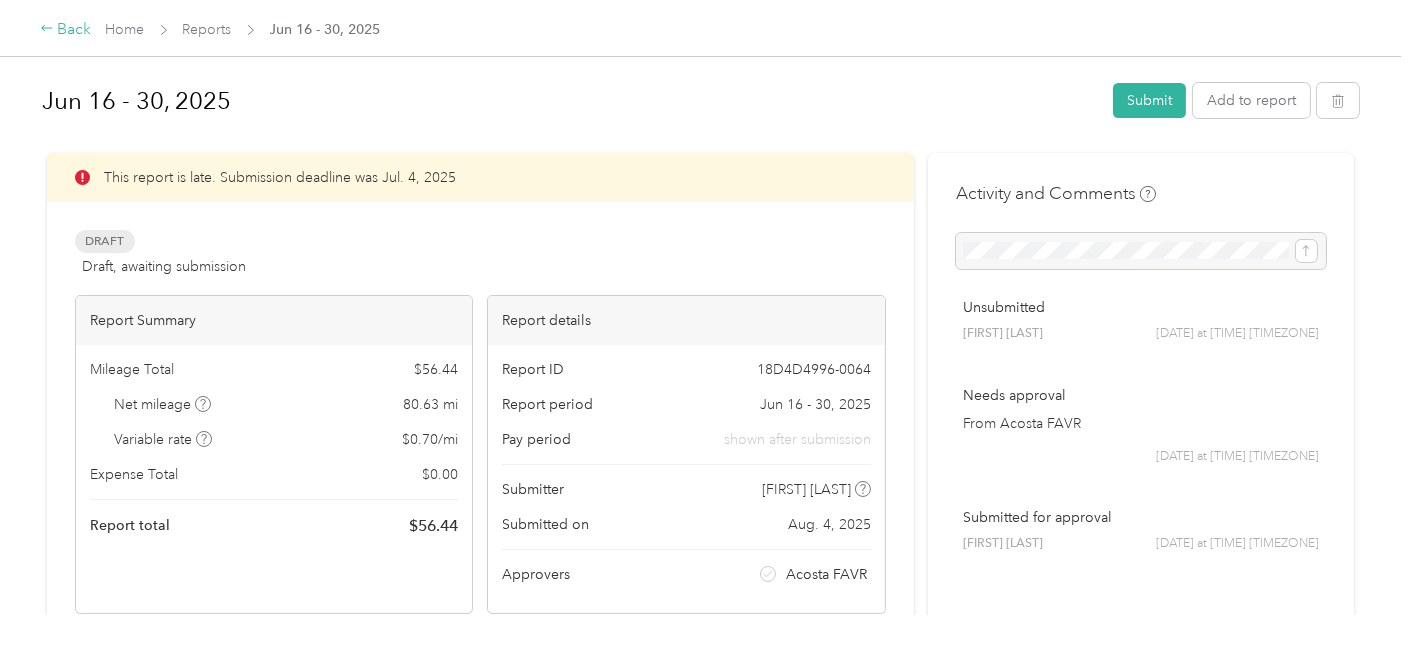 click on "Back" at bounding box center [66, 30] 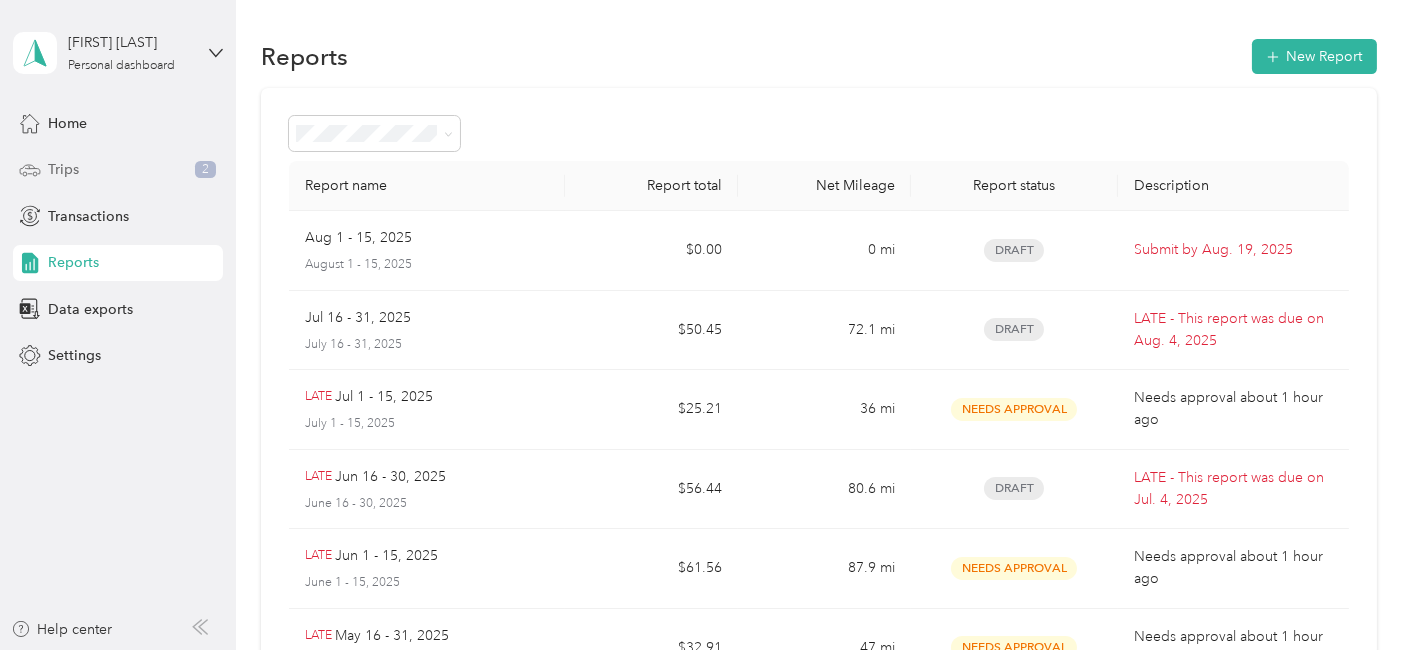 click on "Trips 2" at bounding box center [118, 170] 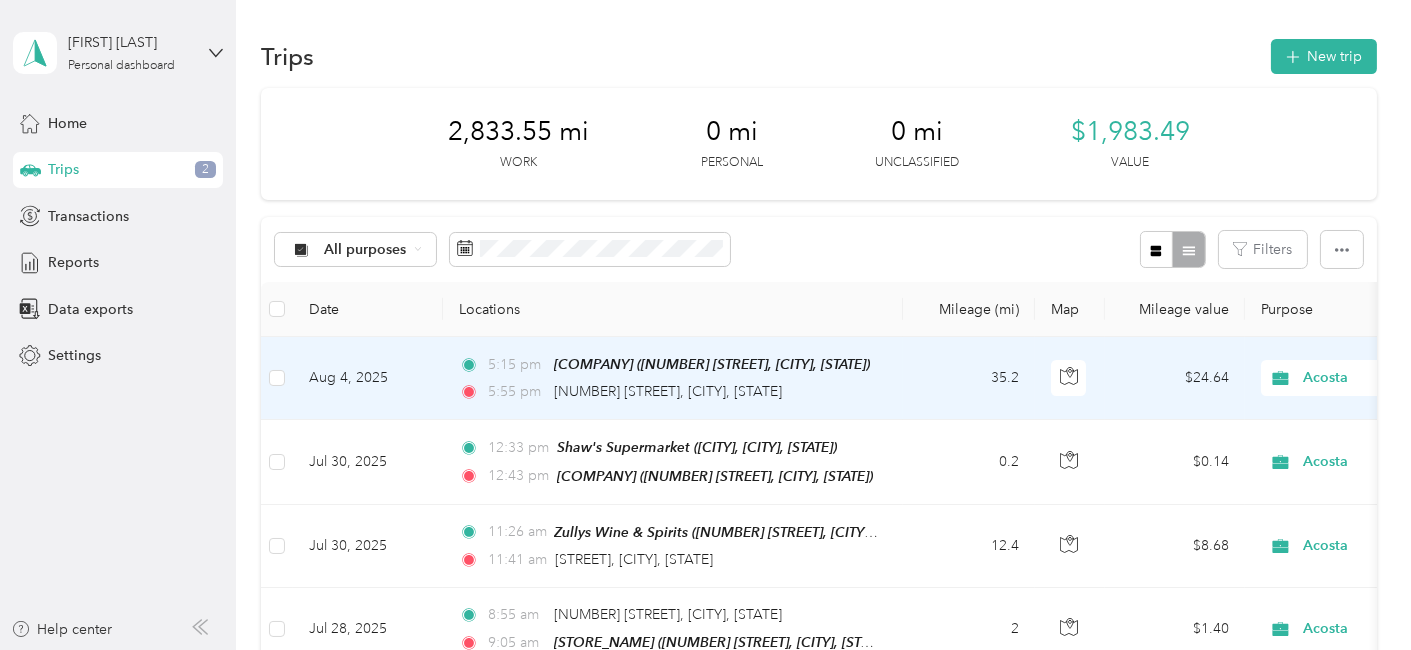 click on "Aug 4, 2025" at bounding box center (368, 378) 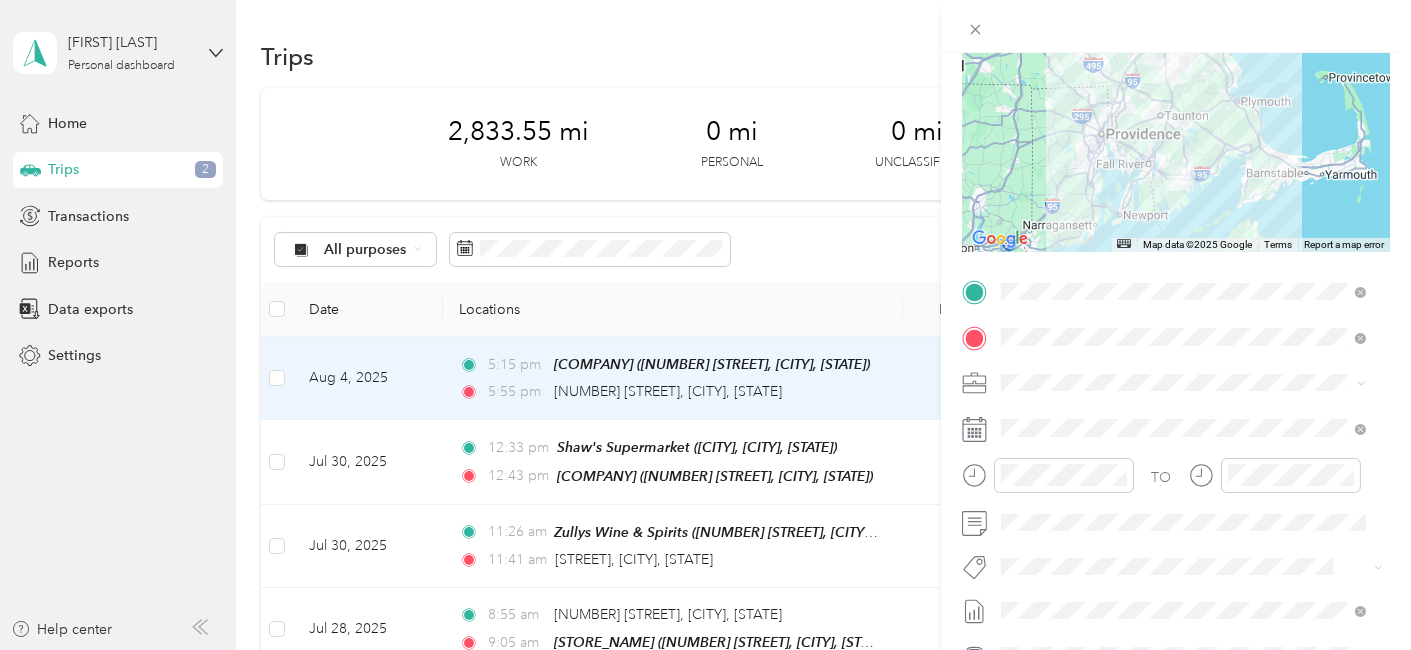 scroll, scrollTop: 374, scrollLeft: 0, axis: vertical 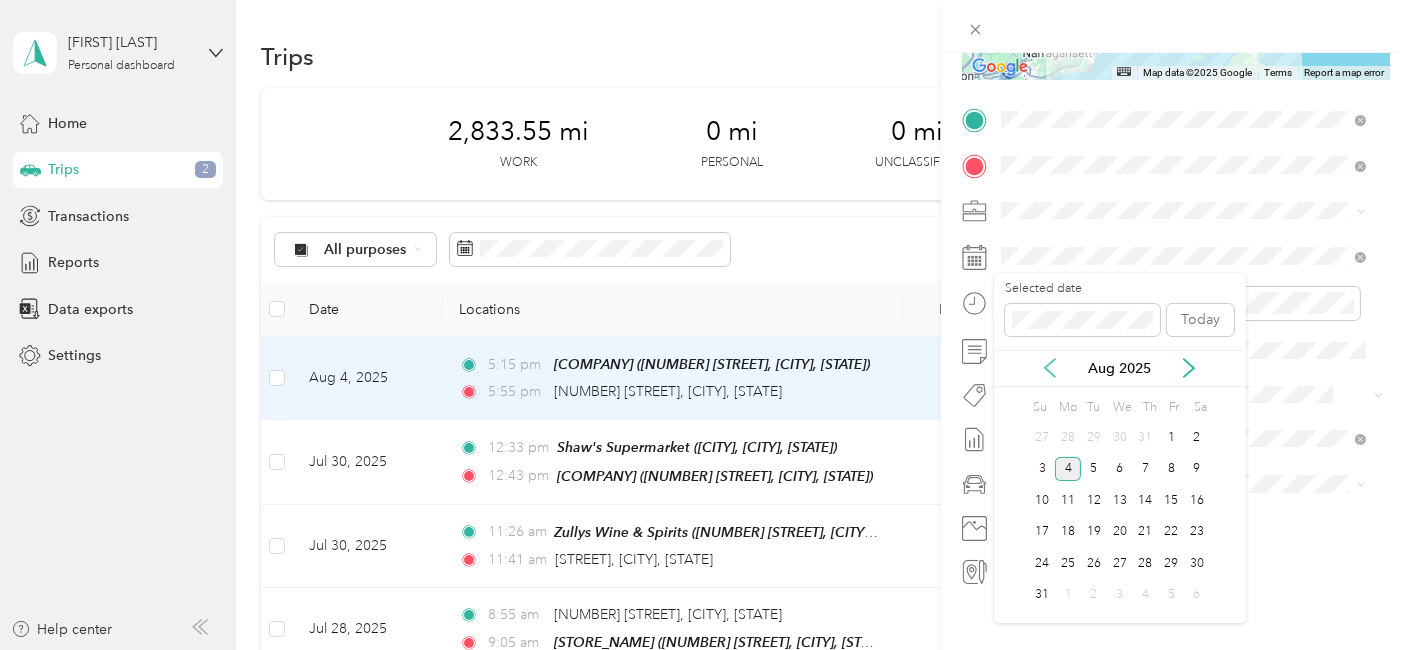 click 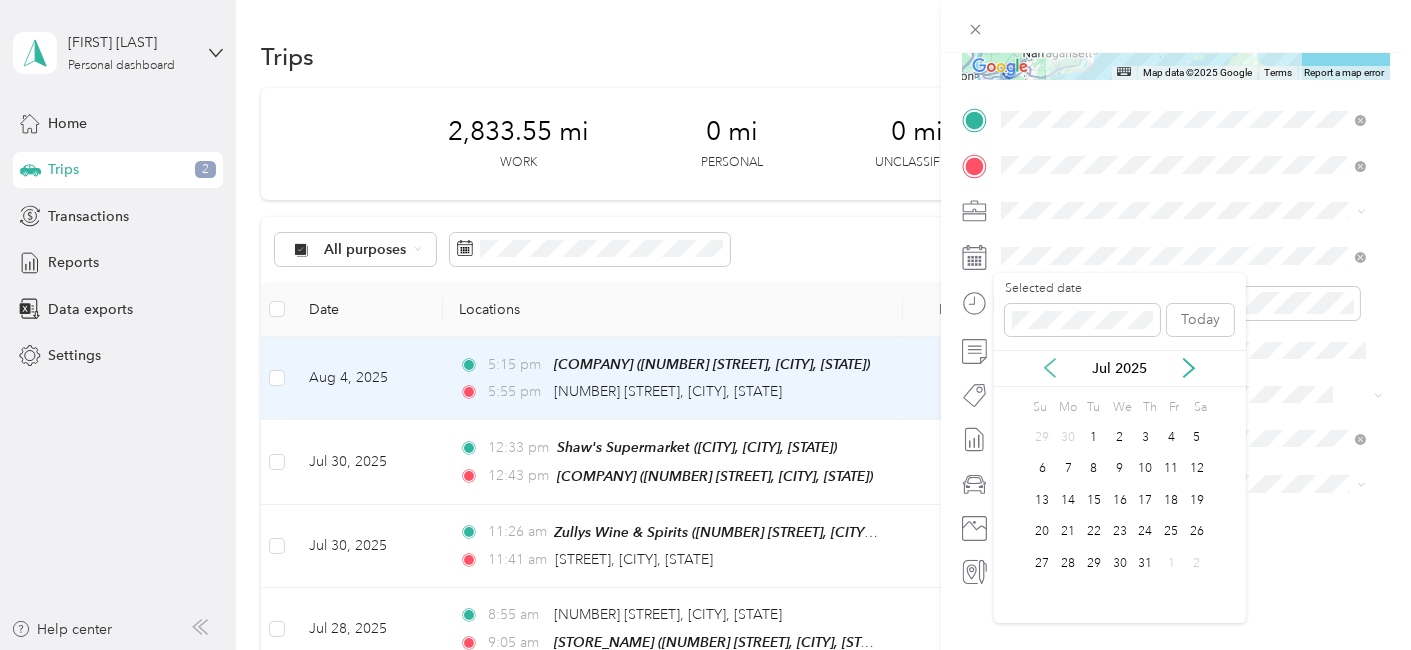 click 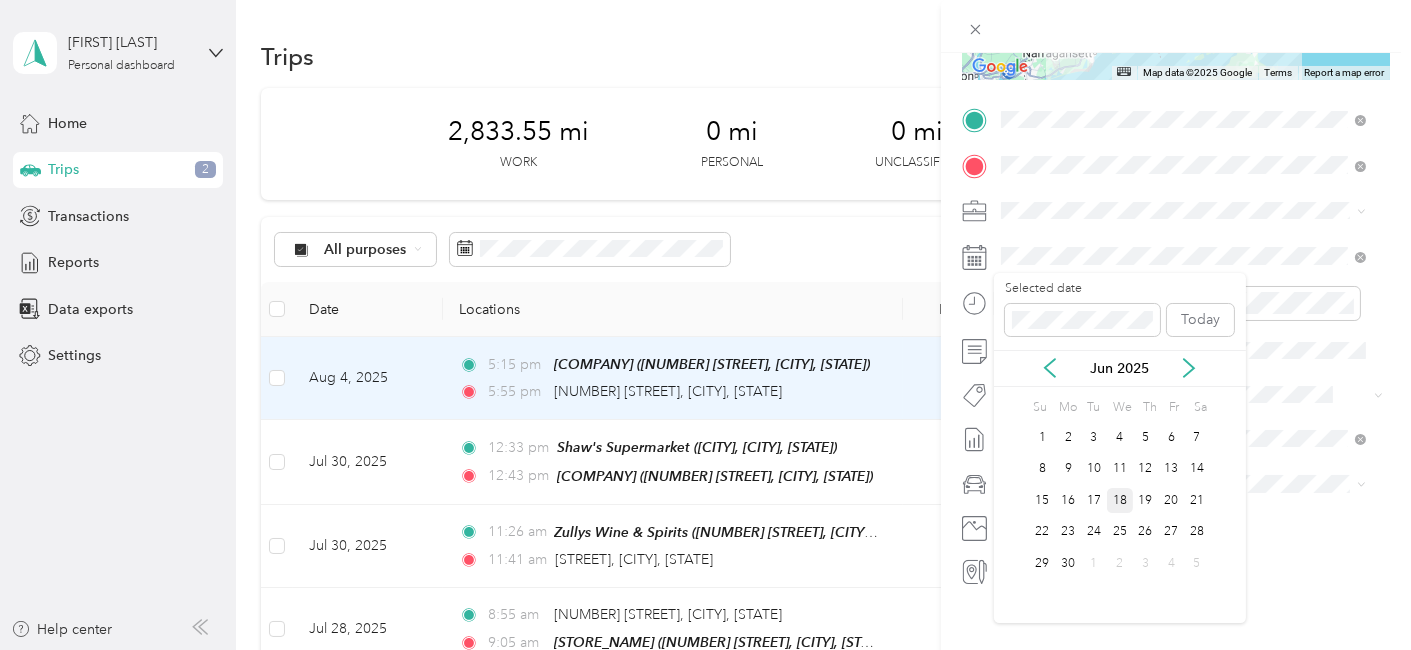 click on "18" at bounding box center [1120, 500] 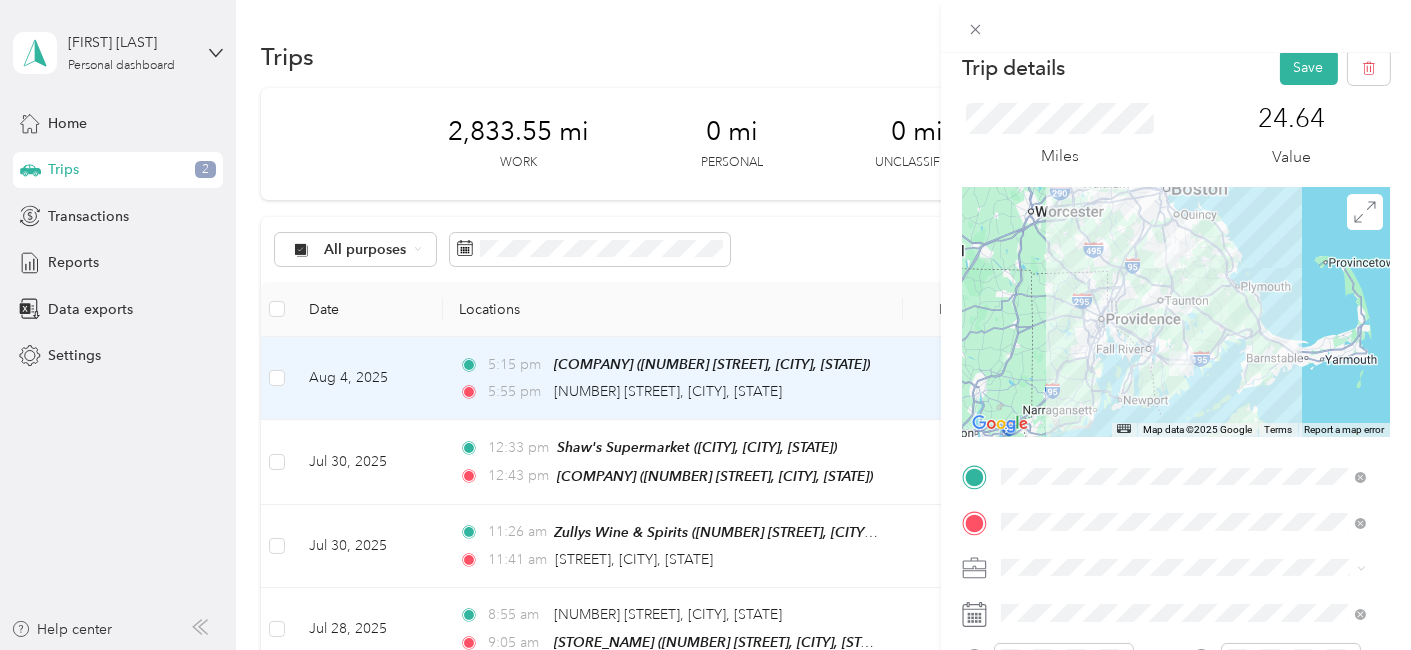 scroll, scrollTop: 15, scrollLeft: 0, axis: vertical 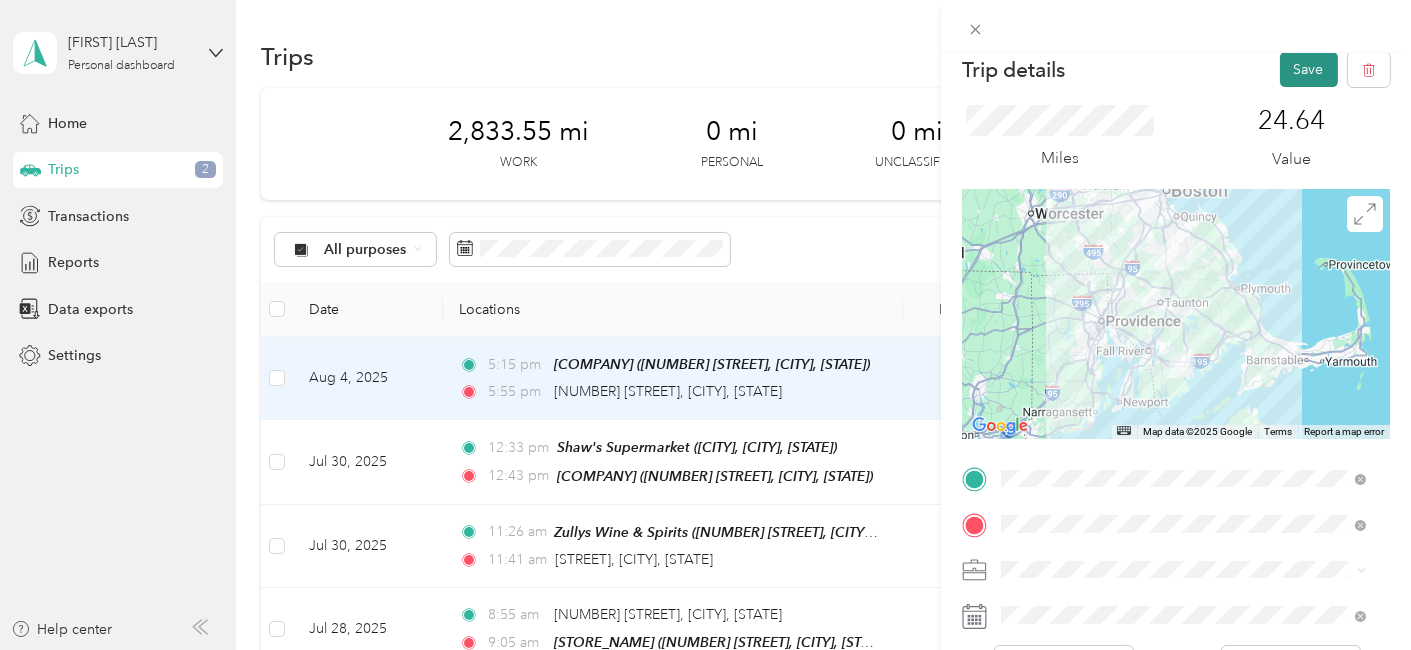 click on "Save" at bounding box center (1309, 69) 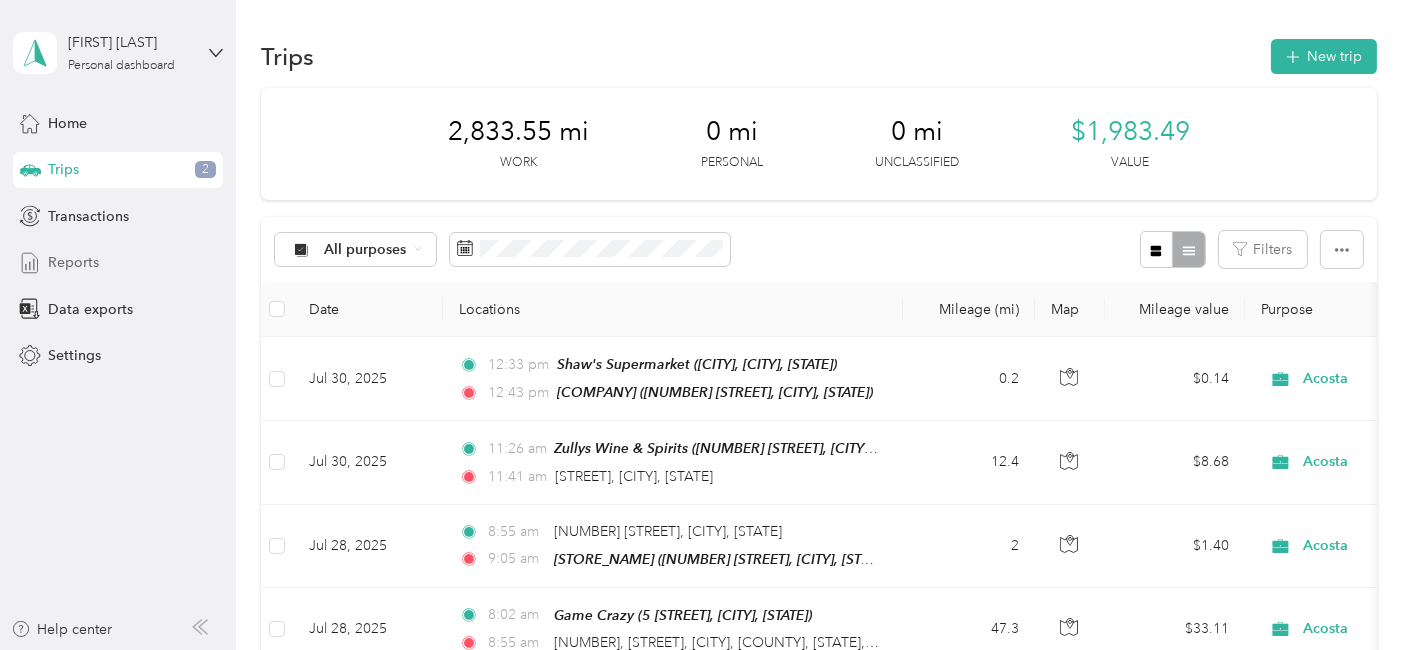 click on "Reports" at bounding box center [73, 262] 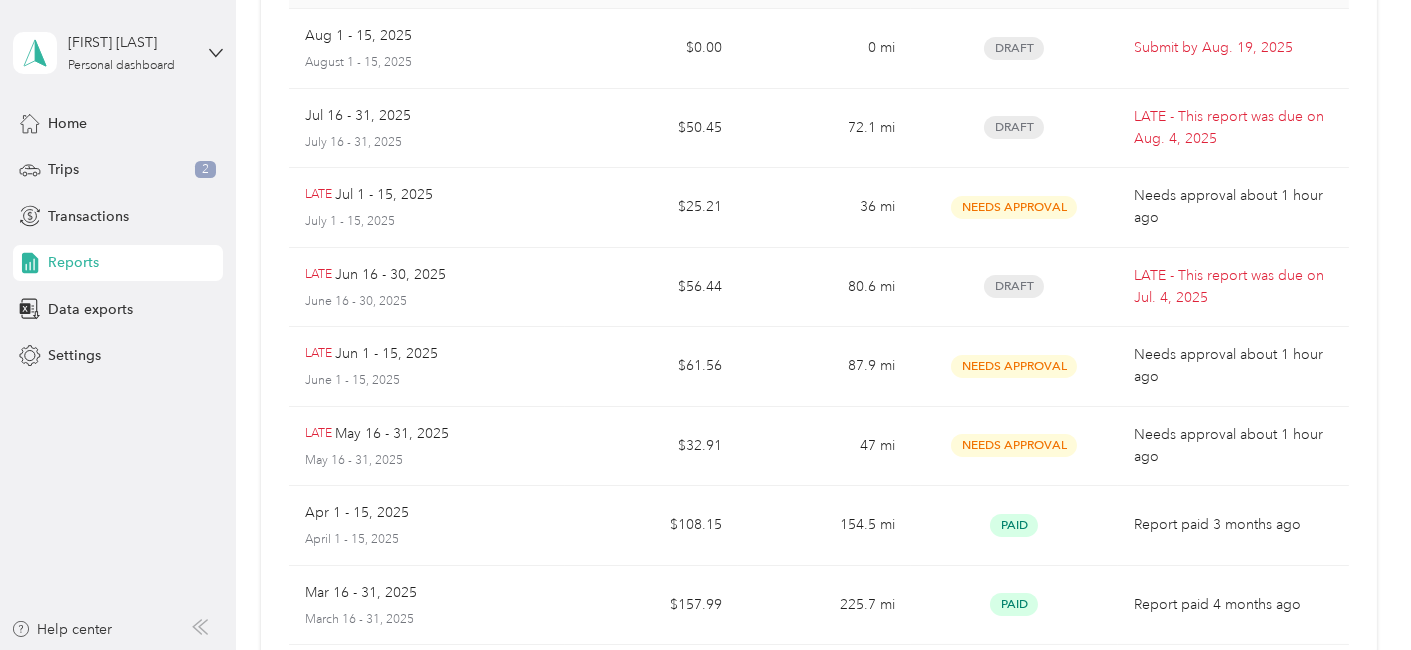 scroll, scrollTop: 205, scrollLeft: 0, axis: vertical 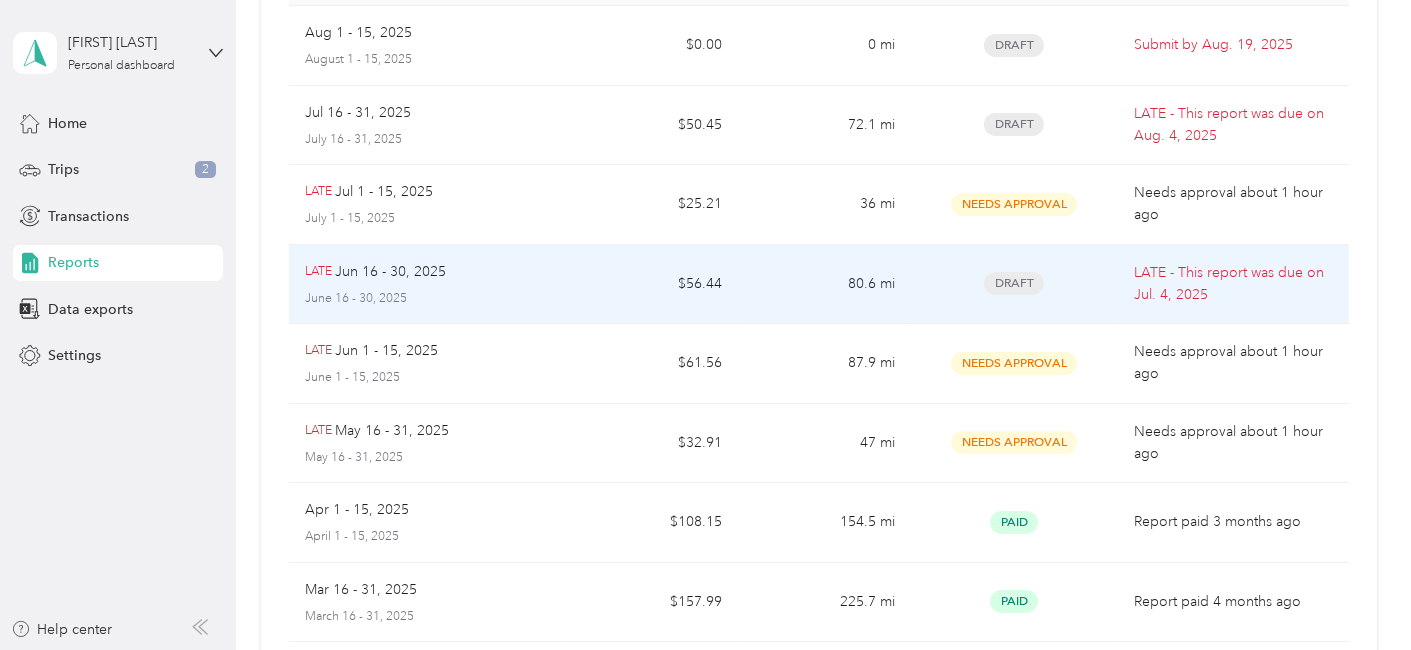 click on "Jun 16 - 30, 2025" at bounding box center [390, 272] 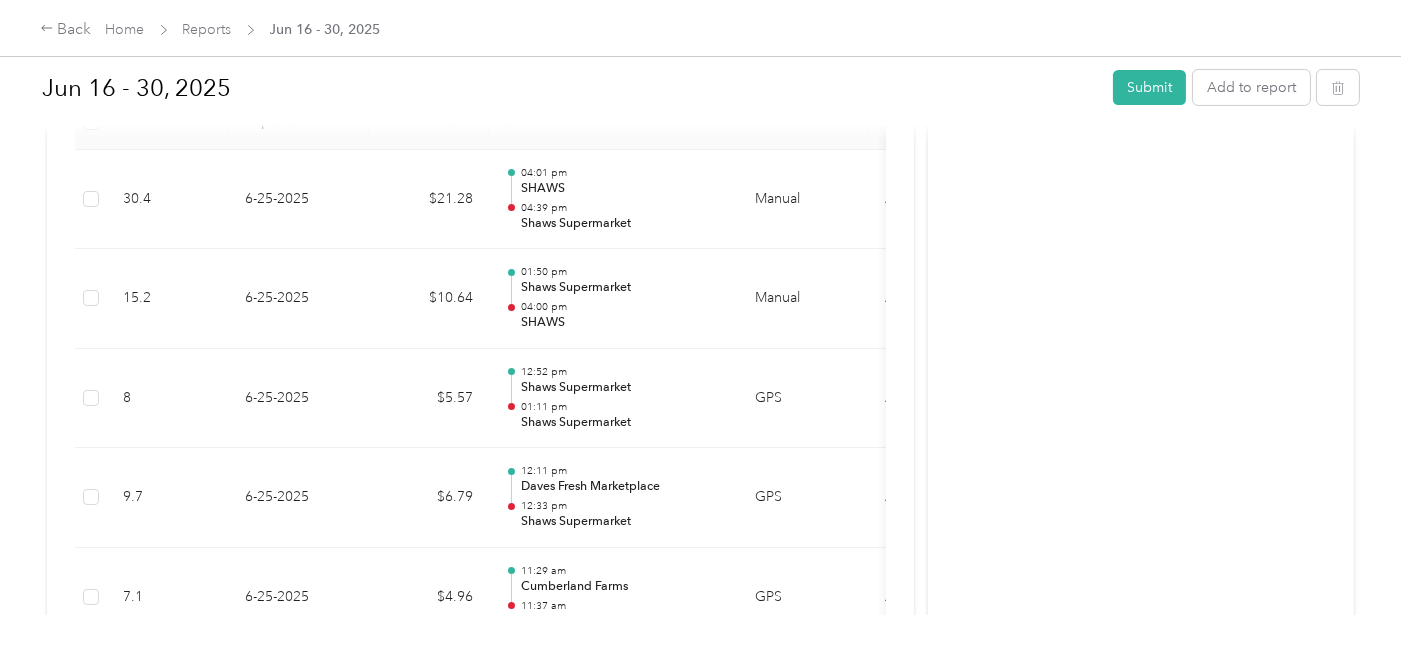 scroll, scrollTop: 611, scrollLeft: 0, axis: vertical 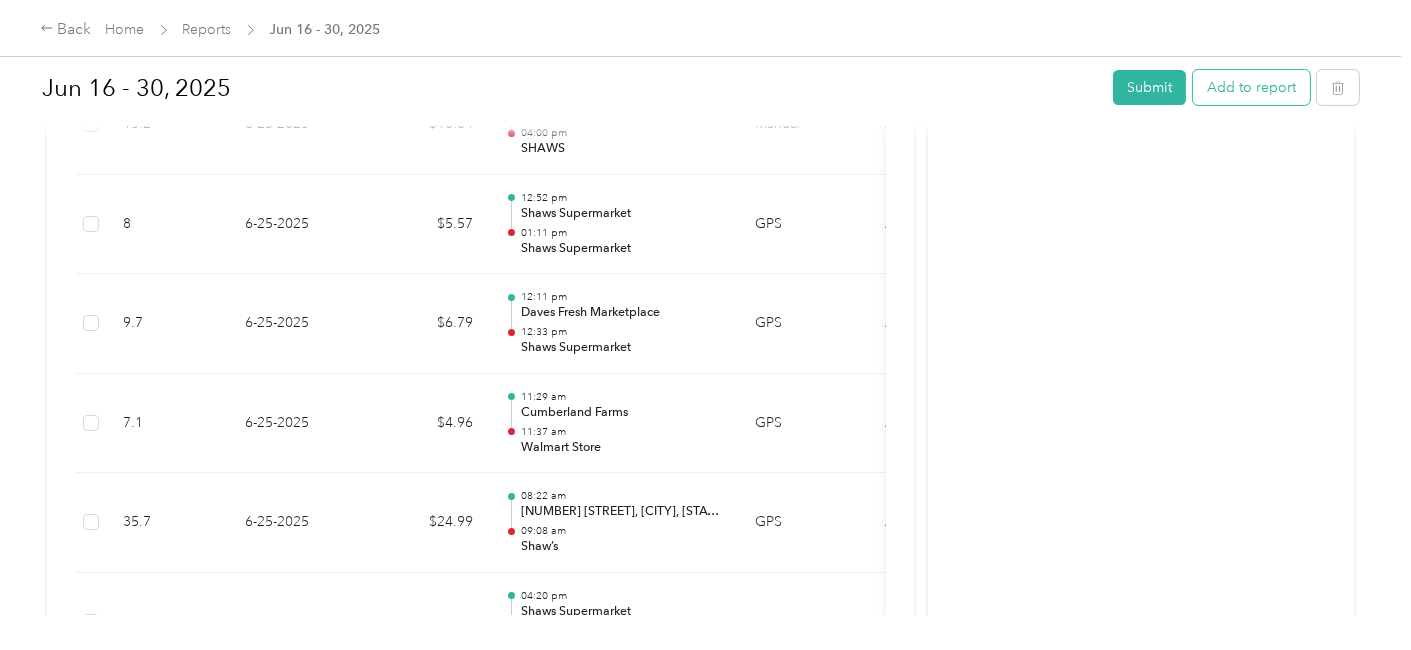 click on "Add to report" at bounding box center (1251, 87) 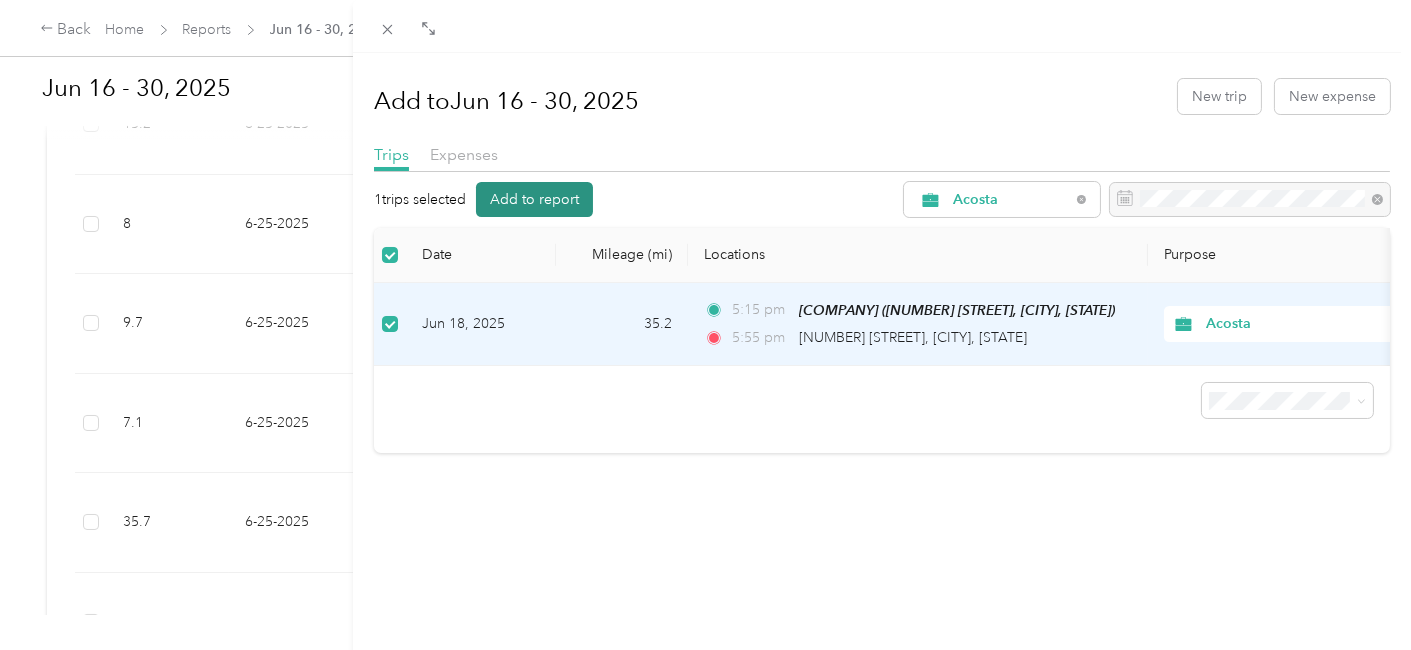 click on "Add to report" at bounding box center (534, 199) 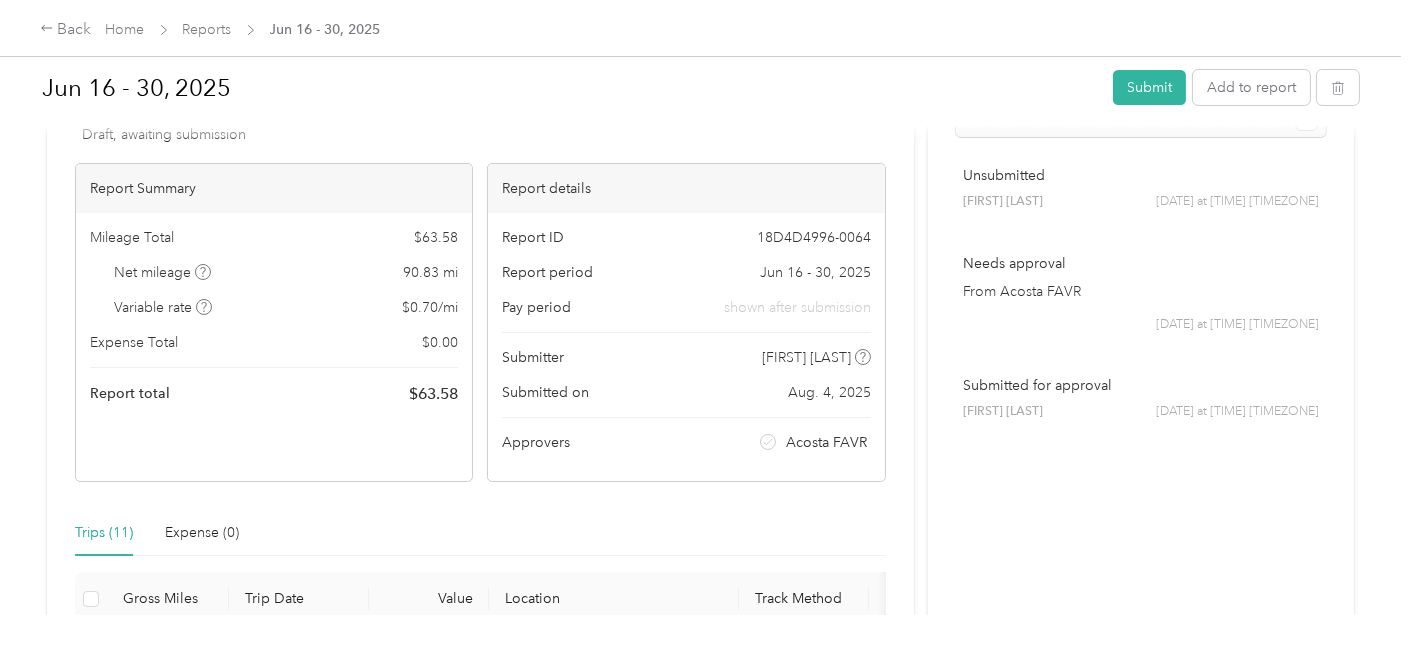 scroll, scrollTop: 0, scrollLeft: 0, axis: both 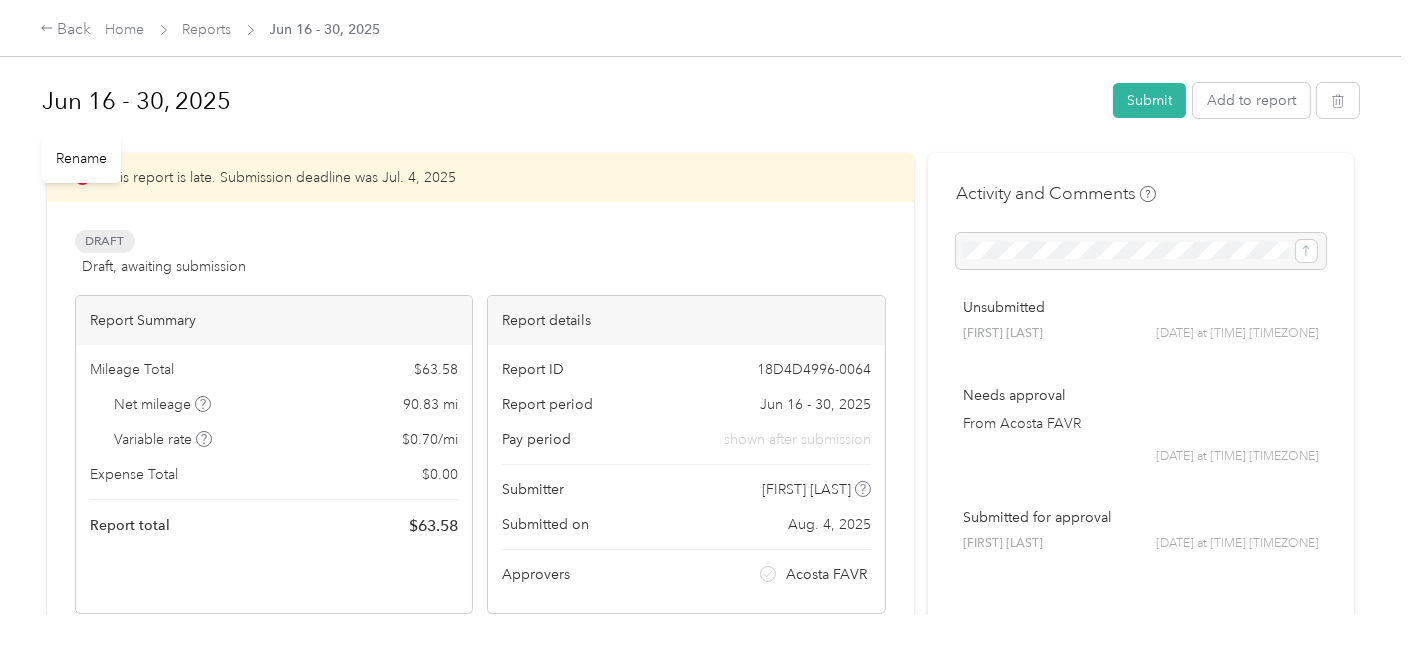 click on "Jun 16 - 30, 2025" at bounding box center [570, 101] 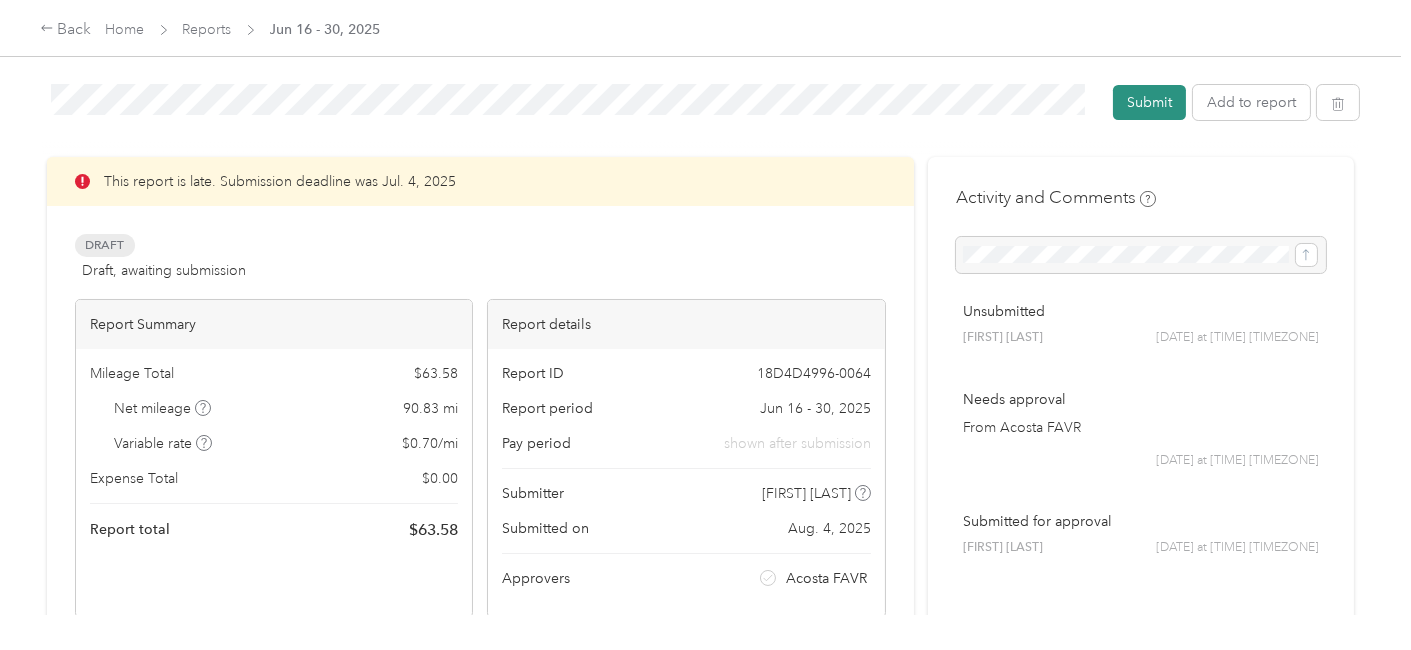 click on "Submit" at bounding box center [1149, 102] 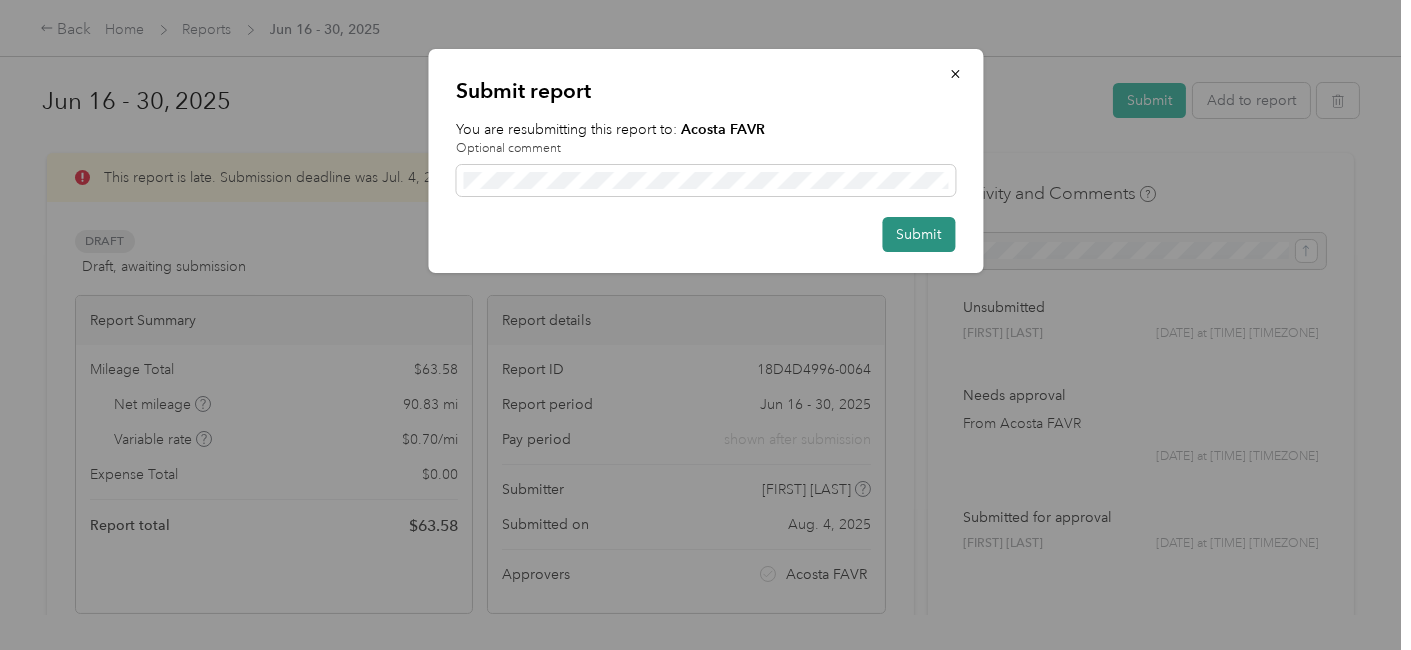 click on "Submit" at bounding box center [918, 234] 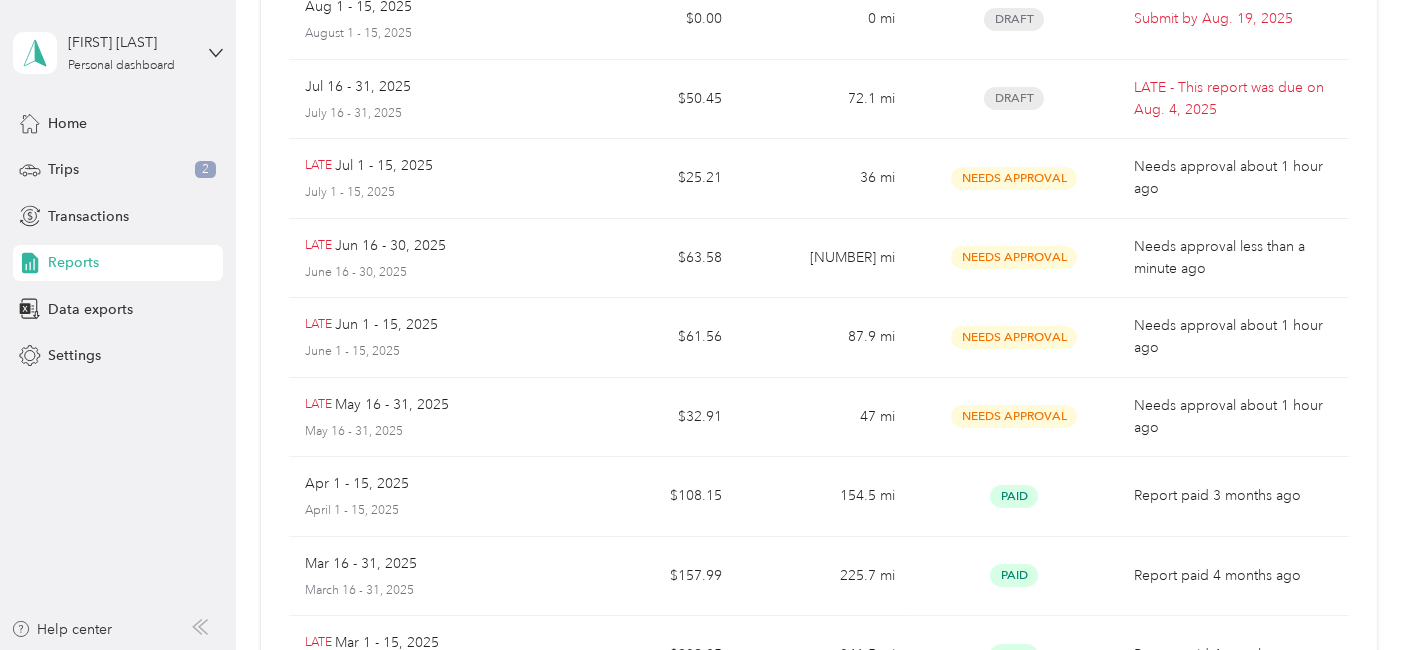 scroll, scrollTop: 236, scrollLeft: 0, axis: vertical 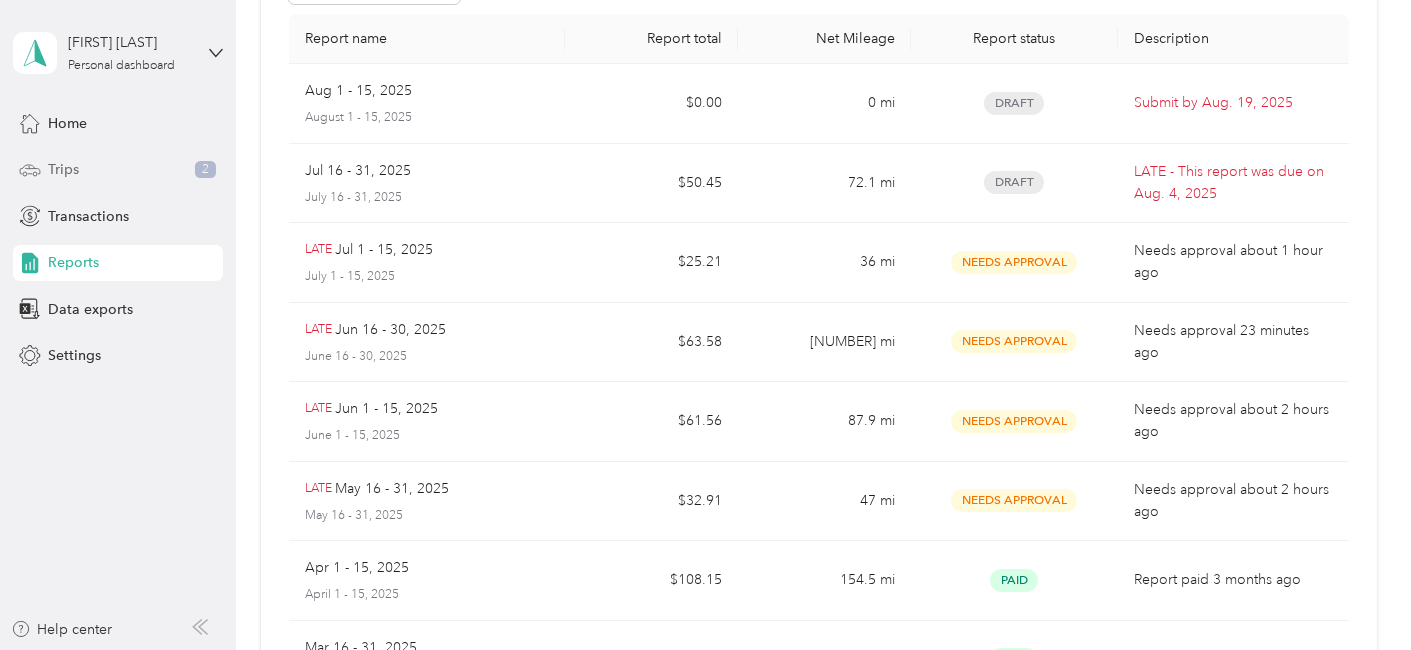 click on "Trips" at bounding box center (63, 169) 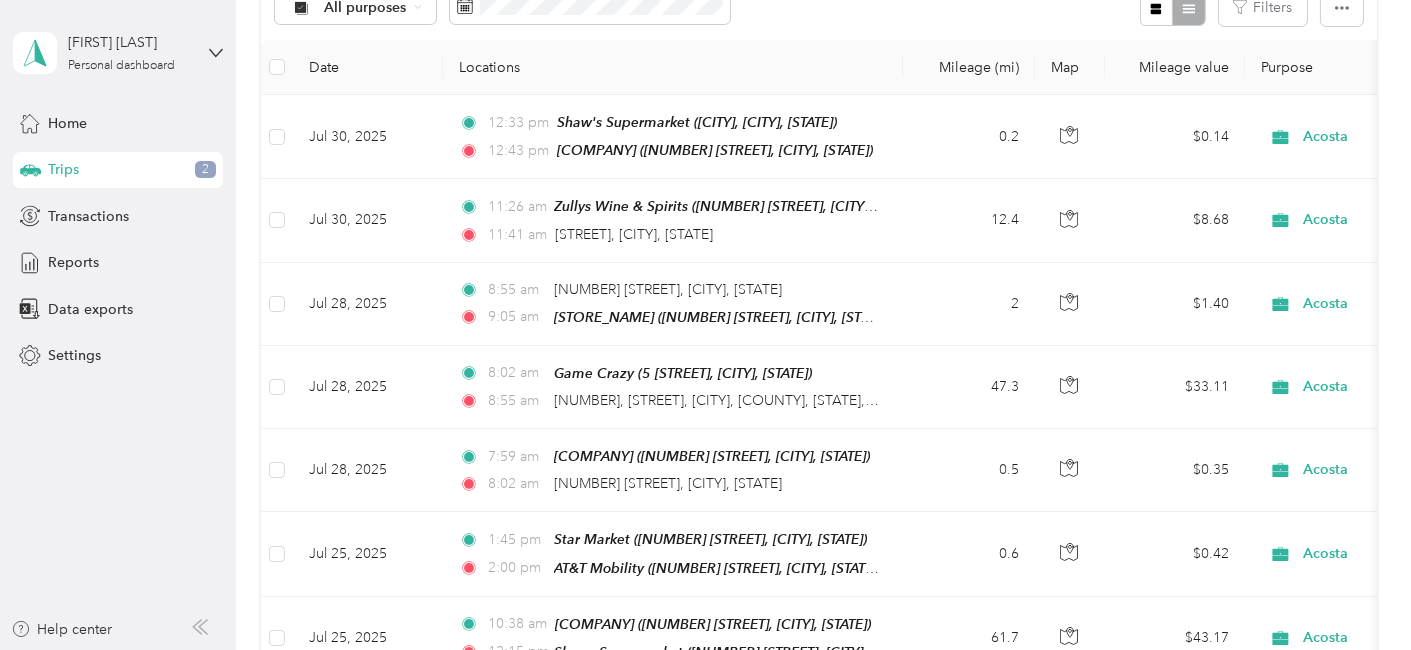 scroll, scrollTop: 272, scrollLeft: 0, axis: vertical 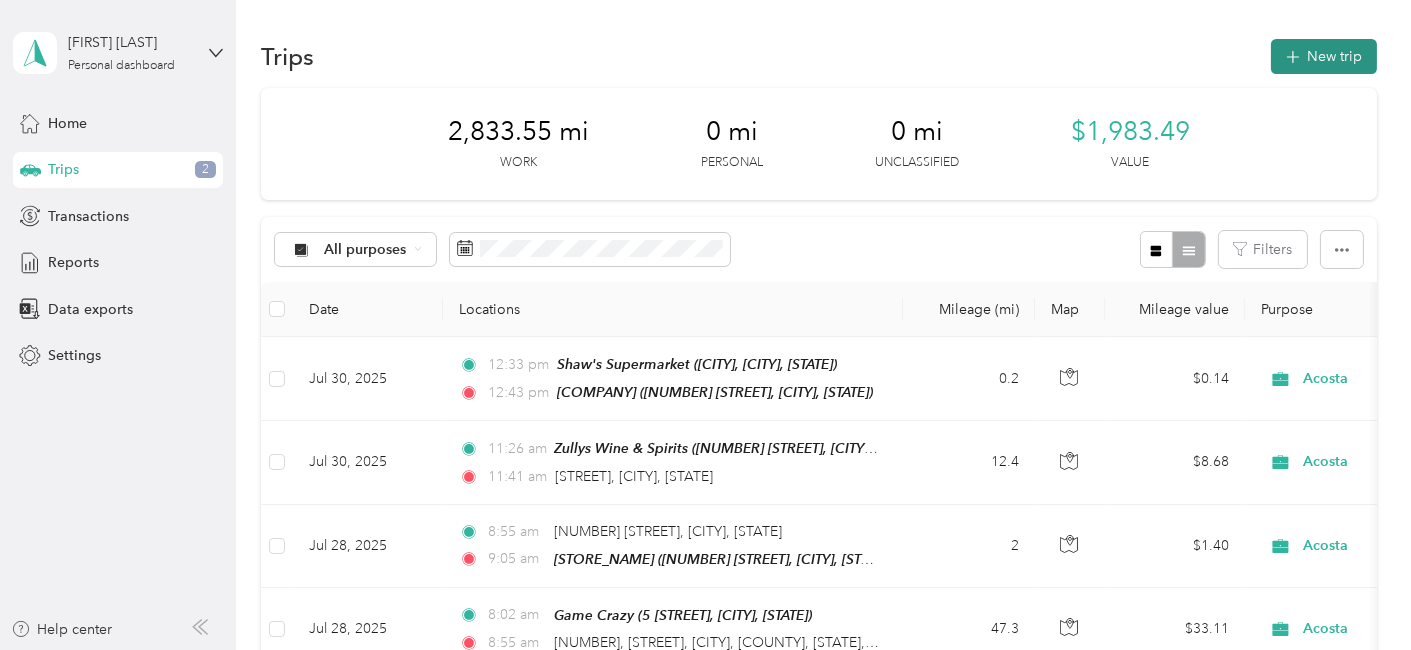 click on "New trip" at bounding box center [1324, 56] 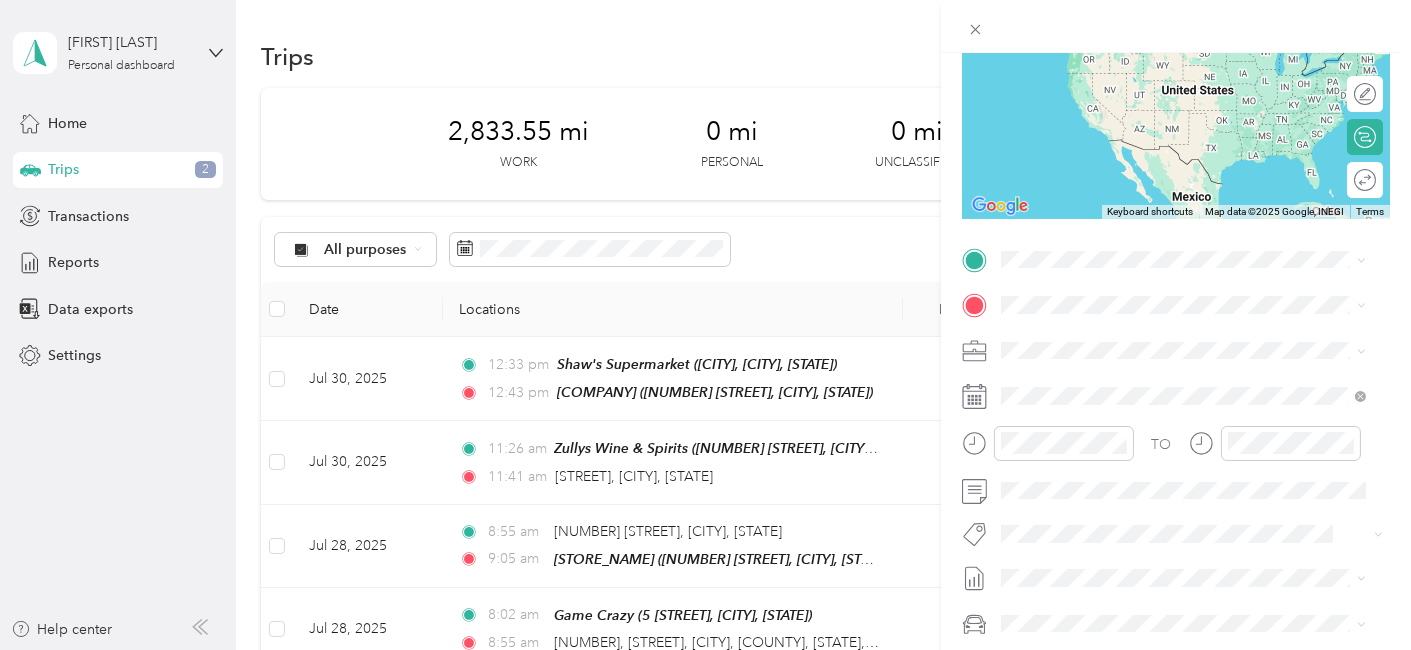 scroll, scrollTop: 235, scrollLeft: 0, axis: vertical 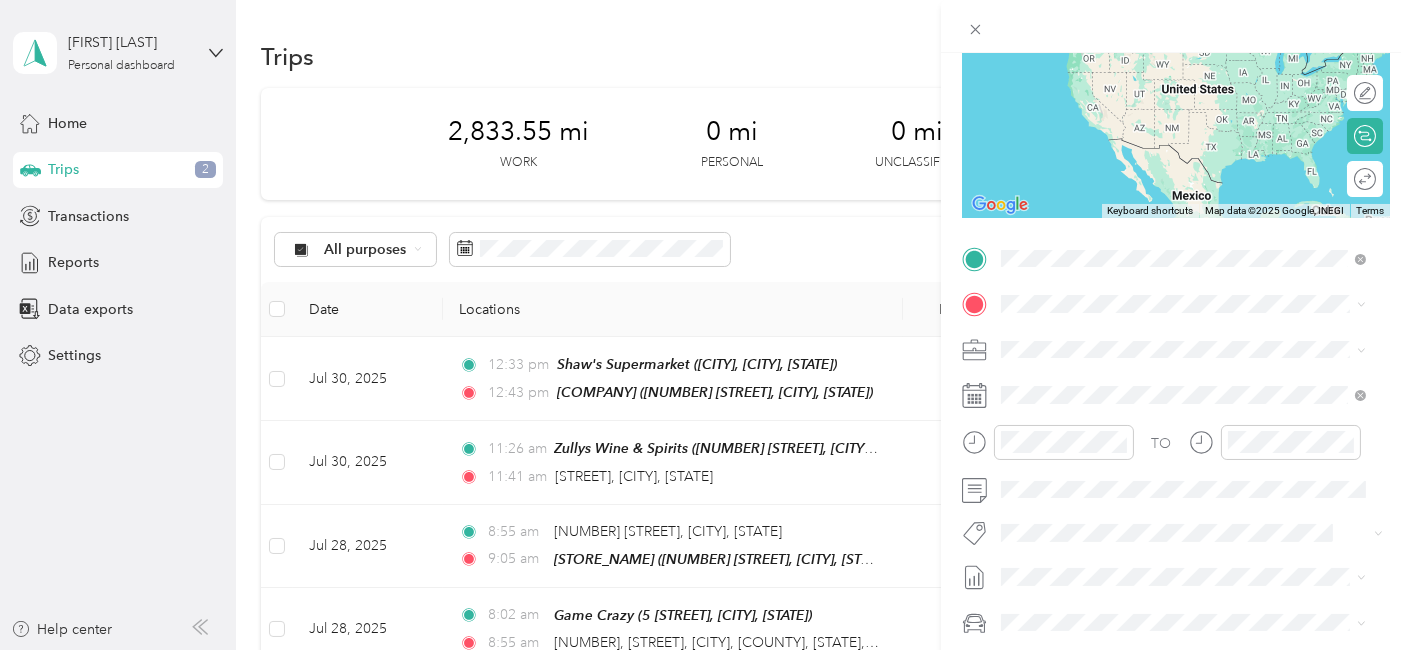 click on "Shaws Supermarket" at bounding box center [1171, 340] 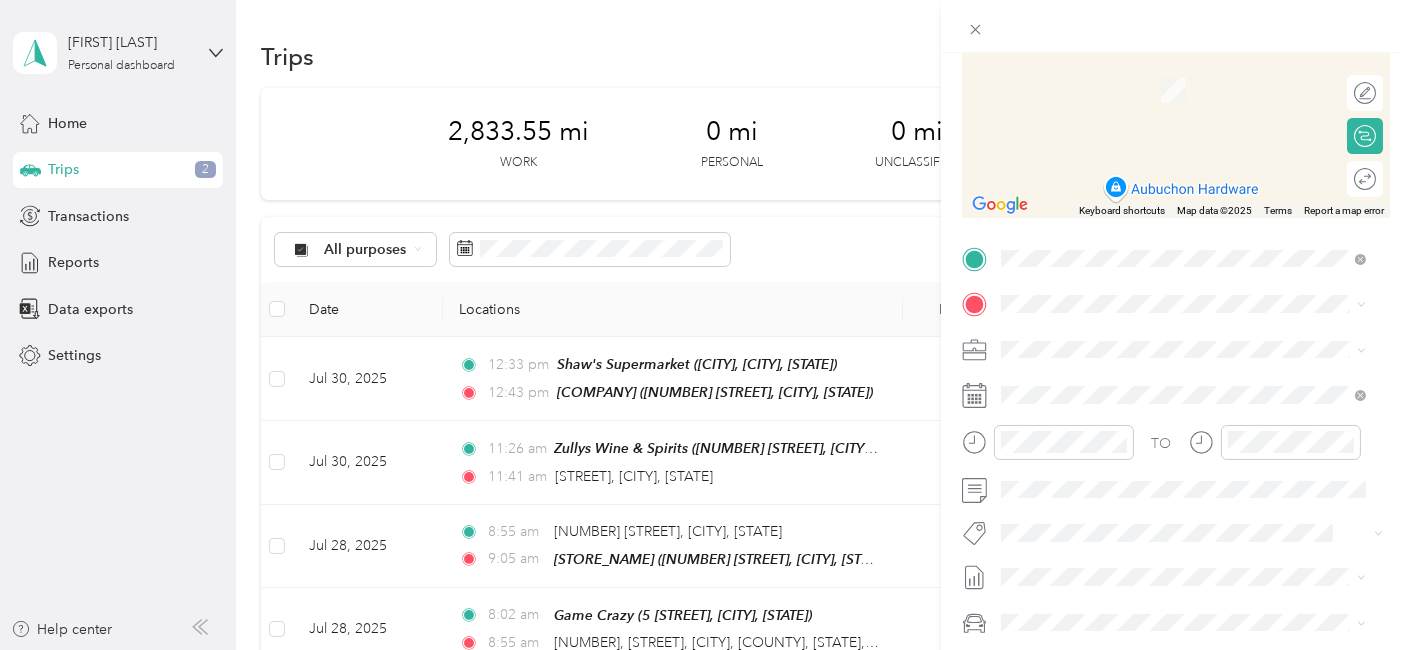 click on "Shaws Supermarket" at bounding box center [1171, 384] 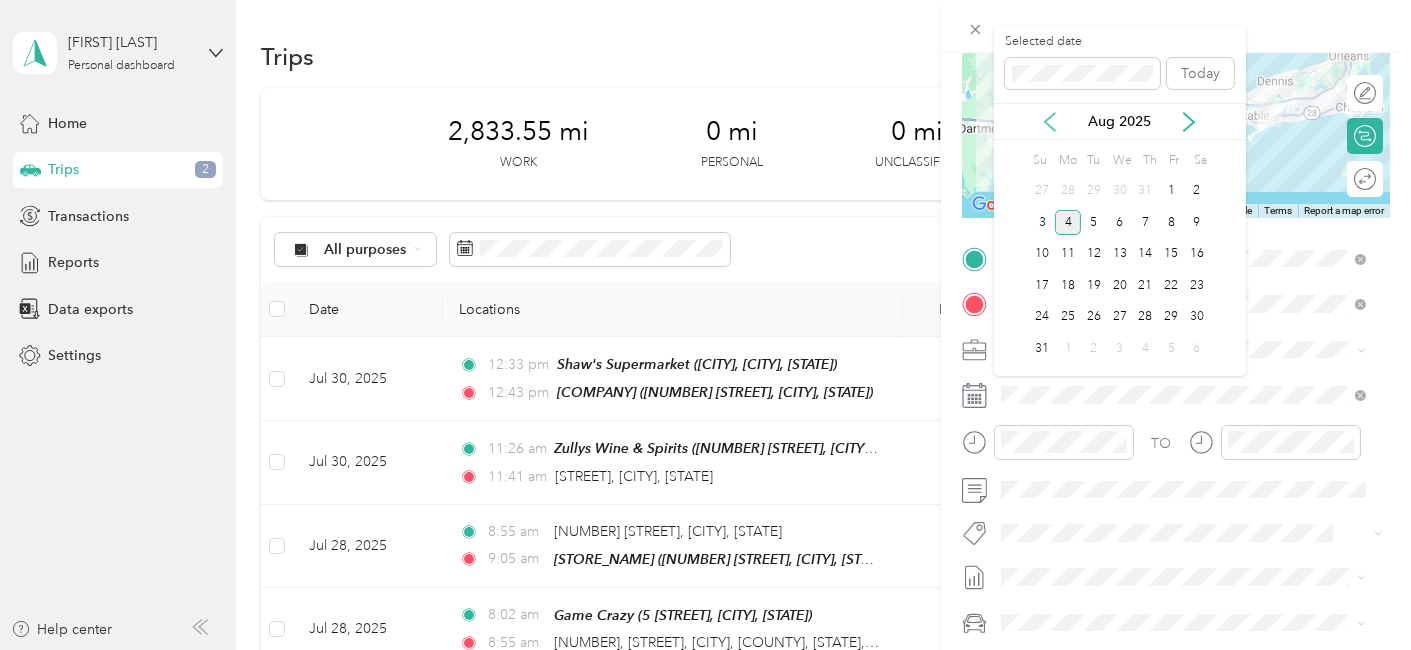 click 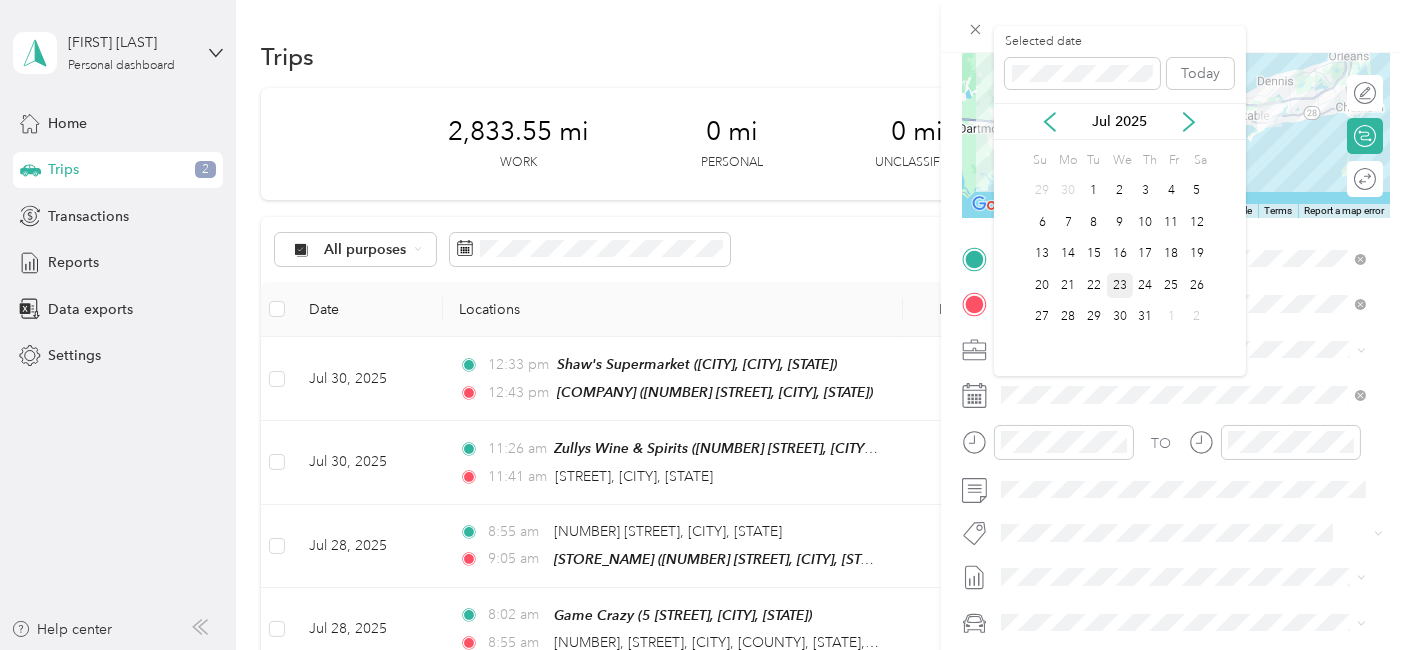 click on "23" at bounding box center [1120, 285] 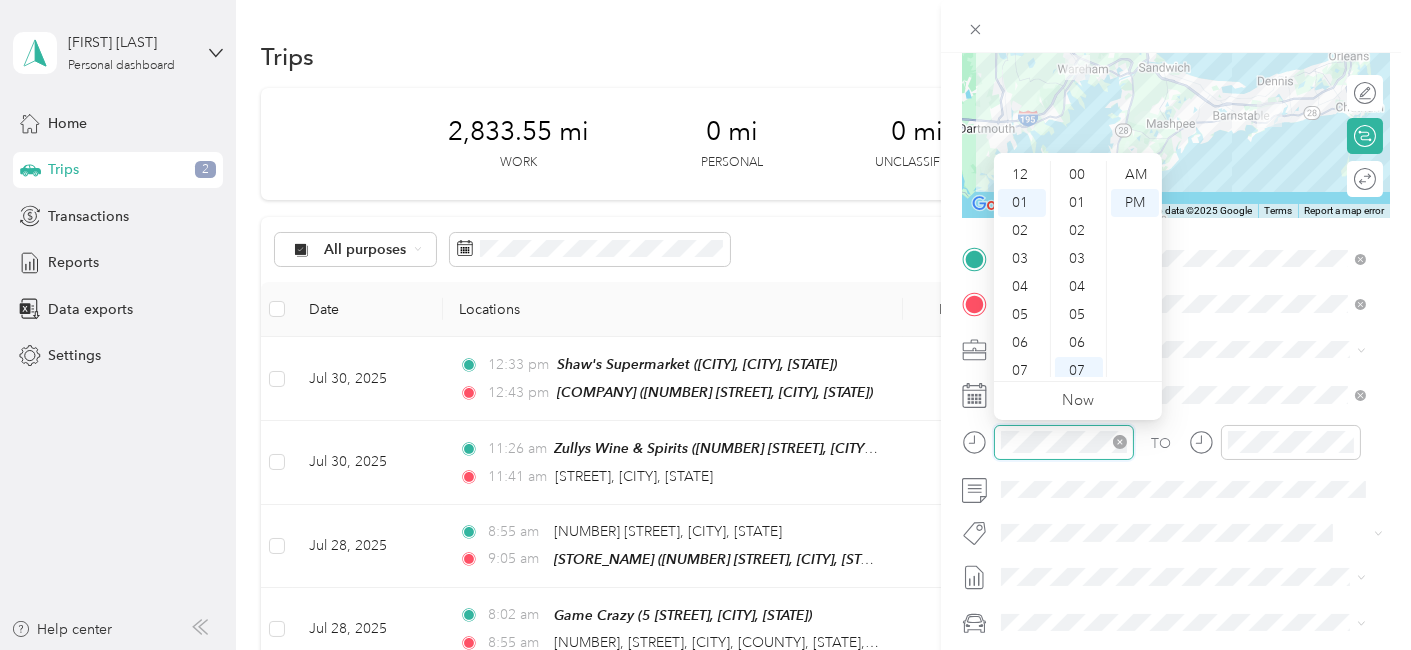 scroll, scrollTop: 196, scrollLeft: 0, axis: vertical 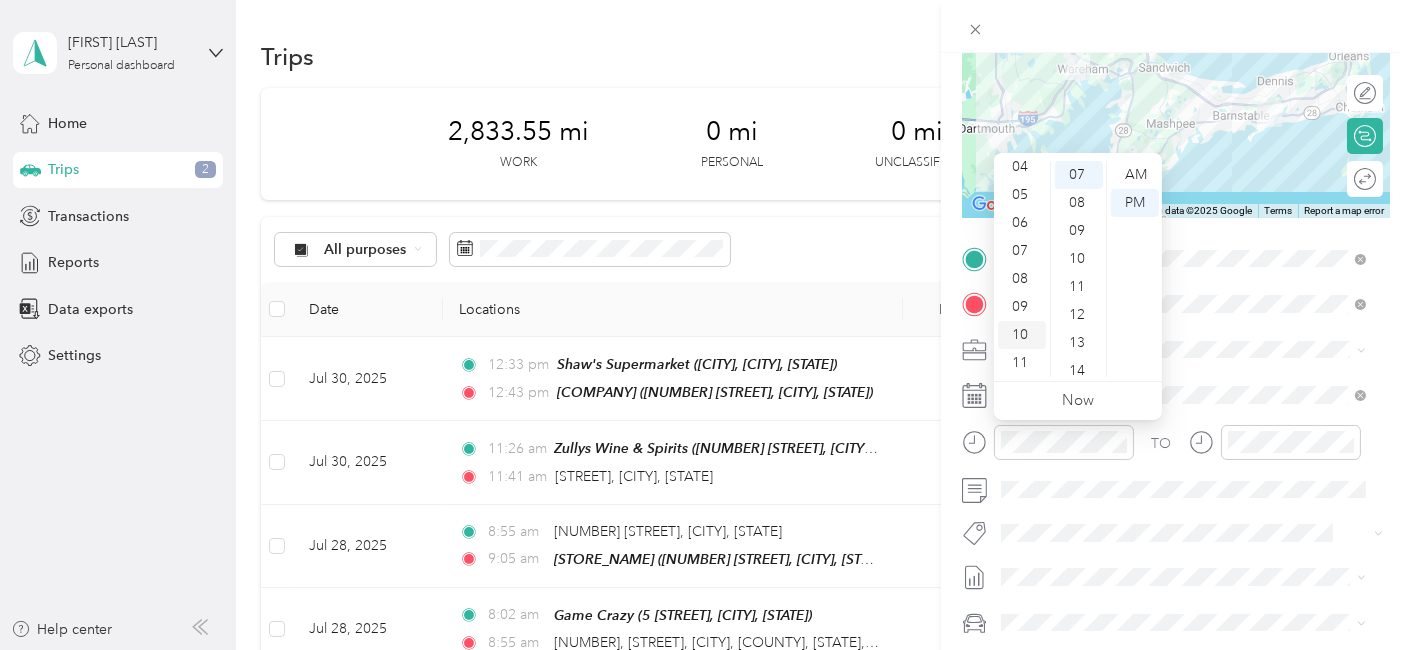 click on "10" at bounding box center (1022, 335) 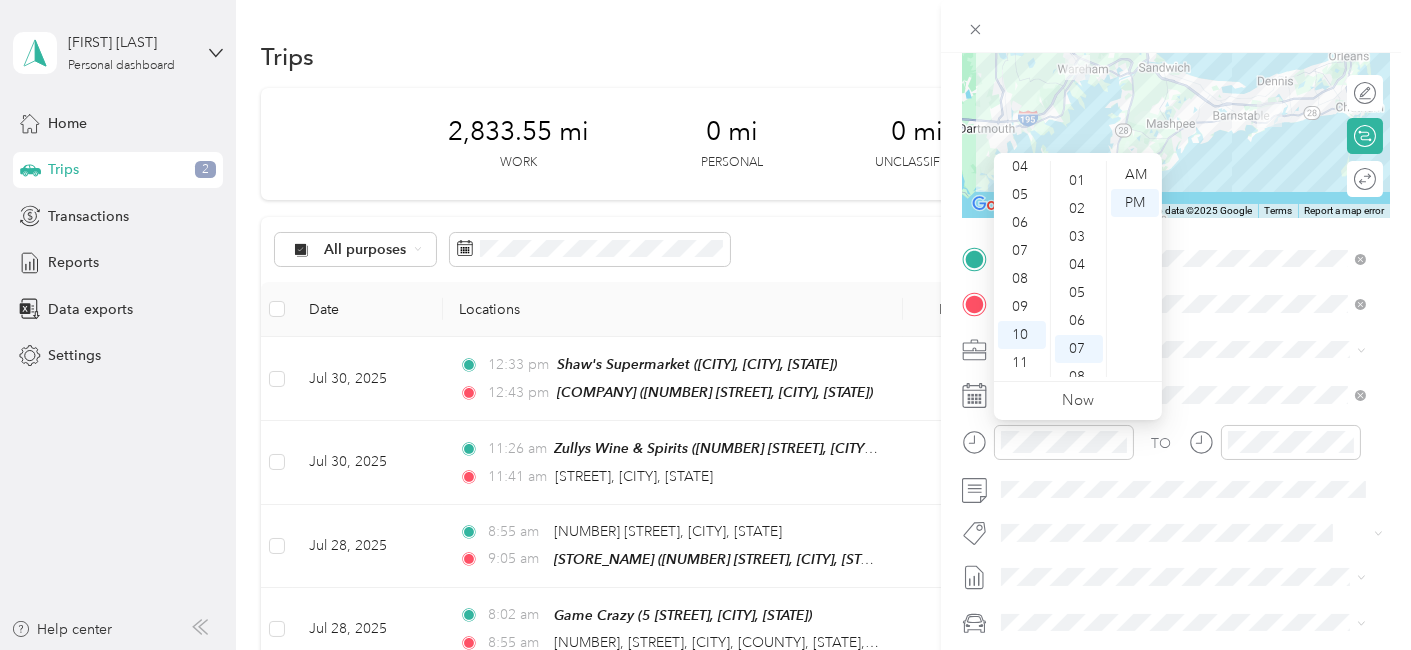 scroll, scrollTop: 0, scrollLeft: 0, axis: both 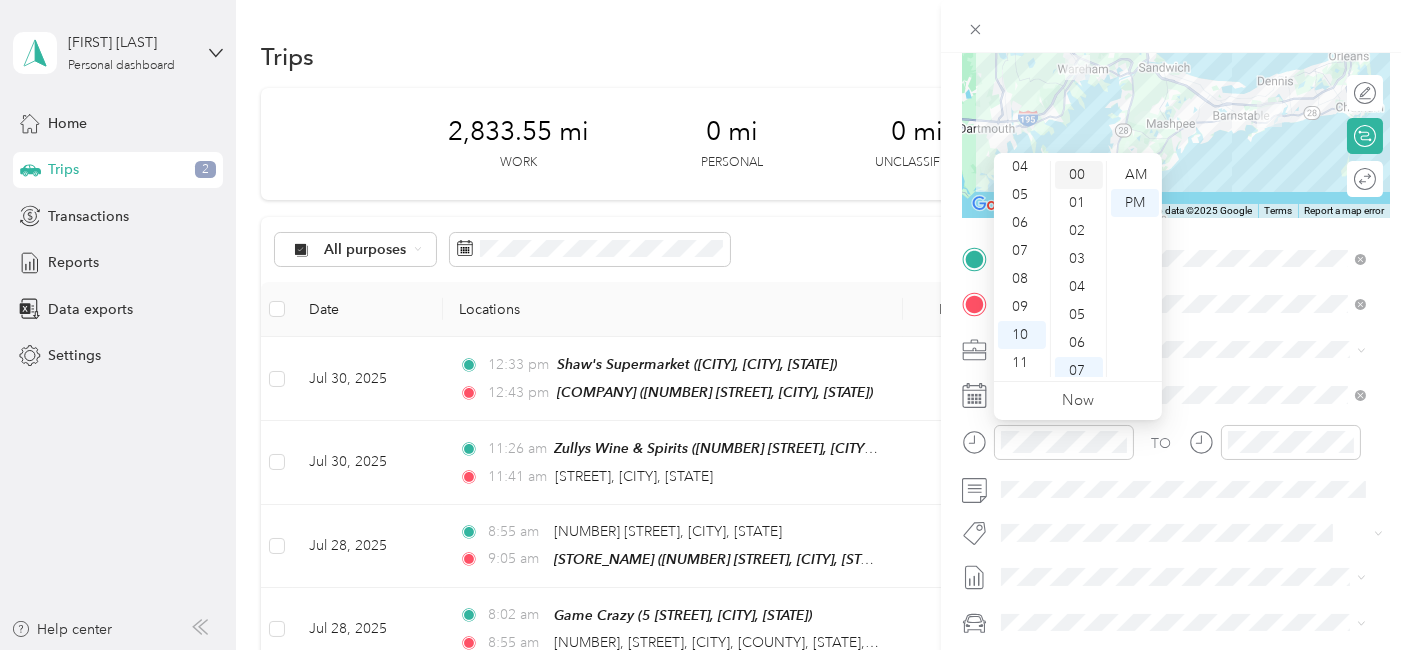 click on "00" at bounding box center (1079, 175) 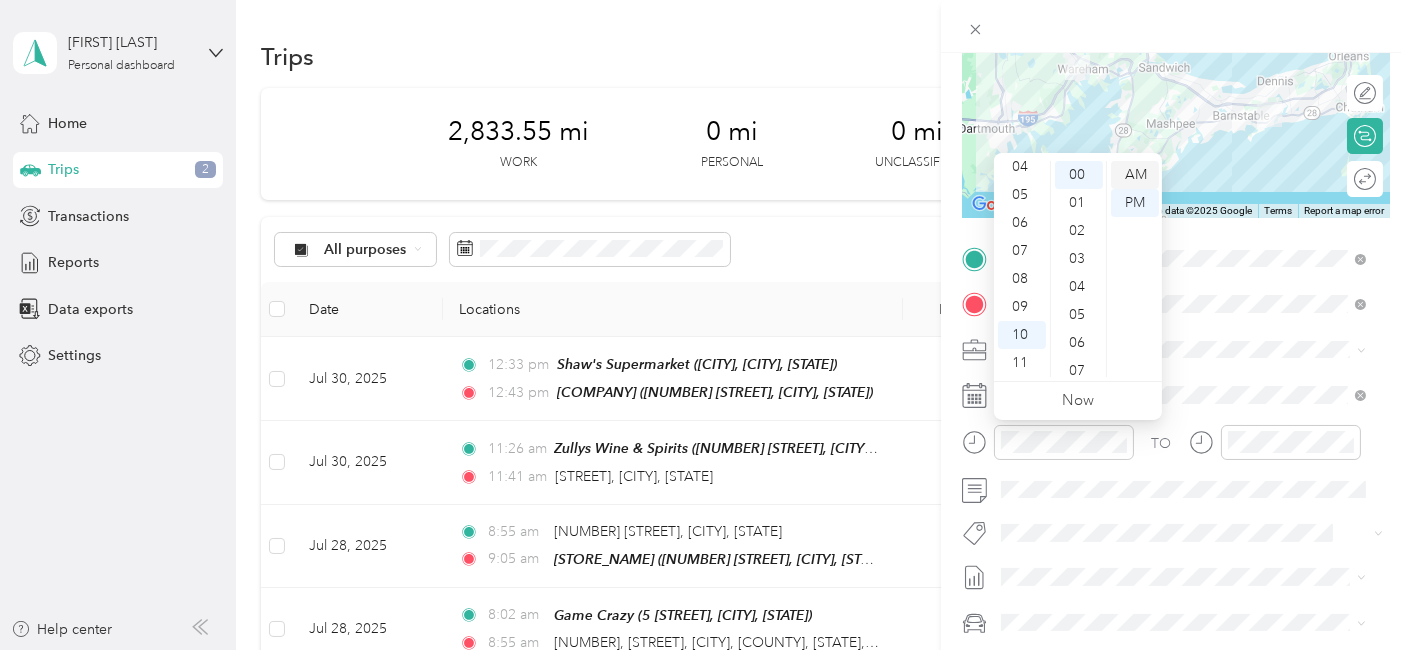 click on "AM" at bounding box center (1135, 175) 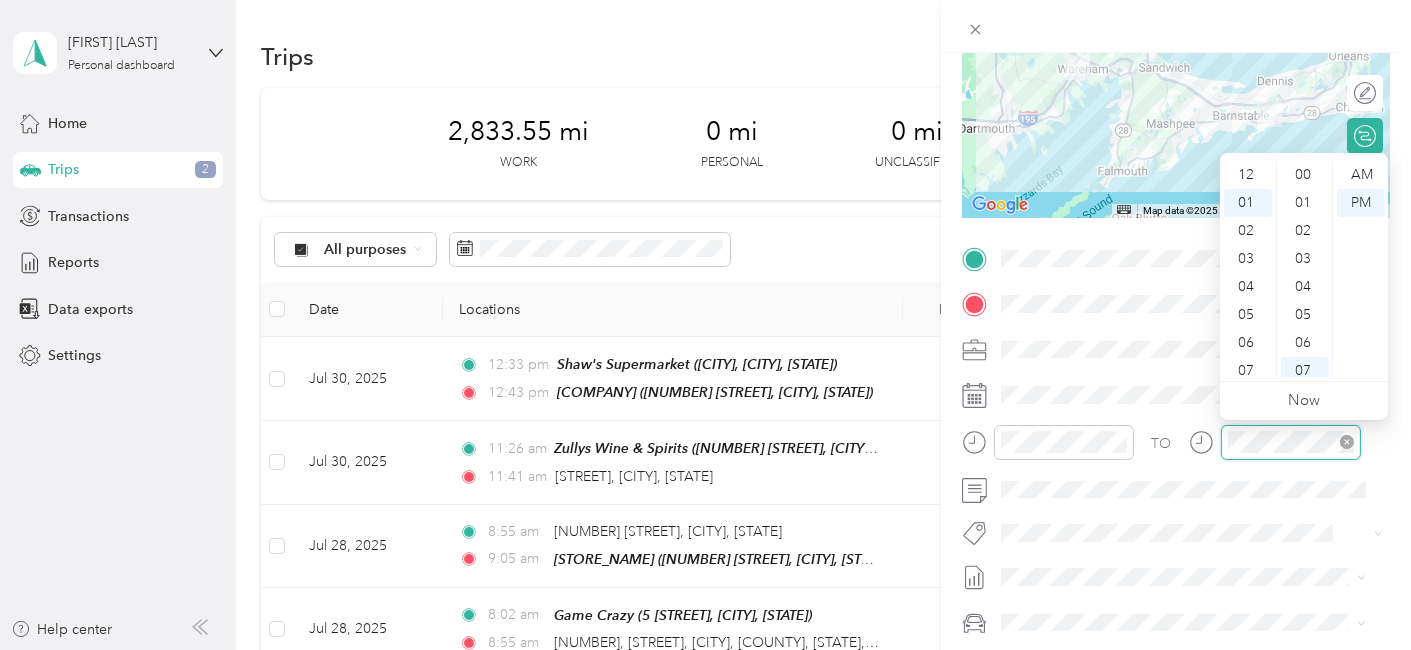 scroll, scrollTop: 196, scrollLeft: 0, axis: vertical 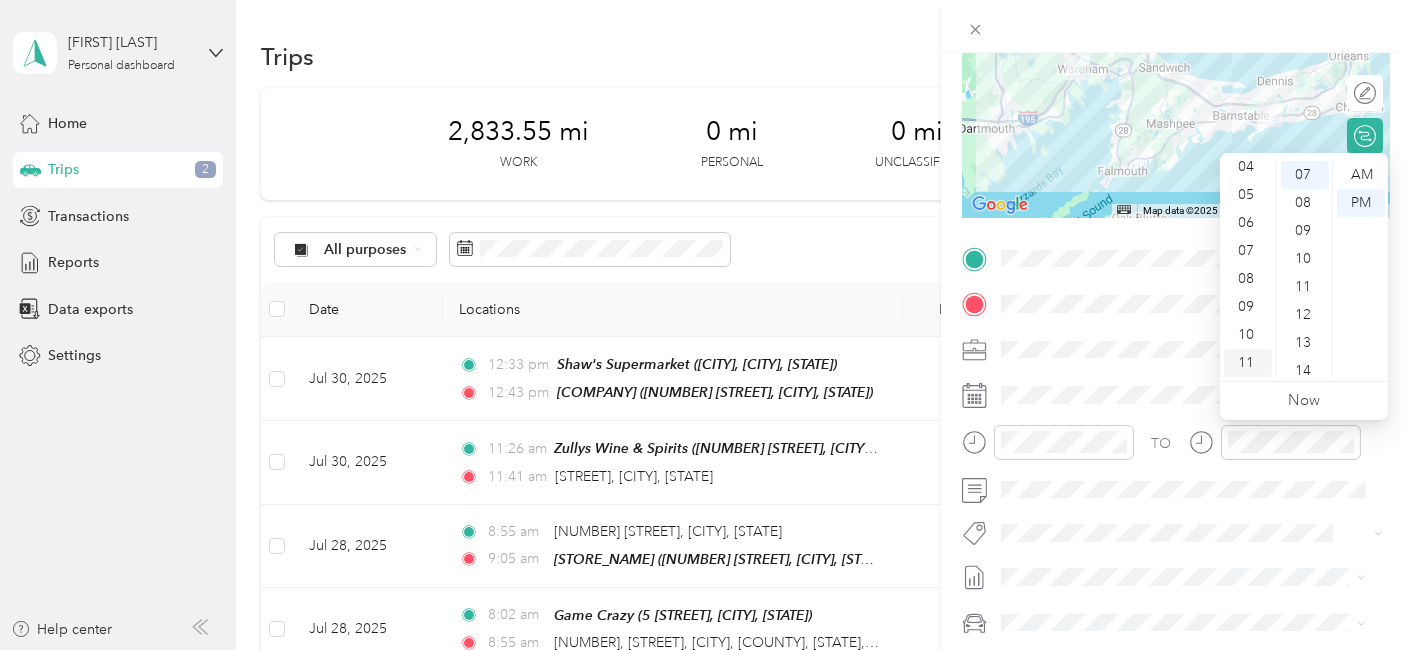 click on "11" at bounding box center [1248, 363] 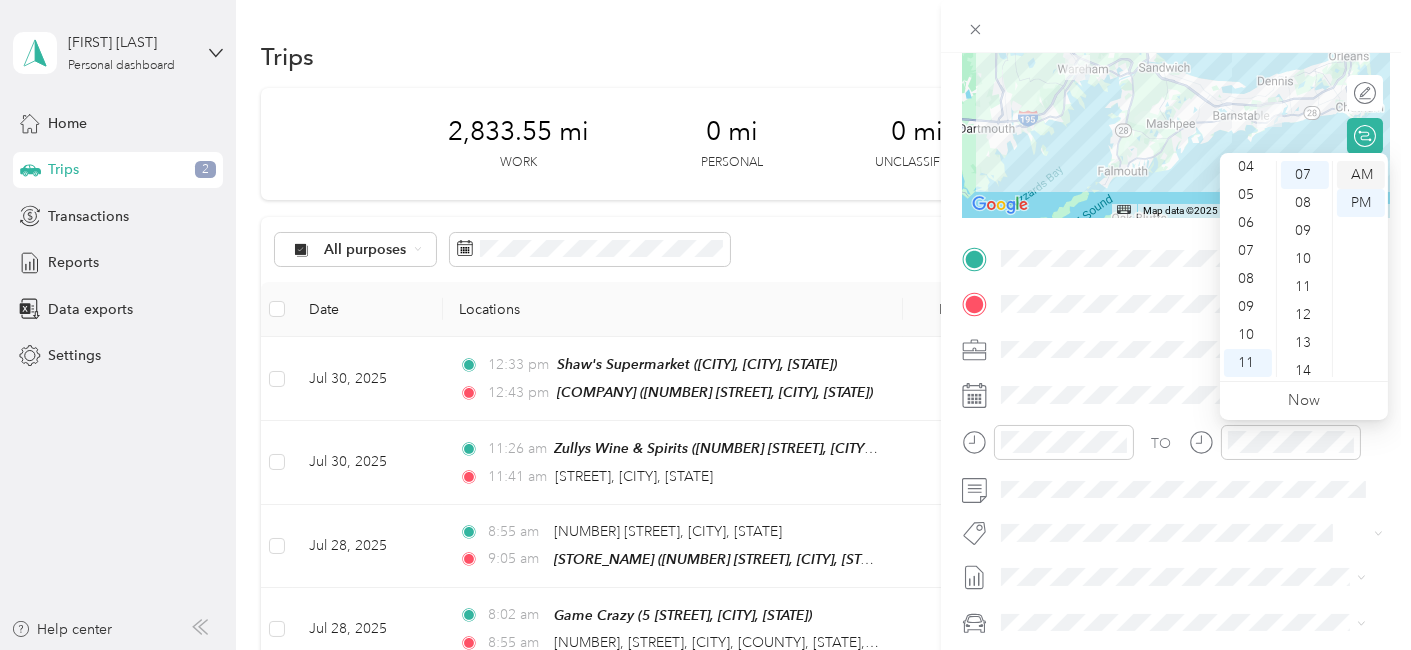 click on "AM" at bounding box center (1361, 175) 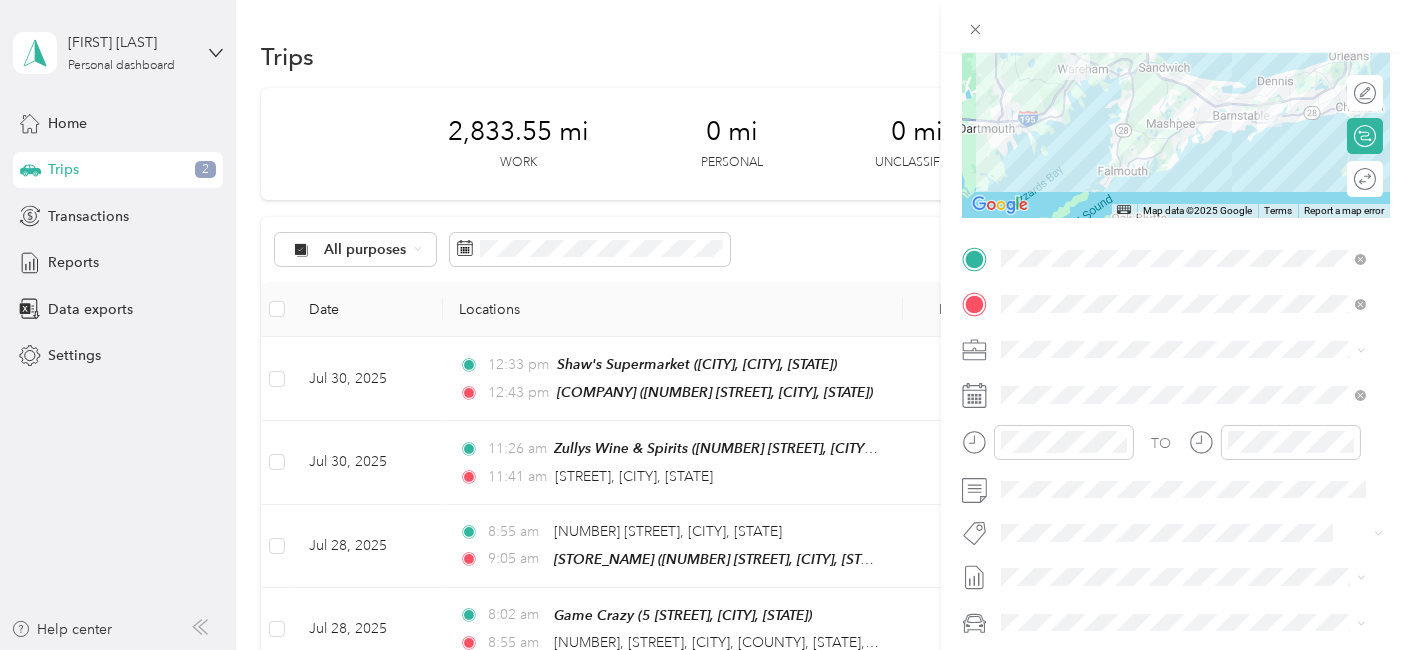 drag, startPoint x: 1302, startPoint y: 381, endPoint x: 1198, endPoint y: 413, distance: 108.81177 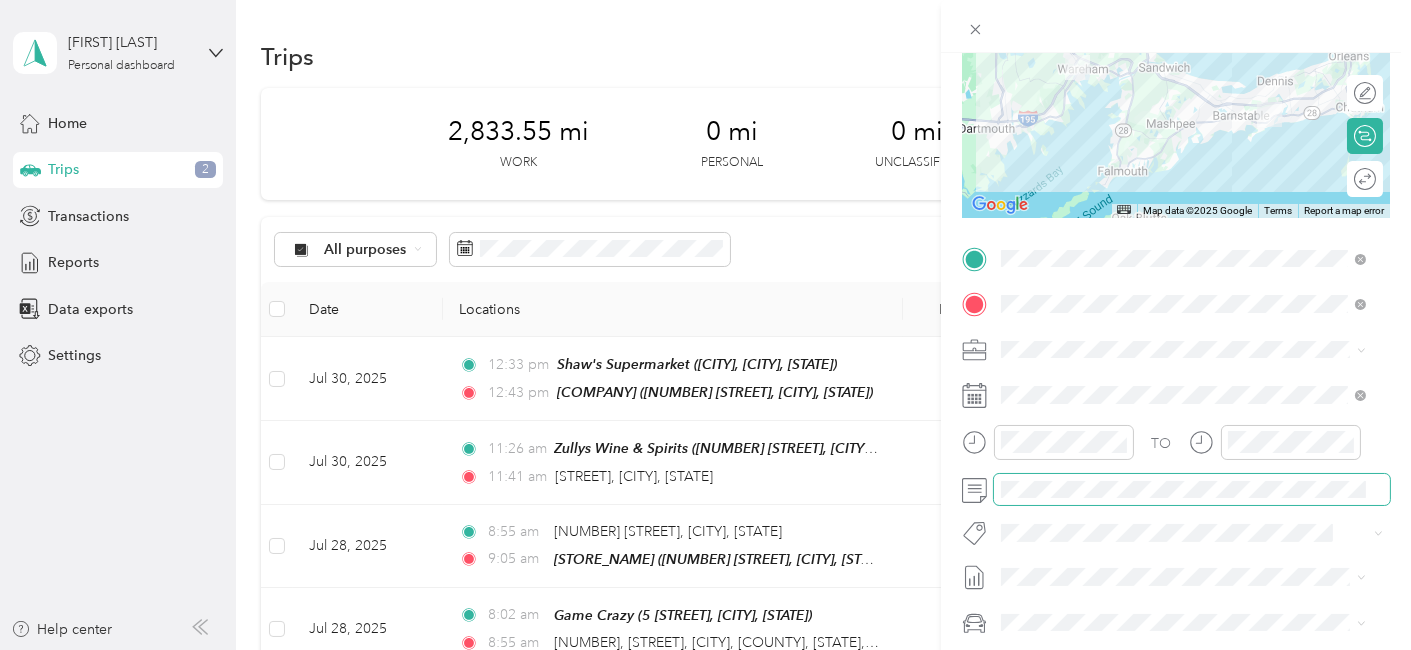 click at bounding box center [1192, 489] 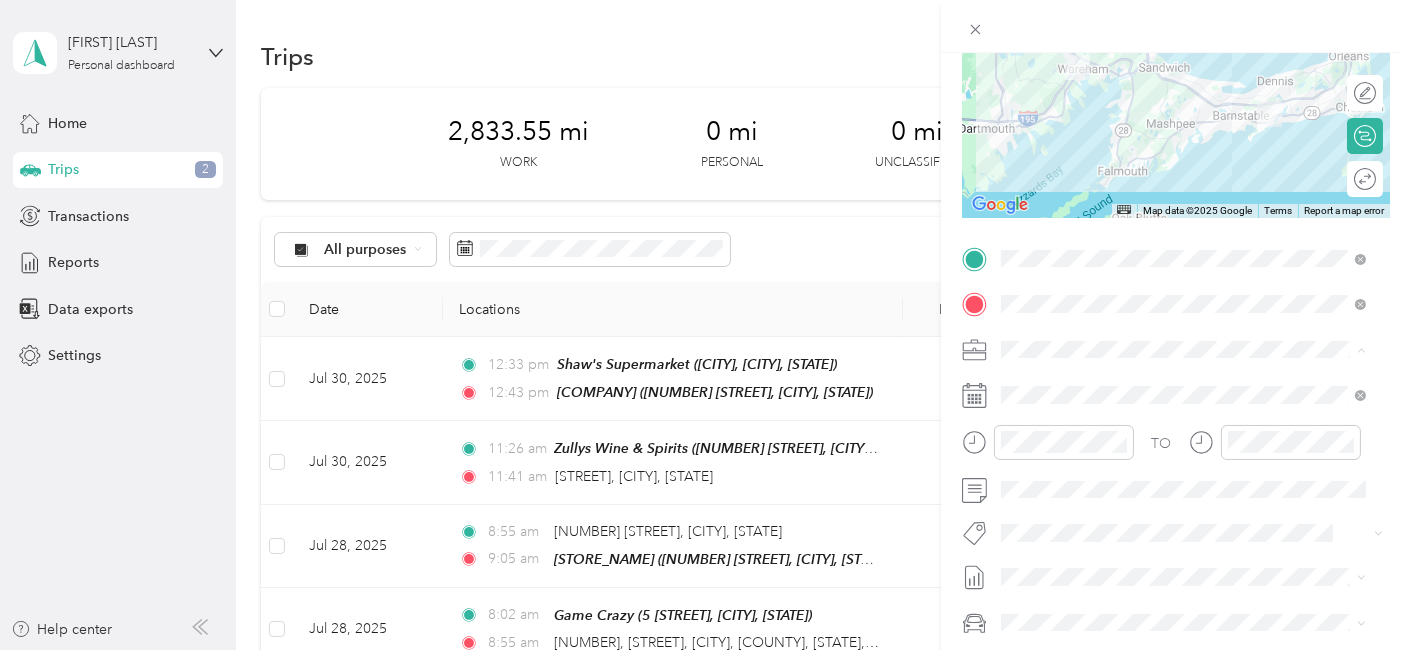 click on "Acosta" at bounding box center [1172, 383] 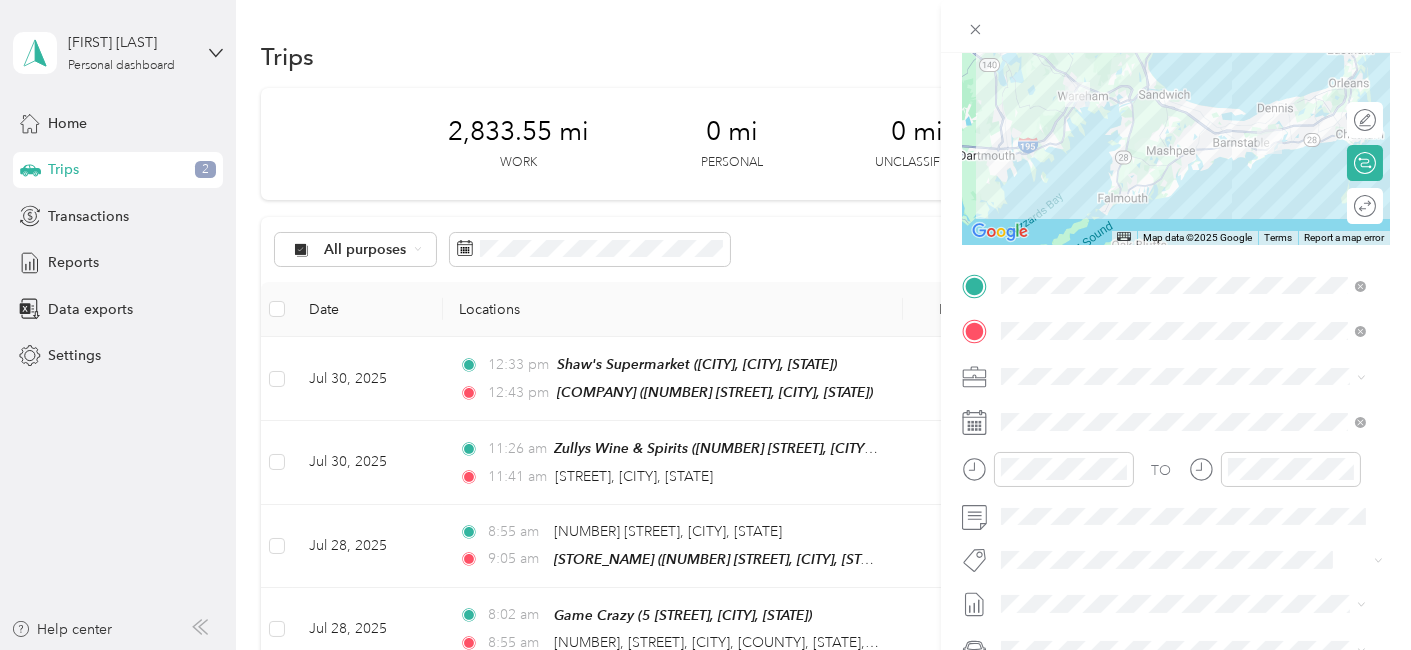 scroll, scrollTop: 0, scrollLeft: 0, axis: both 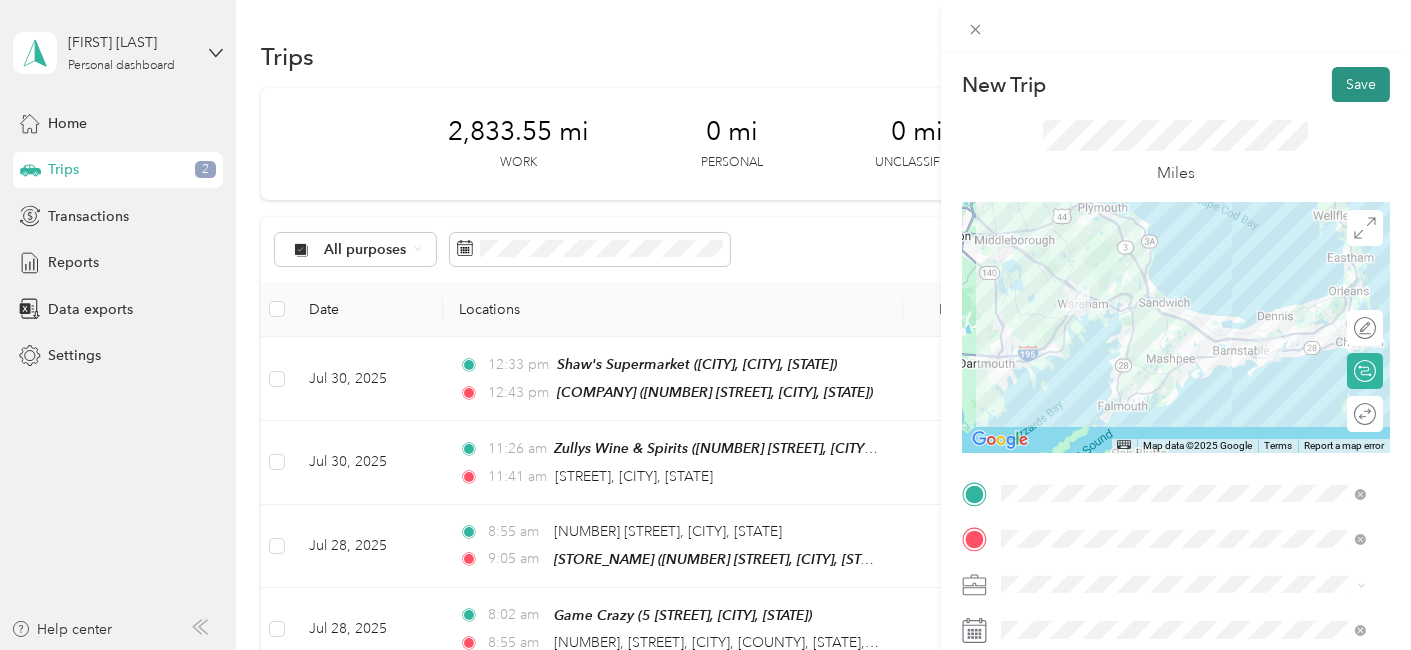click on "Save" at bounding box center [1361, 84] 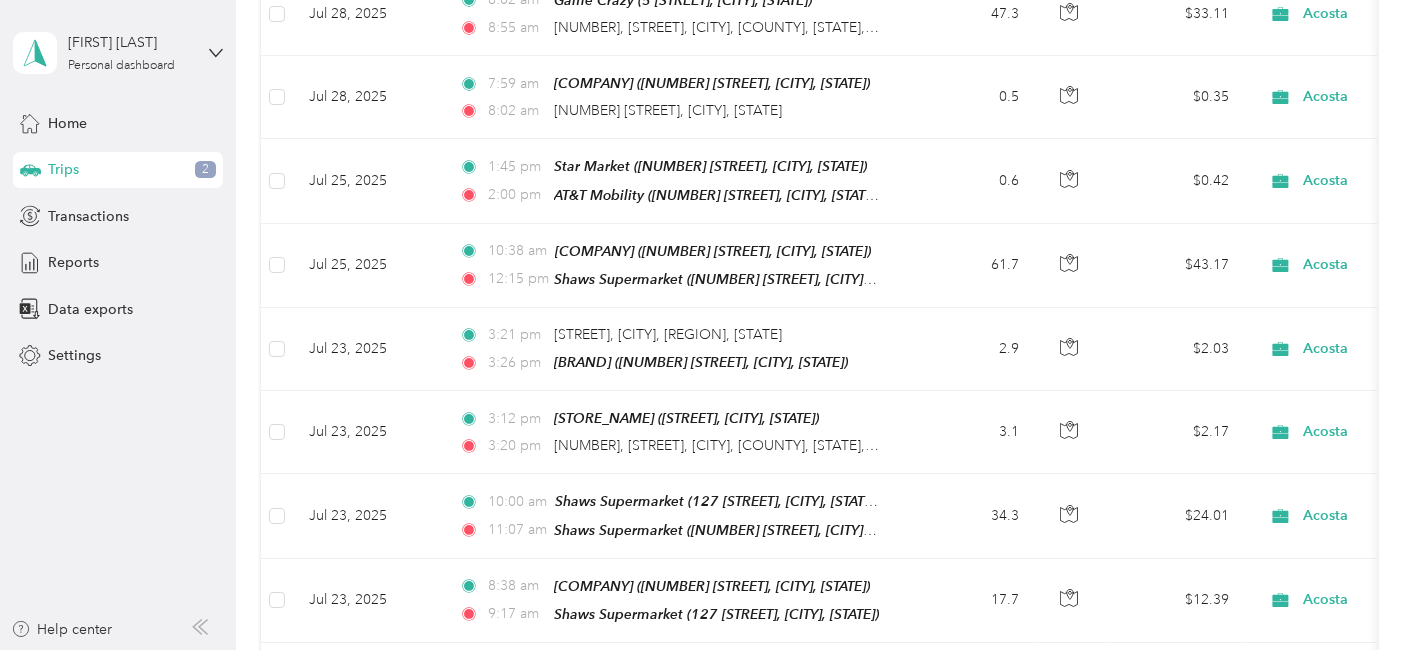 scroll, scrollTop: 782, scrollLeft: 0, axis: vertical 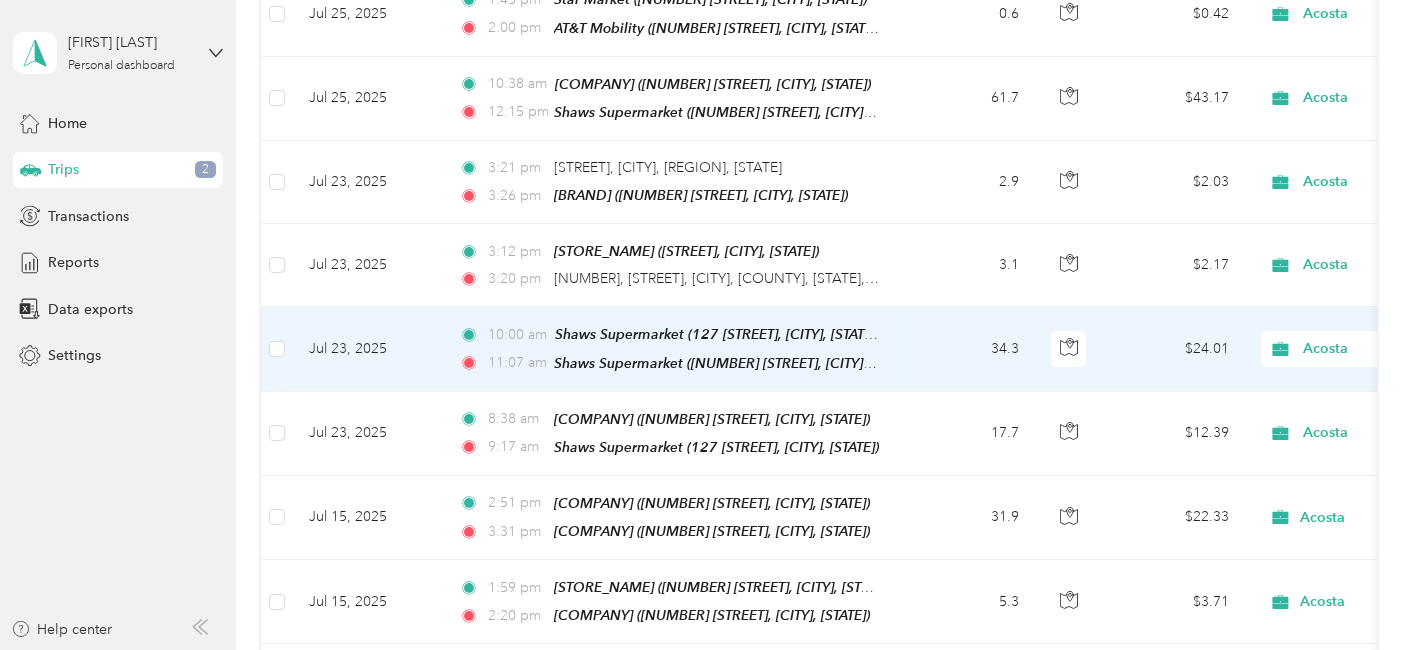 click on "Jul 23, 2025" at bounding box center (368, 349) 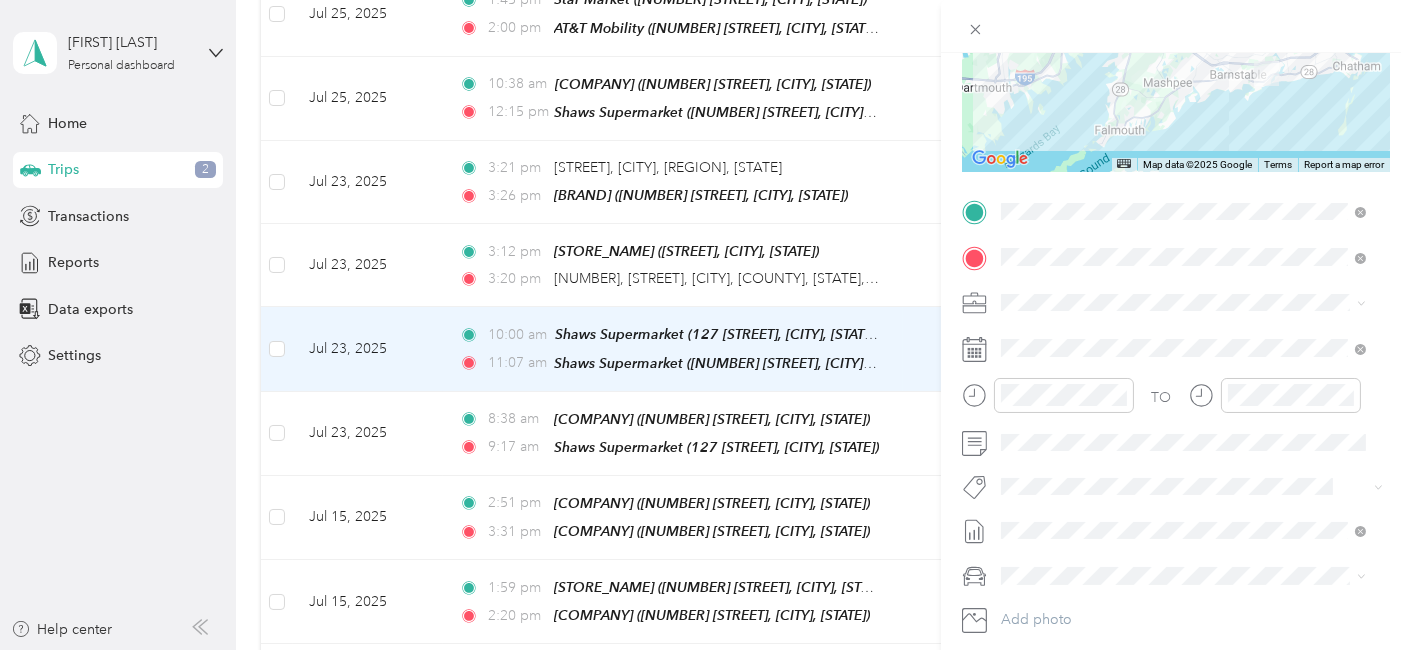 scroll, scrollTop: 288, scrollLeft: 0, axis: vertical 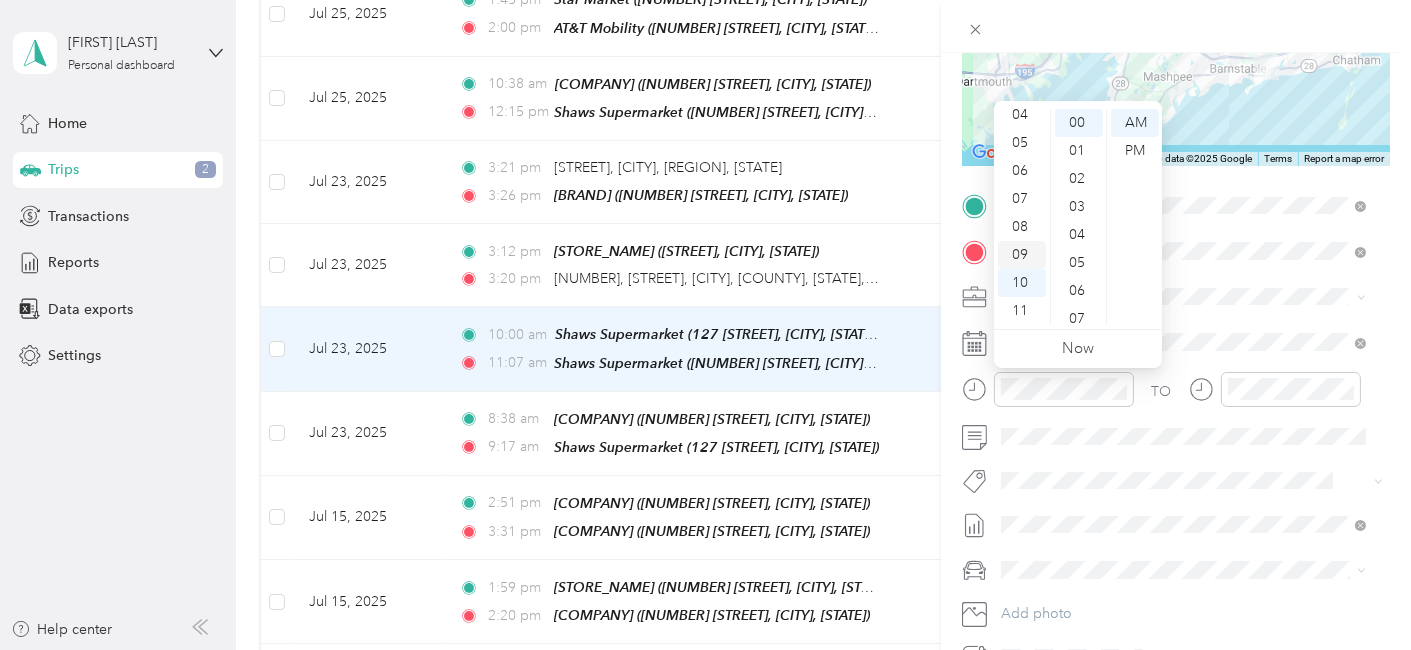 click on "09" at bounding box center [1022, 255] 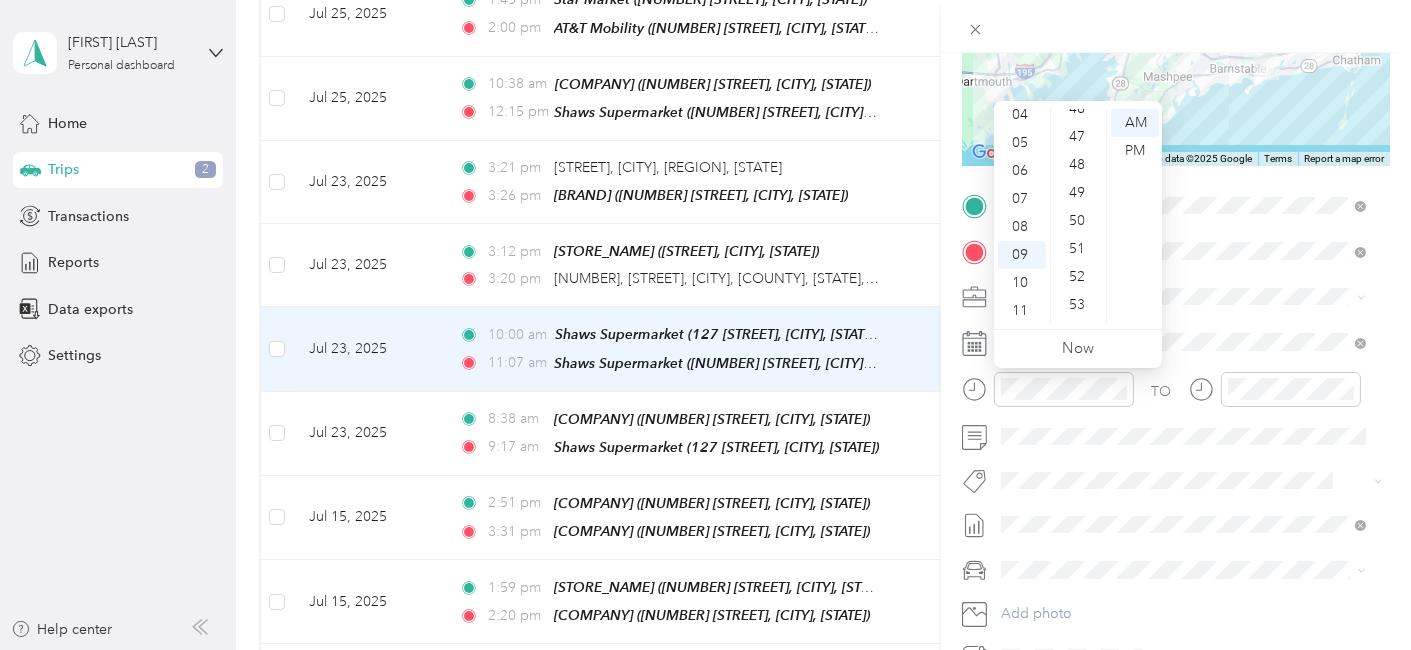 scroll, scrollTop: 1289, scrollLeft: 0, axis: vertical 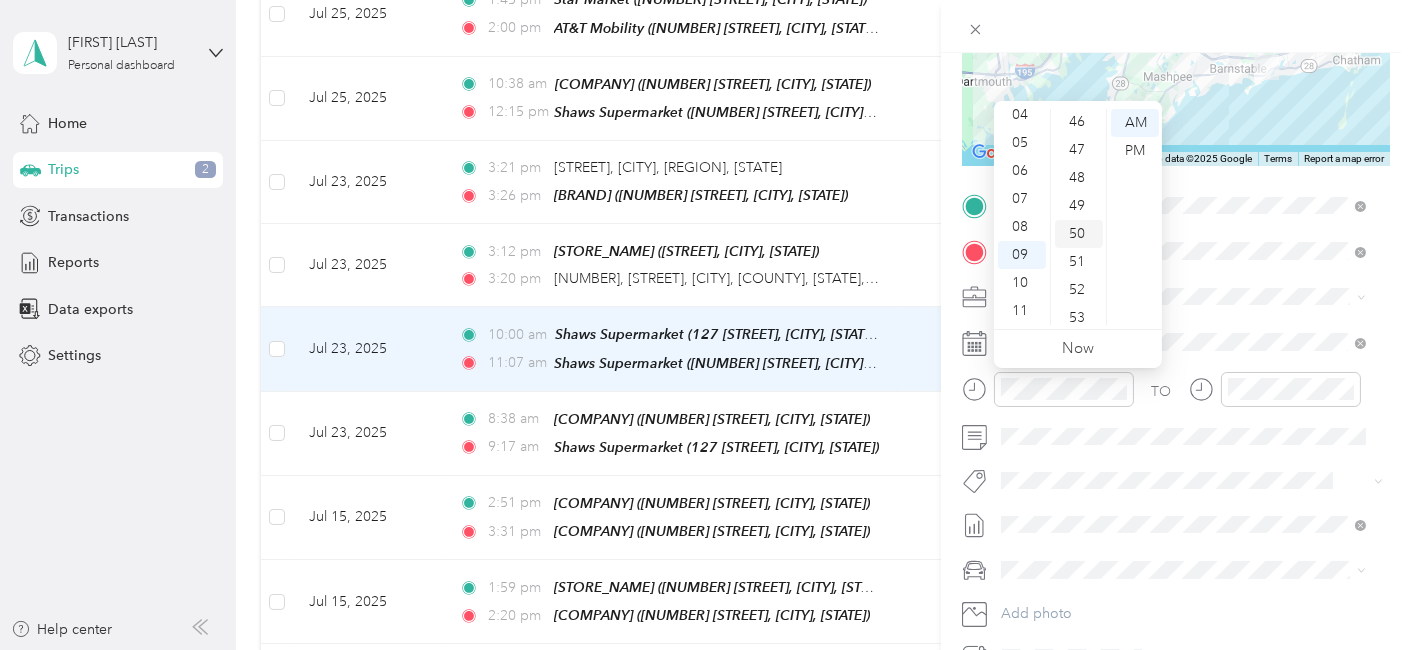 click on "50" at bounding box center [1079, 234] 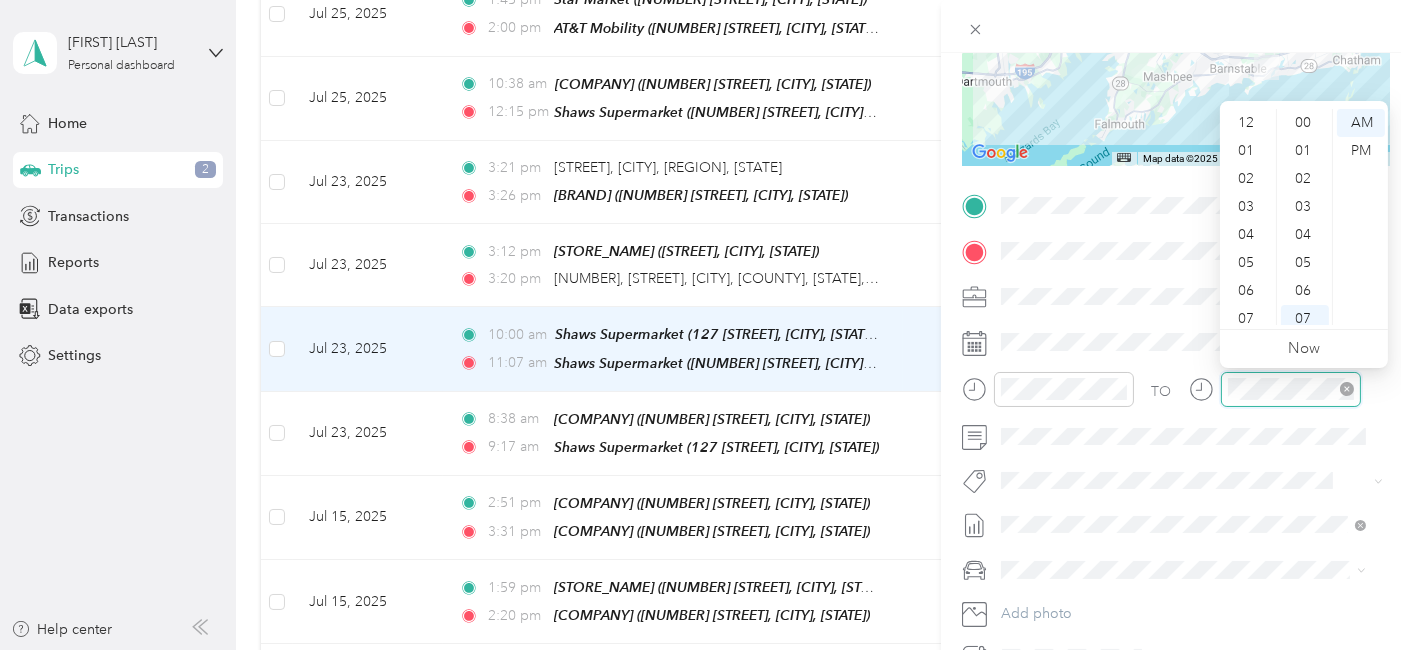 scroll, scrollTop: 196, scrollLeft: 0, axis: vertical 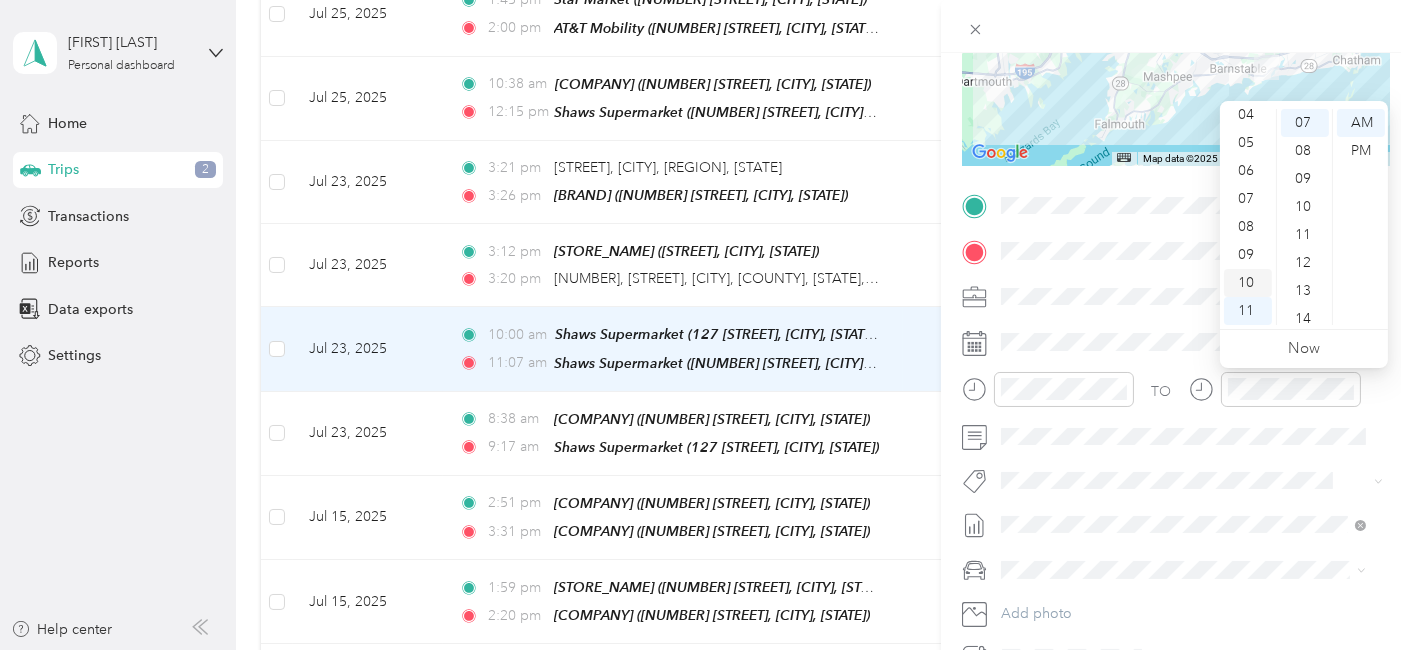 click on "10" at bounding box center (1248, 283) 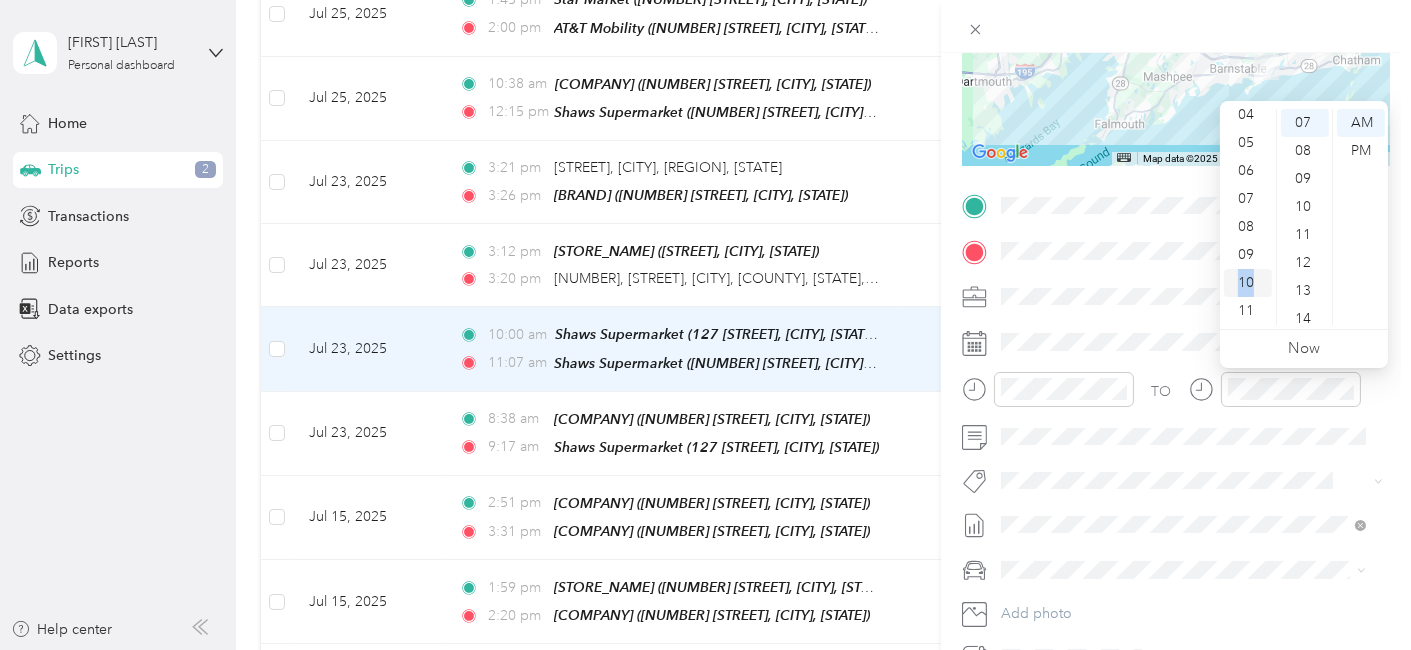 click on "10" at bounding box center [1248, 283] 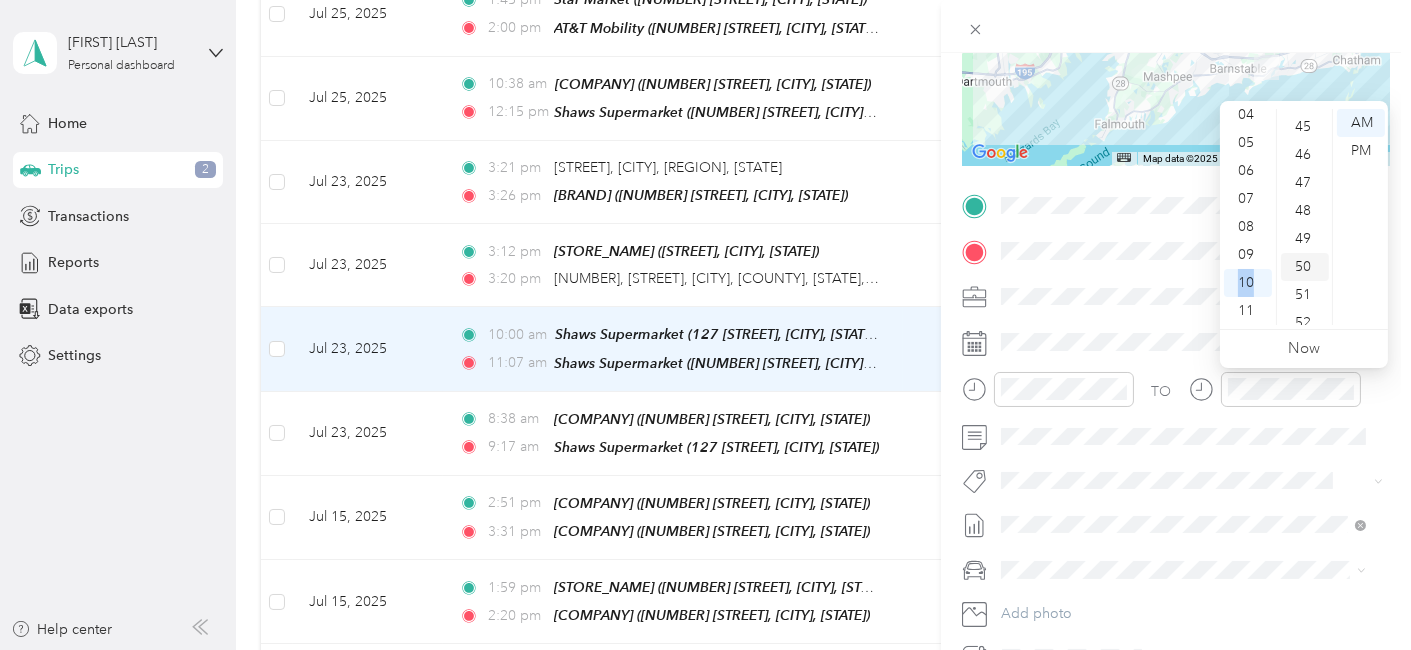 scroll, scrollTop: 1249, scrollLeft: 0, axis: vertical 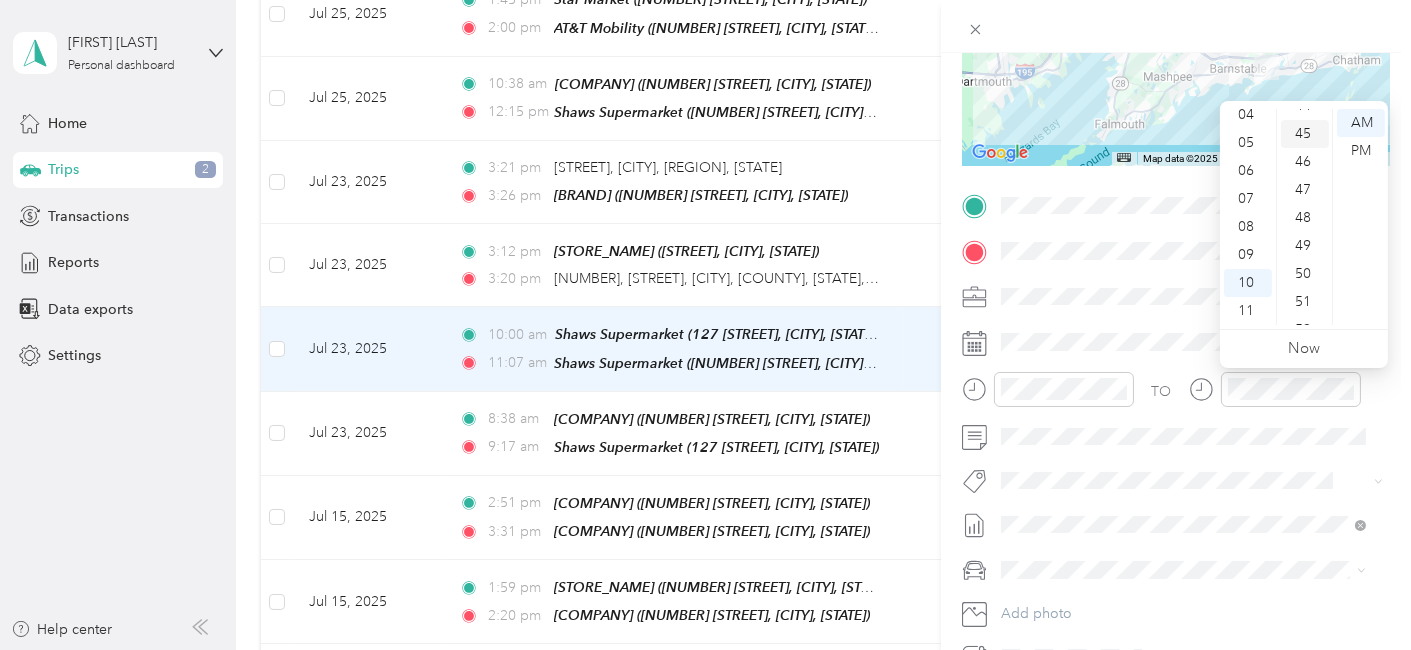 click on "45" at bounding box center [1305, 134] 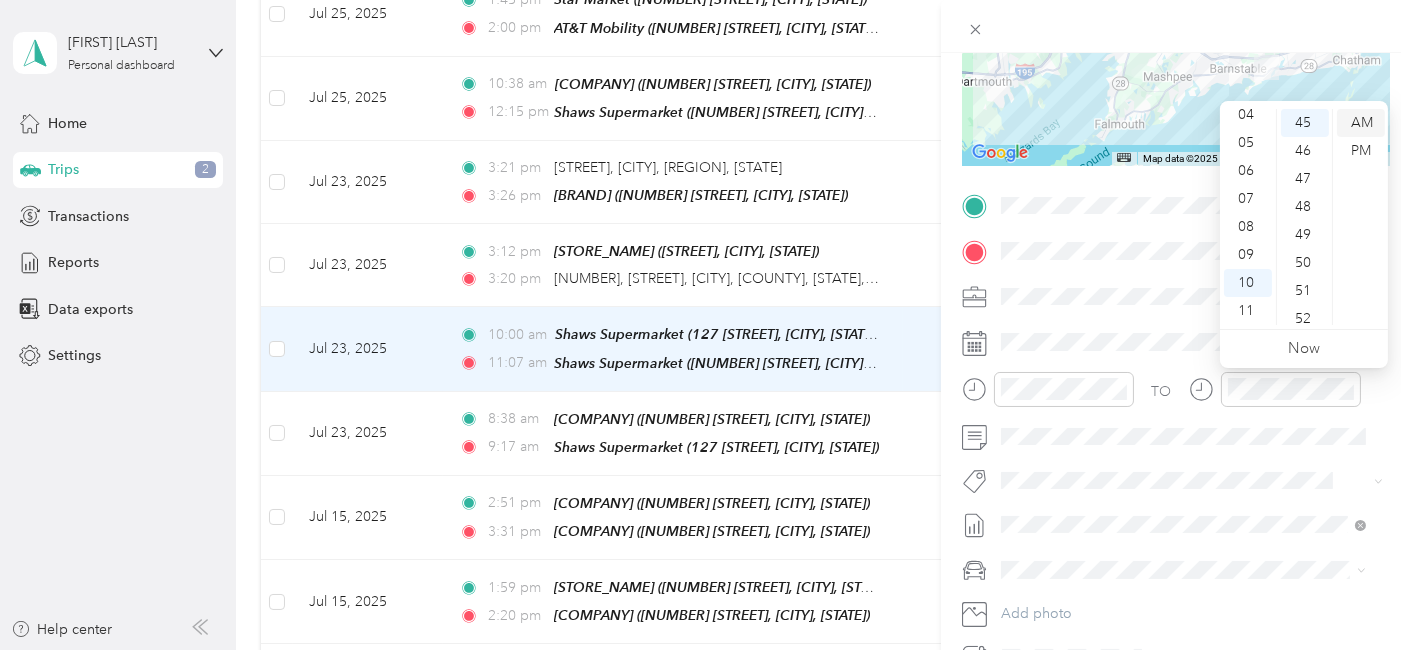 click on "AM" at bounding box center (1361, 123) 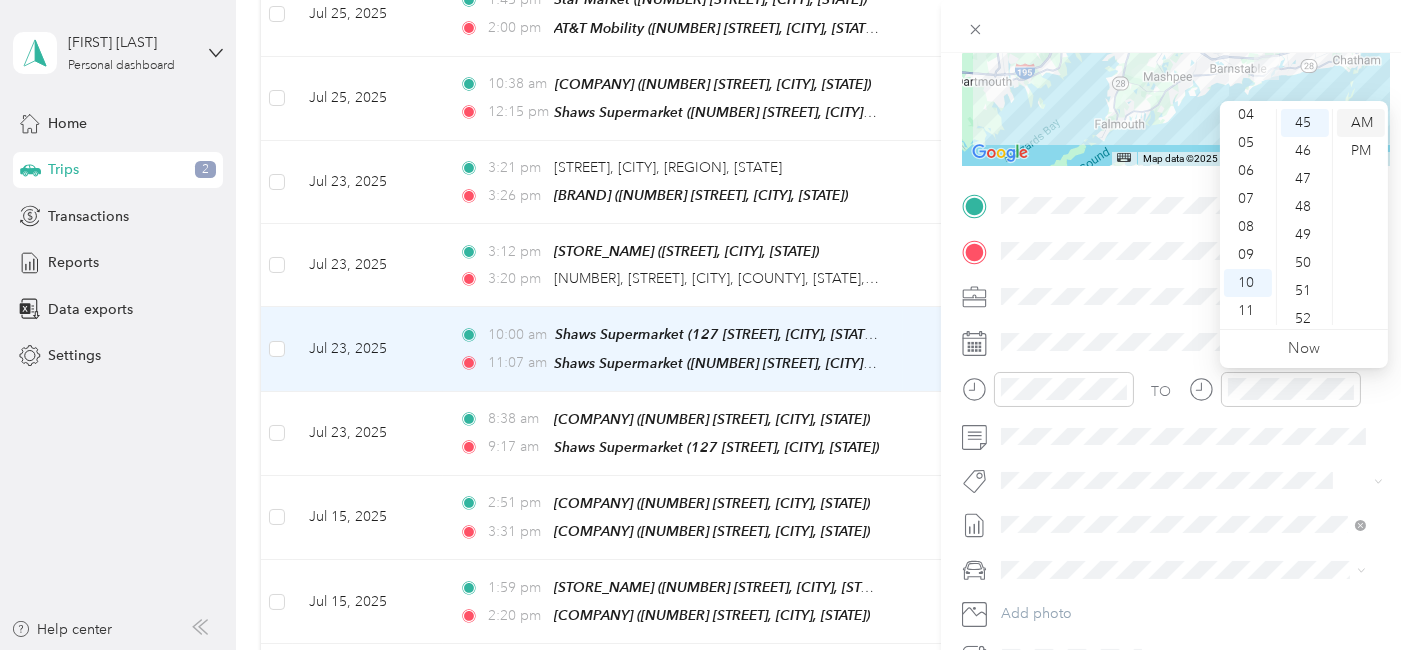click on "AM" at bounding box center (1361, 123) 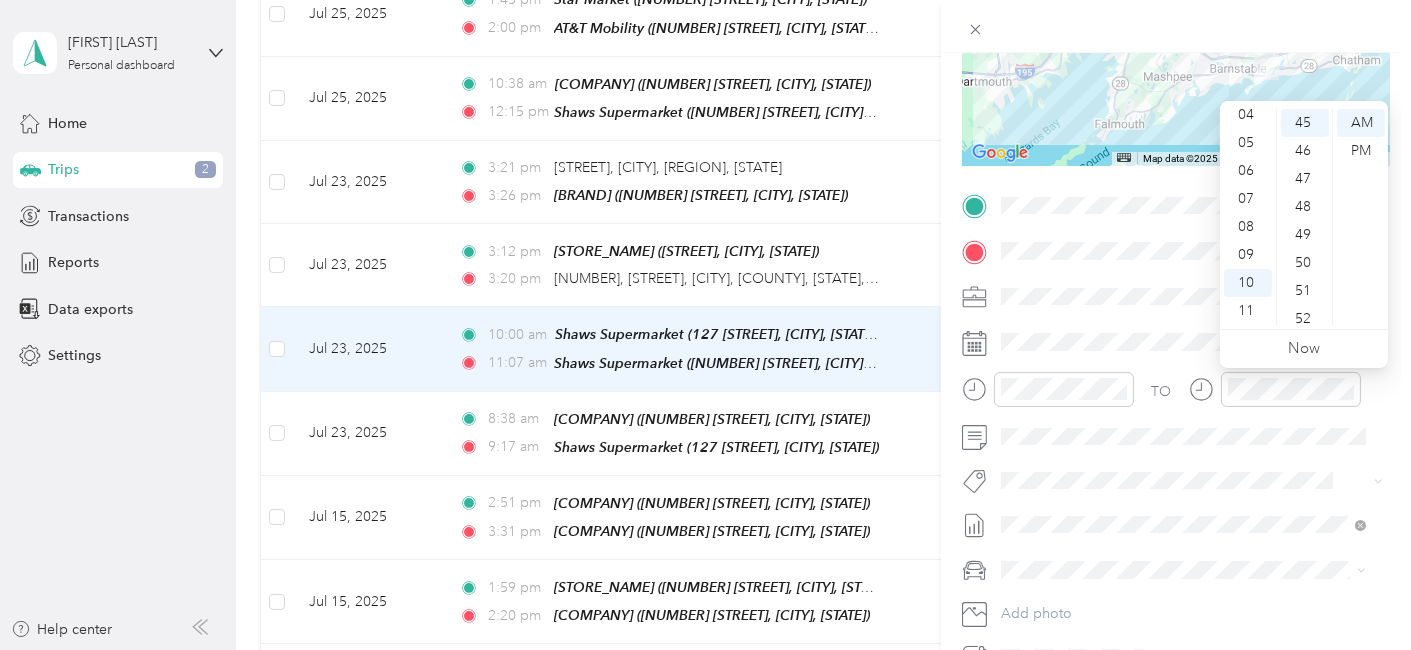 click at bounding box center (1192, 296) 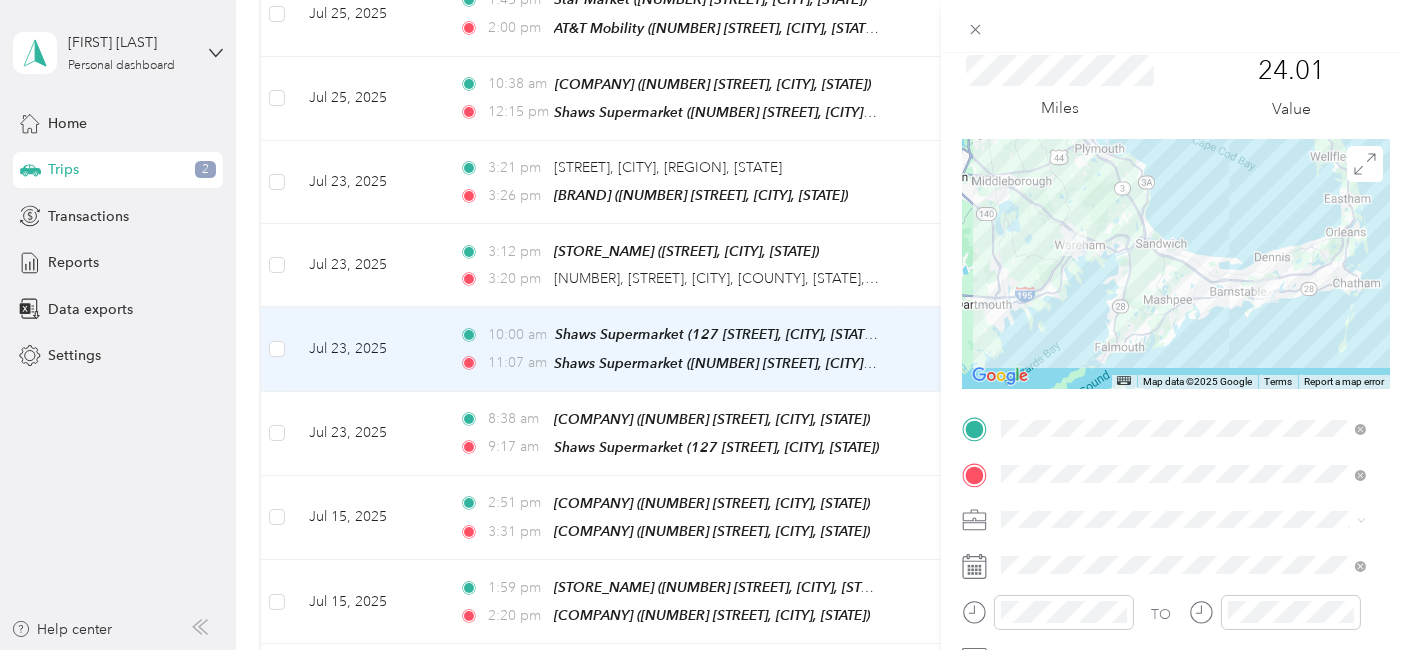 scroll, scrollTop: 0, scrollLeft: 0, axis: both 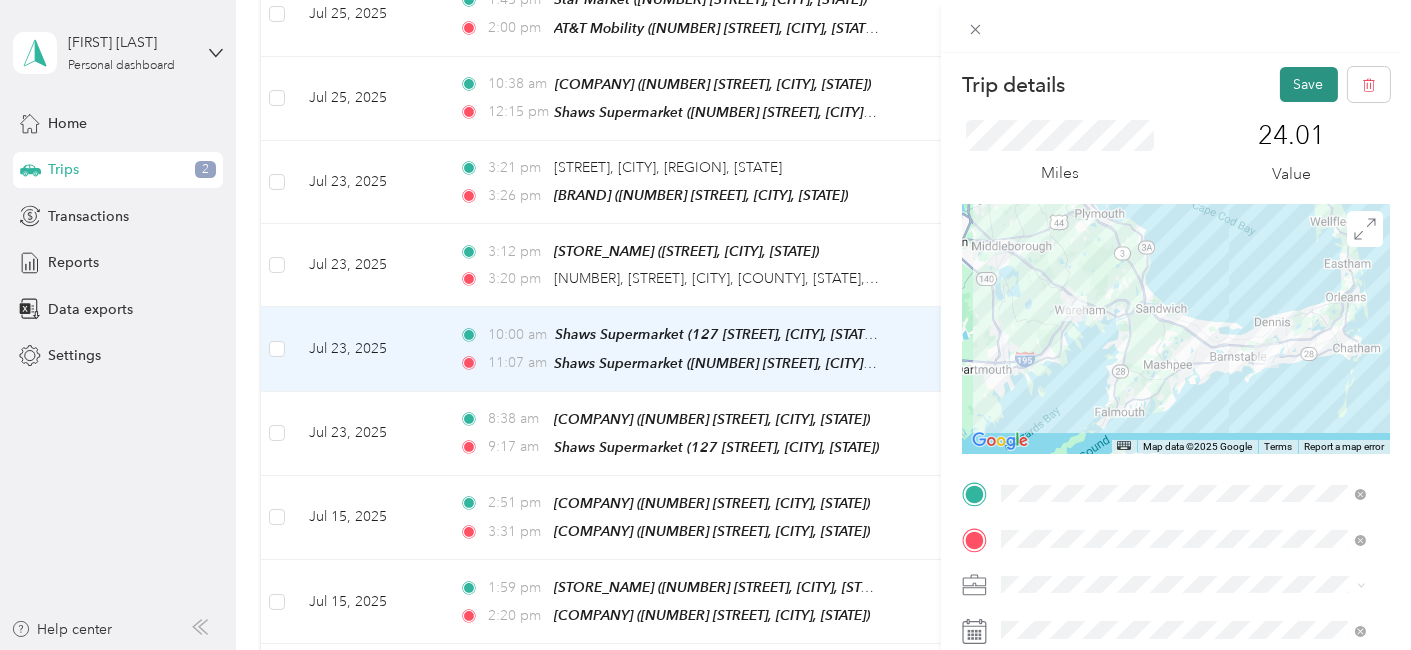 click on "Save" at bounding box center [1309, 84] 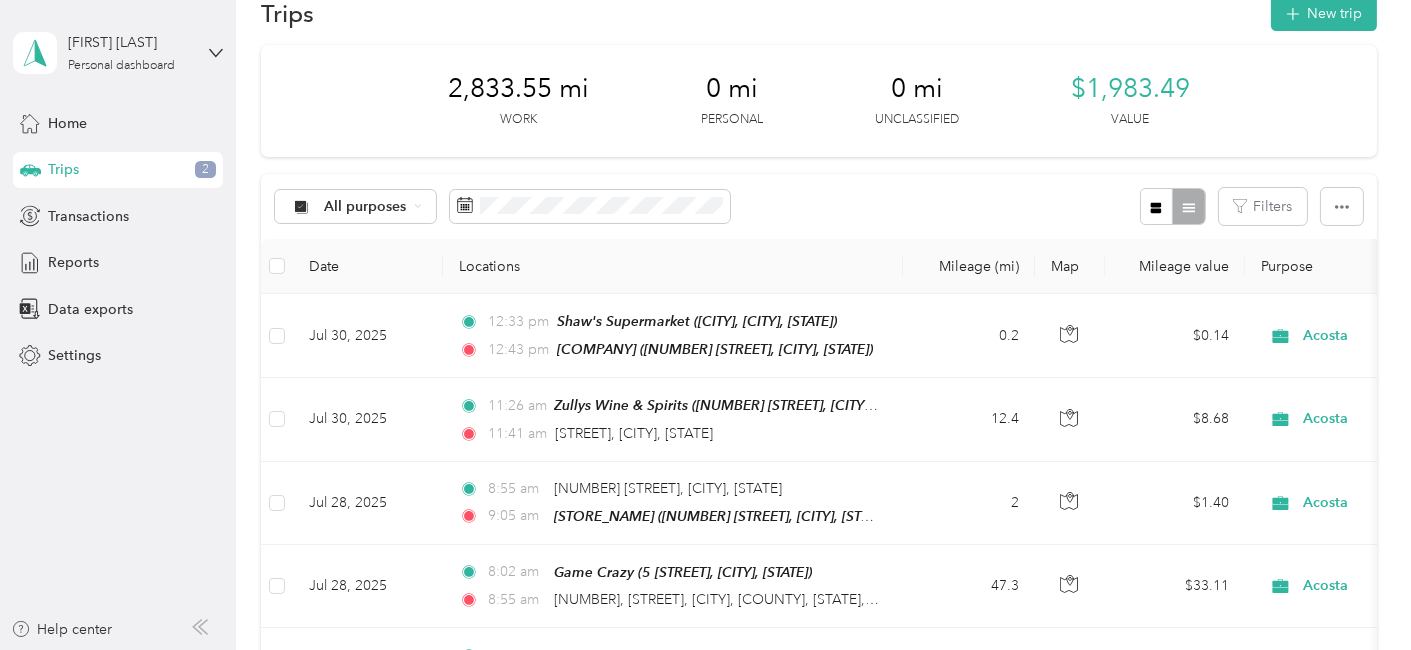 scroll, scrollTop: 0, scrollLeft: 0, axis: both 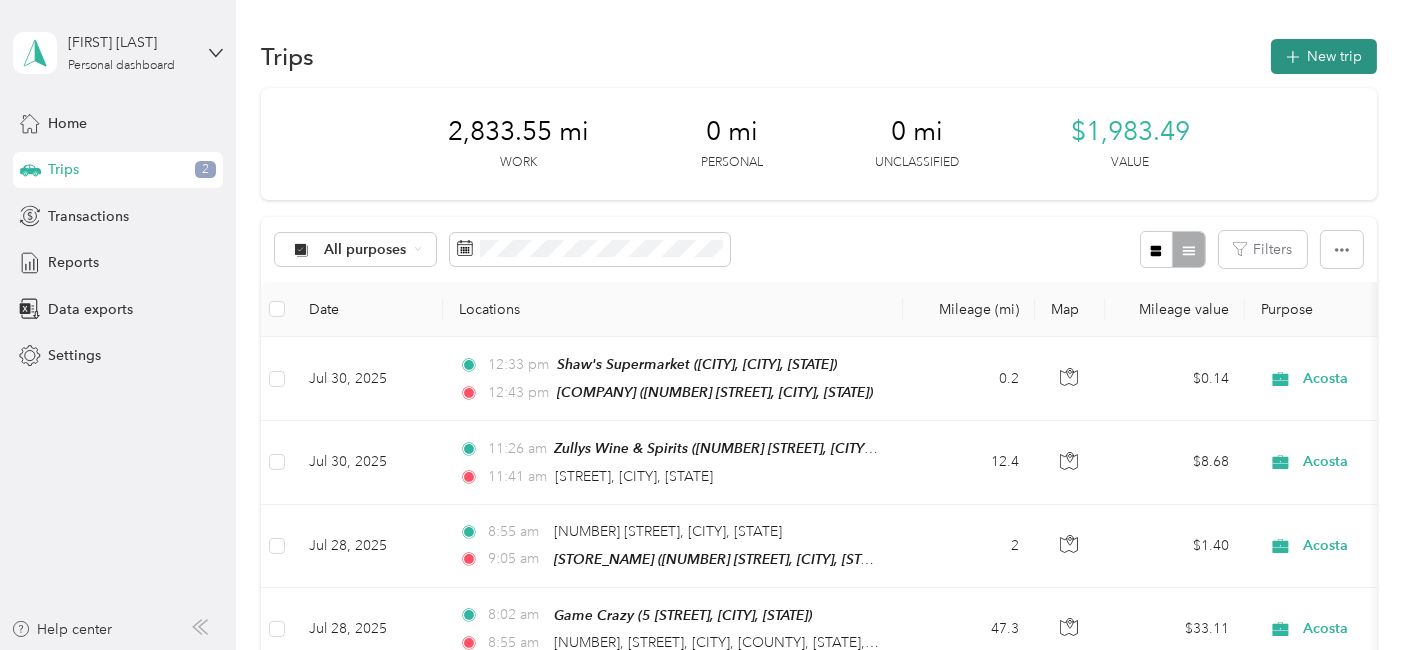 click on "New trip" at bounding box center [1324, 56] 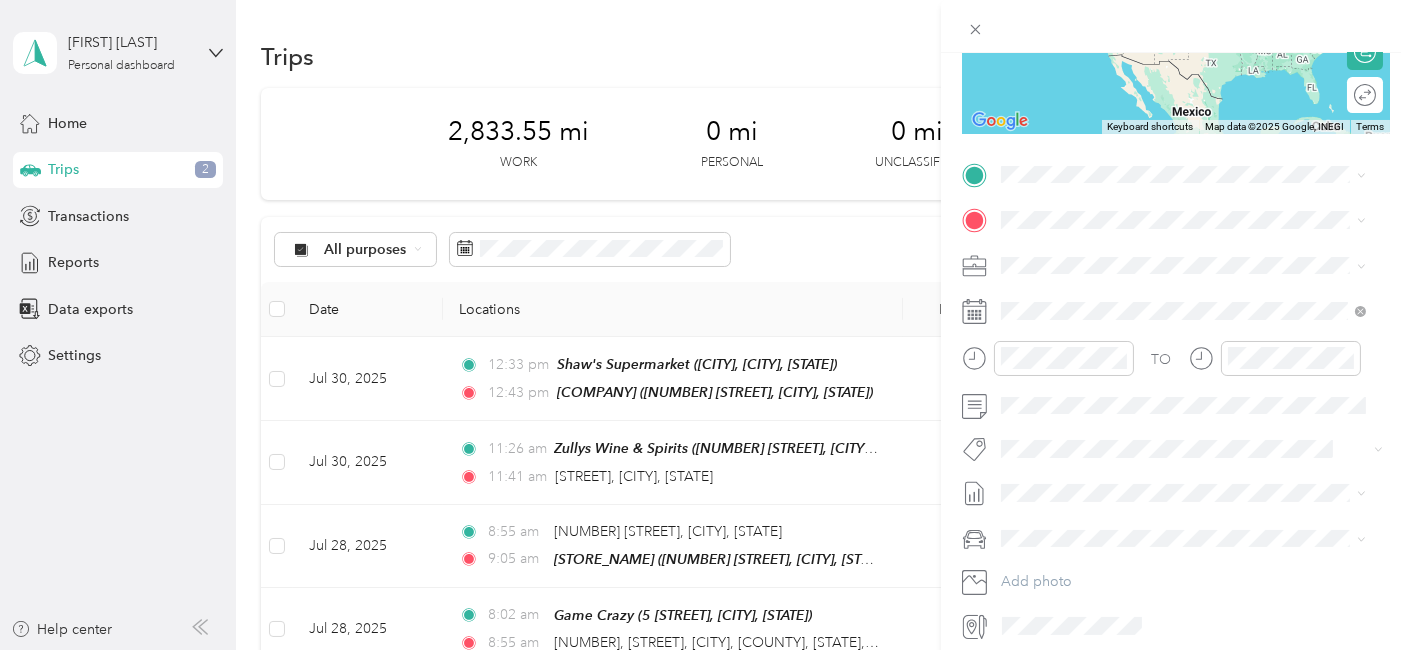 scroll, scrollTop: 325, scrollLeft: 0, axis: vertical 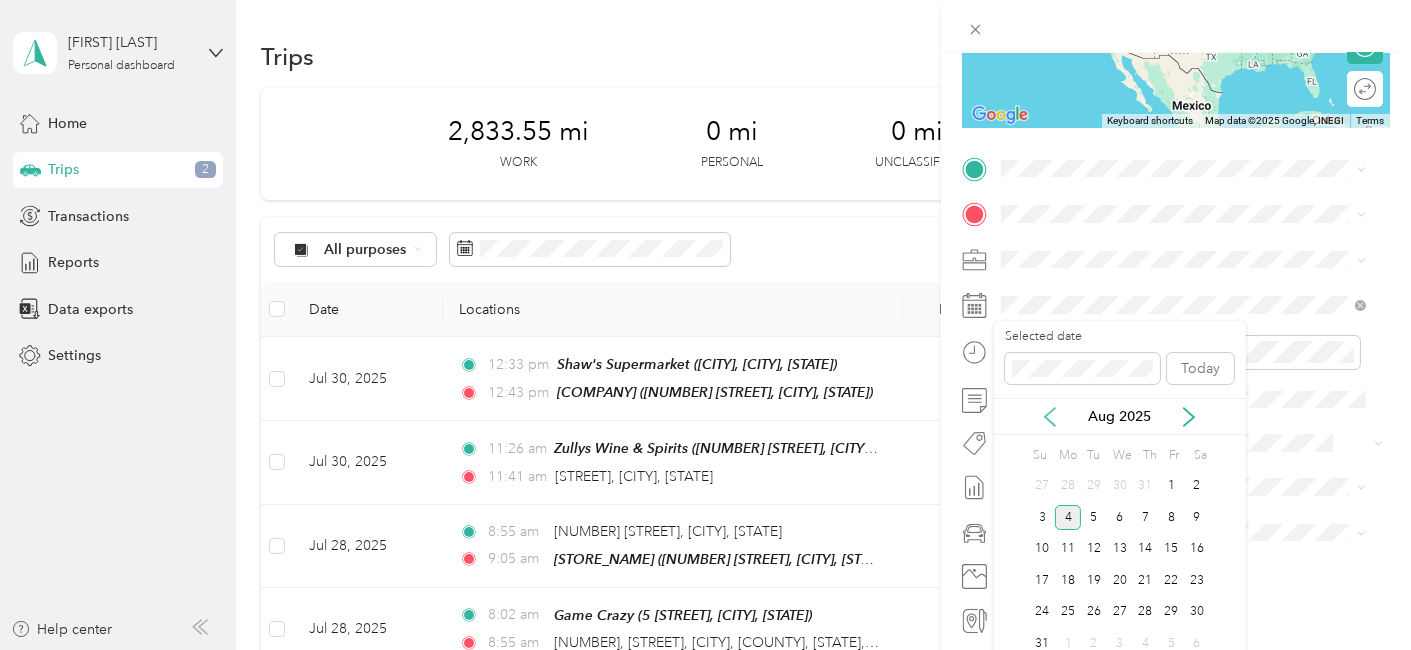 click 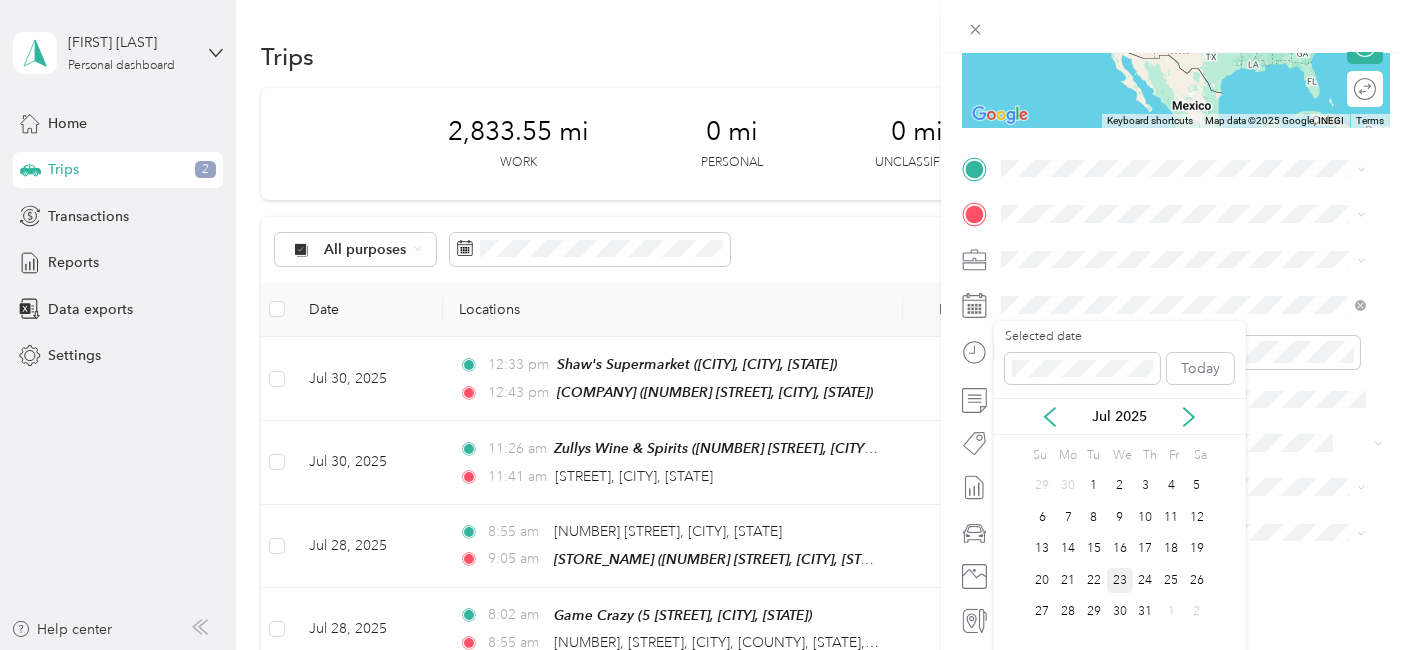 click on "23" at bounding box center [1120, 580] 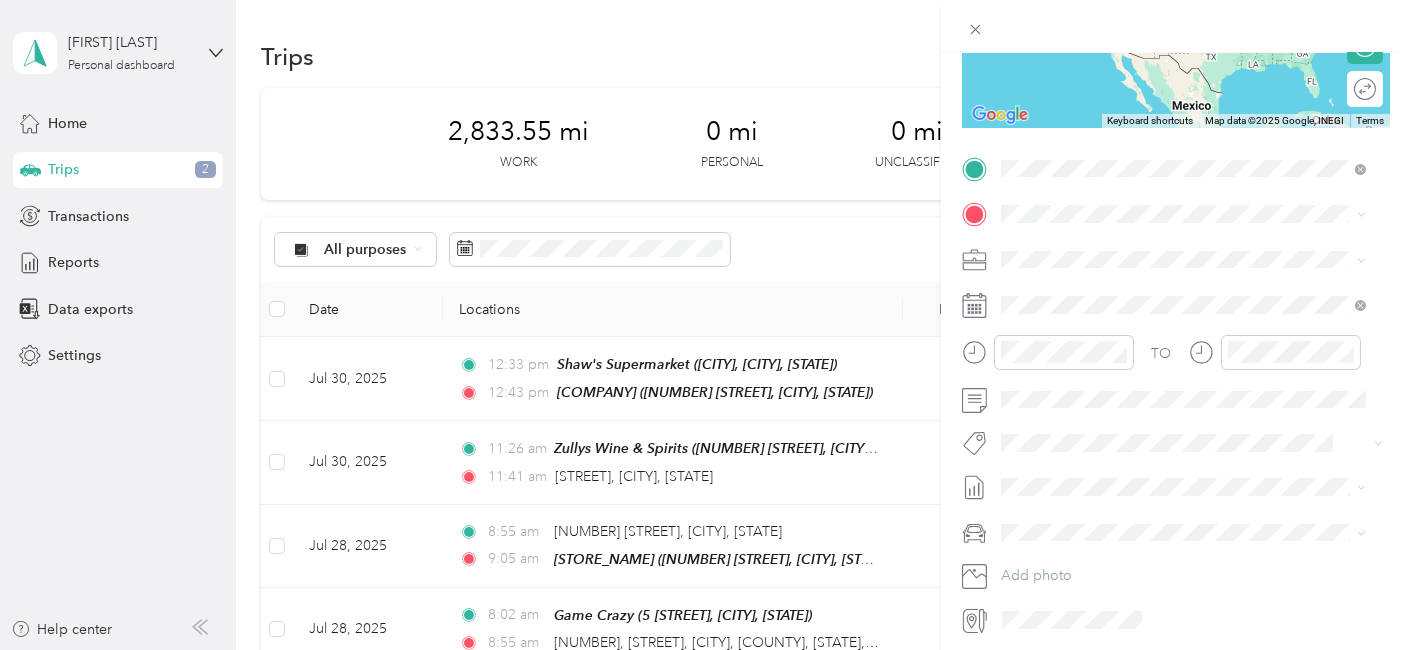 click on "Shaws Supermarket" at bounding box center [1171, 250] 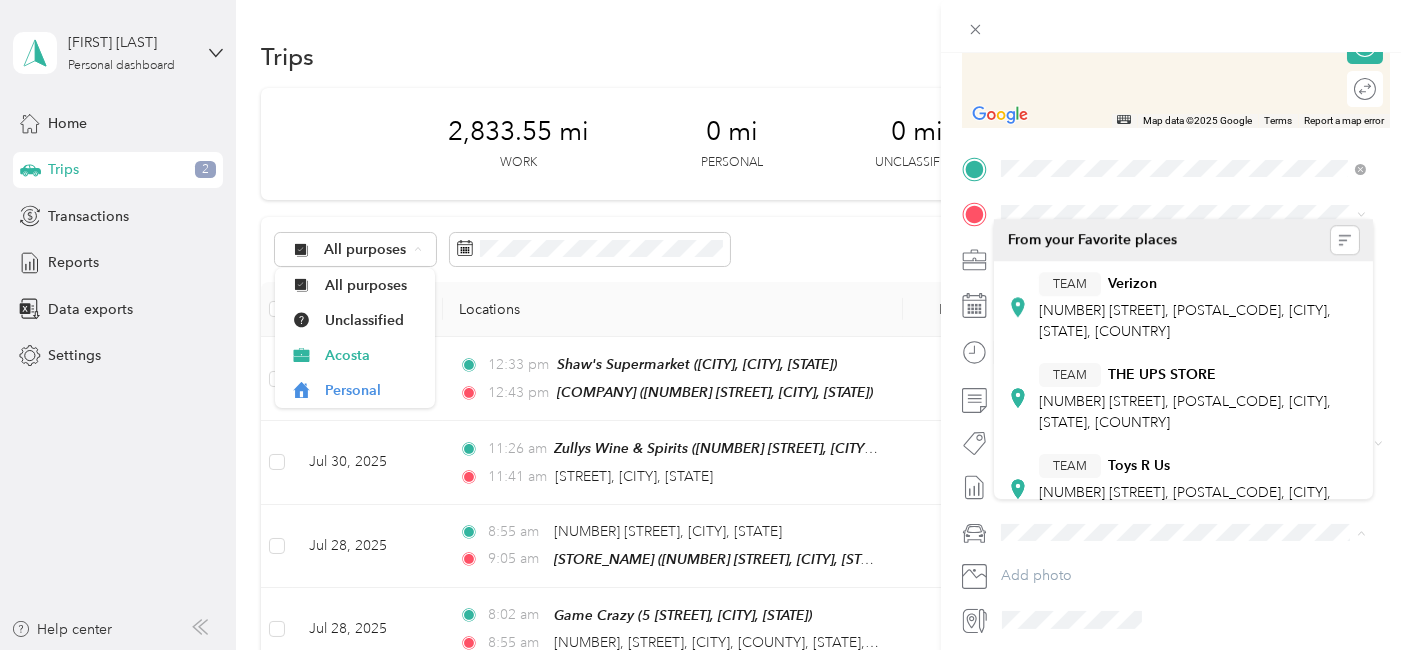 scroll, scrollTop: 0, scrollLeft: 0, axis: both 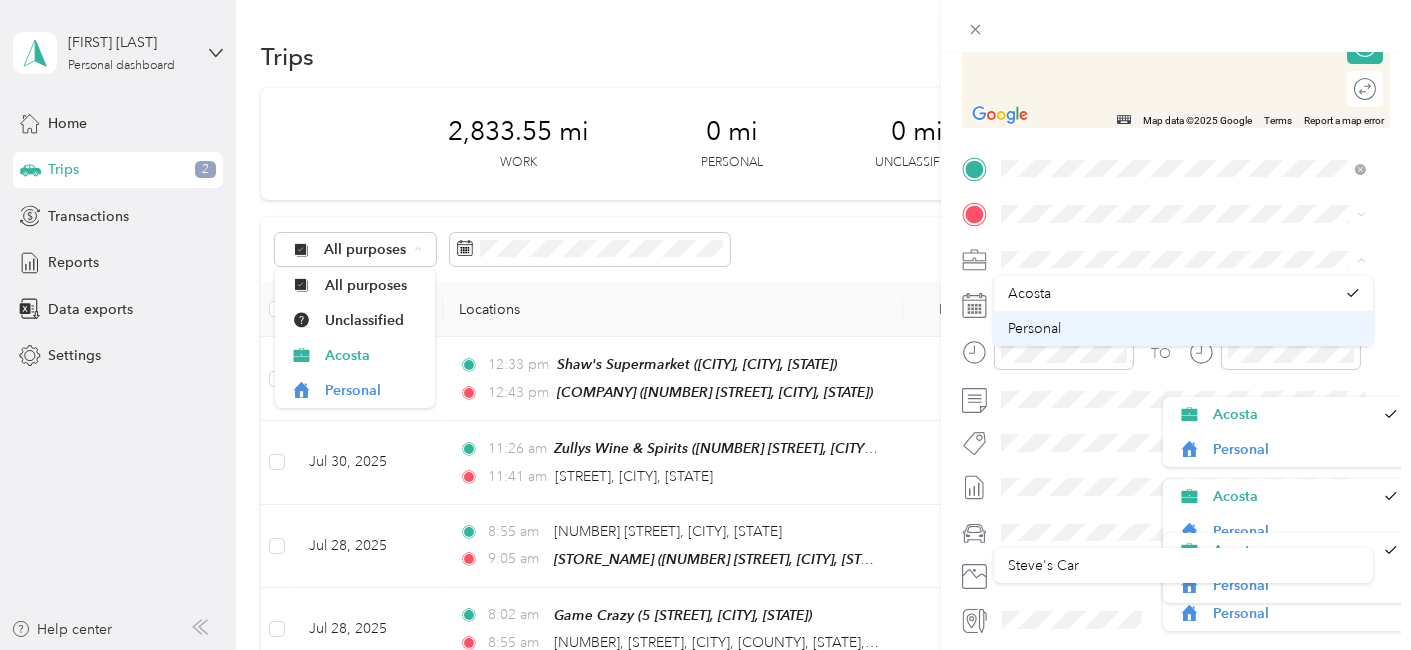 drag, startPoint x: 1365, startPoint y: 290, endPoint x: 1365, endPoint y: 312, distance: 22 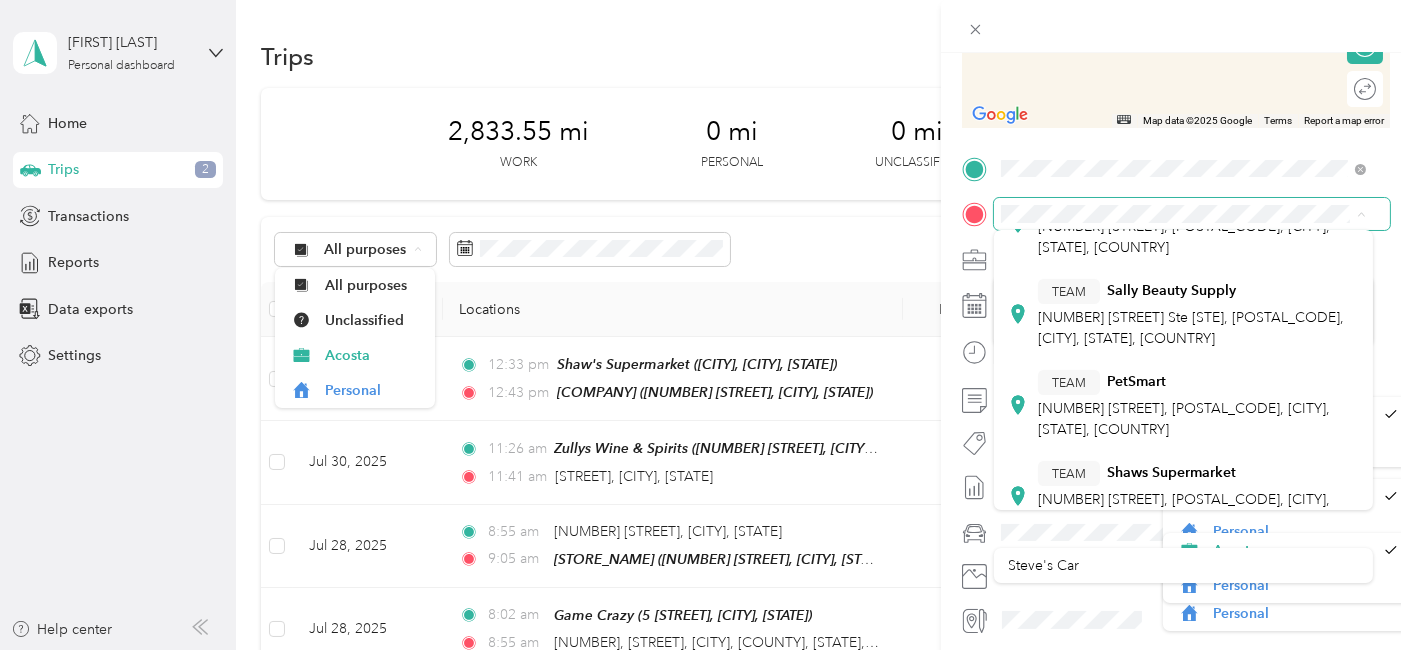 scroll, scrollTop: 503, scrollLeft: 0, axis: vertical 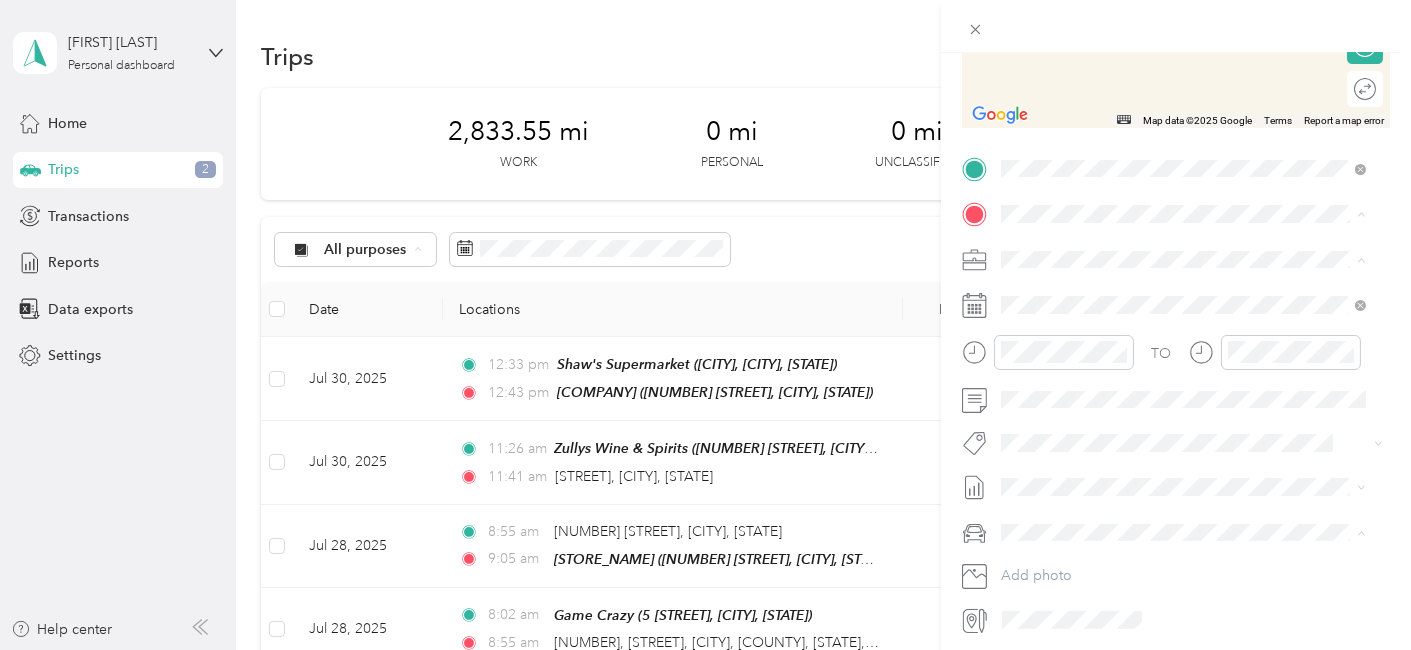 click on "Shaws Supermarket" at bounding box center [1171, 429] 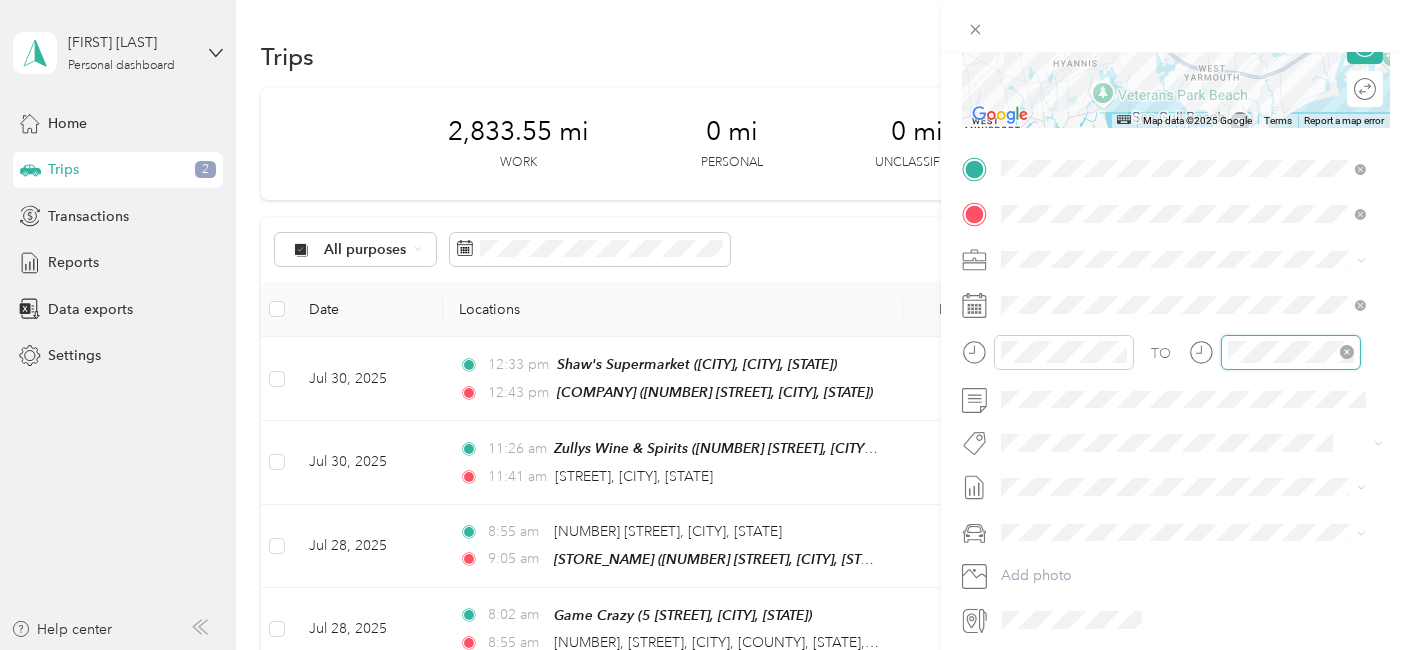 scroll, scrollTop: 28, scrollLeft: 0, axis: vertical 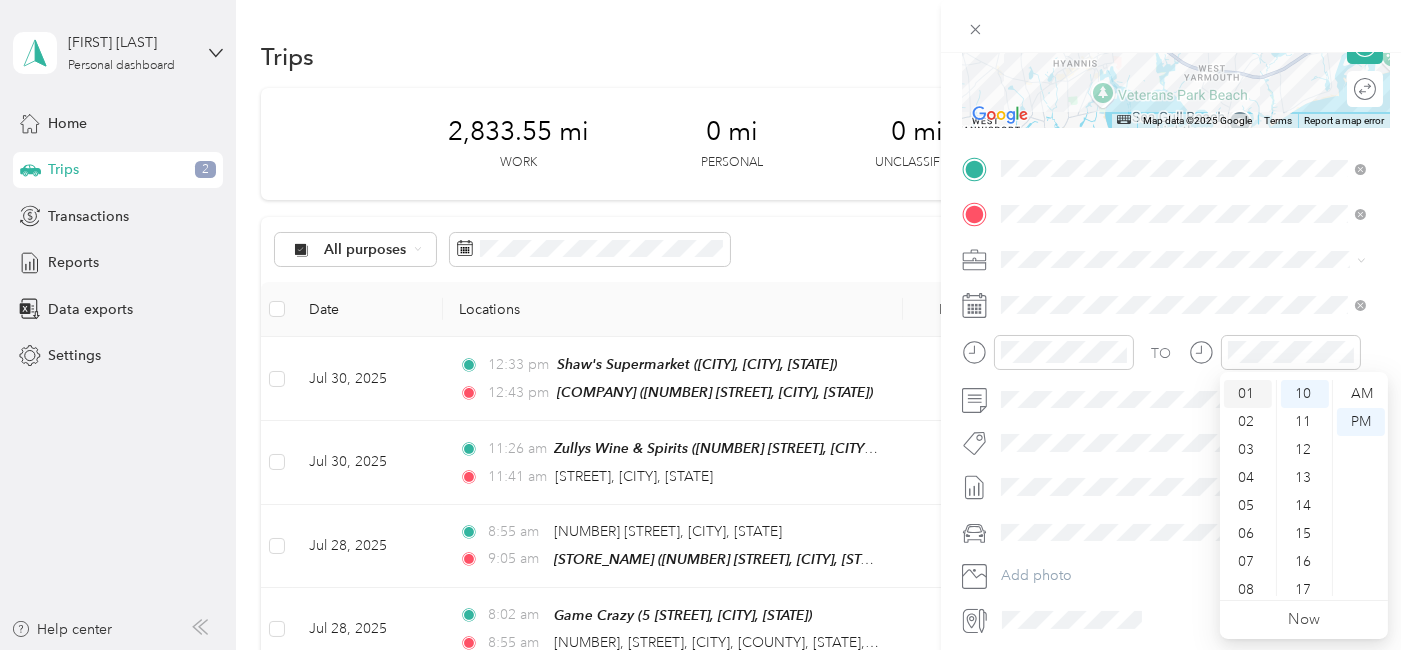 click on "01" at bounding box center (1248, 394) 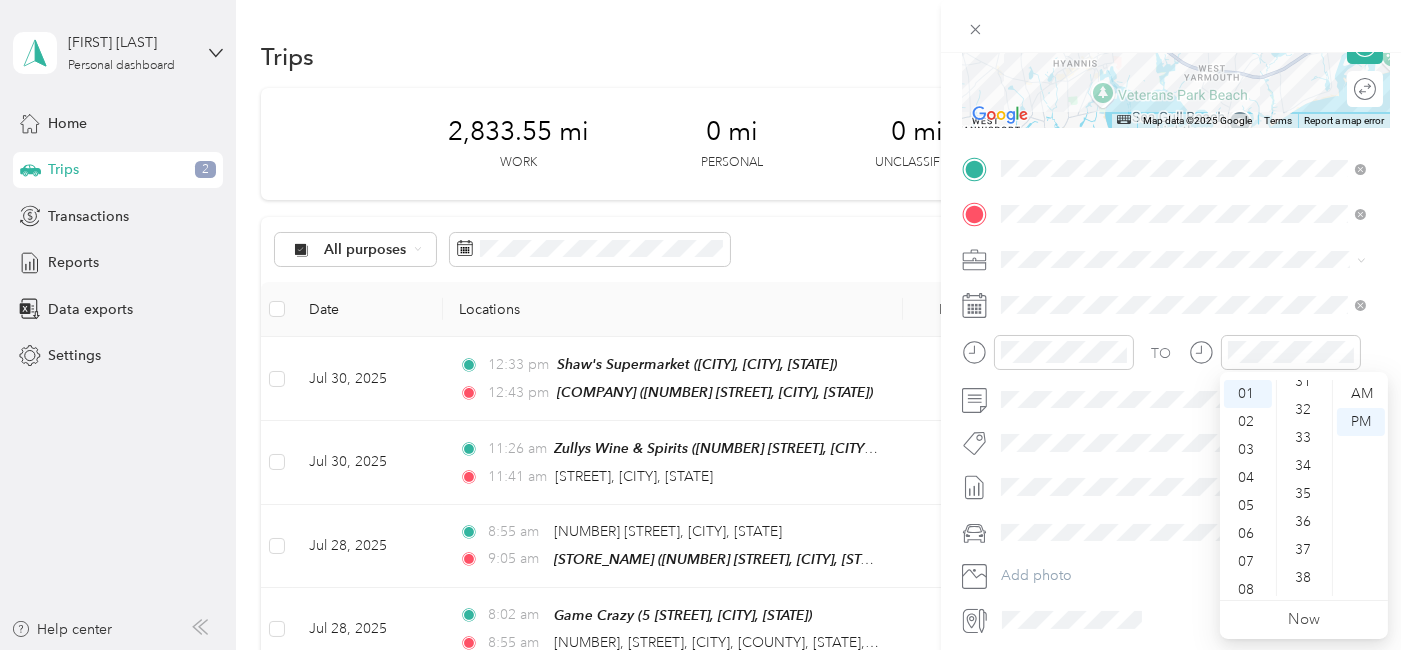 scroll, scrollTop: 894, scrollLeft: 0, axis: vertical 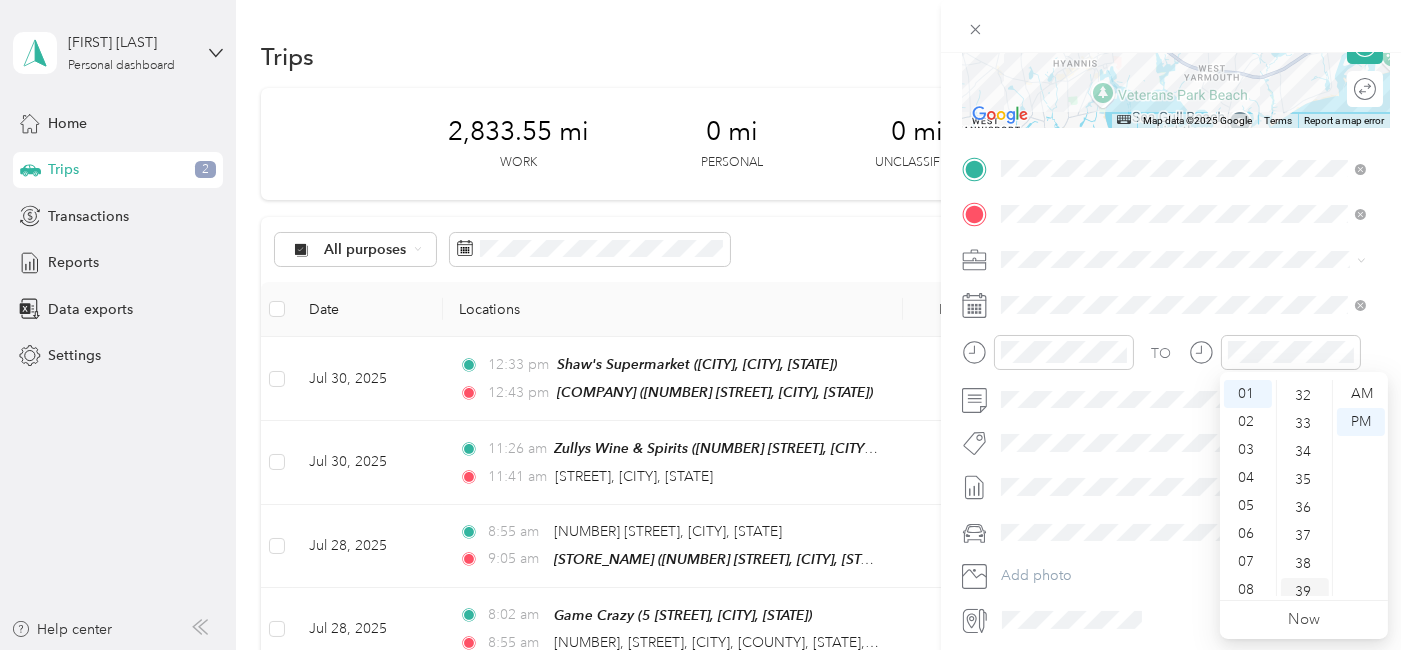 click on "39" at bounding box center [1305, 592] 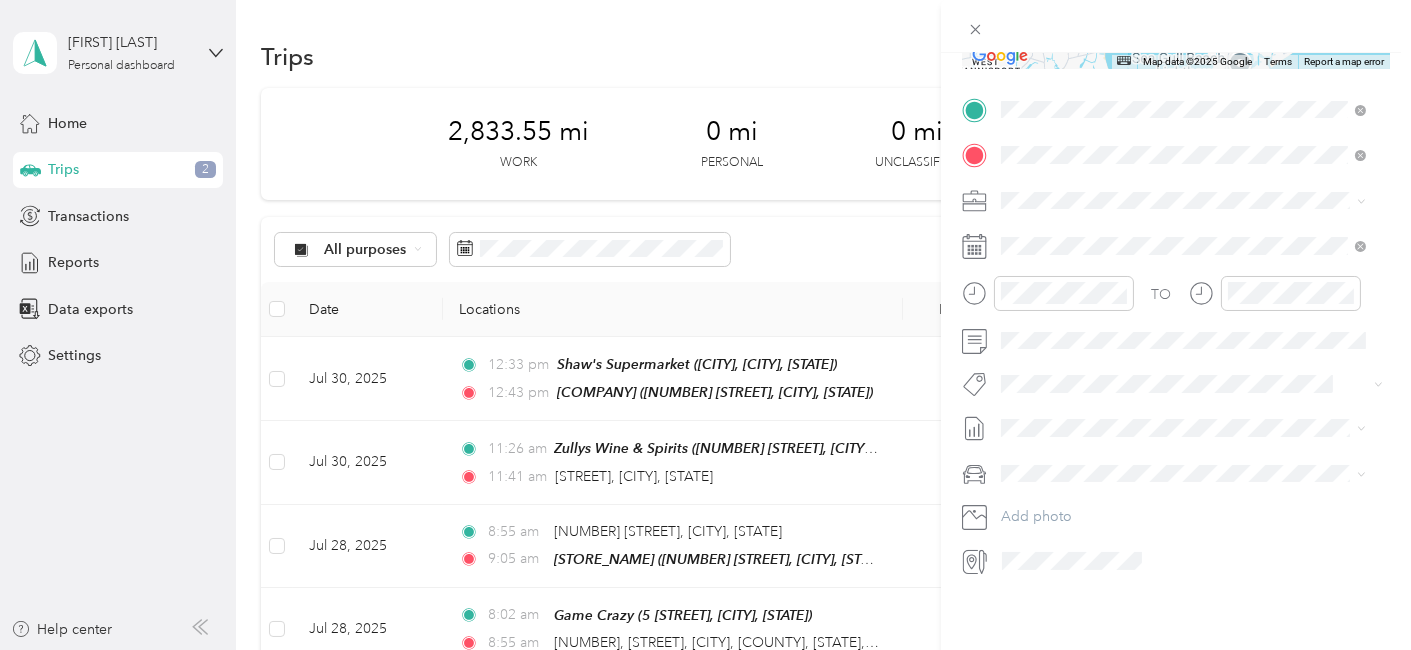 scroll, scrollTop: 400, scrollLeft: 0, axis: vertical 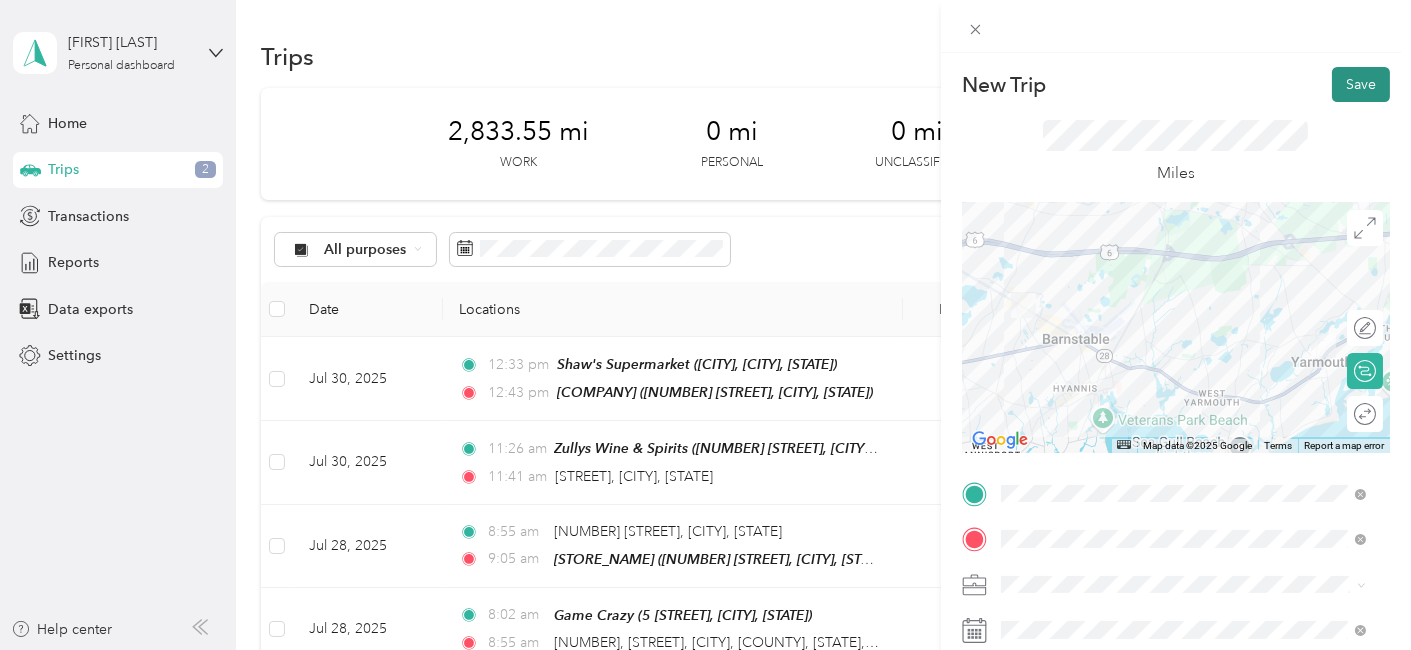 click on "Save" at bounding box center [1361, 84] 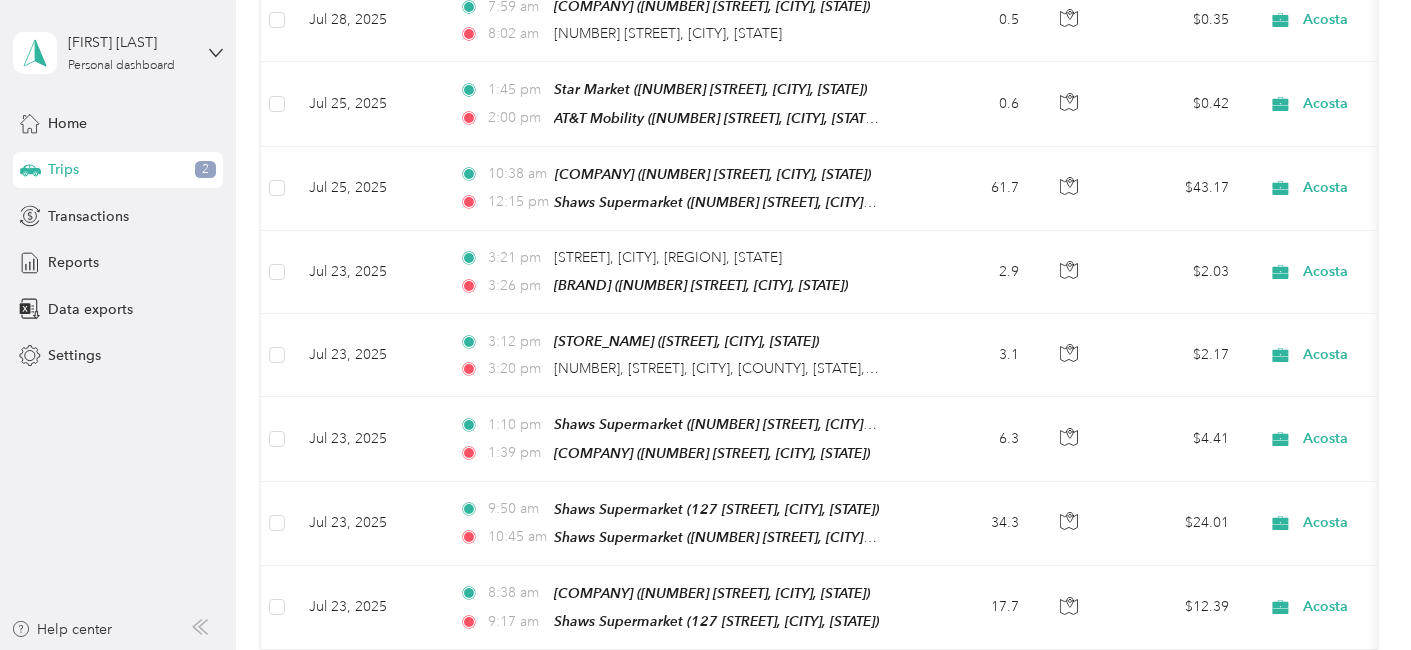 scroll, scrollTop: 695, scrollLeft: 0, axis: vertical 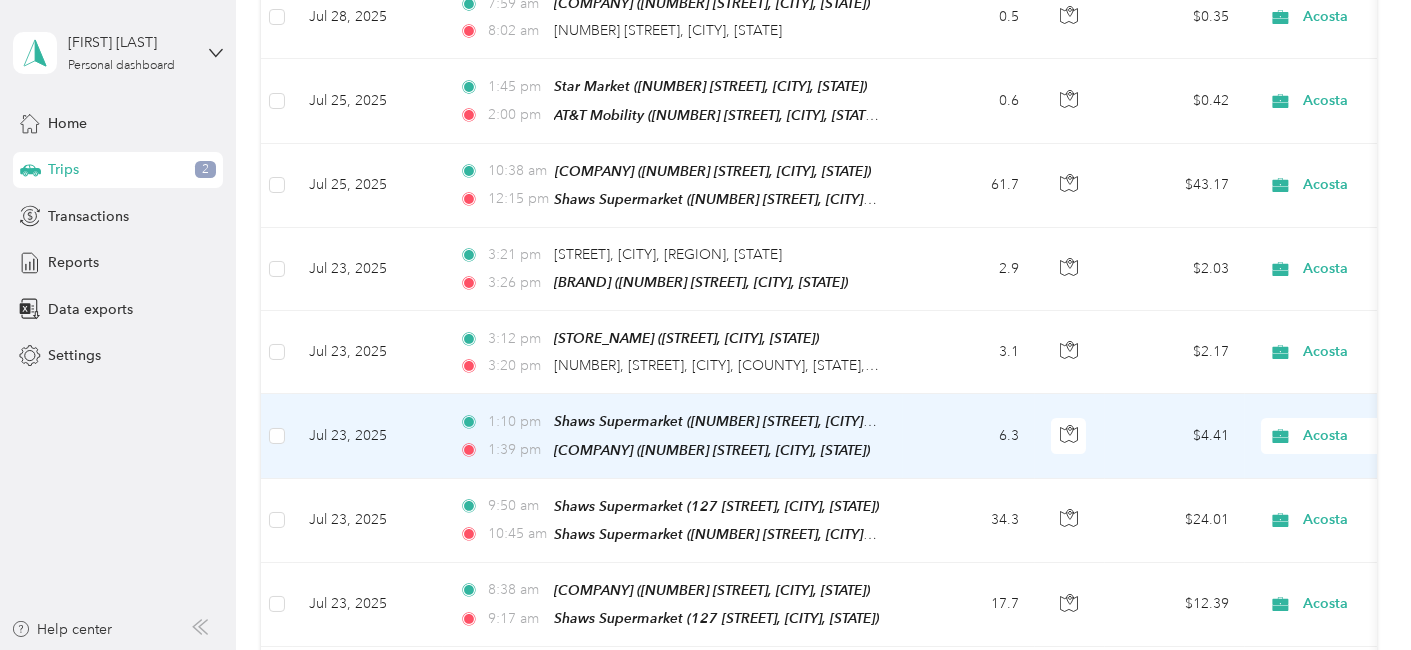 click on "[TIME] [STORE_NAME] ([NUMBER] [STREET], [CITY], [STATE])" at bounding box center [669, 421] 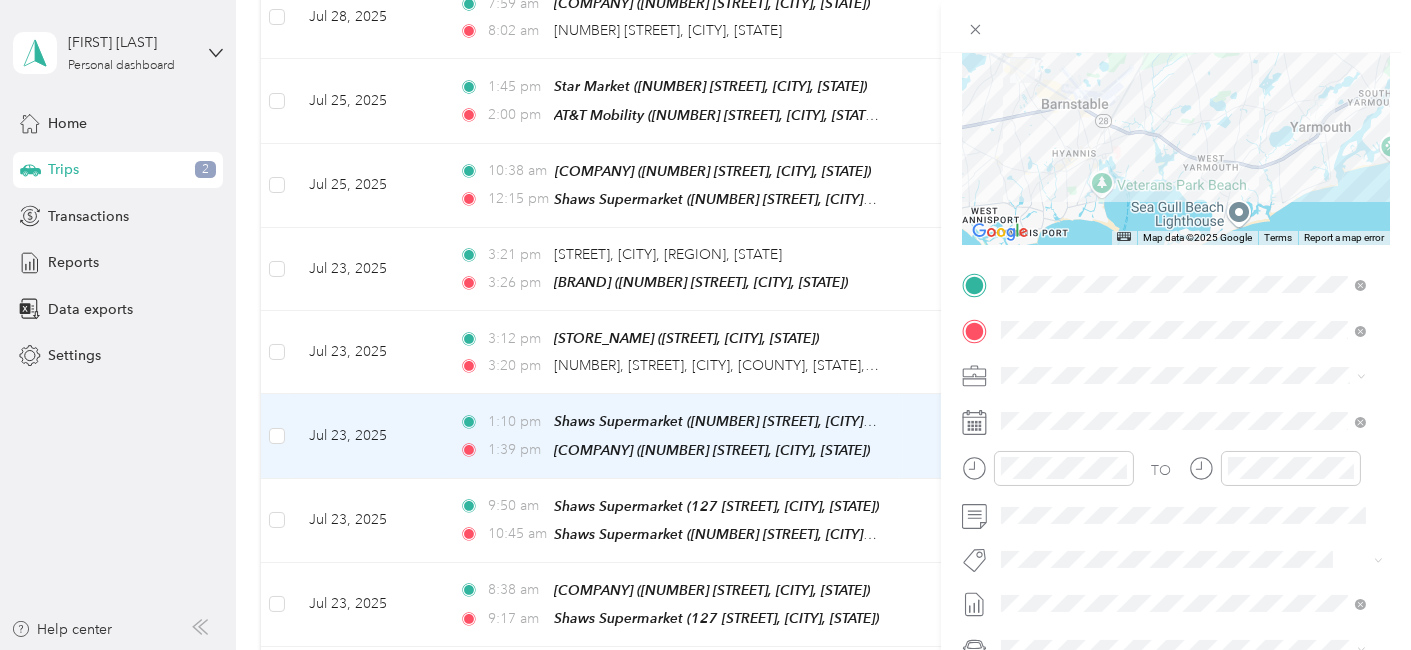 scroll, scrollTop: 213, scrollLeft: 0, axis: vertical 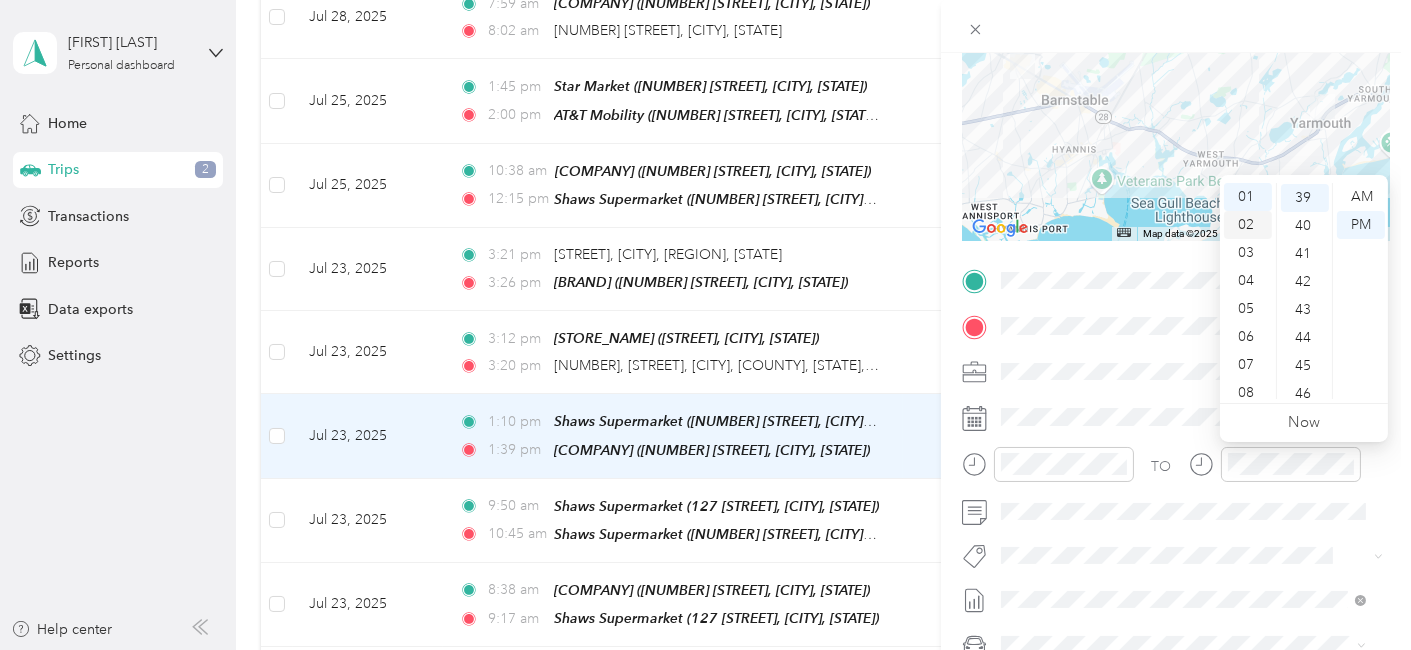 click on "02" at bounding box center (1248, 225) 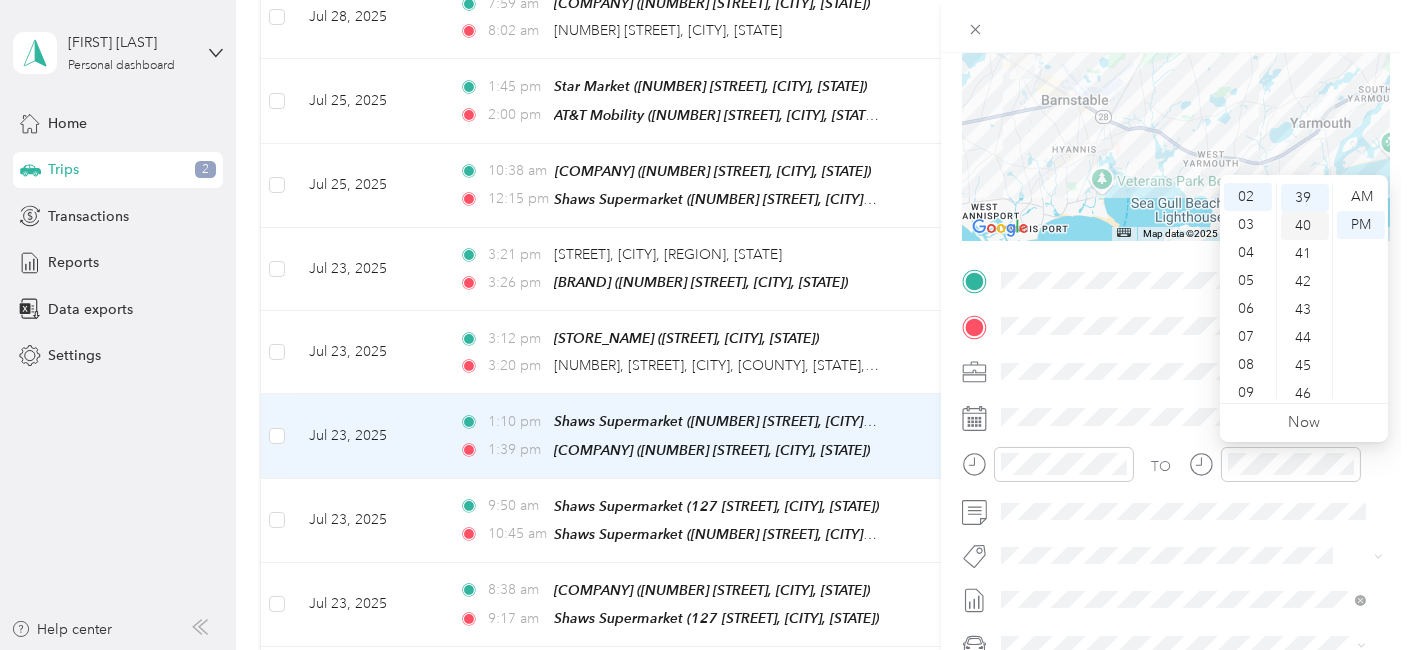 scroll, scrollTop: 56, scrollLeft: 0, axis: vertical 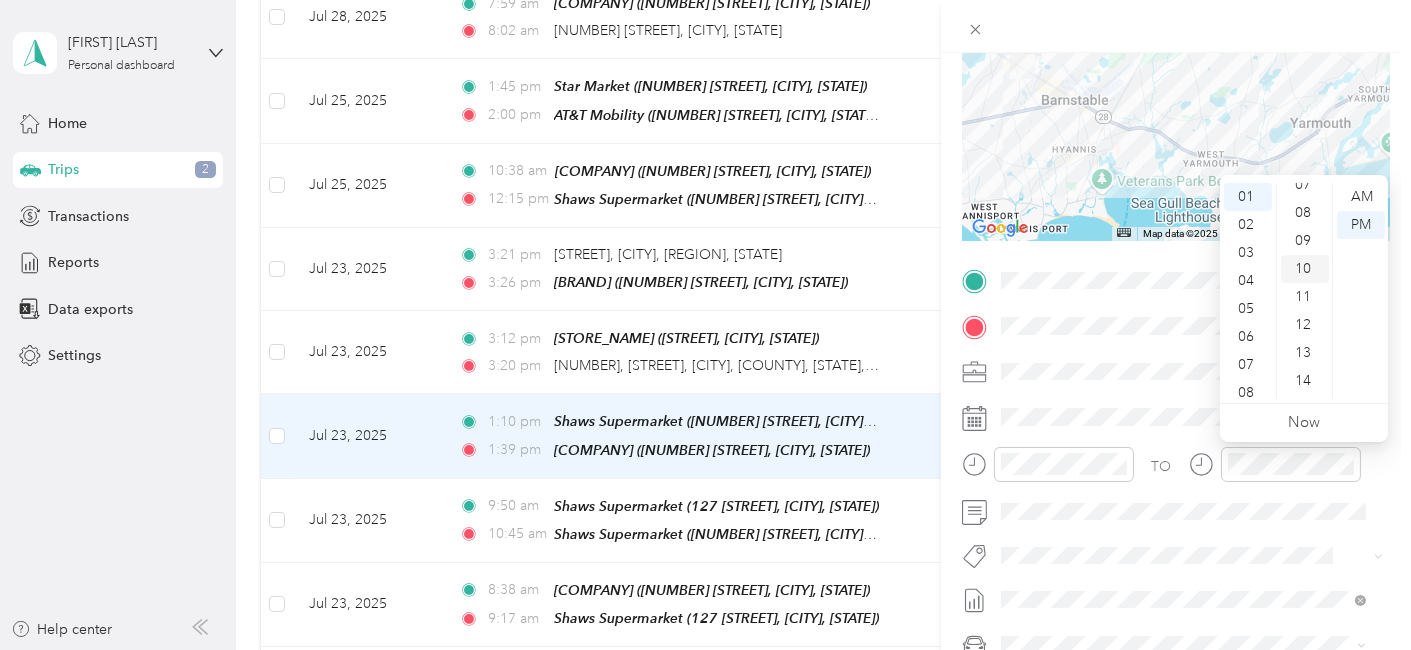 click on "10" at bounding box center (1305, 269) 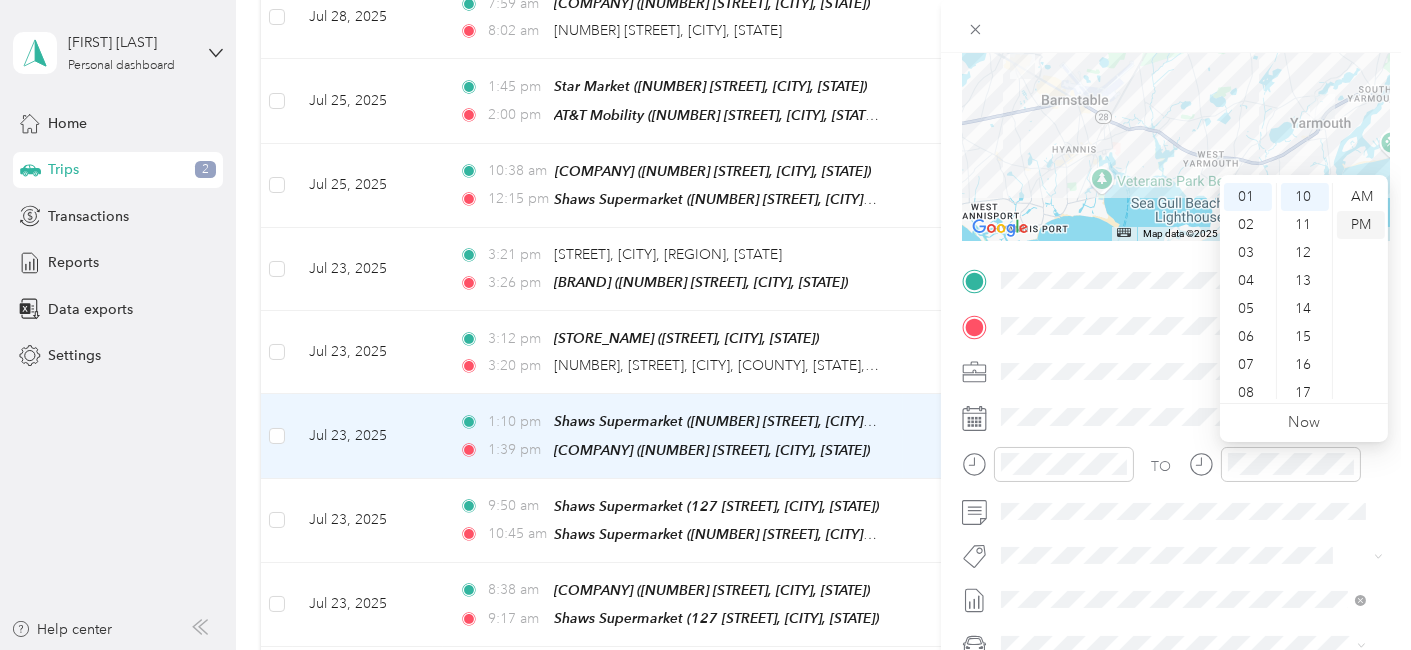 click on "PM" at bounding box center (1361, 225) 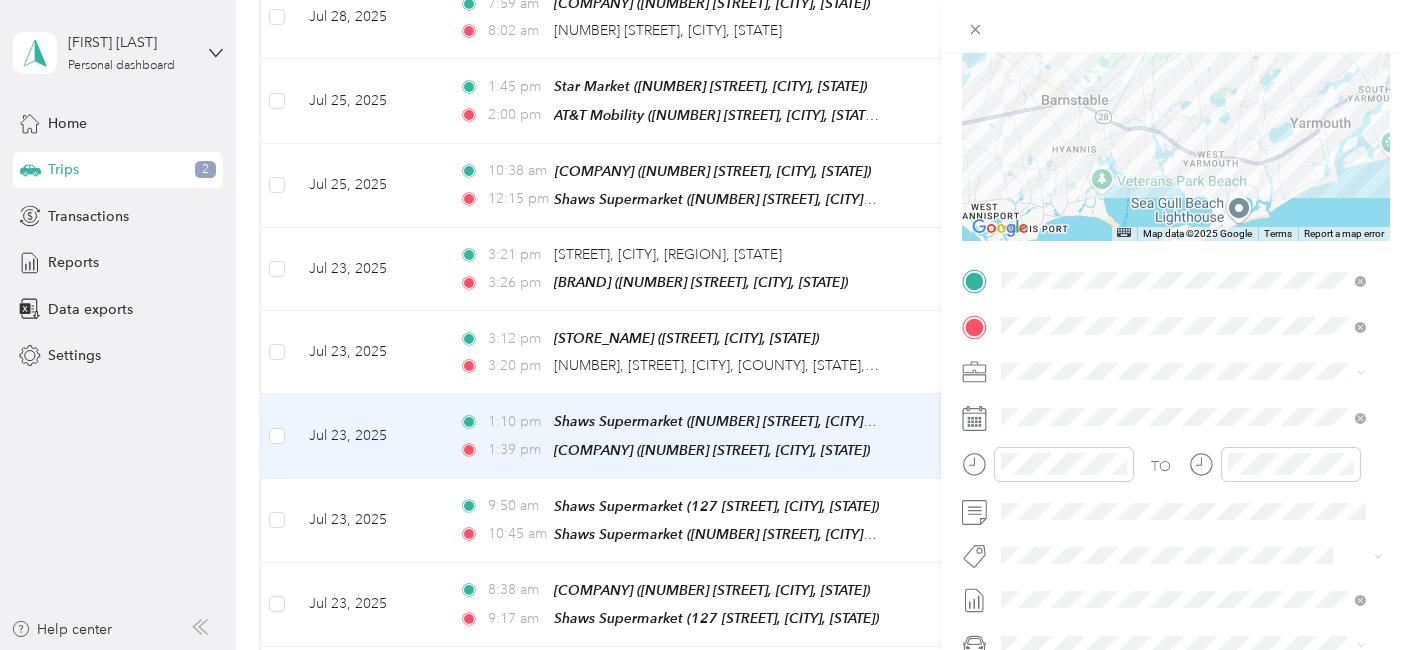 scroll, scrollTop: 0, scrollLeft: 0, axis: both 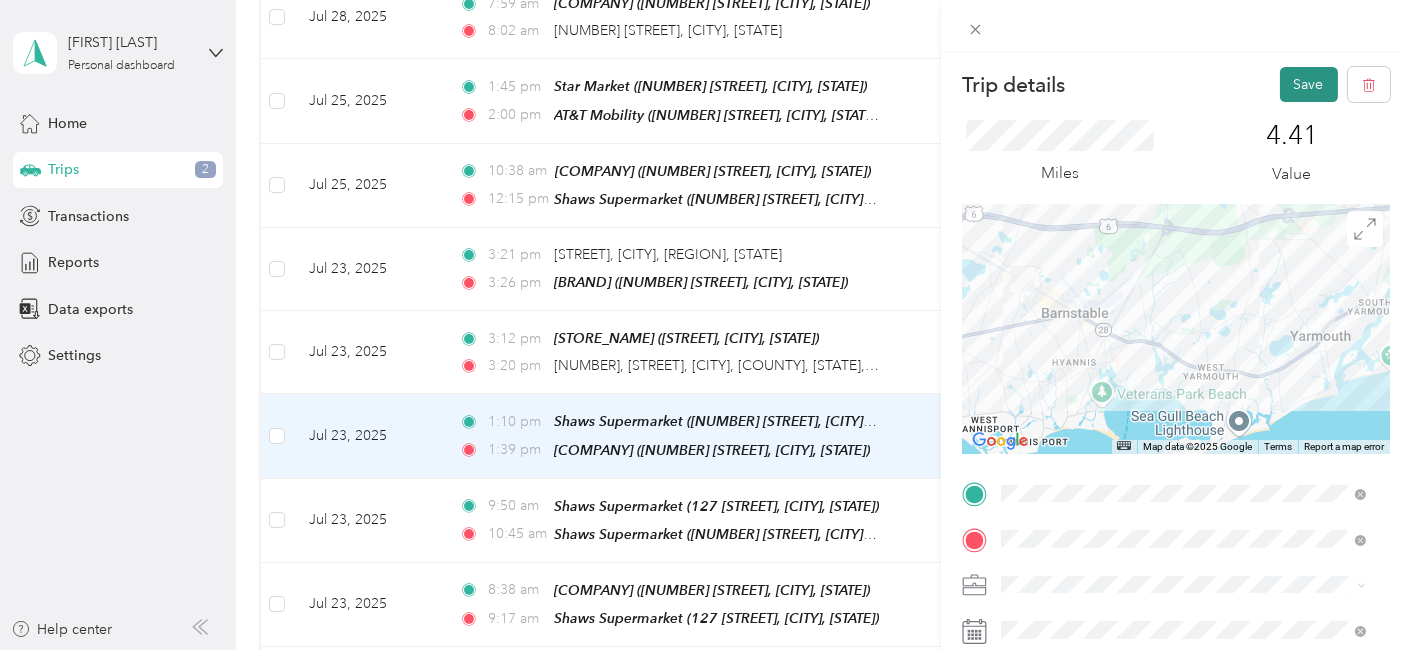 click on "Save" at bounding box center (1309, 84) 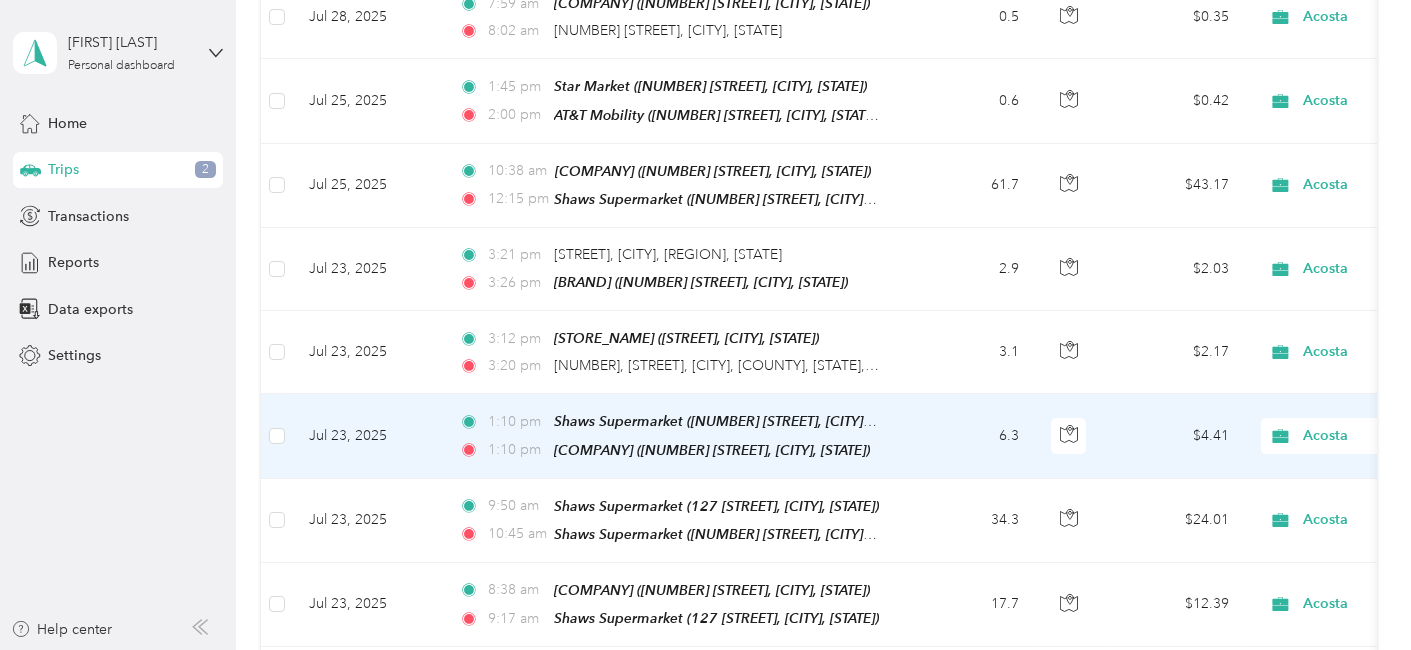 click on "Jul 23, 2025" at bounding box center [368, 436] 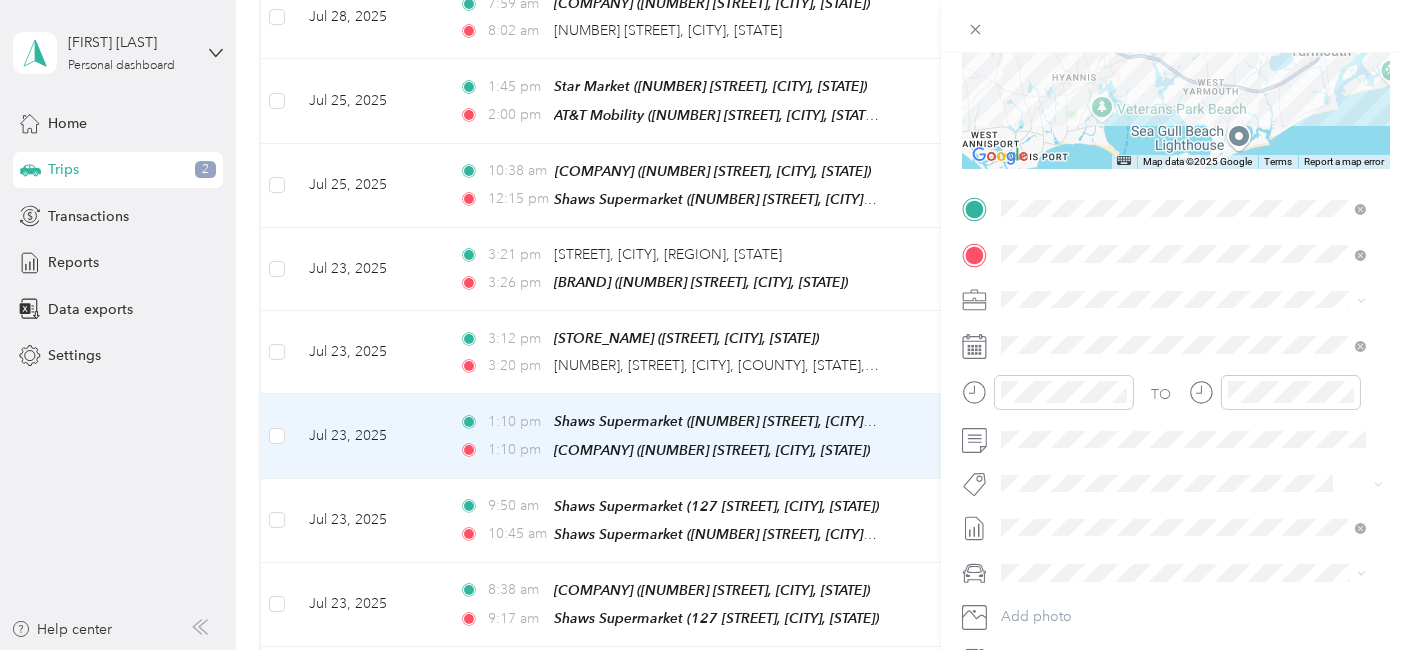 scroll, scrollTop: 291, scrollLeft: 0, axis: vertical 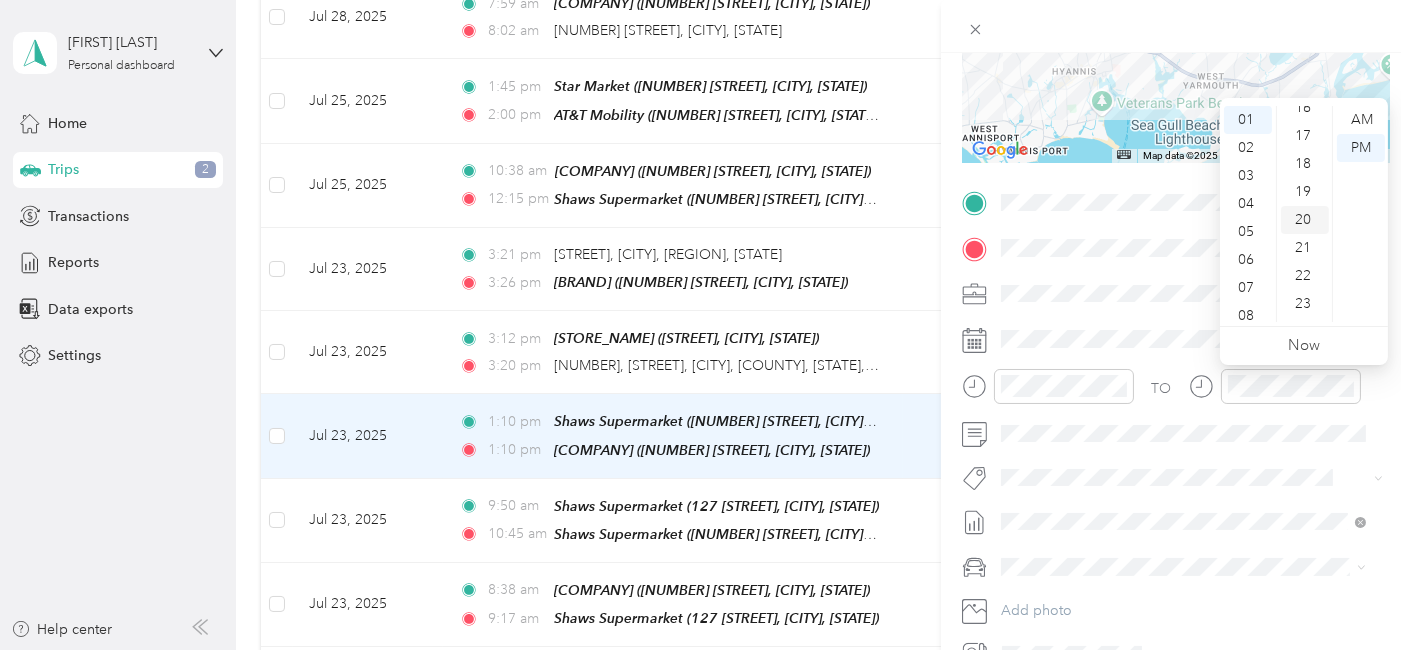 click on "20" at bounding box center (1305, 220) 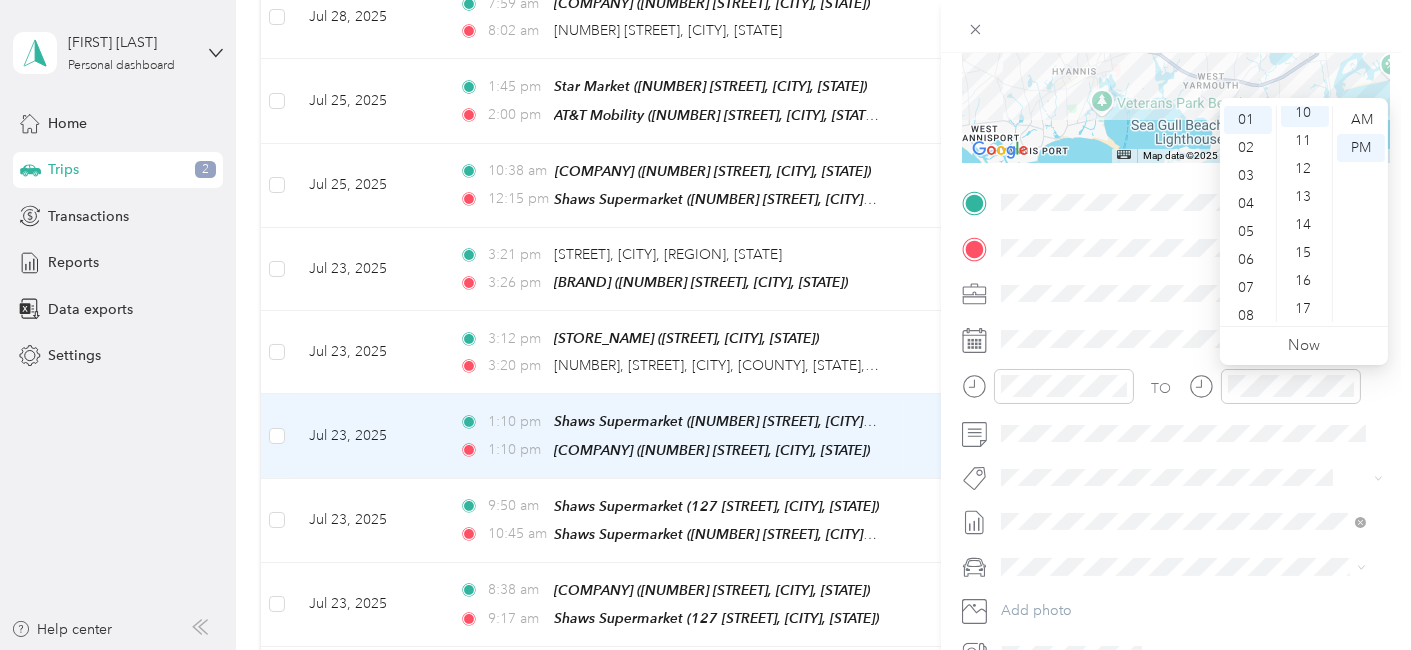 scroll, scrollTop: 280, scrollLeft: 0, axis: vertical 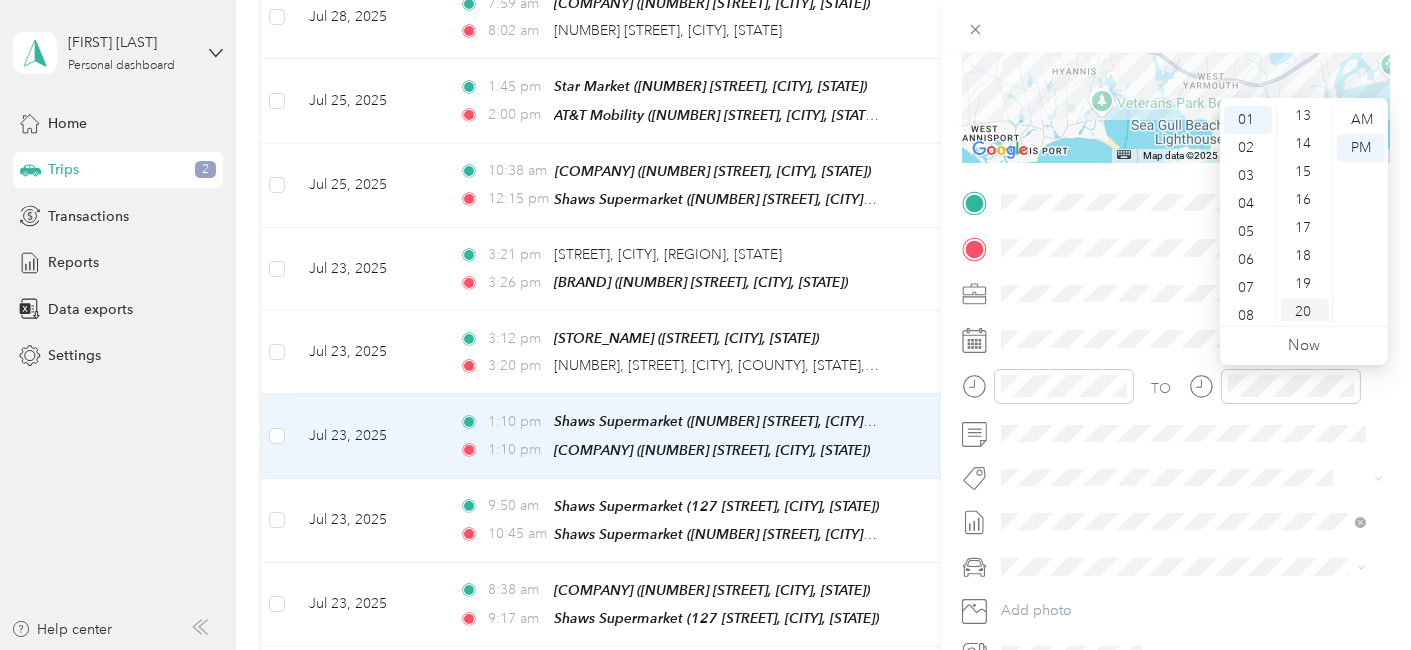 click on "20" at bounding box center (1305, 312) 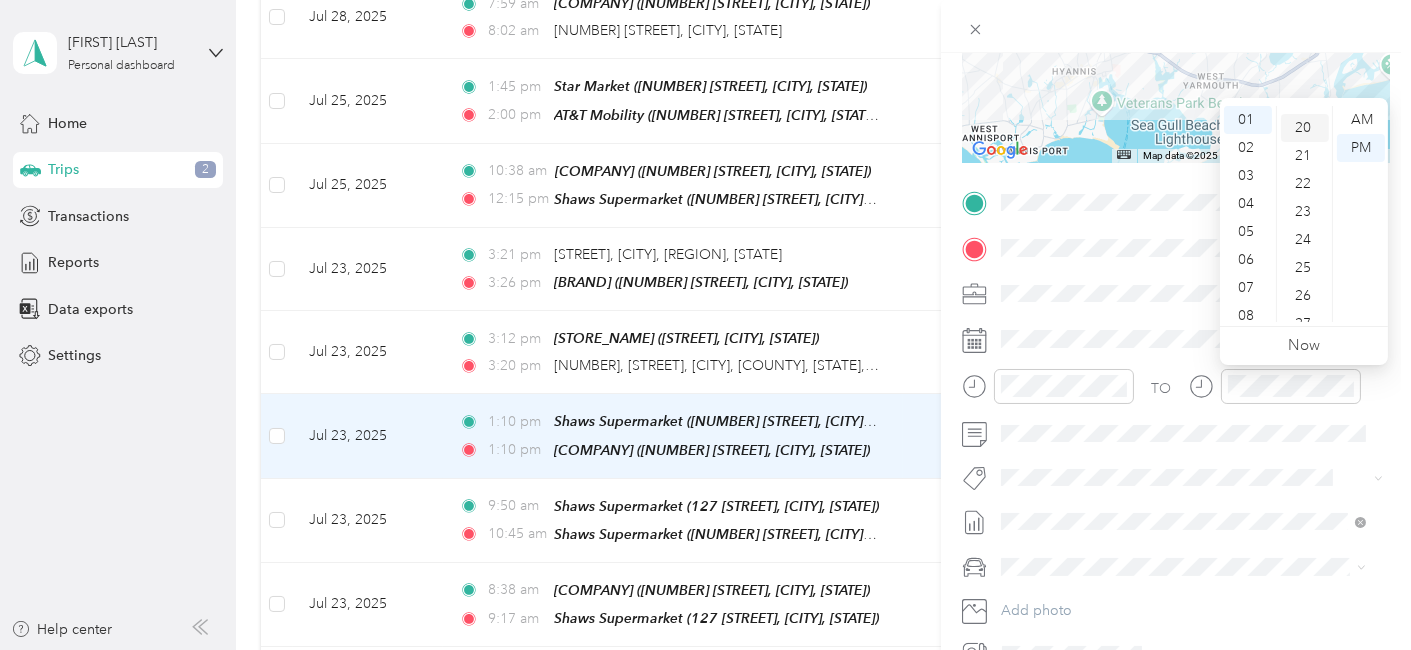 scroll, scrollTop: 560, scrollLeft: 0, axis: vertical 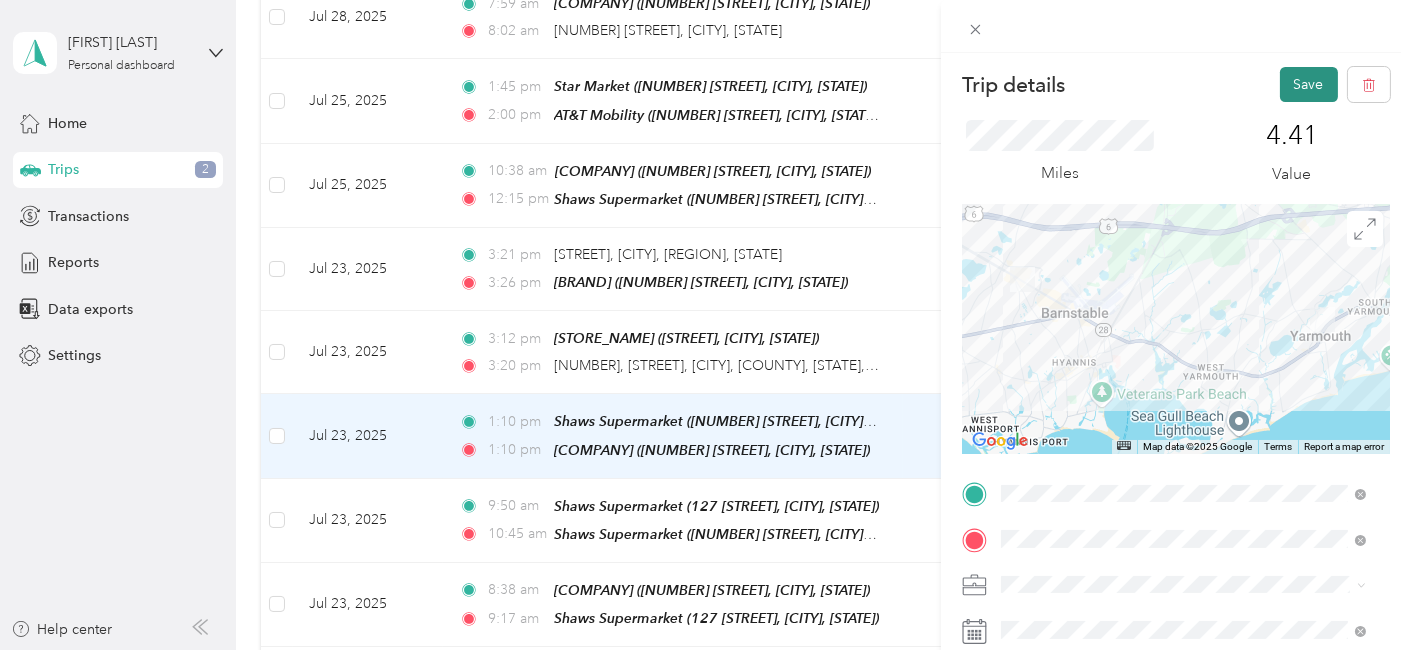 click on "Save" at bounding box center [1309, 84] 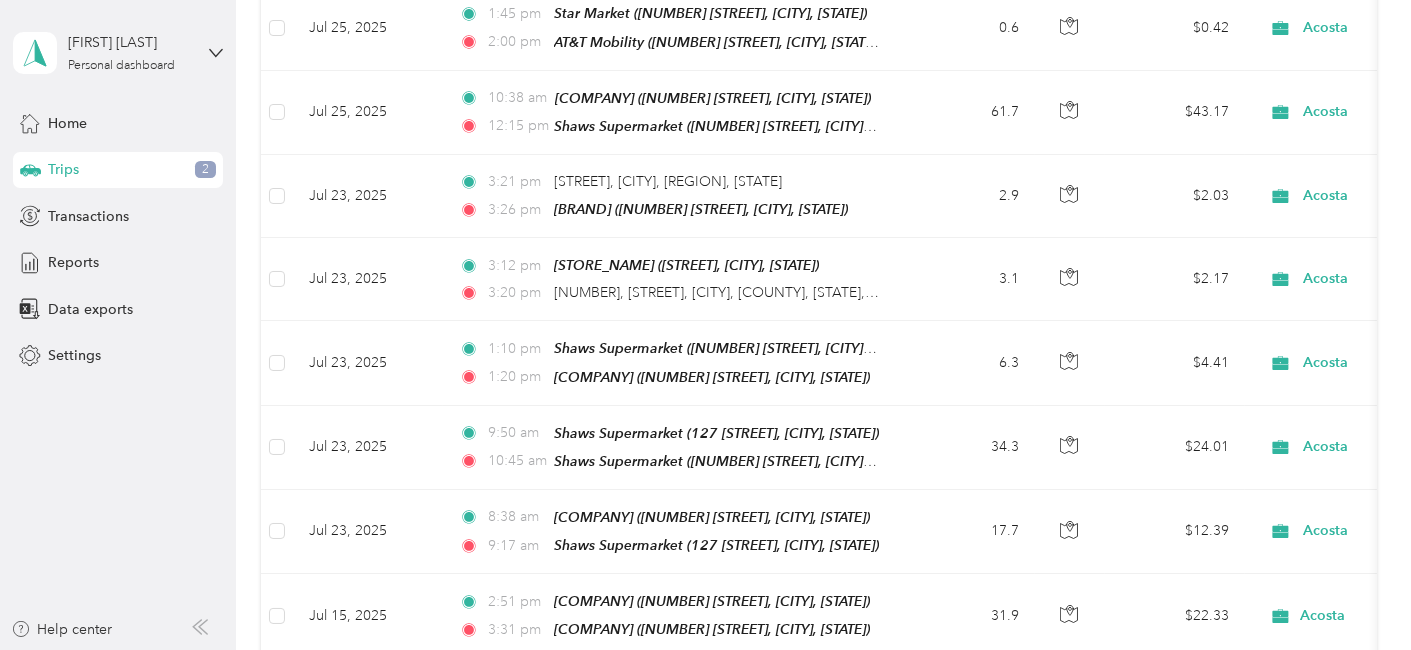 scroll, scrollTop: 719, scrollLeft: 0, axis: vertical 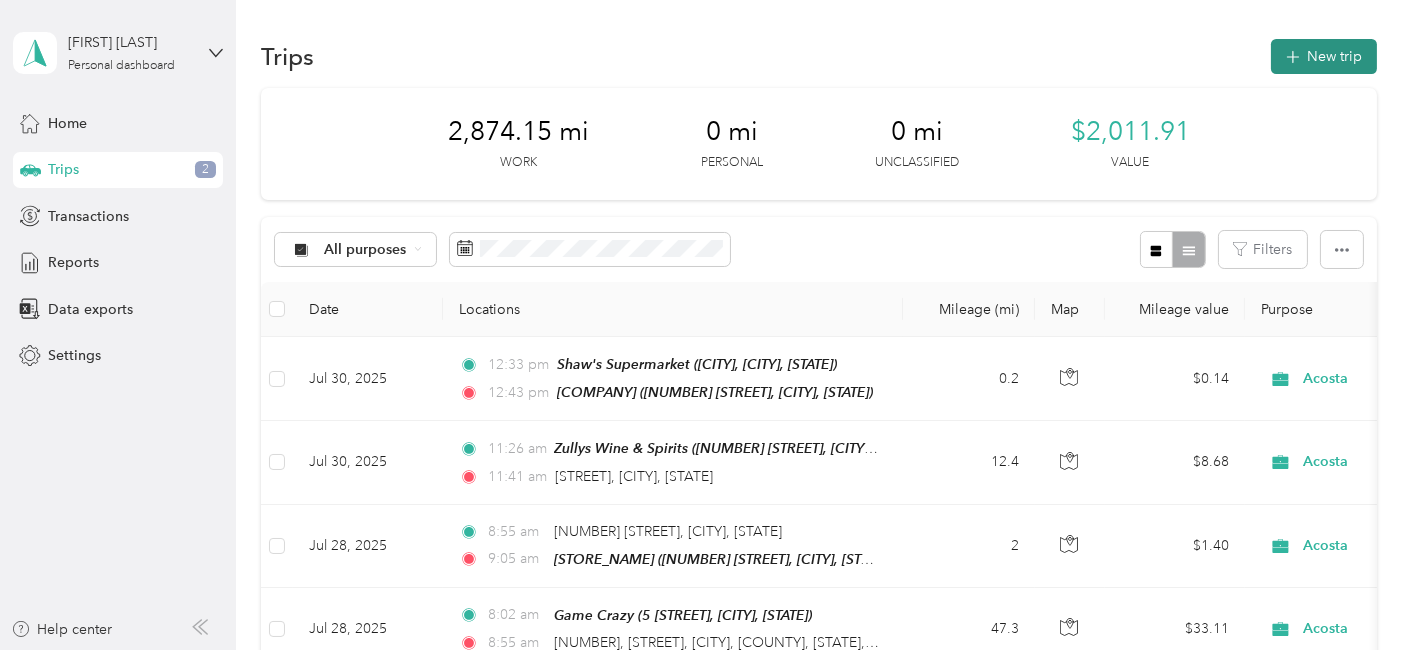 click on "New trip" at bounding box center (1324, 56) 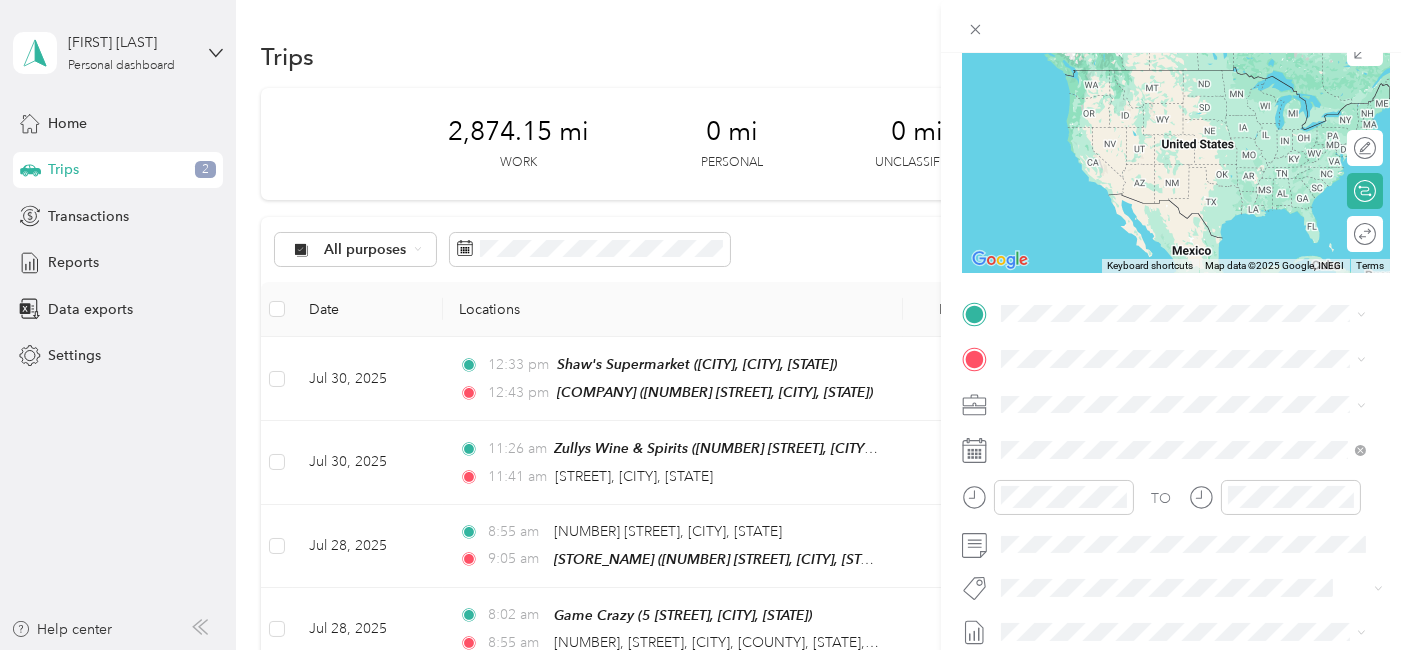scroll, scrollTop: 200, scrollLeft: 0, axis: vertical 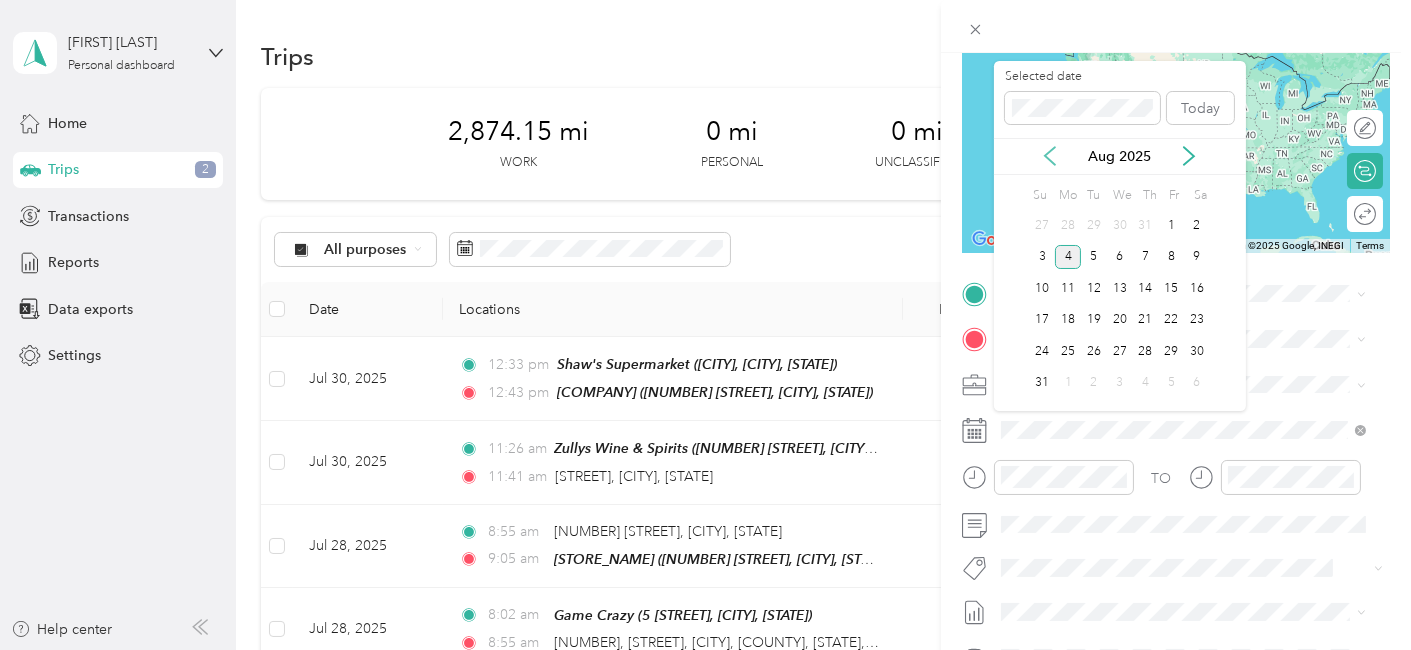 click 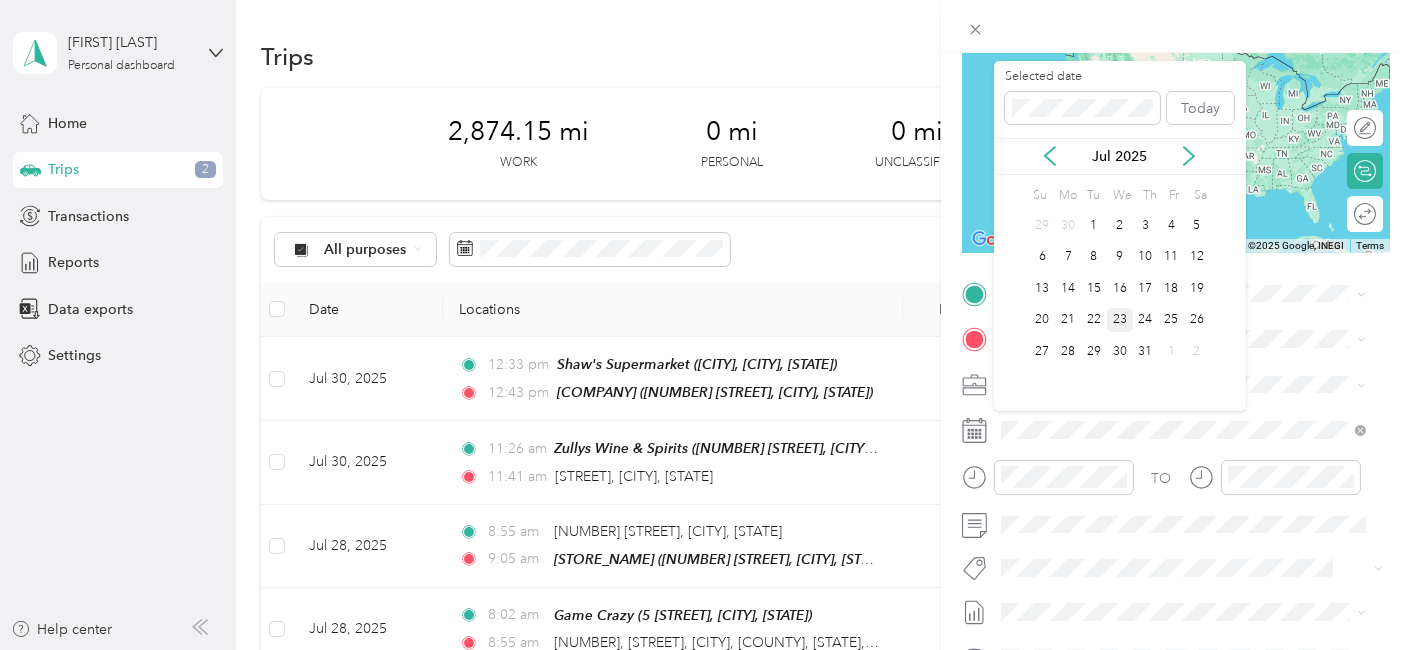 click on "23" at bounding box center (1120, 320) 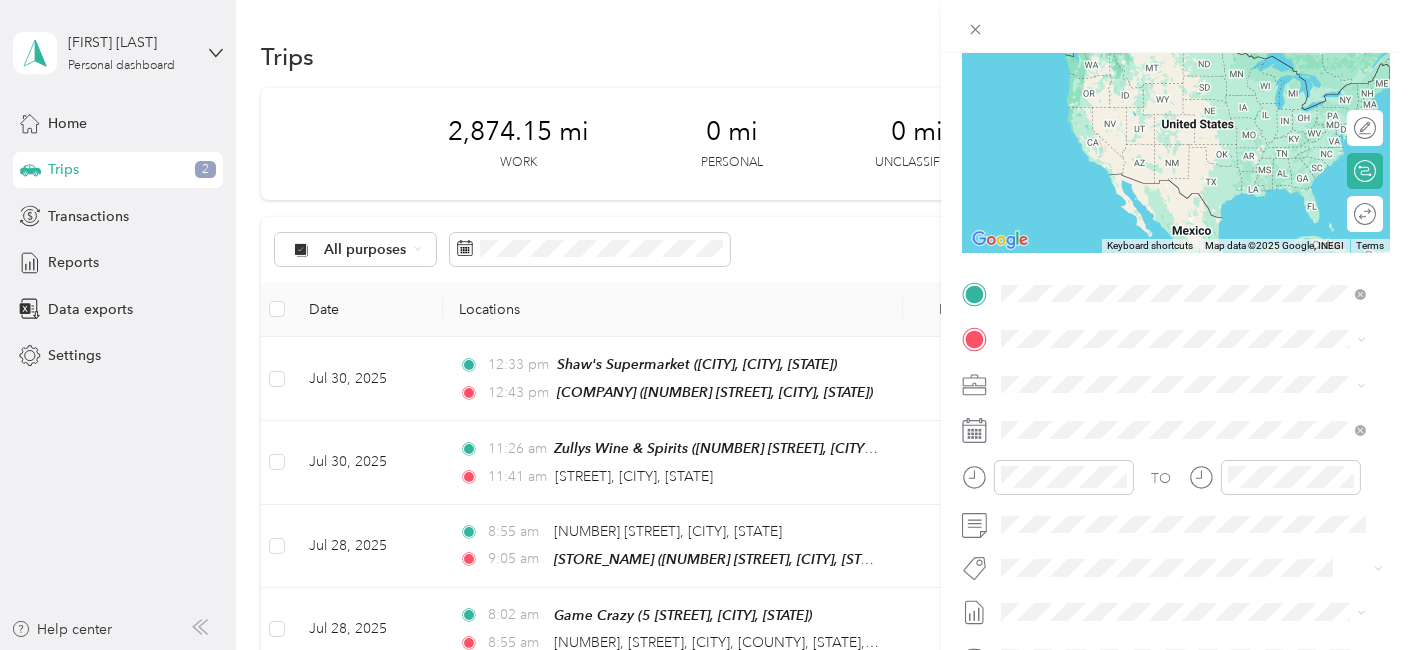 click on "Shaws Supermarket" at bounding box center (1171, 459) 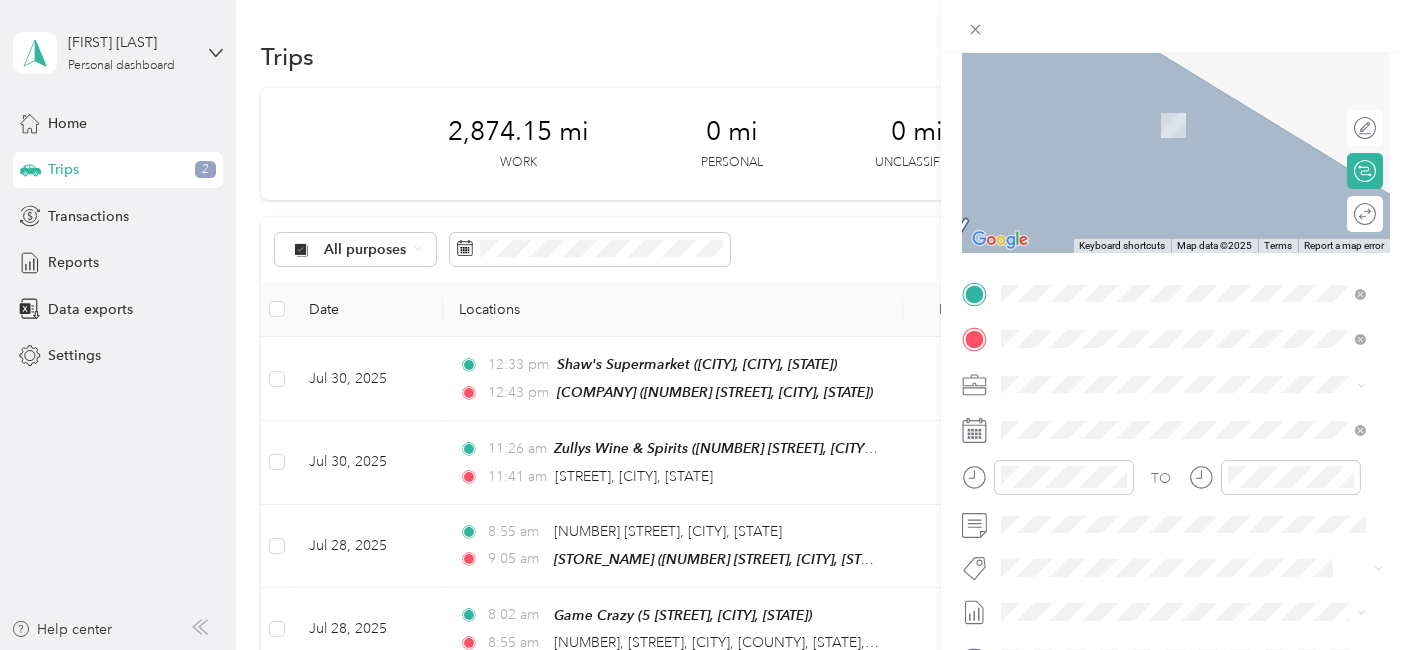 click on "[NUMBER] [STREET]
[CITY], [STATE] [POSTAL_CODE], [COUNTRY]" at bounding box center (1182, 418) 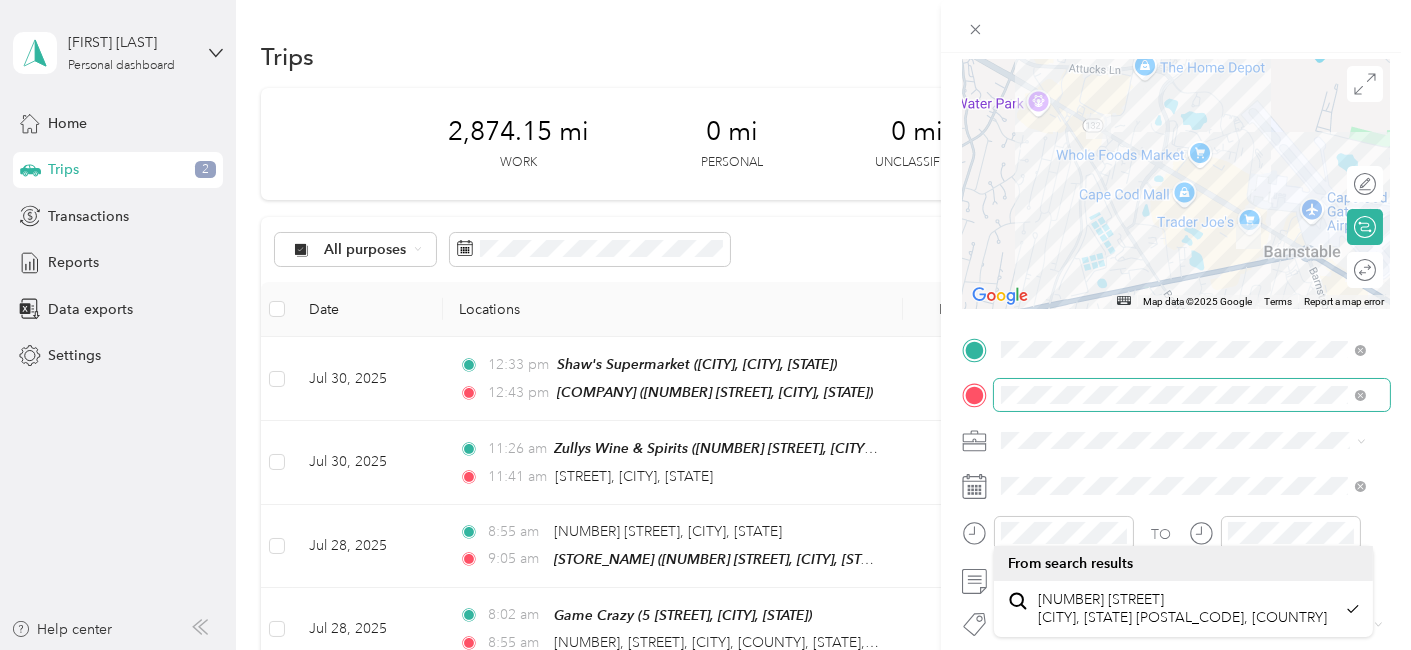 scroll, scrollTop: 0, scrollLeft: 0, axis: both 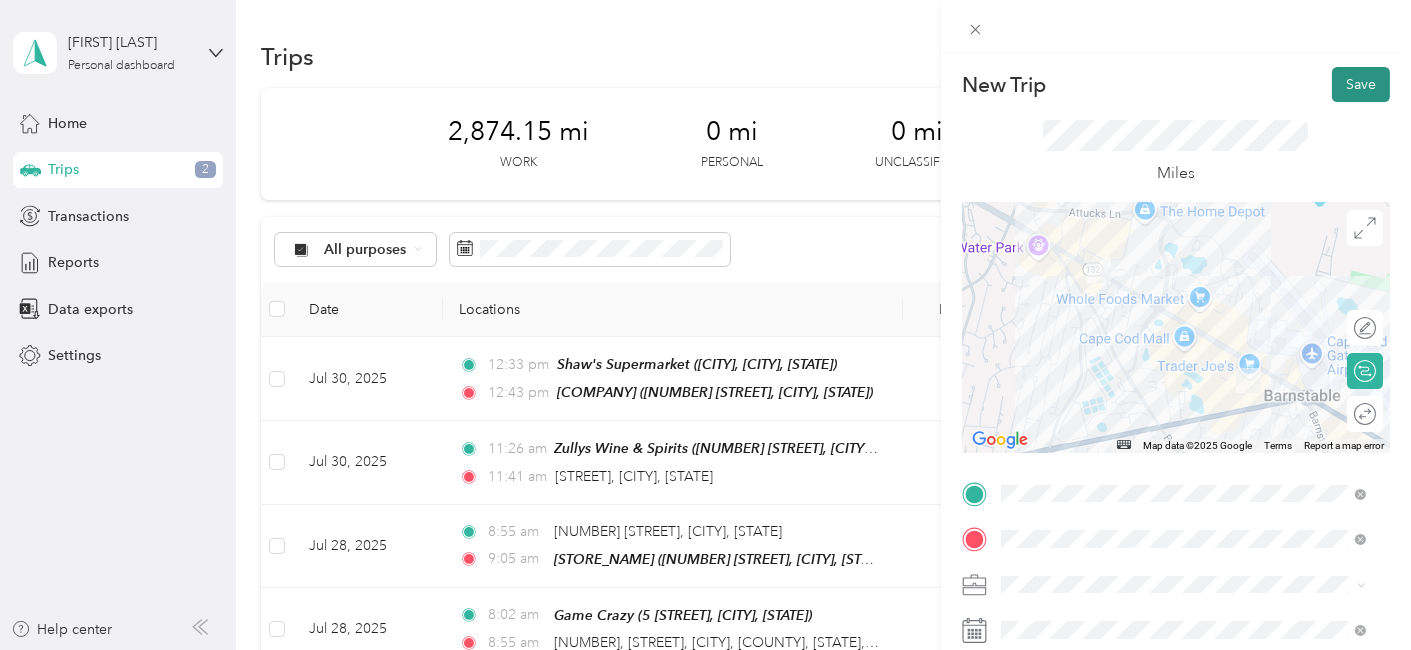 click on "Save" at bounding box center [1361, 84] 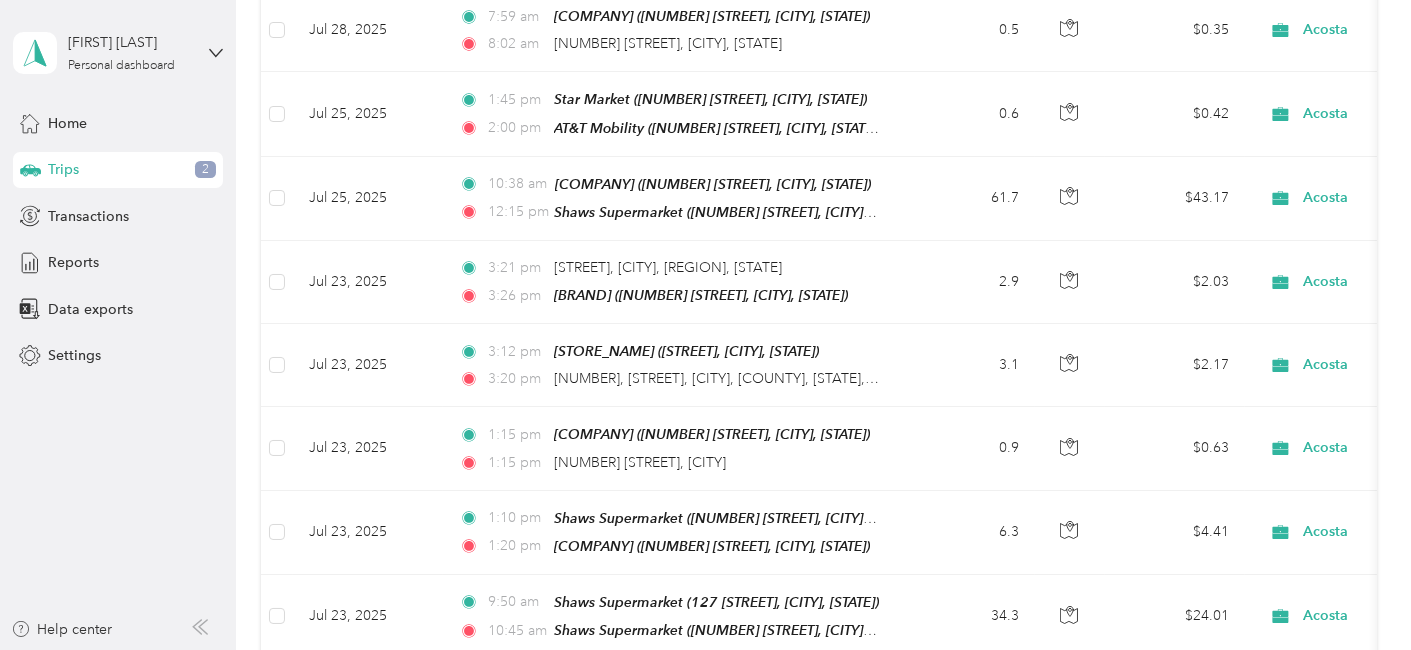 scroll, scrollTop: 715, scrollLeft: 0, axis: vertical 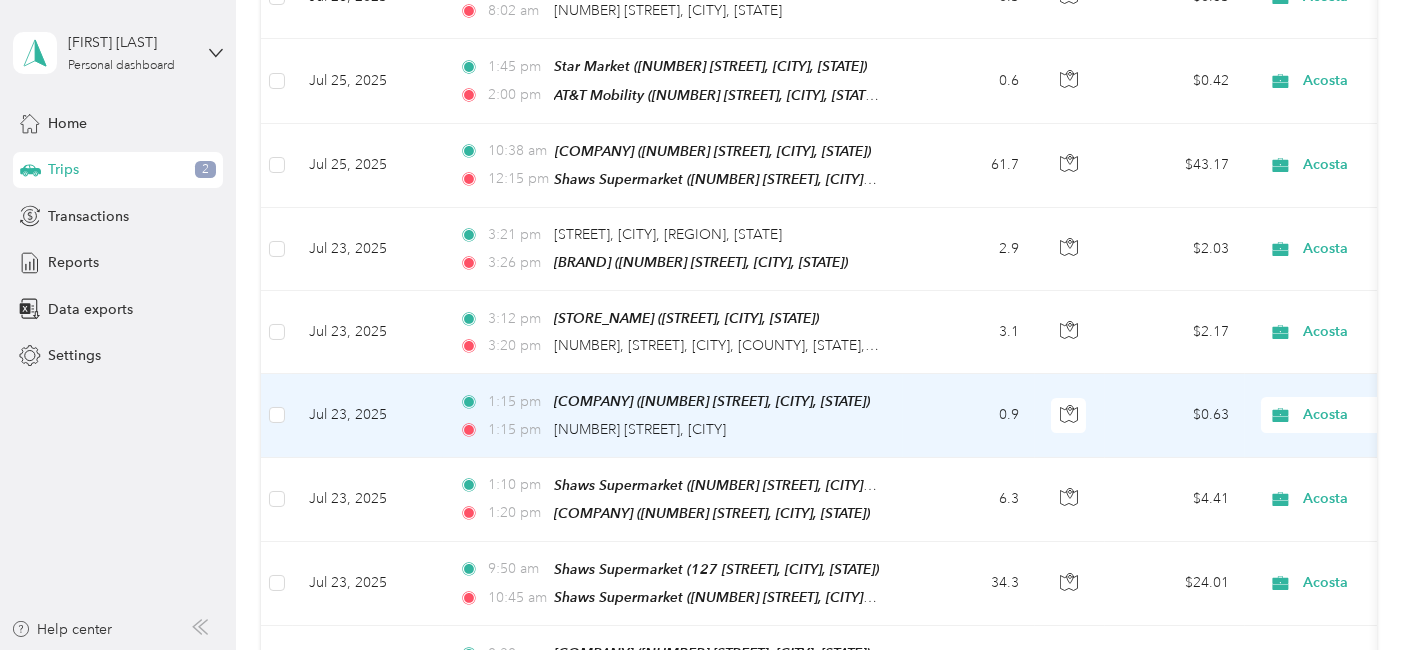 click on "Jul 23, 2025" at bounding box center [368, 415] 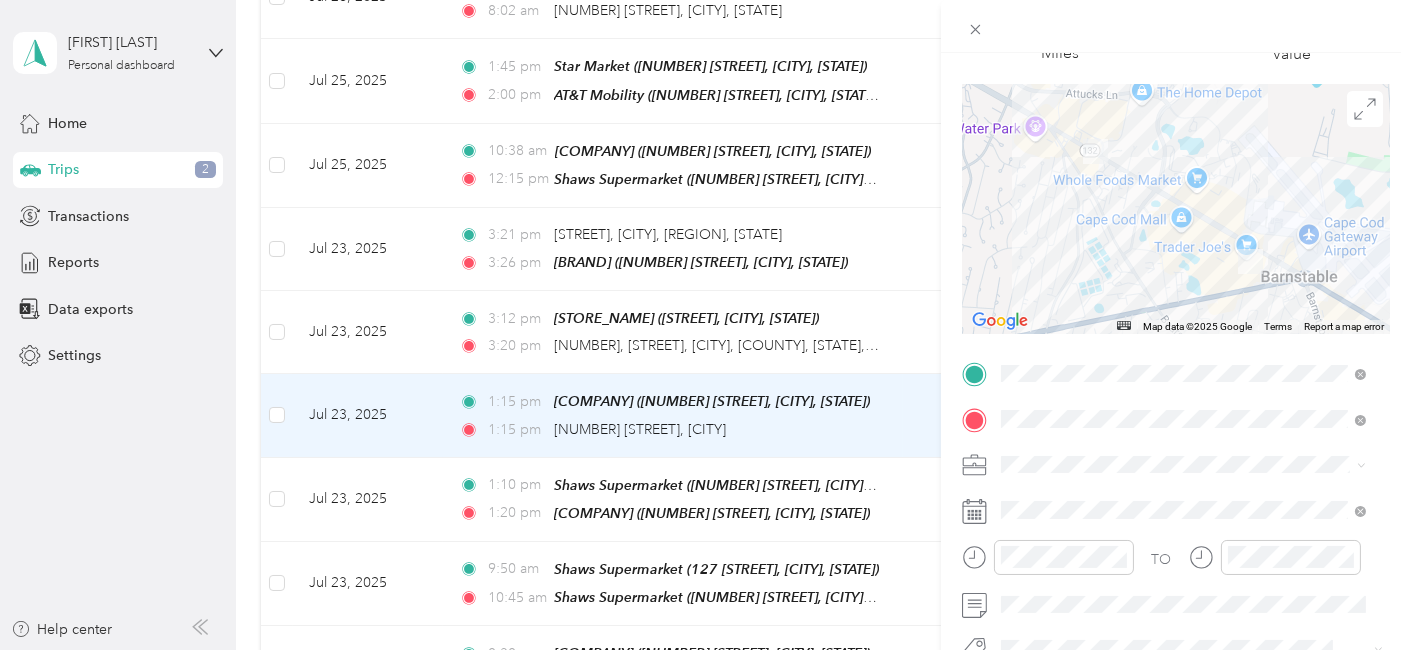 scroll, scrollTop: 157, scrollLeft: 0, axis: vertical 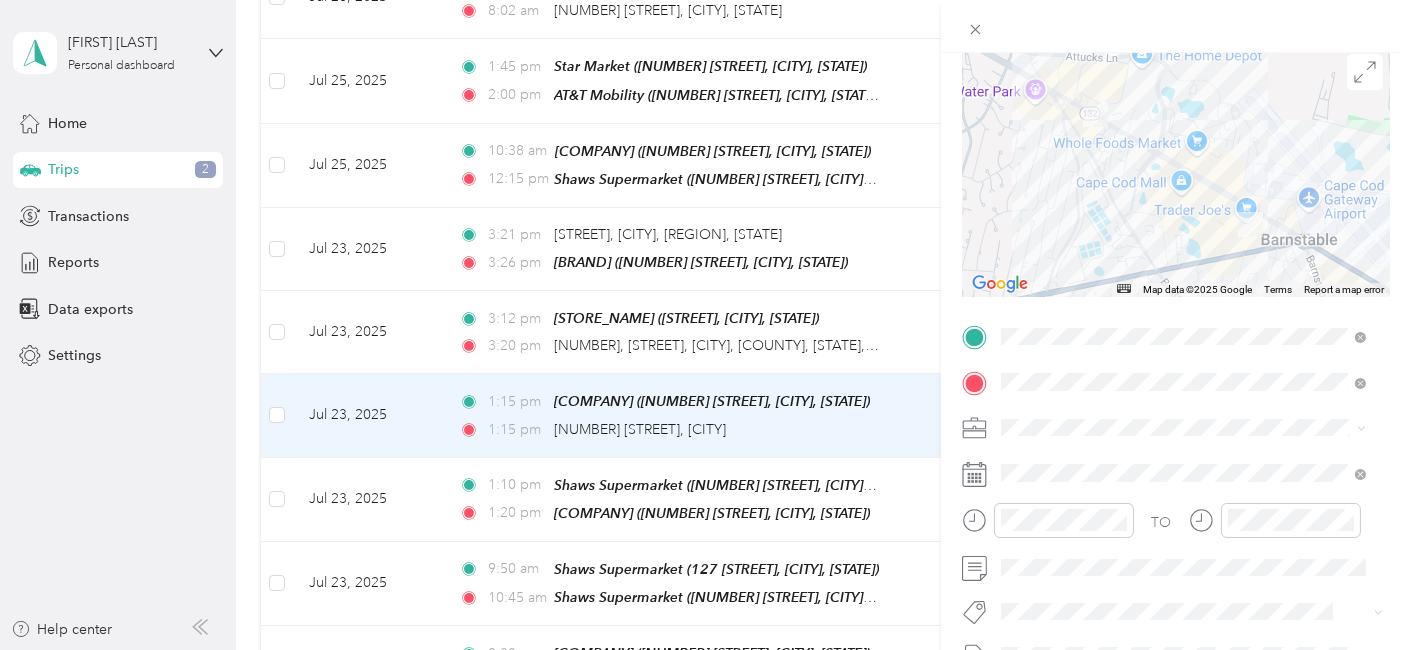 click on "Trader Joes Market" at bounding box center (1170, 149) 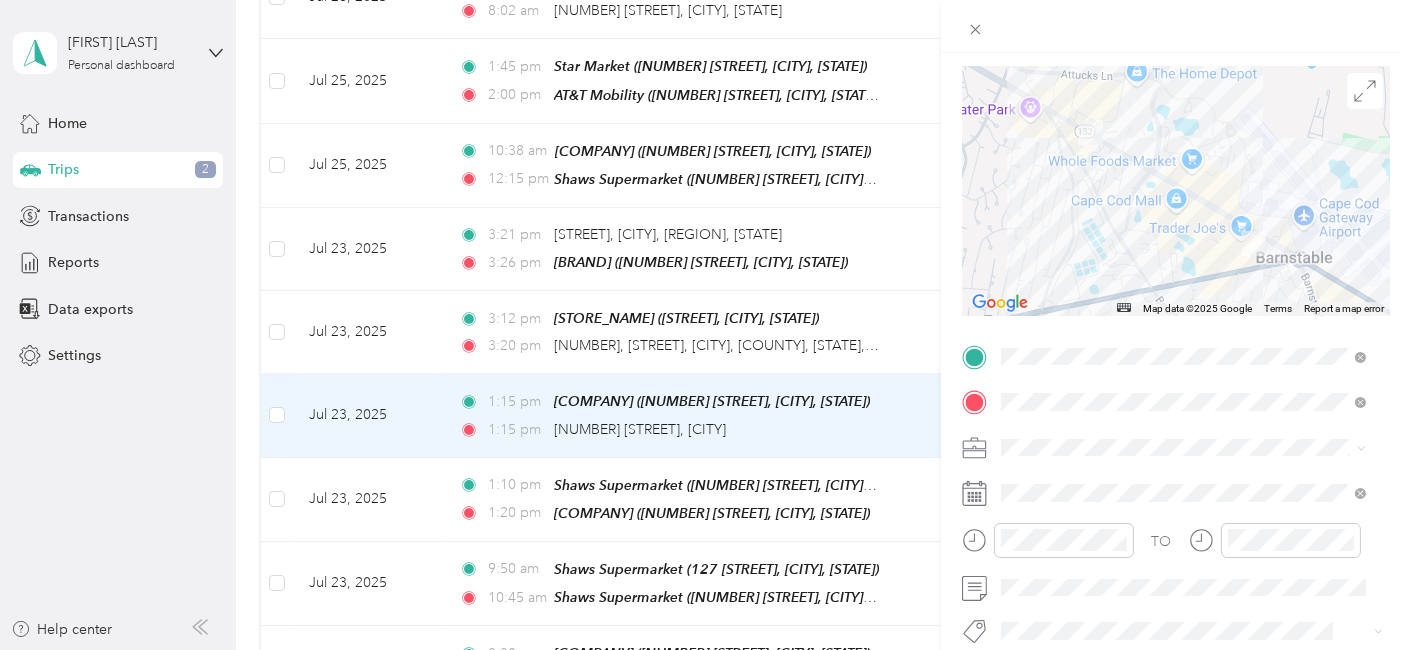 scroll, scrollTop: 142, scrollLeft: 0, axis: vertical 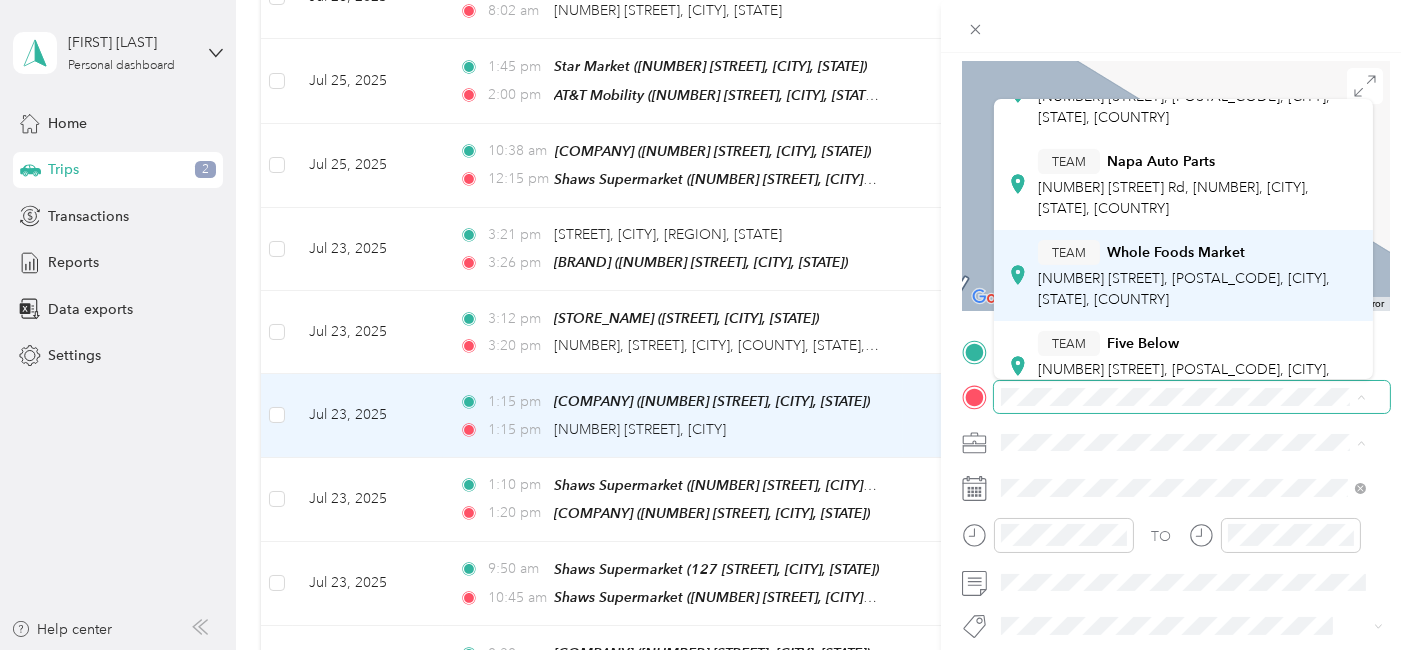 click on "TEAM" at bounding box center (1069, 252) 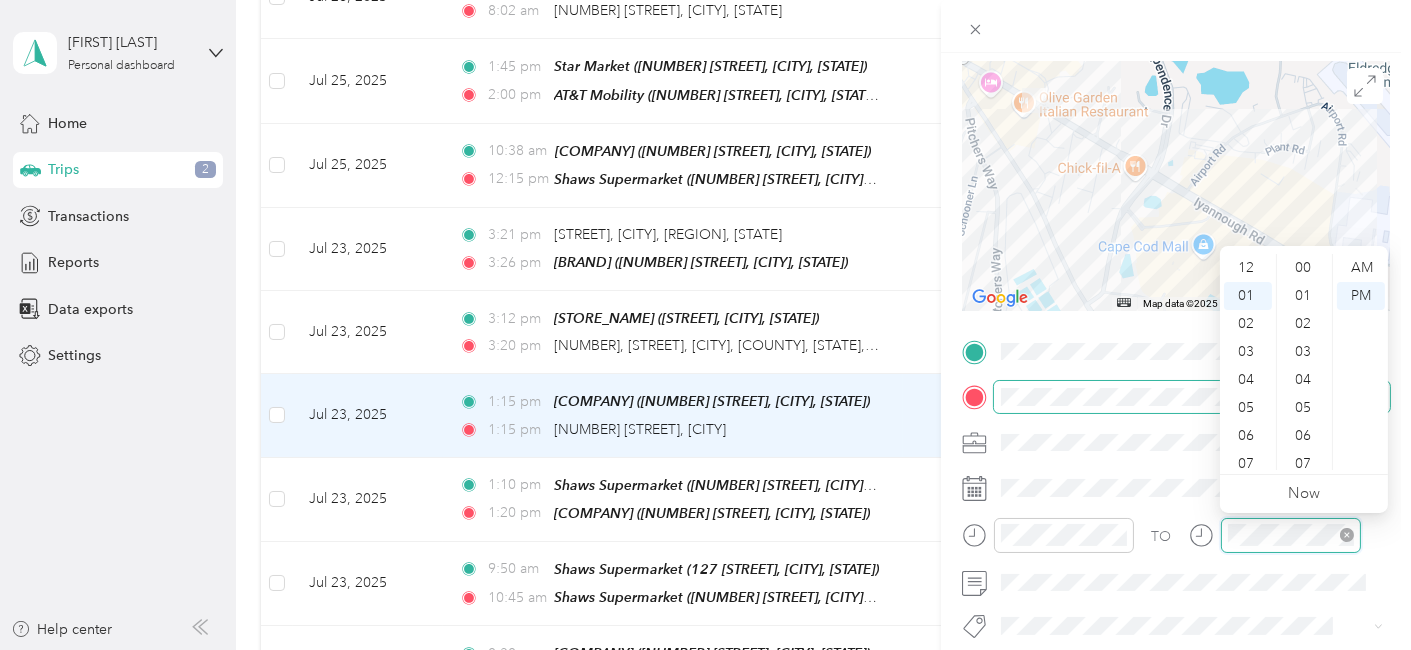 scroll, scrollTop: 420, scrollLeft: 0, axis: vertical 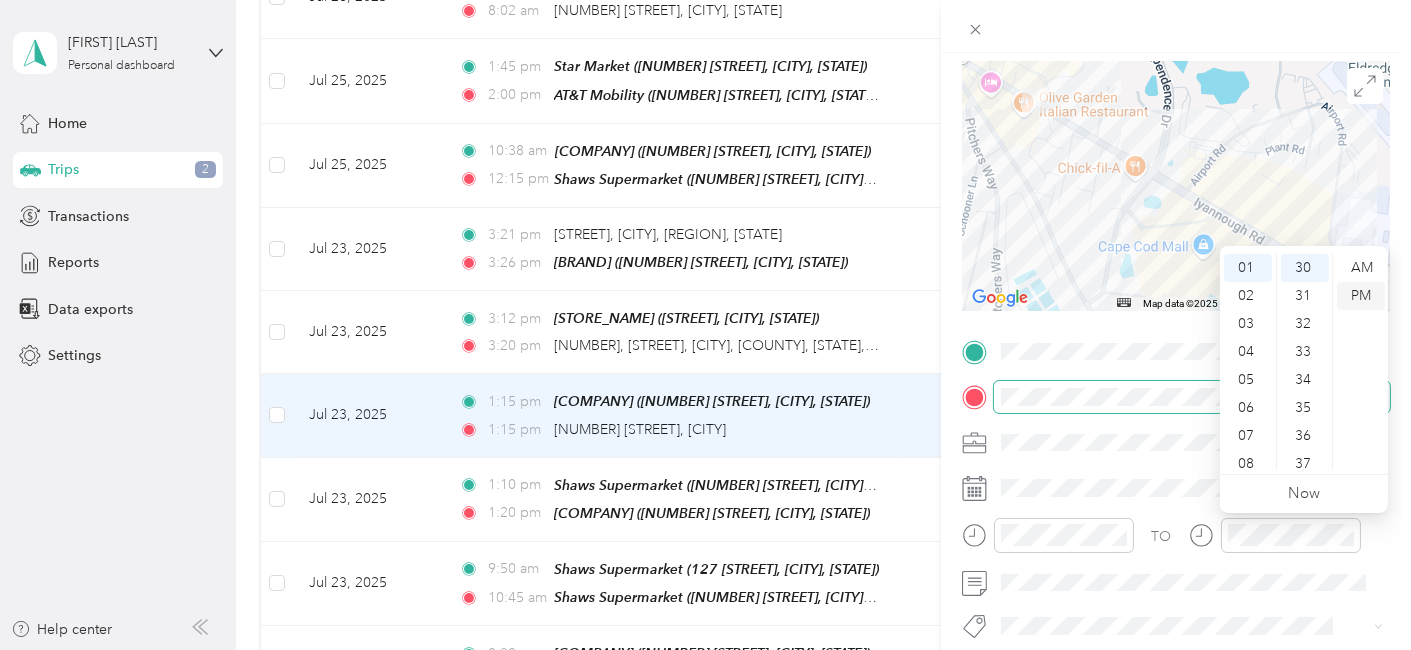 click on "PM" at bounding box center [1361, 296] 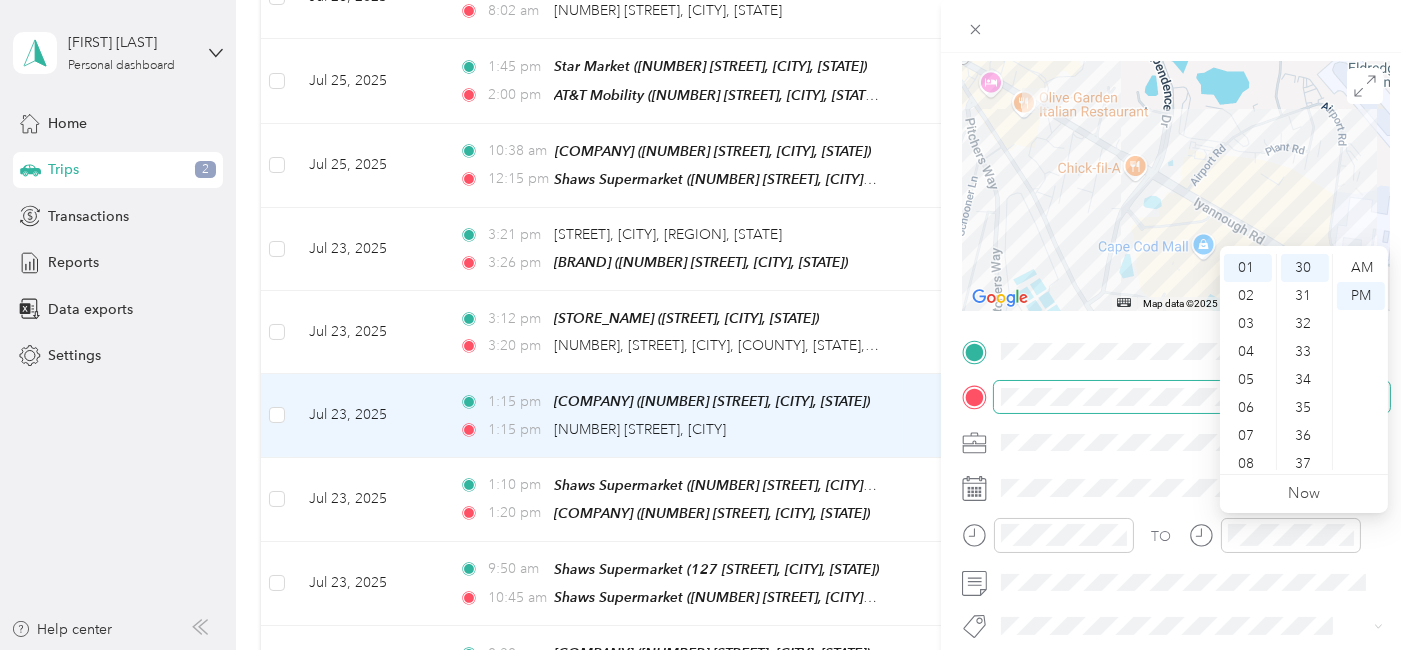 click on "TO Add photo" at bounding box center [1176, 577] 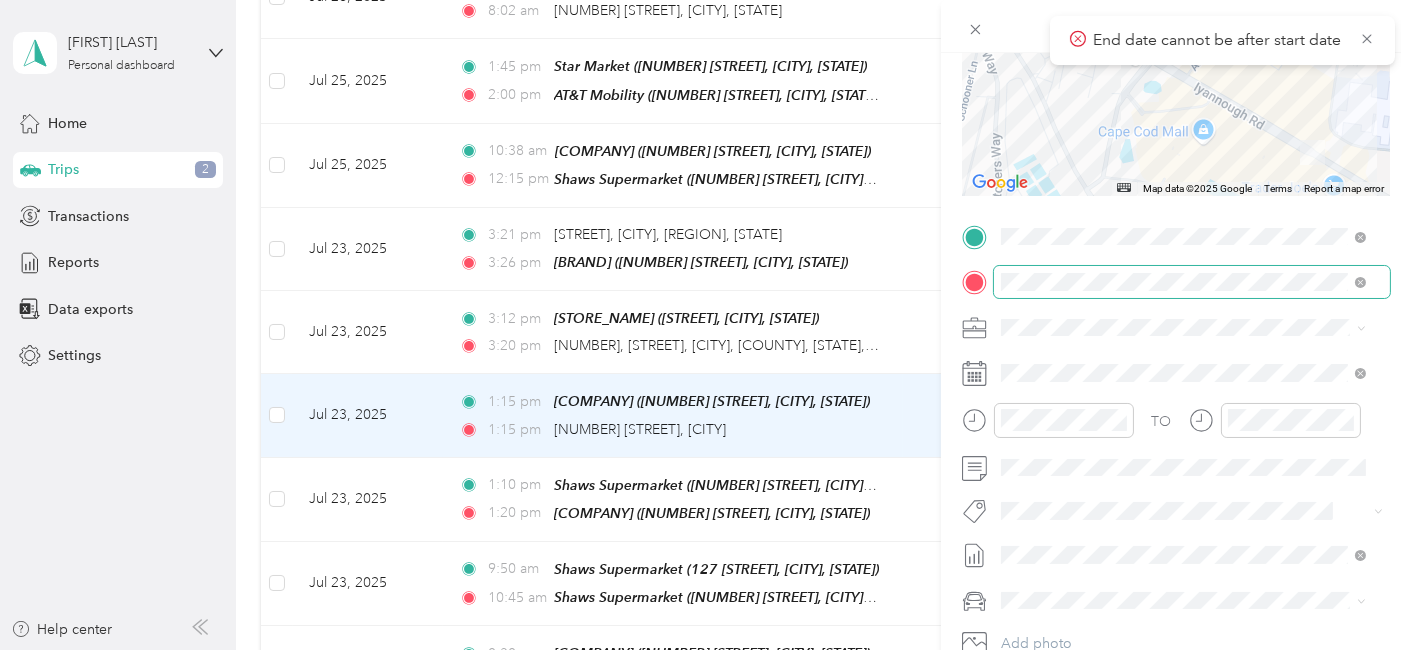 scroll, scrollTop: 265, scrollLeft: 0, axis: vertical 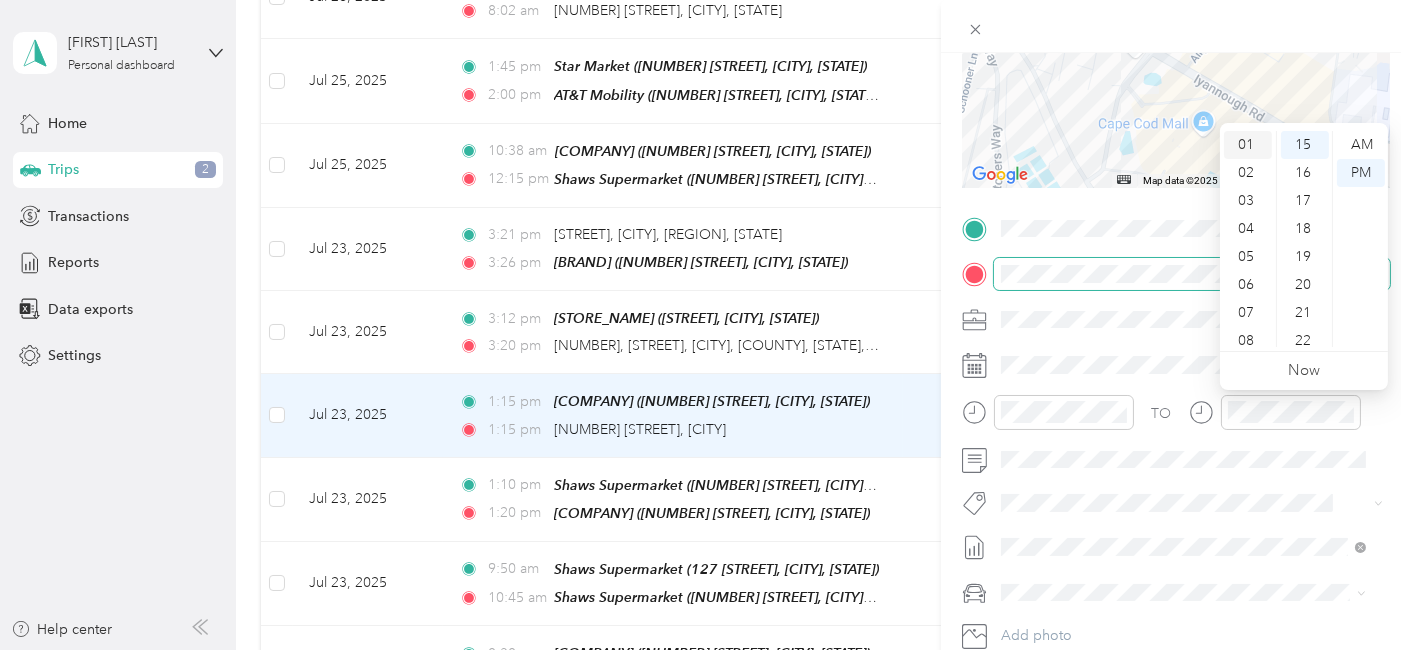 click on "01" at bounding box center [1248, 145] 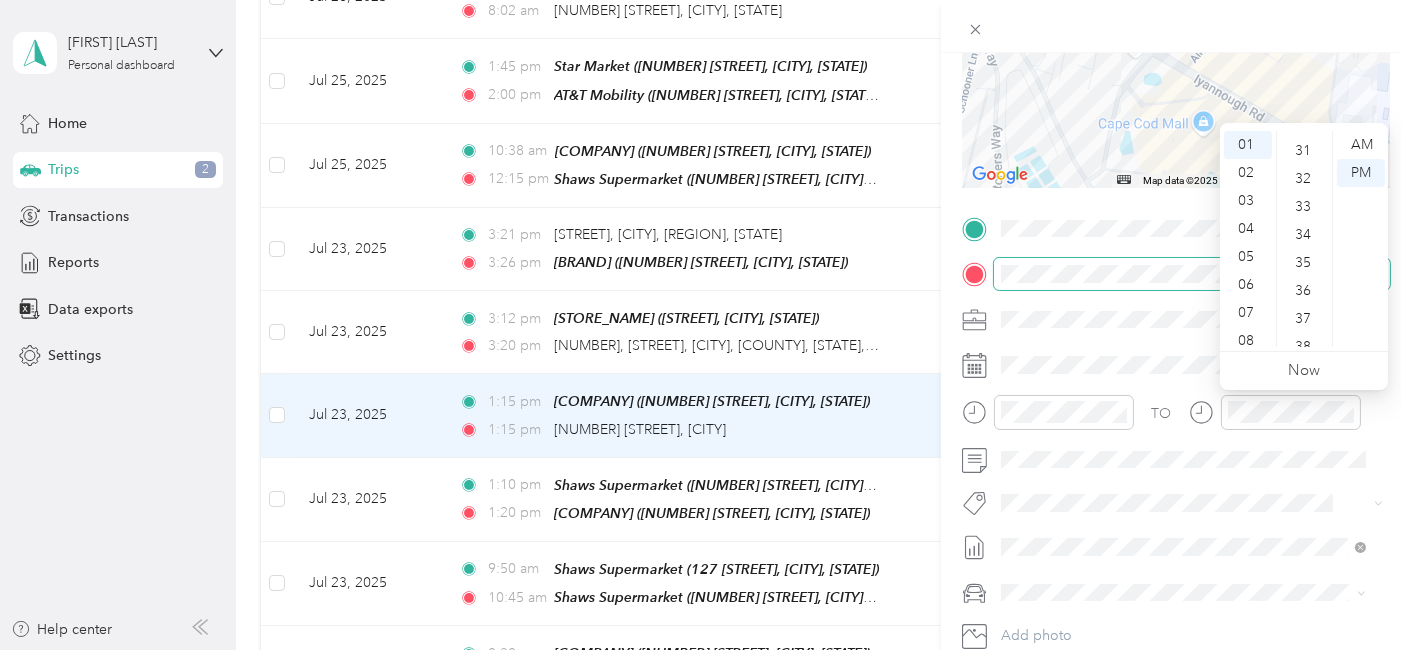 scroll, scrollTop: 864, scrollLeft: 0, axis: vertical 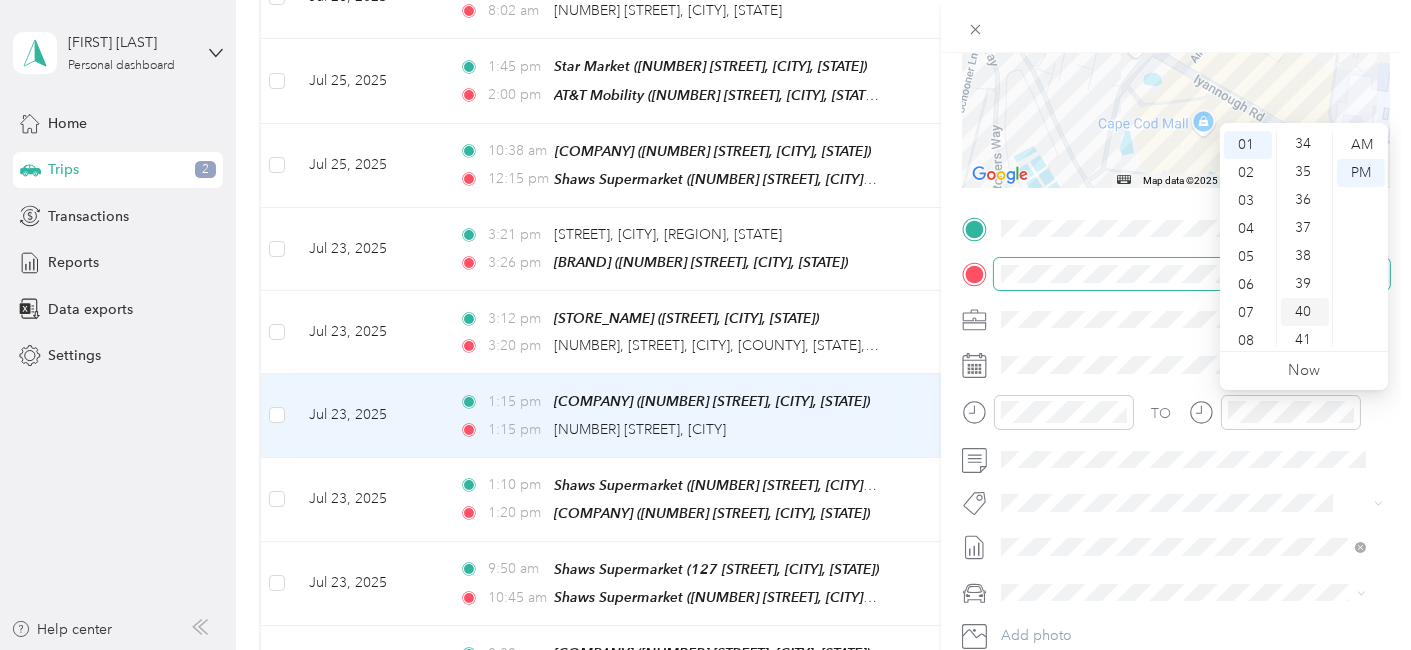 click on "40" at bounding box center [1305, 312] 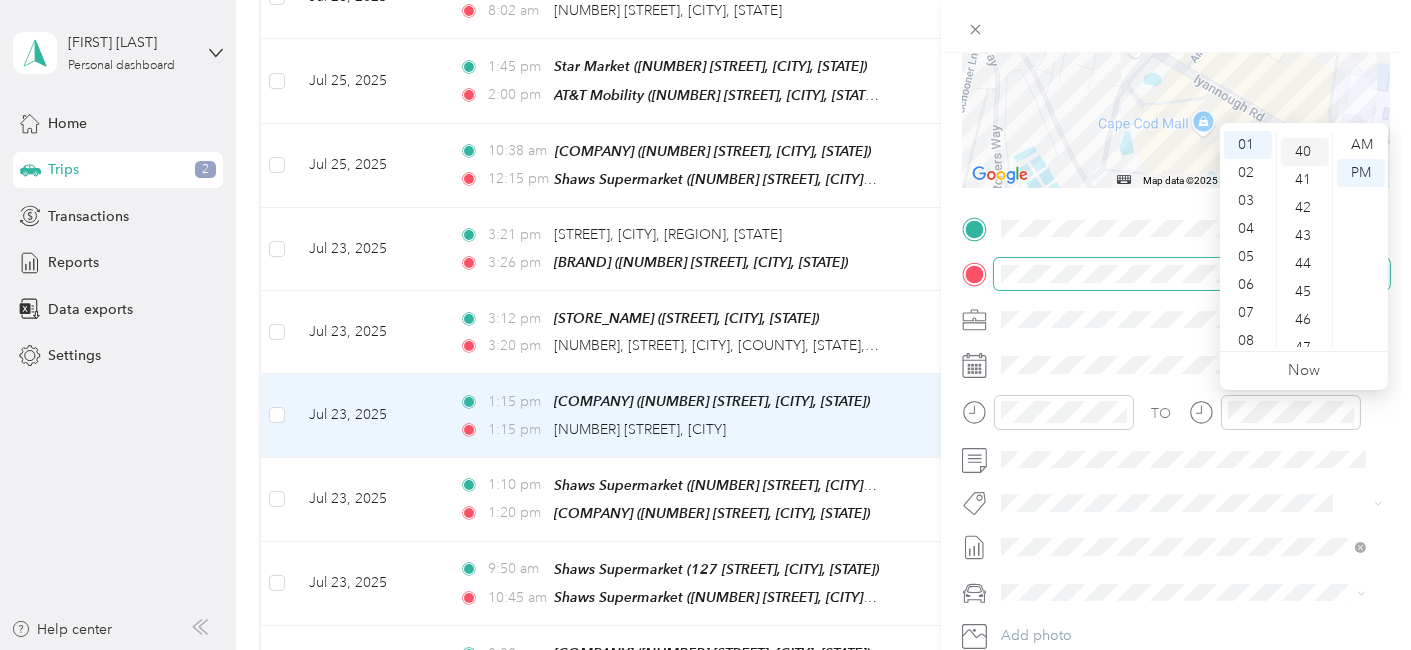 scroll, scrollTop: 1120, scrollLeft: 0, axis: vertical 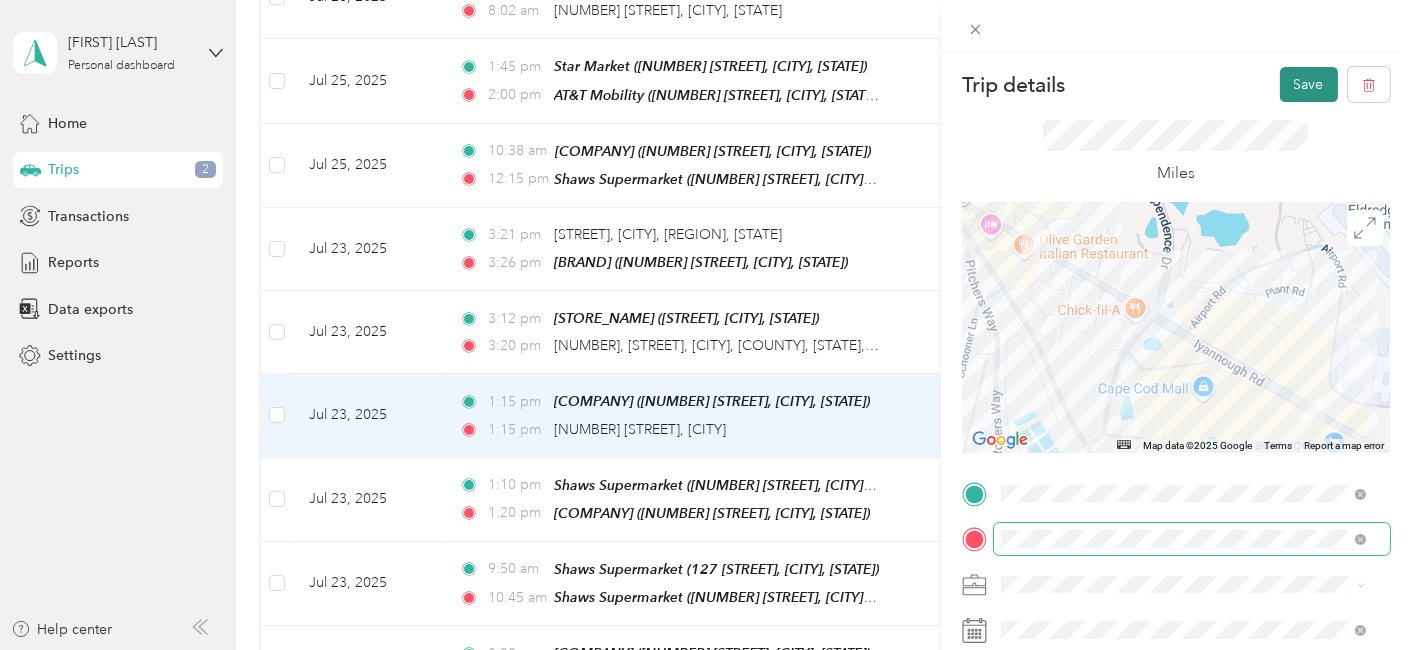 click on "Save" at bounding box center [1309, 84] 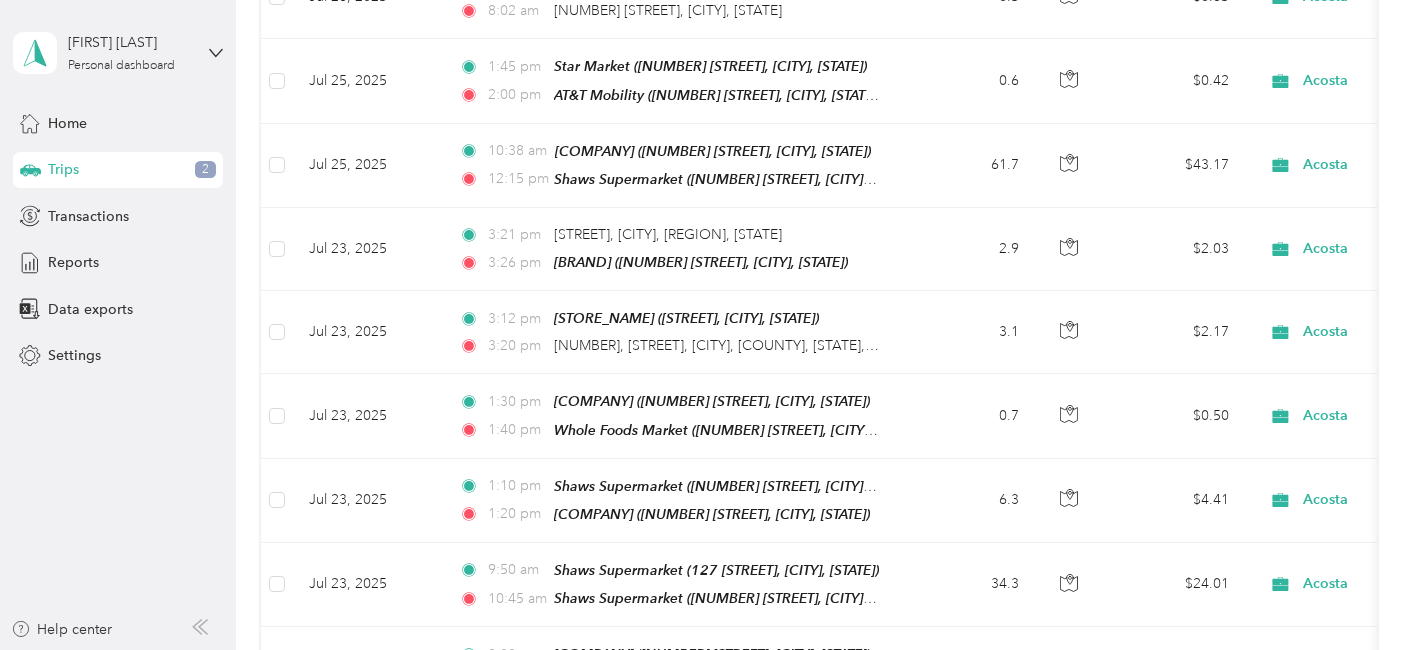scroll, scrollTop: 0, scrollLeft: 0, axis: both 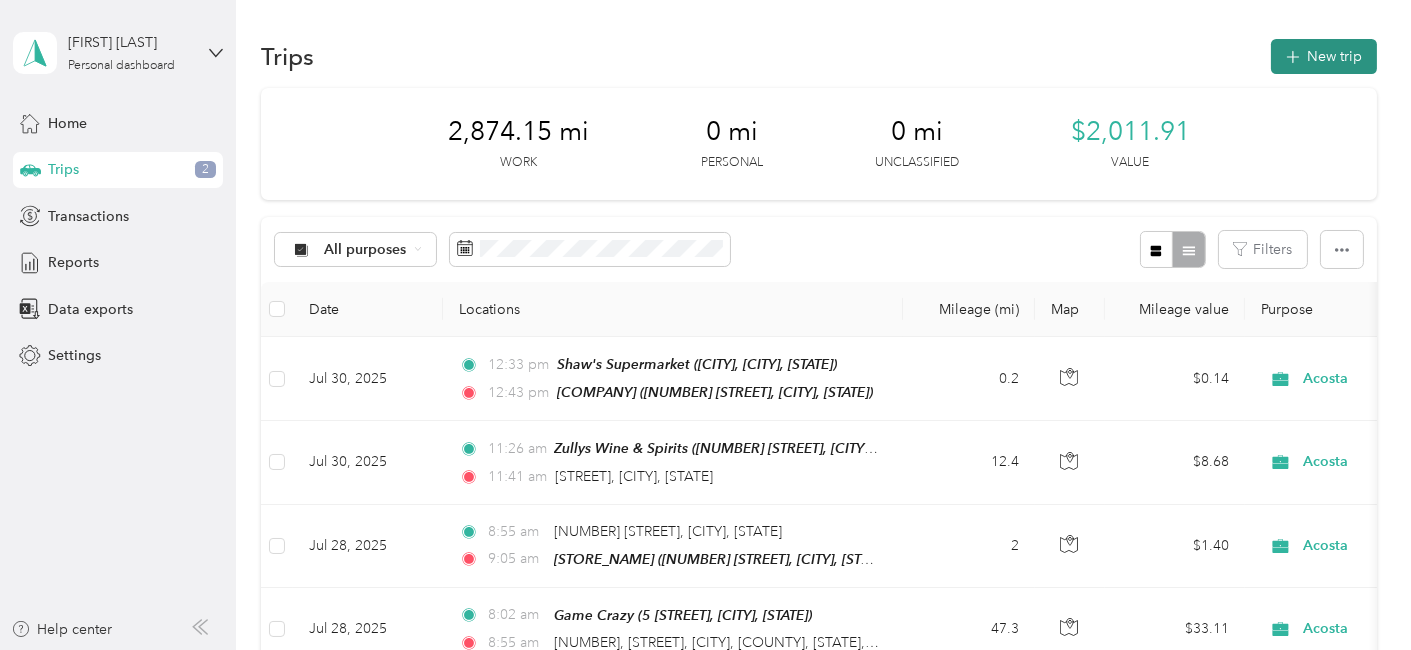 click on "New trip" at bounding box center (1324, 56) 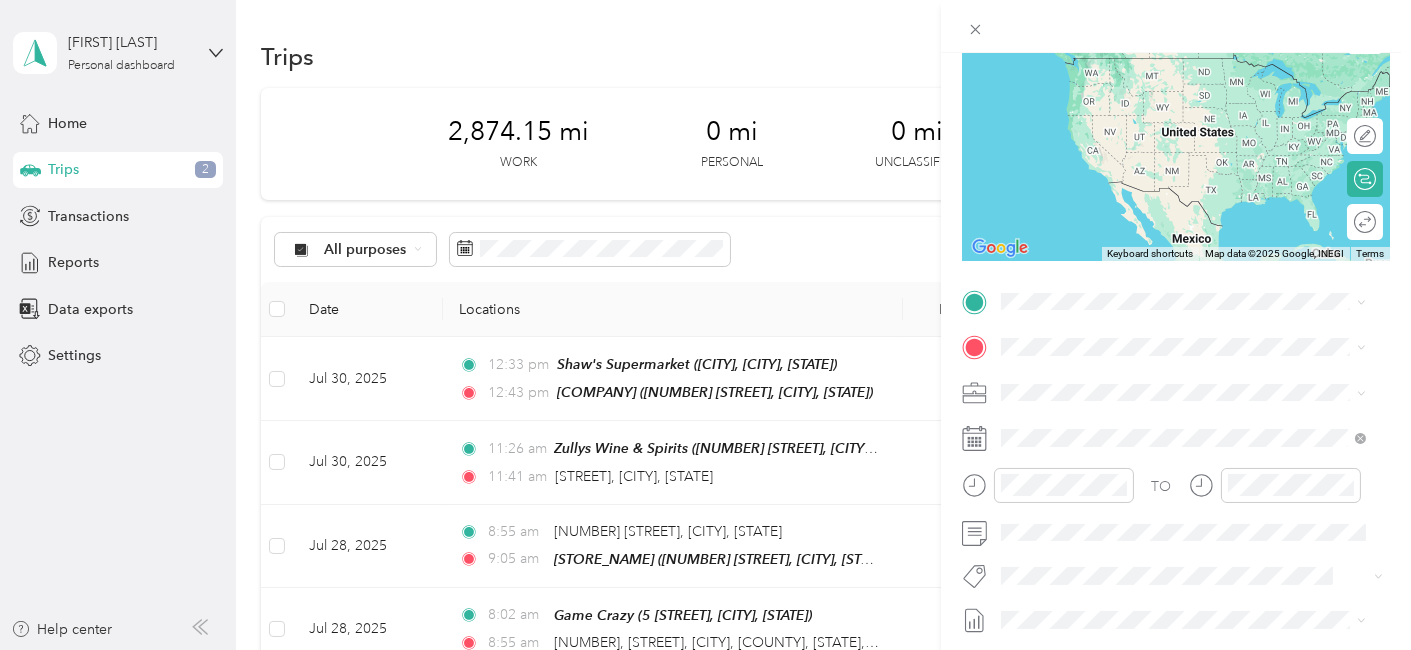 scroll, scrollTop: 195, scrollLeft: 0, axis: vertical 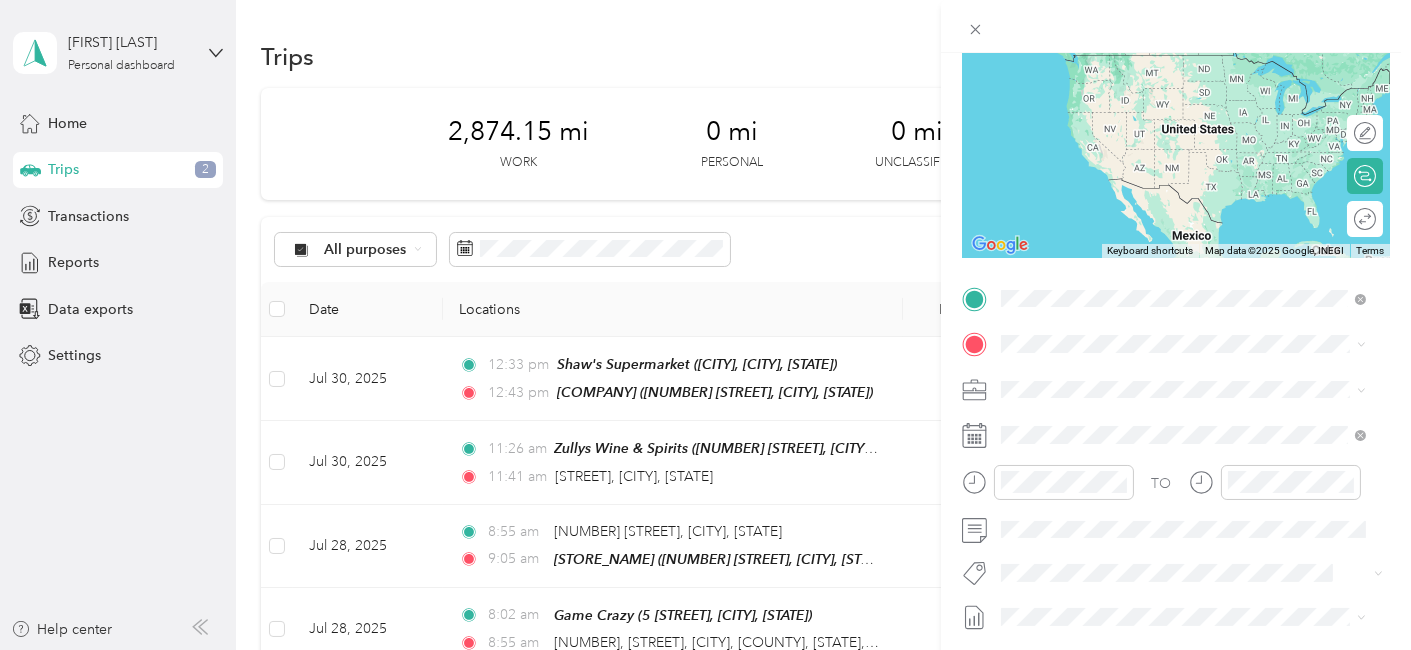 click on "[NUMBER] [STREET] [SUITE]
[CITY], [STATE] [POSTAL_CODE], [COUNTRY]" at bounding box center [1182, 378] 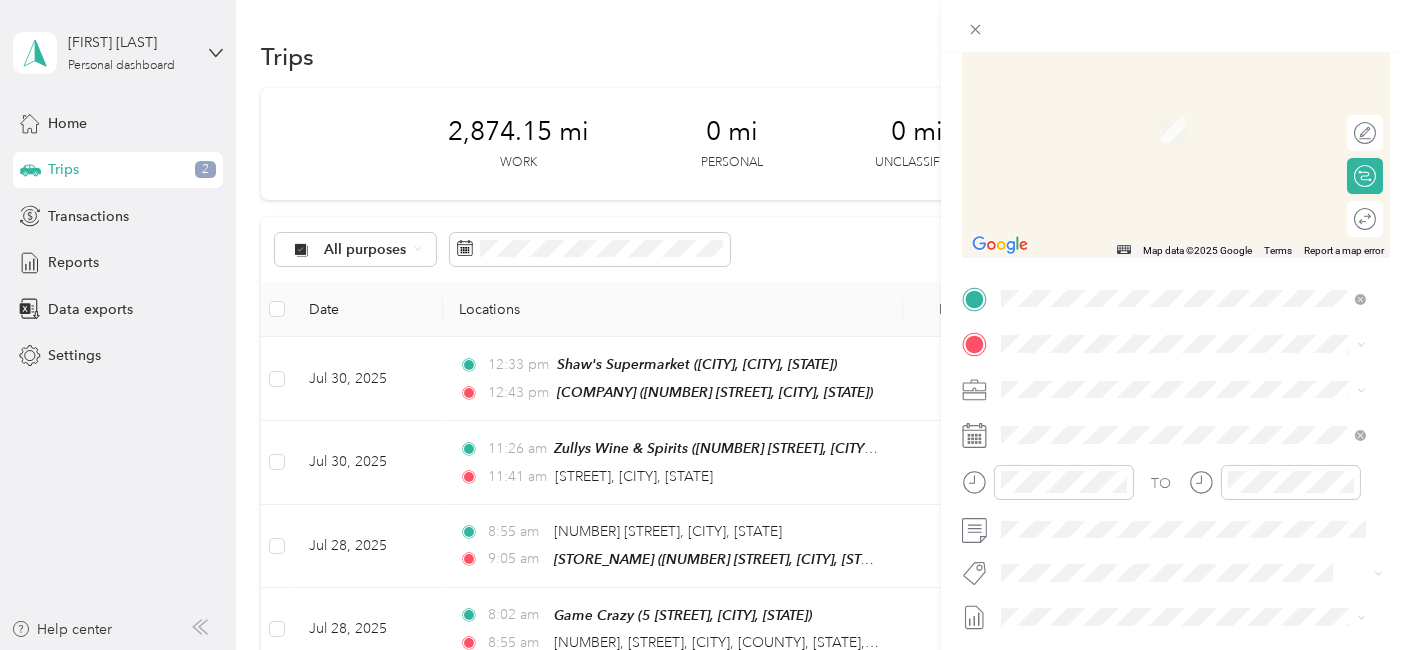 click on "New Trip Save This trip cannot be edited because it is either under review, approved, or paid. Contact your Team Manager to edit it. Miles ← Move left → Move right ↑ Move up ↓ Move down + Zoom in - Zoom out Home Jump left by 75% End Jump right by 75% Page Up Jump up by 75% Page Down Jump down by 75% Map Data Map data ©2025 Google Map data ©2025 Google 2 m  Click to toggle between metric and imperial units Terms Report a map error Edit route Calculate route Round trip TO Add photo" at bounding box center [1176, 319] 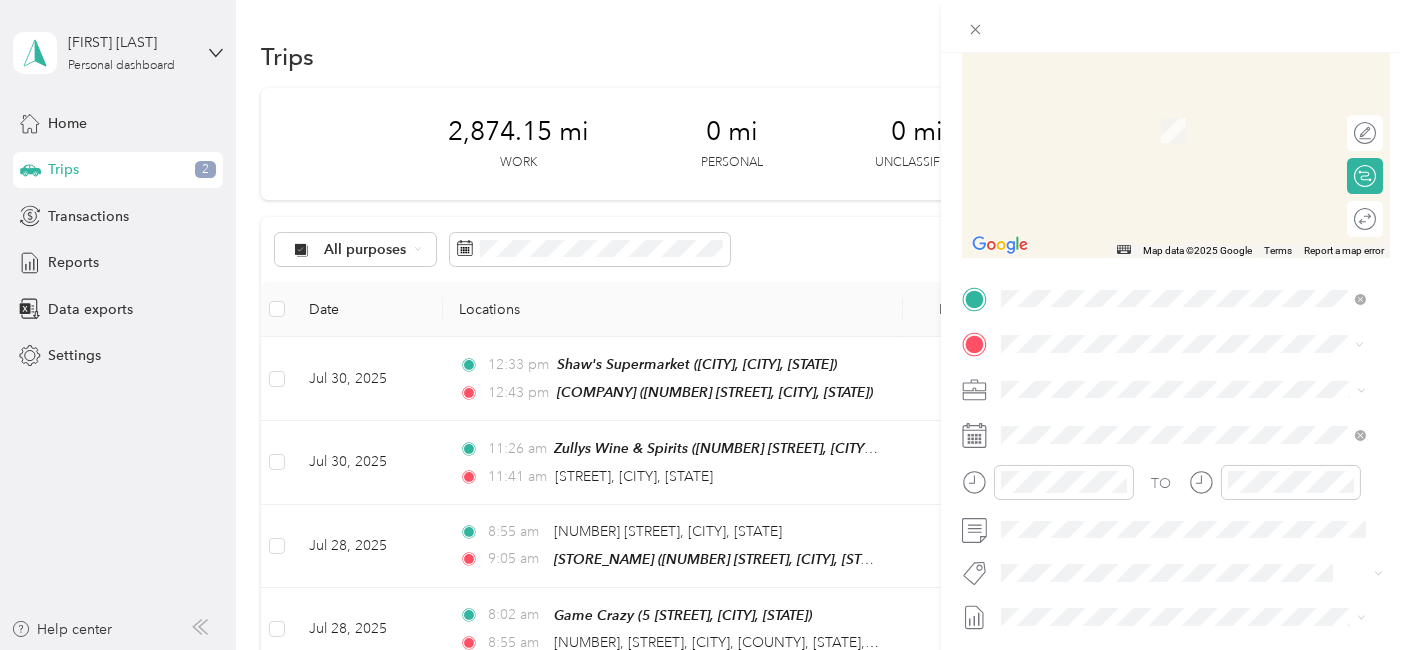 click on "[NUMBER] [STREET]
[CITY], [STATE] [POSTAL_CODE], [COUNTRY]" at bounding box center (1182, 423) 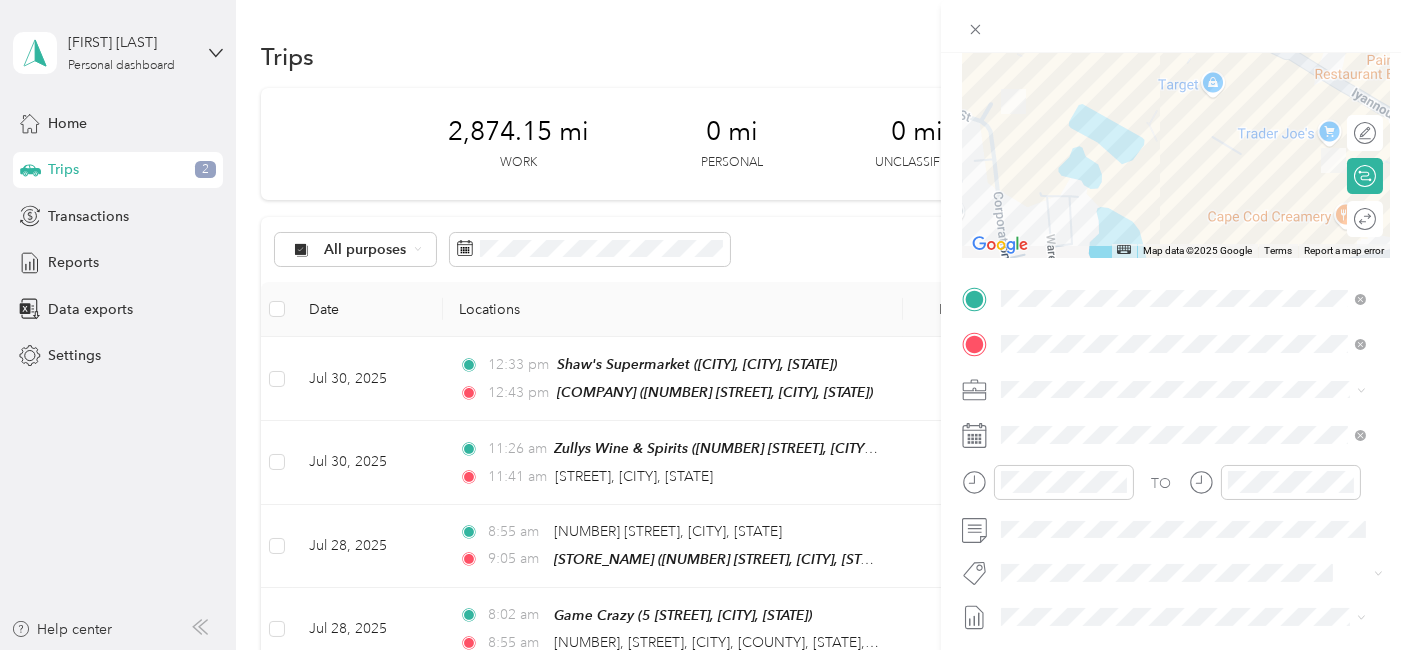 scroll, scrollTop: 0, scrollLeft: 0, axis: both 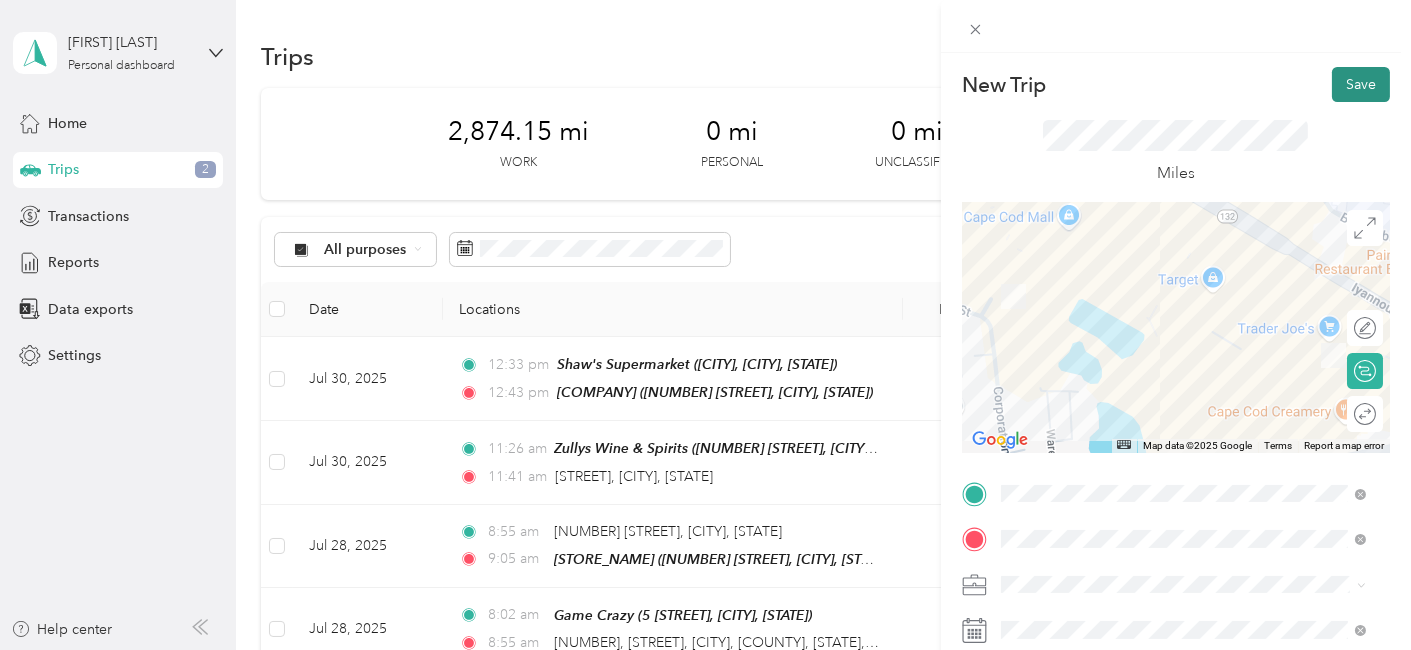 click on "Save" at bounding box center [1361, 84] 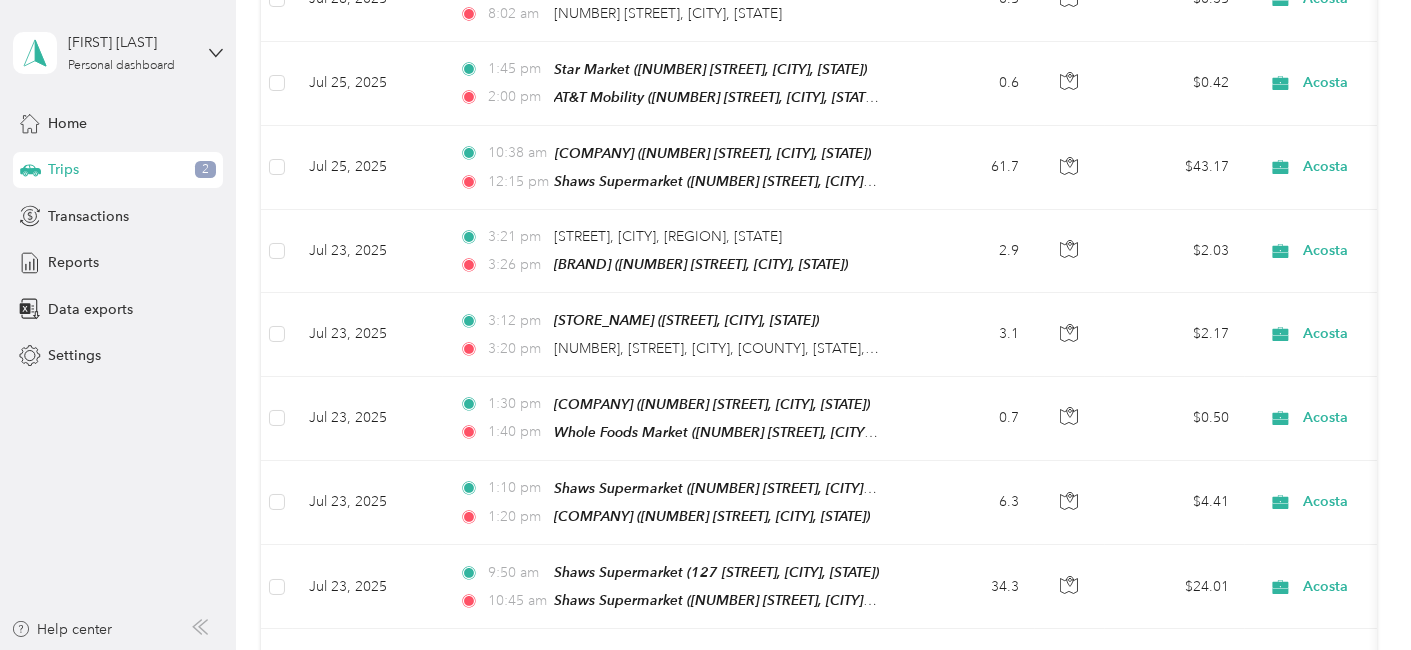 scroll, scrollTop: 792, scrollLeft: 0, axis: vertical 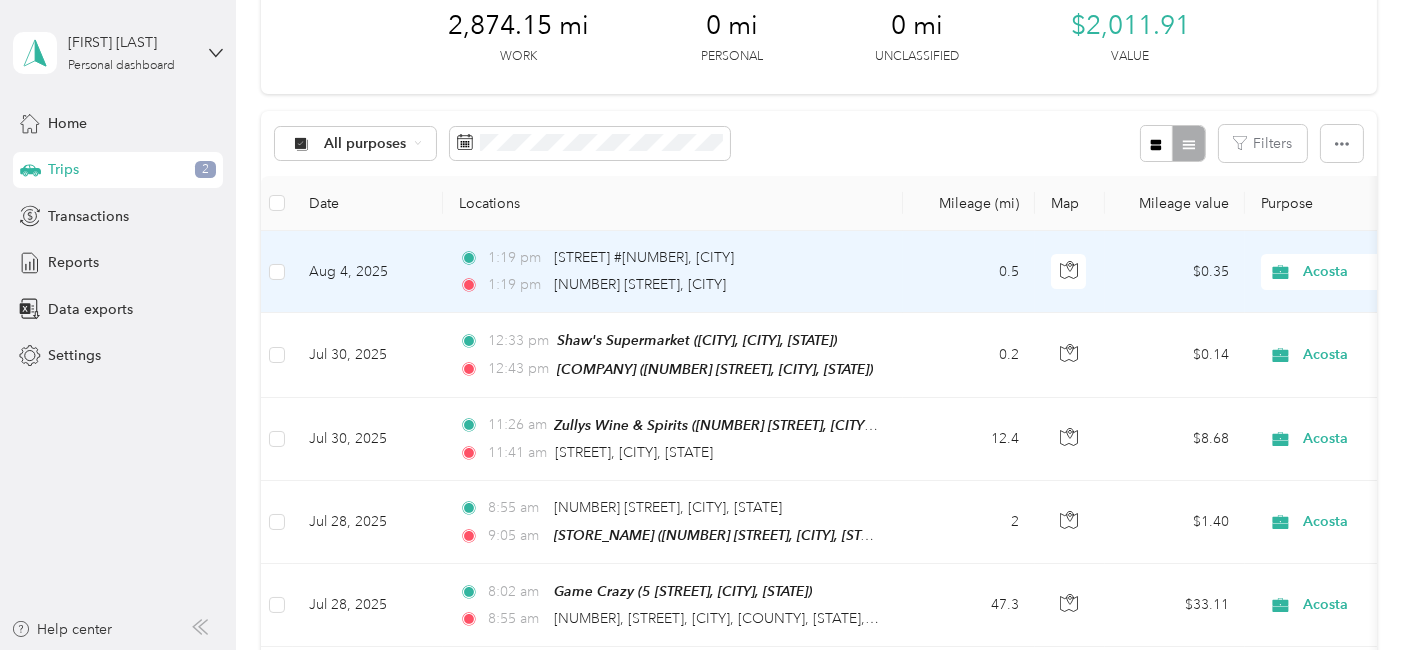 click on "Aug 4, 2025" at bounding box center (368, 272) 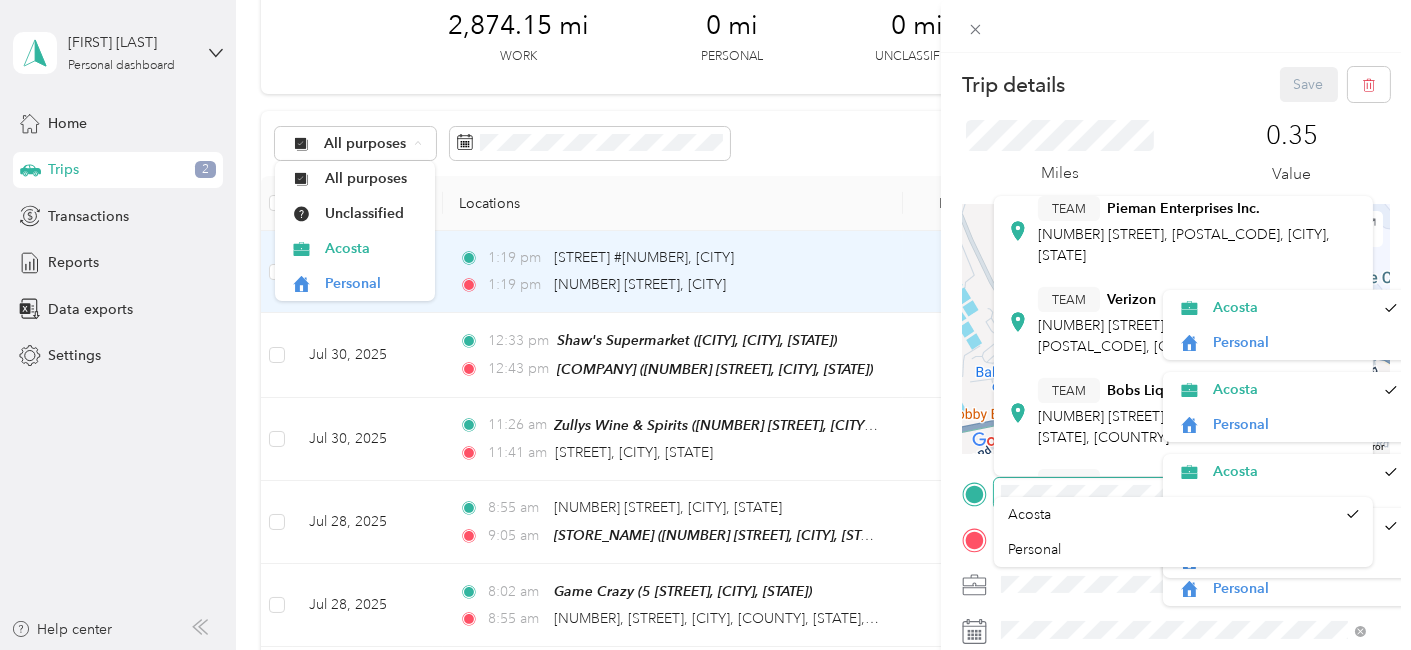 scroll, scrollTop: 0, scrollLeft: 0, axis: both 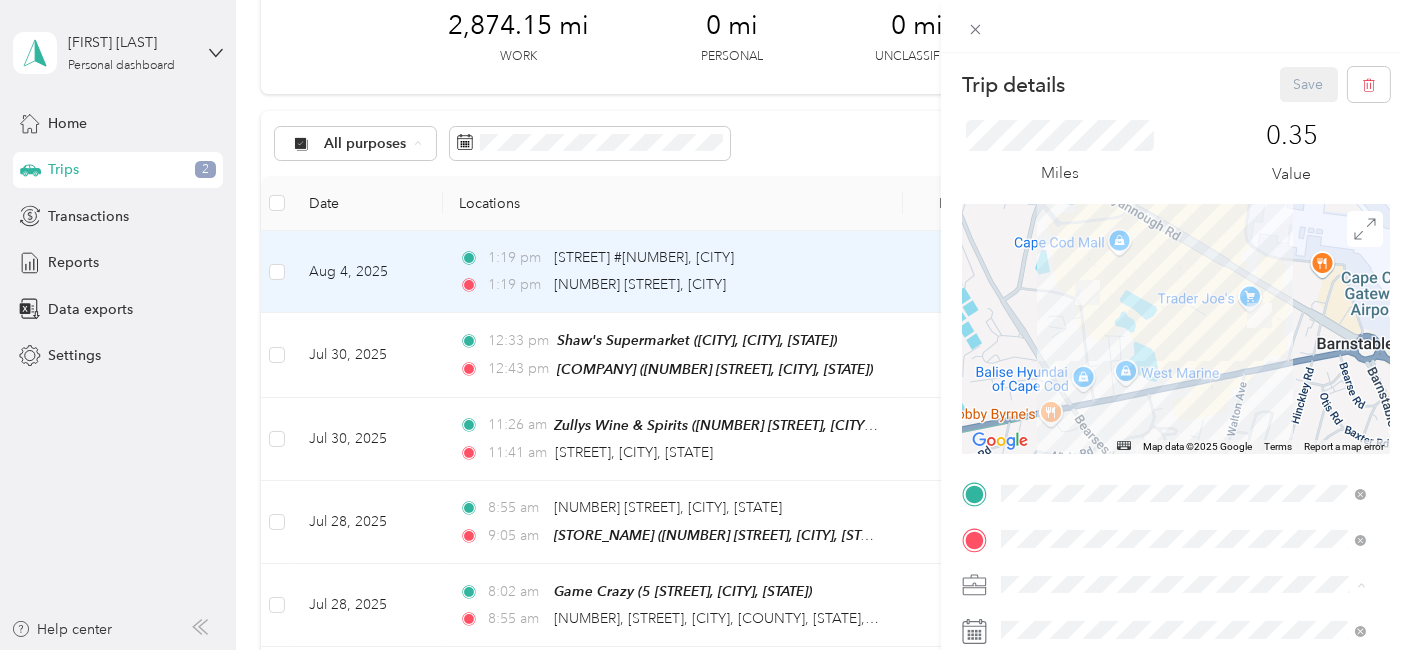click on "0.35 Value" at bounding box center [1291, 153] 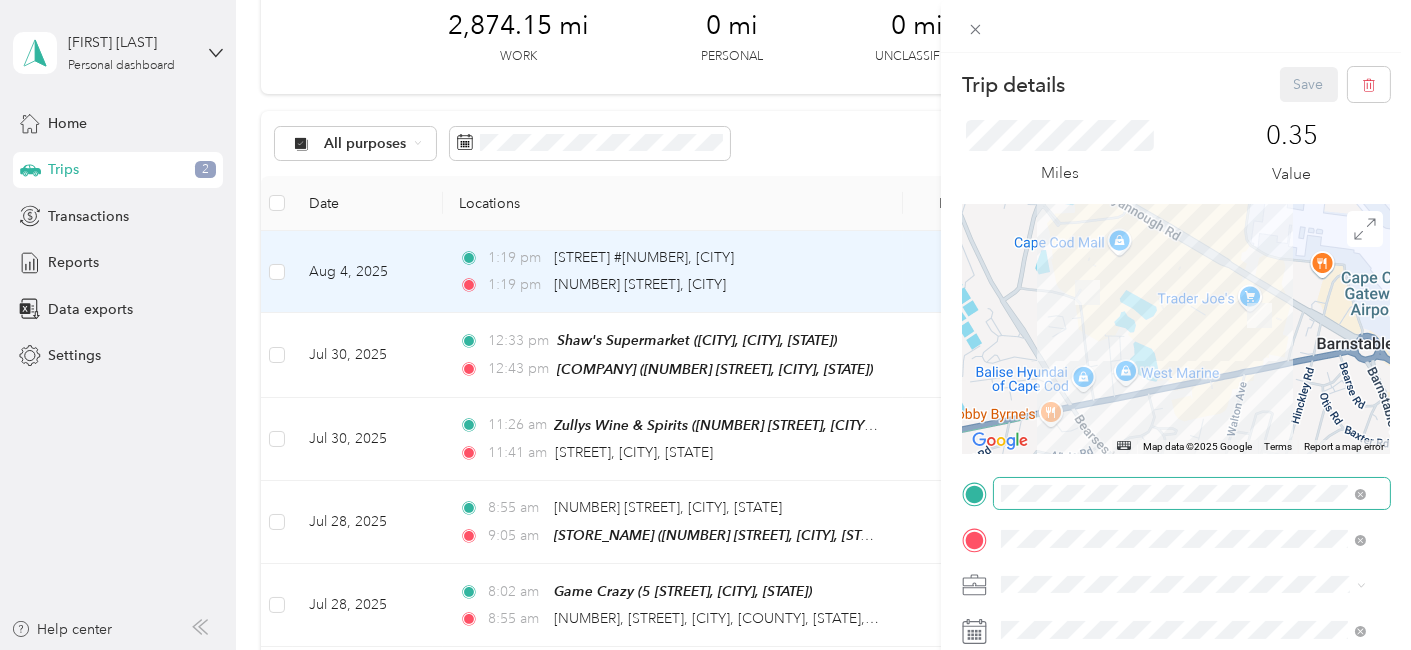 click at bounding box center [1192, 493] 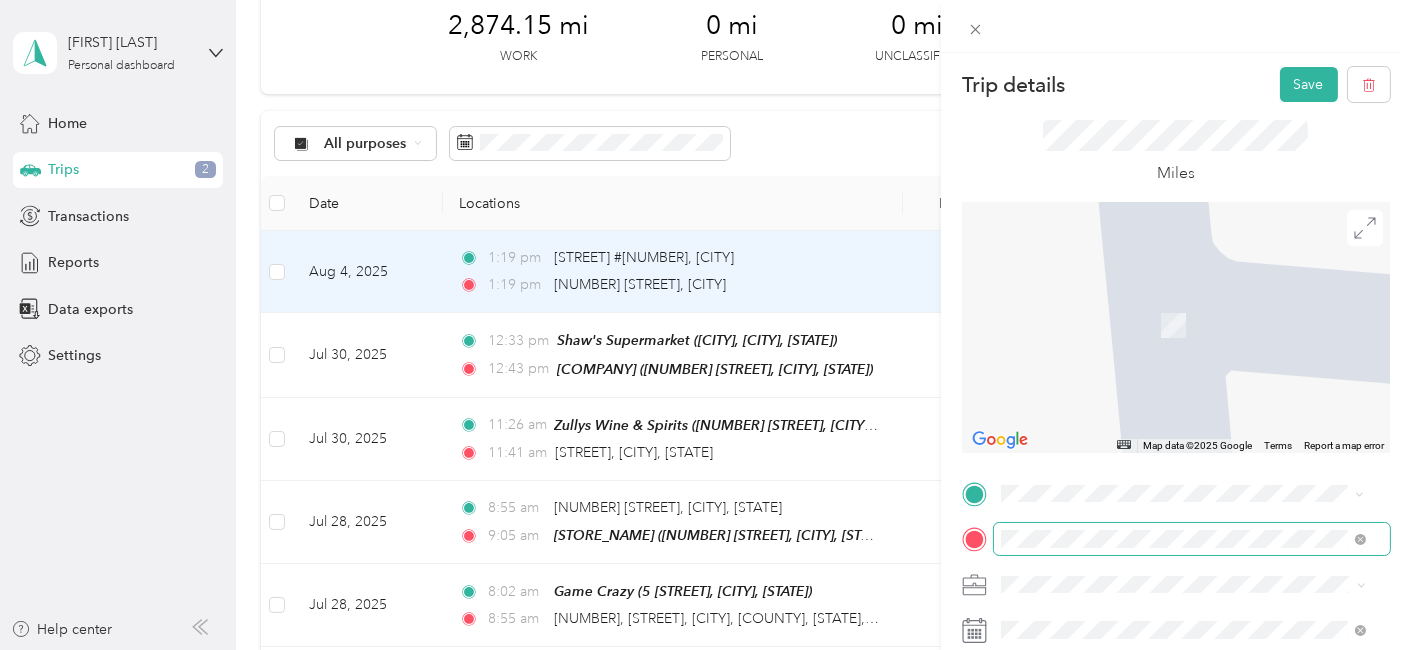 click at bounding box center (1192, 538) 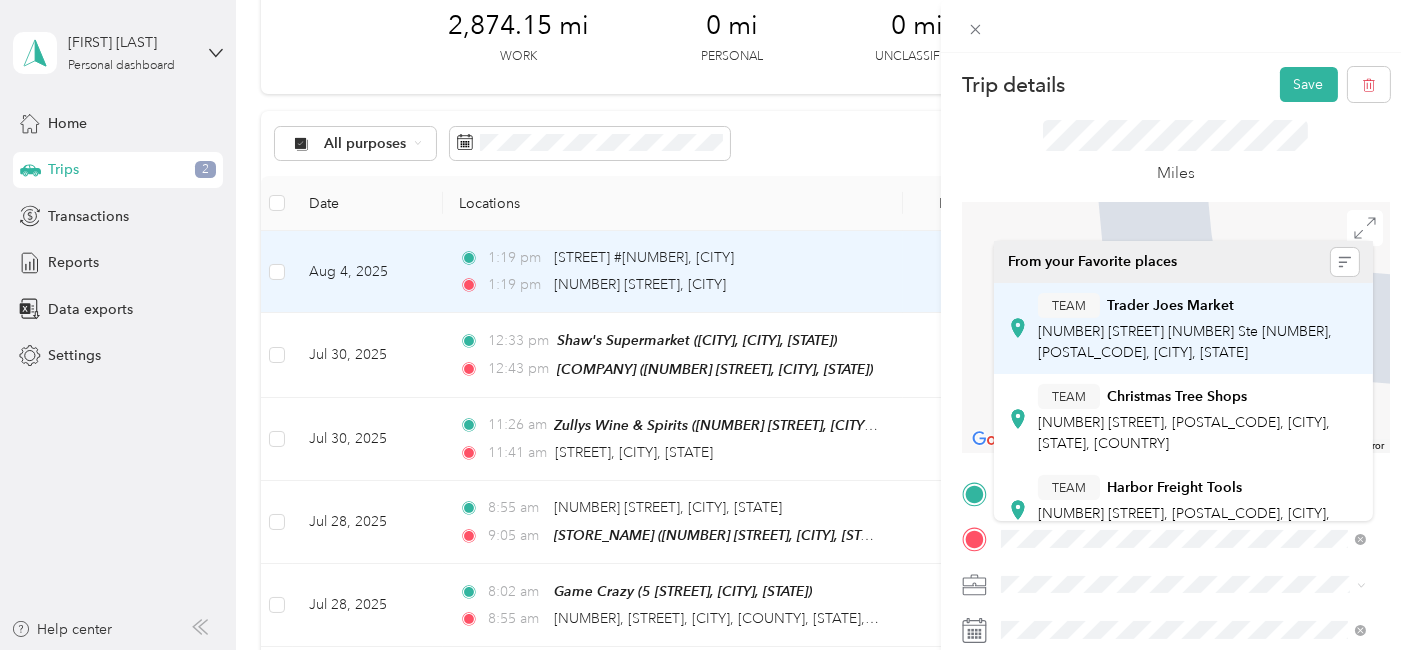 click on "TEAM" at bounding box center (1069, 305) 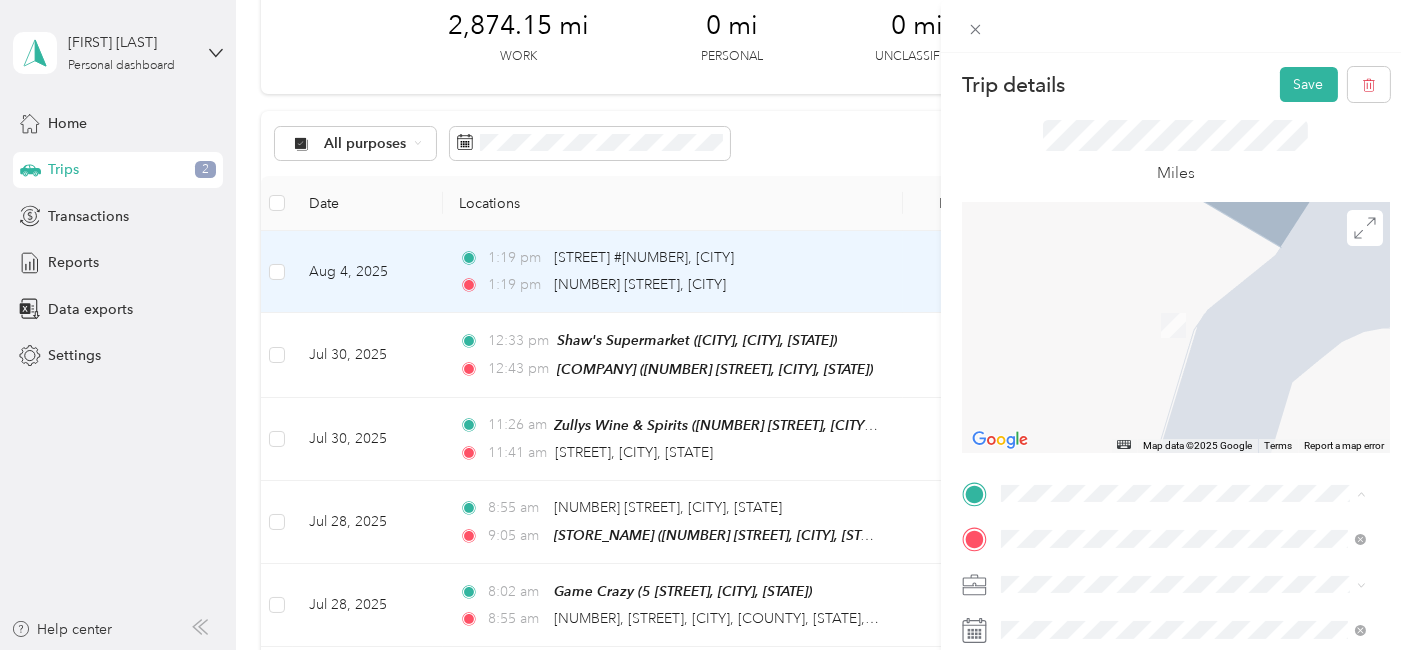 click on "[STREET]
[CITY], [STATE] [POSTAL_CODE], [COUNTRY]" at bounding box center (1182, 335) 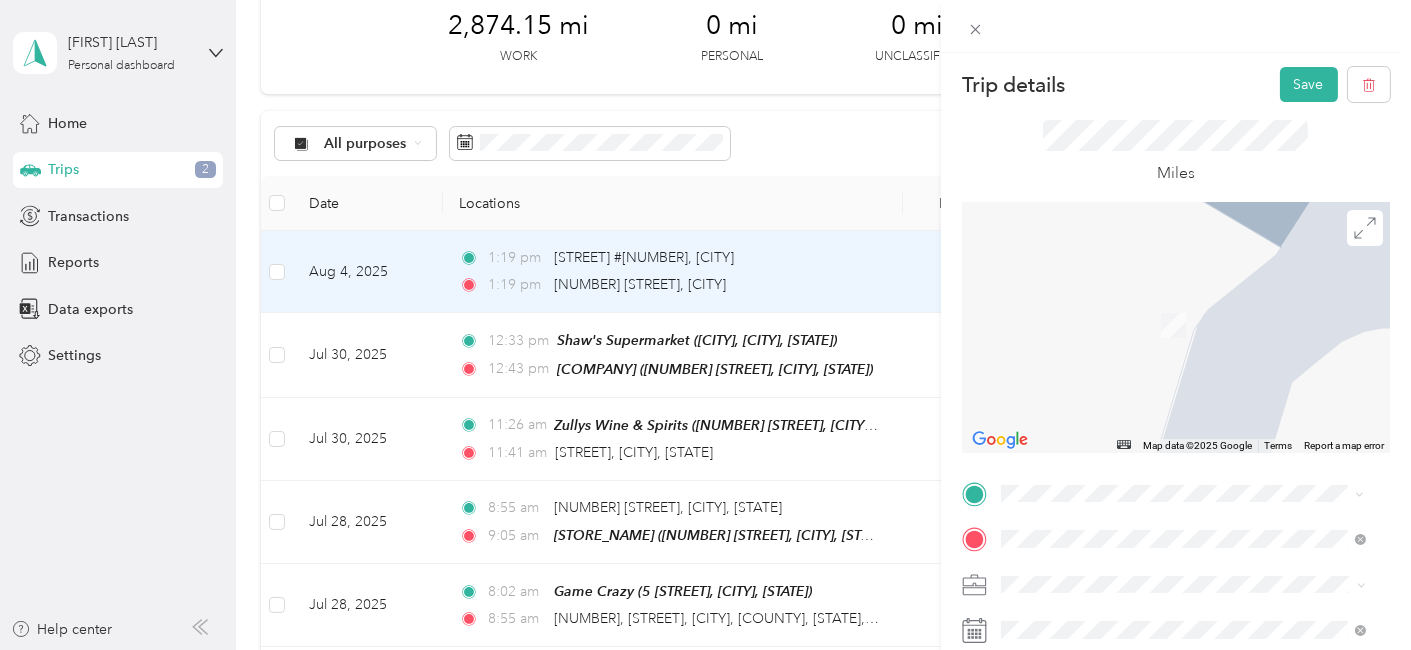 click on "[NUMBER] [STREET]
[CITY], [STATE], [POSTAL_CODE], [COUNTRY]" at bounding box center [1184, 257] 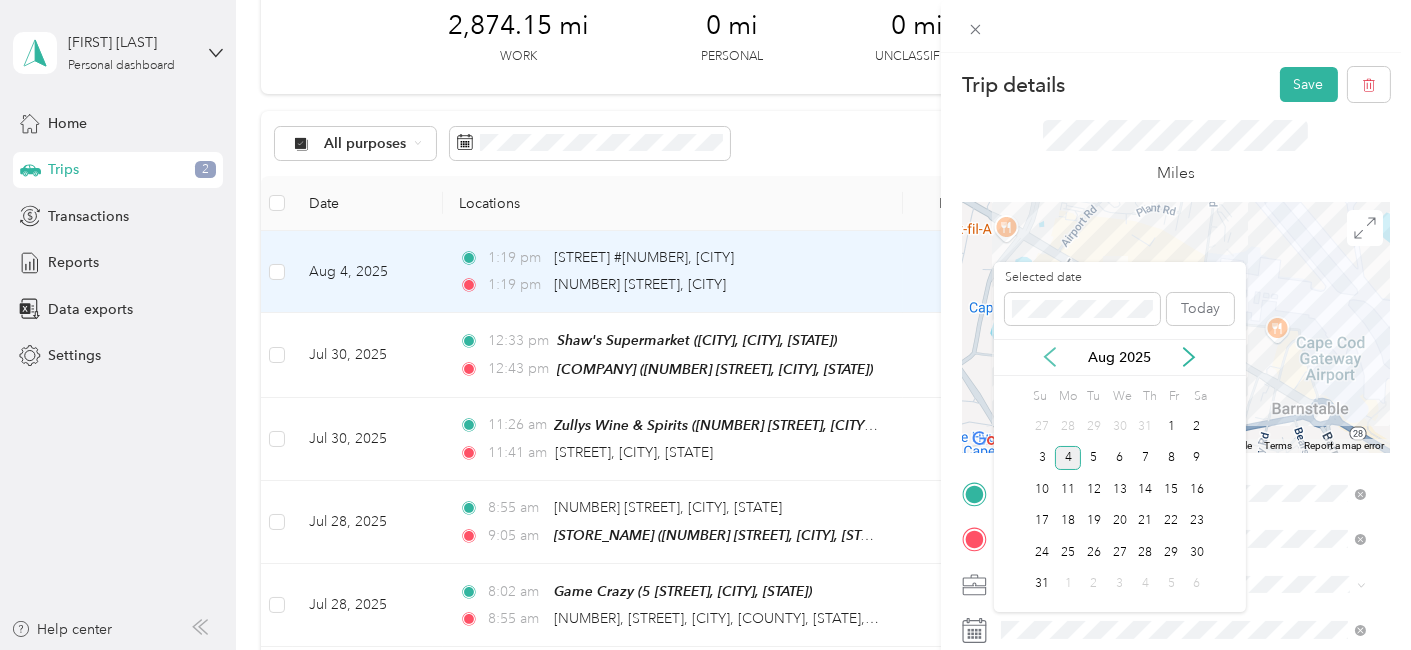 click 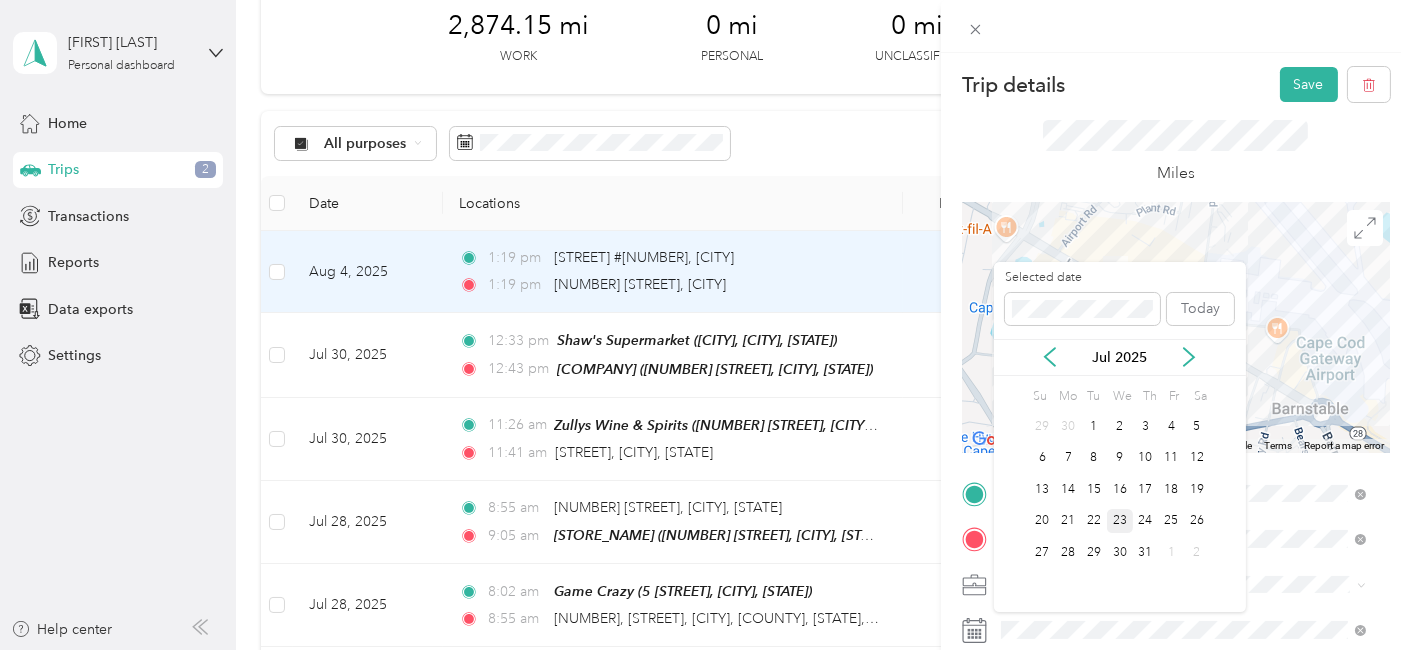 click on "23" at bounding box center (1120, 521) 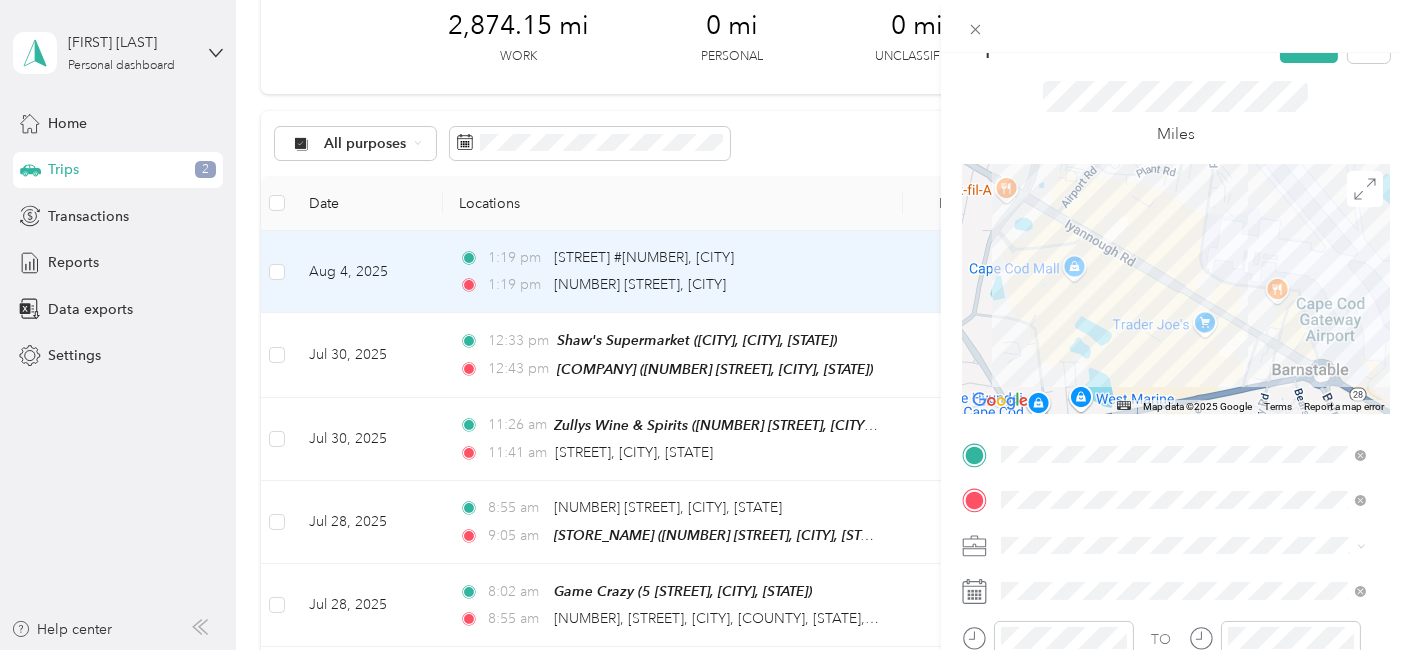 scroll, scrollTop: 0, scrollLeft: 0, axis: both 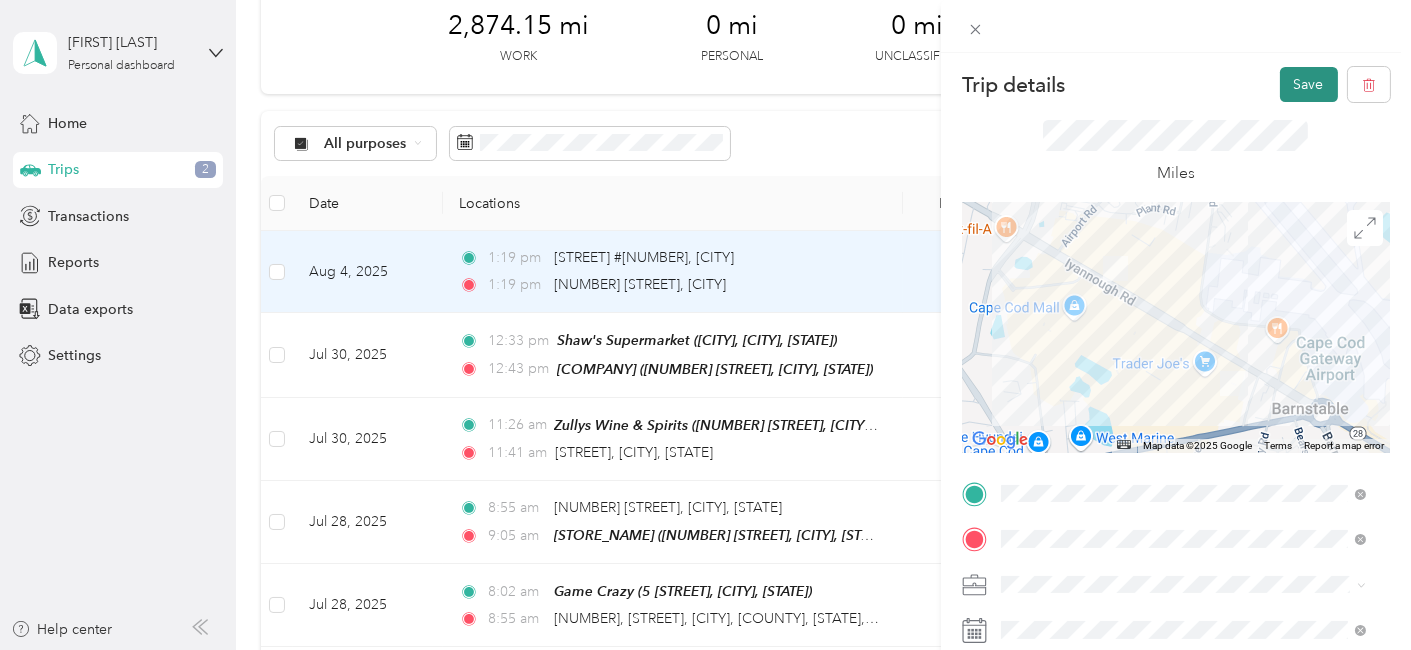 click on "Save" at bounding box center [1309, 84] 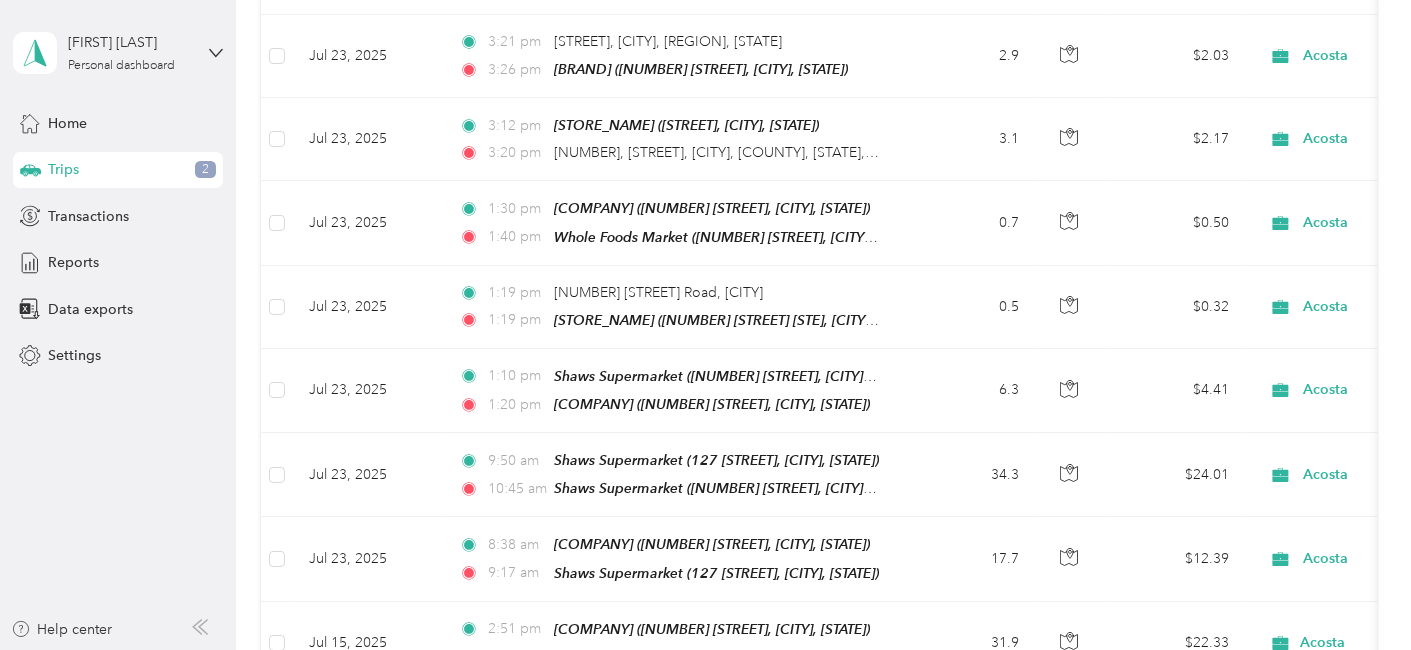 scroll, scrollTop: 915, scrollLeft: 0, axis: vertical 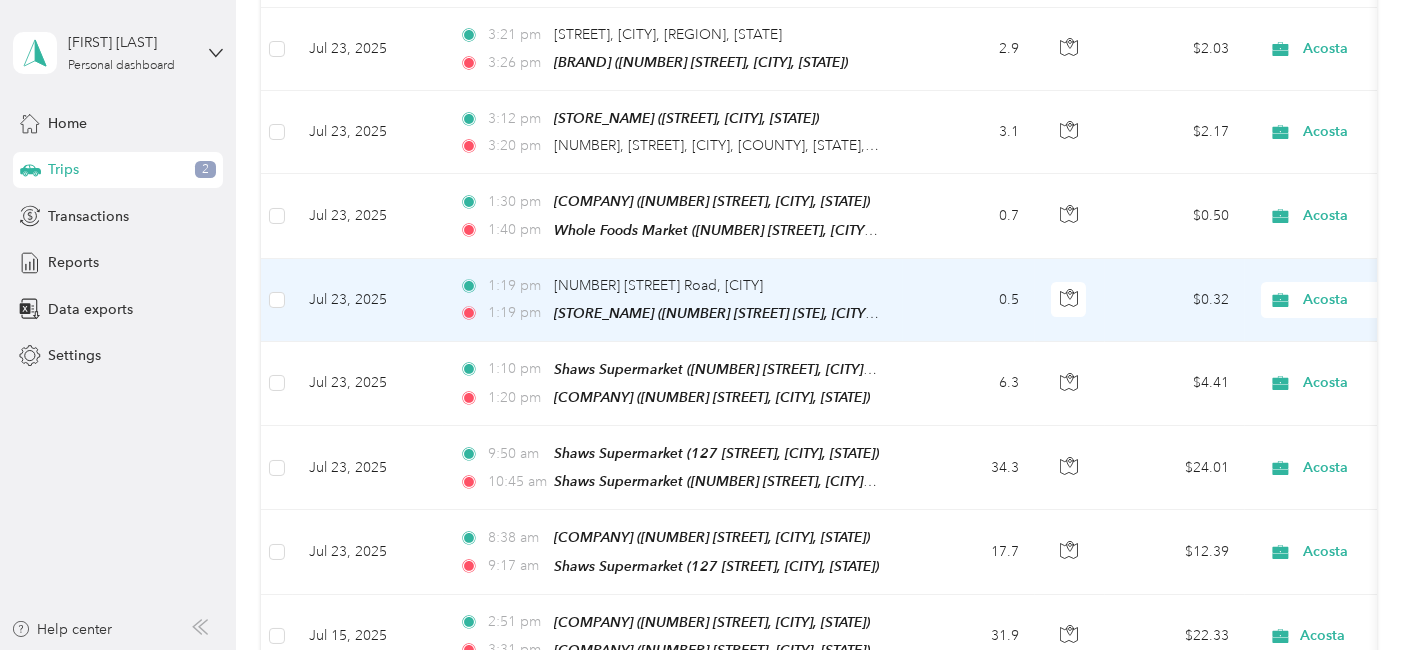 click on "Jul 23, 2025" at bounding box center [368, 300] 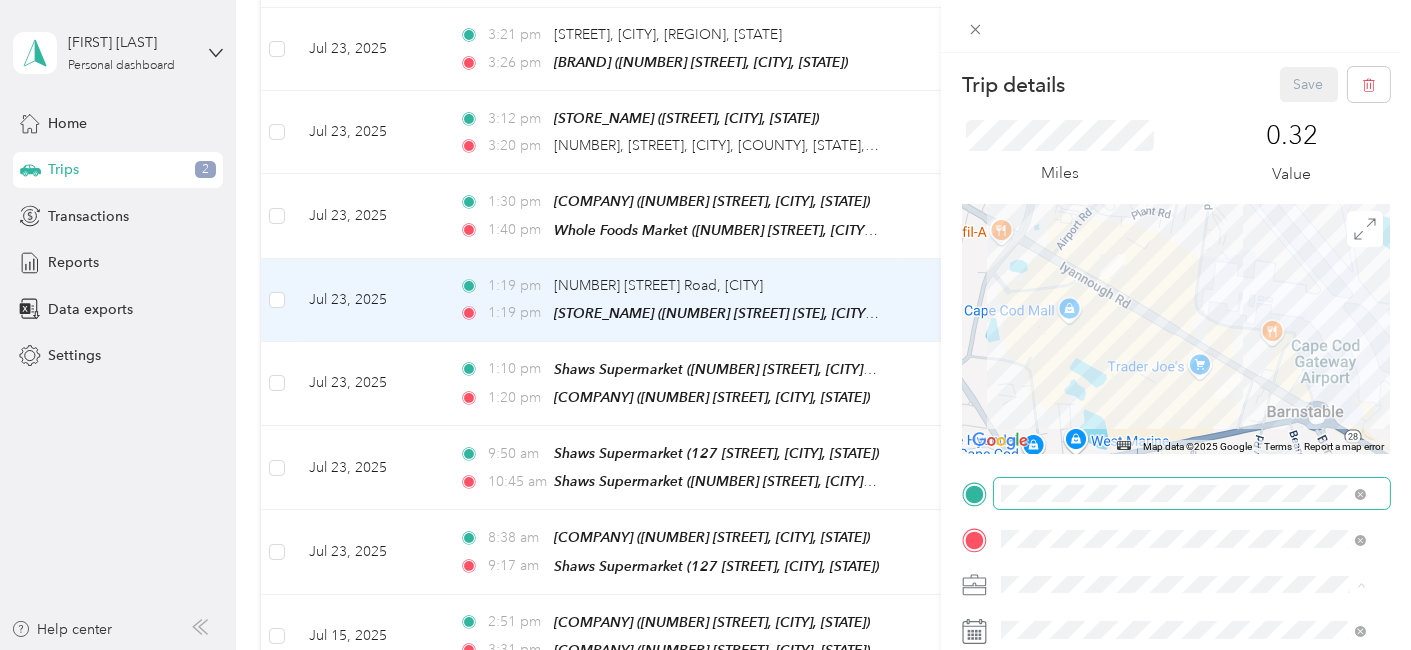 click at bounding box center [1192, 493] 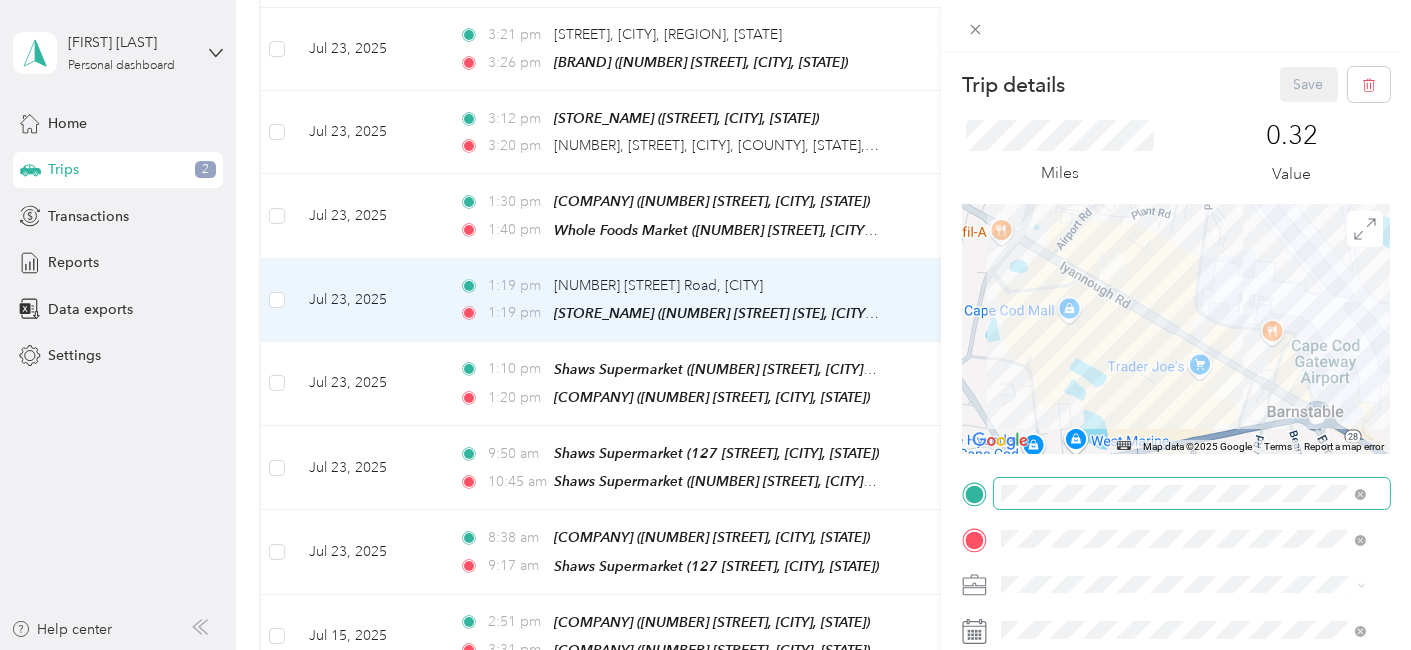 click at bounding box center [1192, 493] 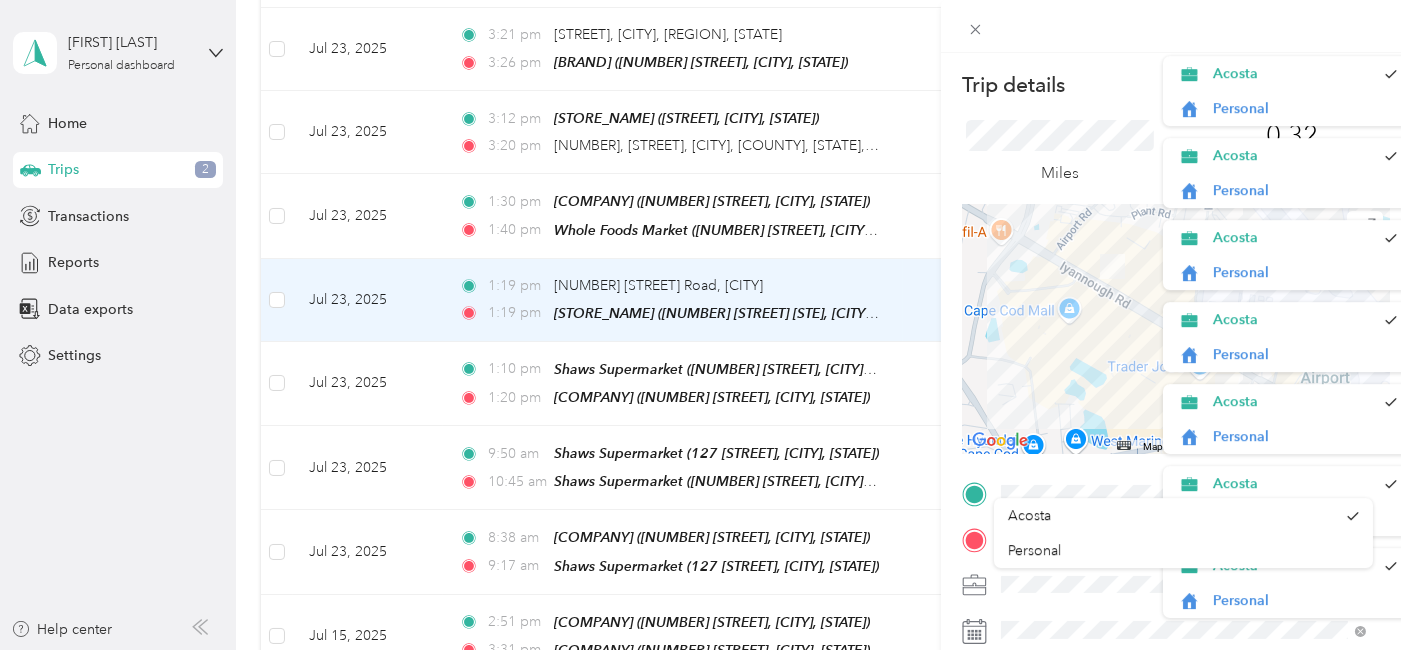 scroll, scrollTop: 74, scrollLeft: 0, axis: vertical 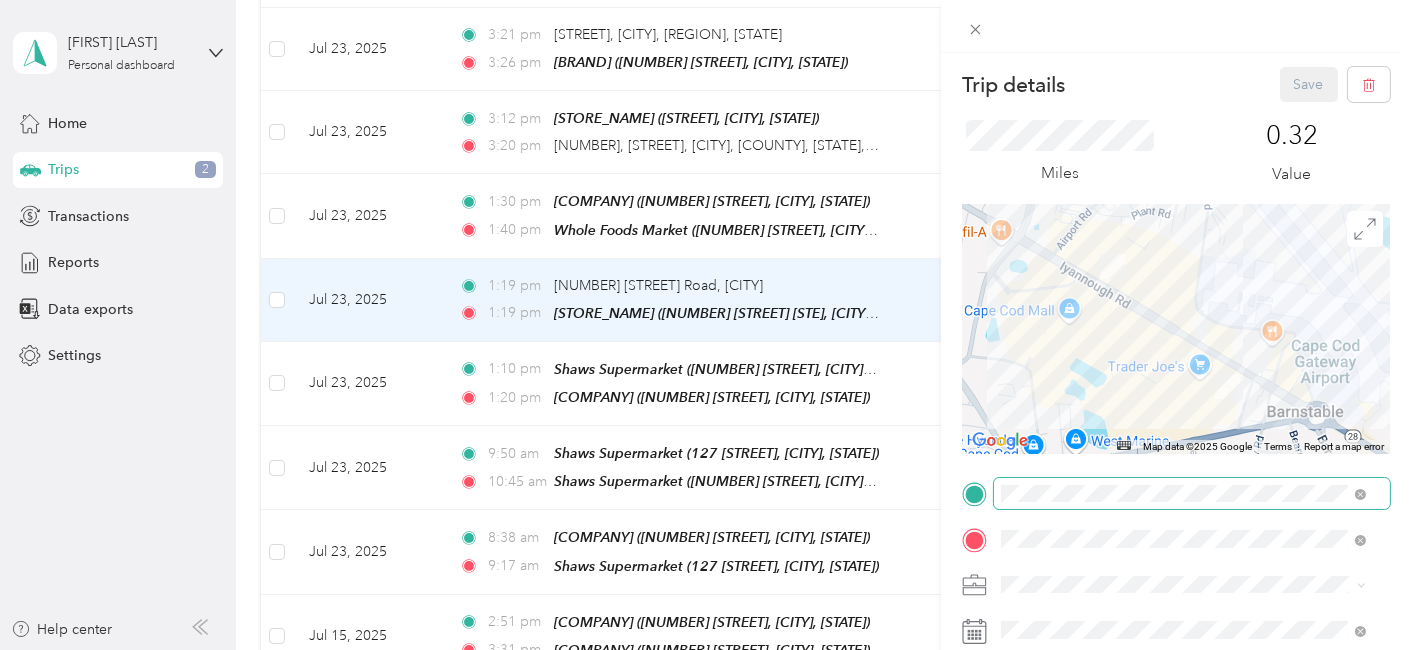 click at bounding box center (1192, 493) 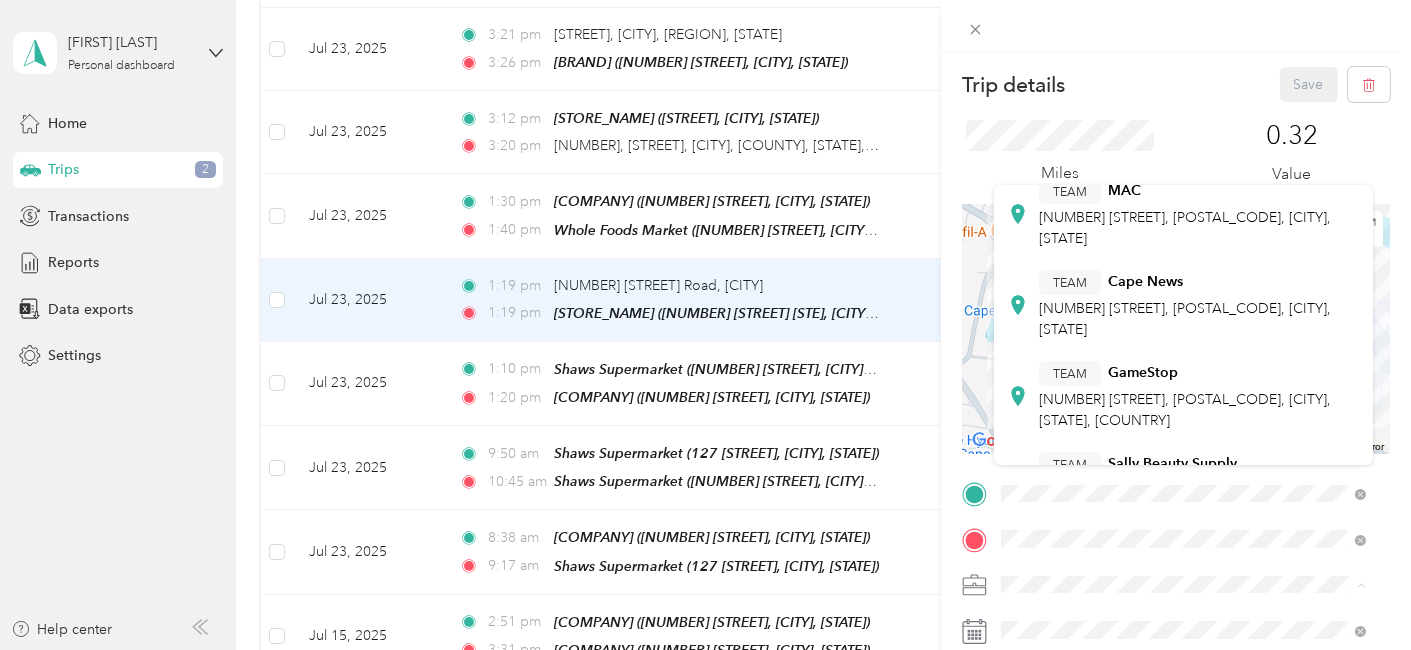 scroll, scrollTop: 0, scrollLeft: 0, axis: both 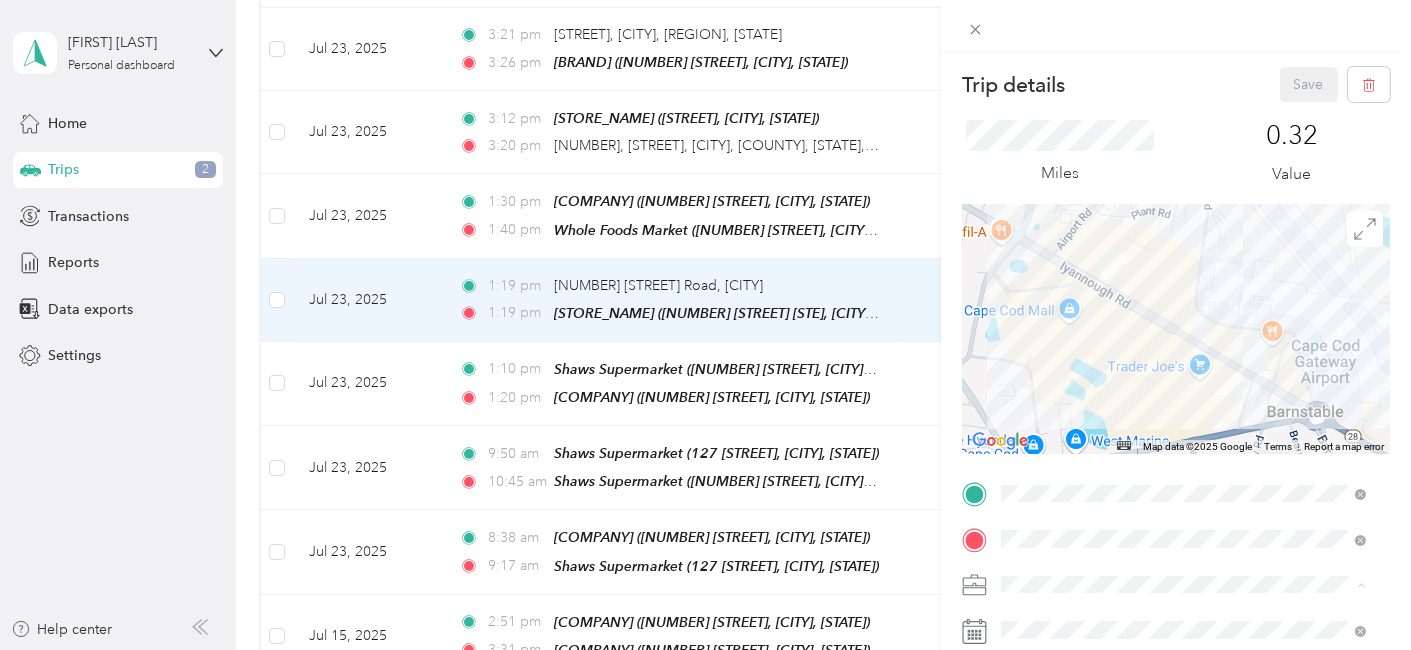 click on "Trip details Save This trip cannot be edited because it is either under review, approved, or paid. Contact your Team Manager to edit it. Miles 0.32 Value  ← Move left → Move right ↑ Move up ↓ Move down + Zoom in - Zoom out Home Jump left by 75% End Jump right by 75% Page Up Jump up by 75% Page Down Jump down by 75% Map Data Map data ©2025 Google Map data ©2025 Google 200 m  Click to toggle between metric and imperial units Terms Report a map error TO Add photo" at bounding box center [1176, 514] 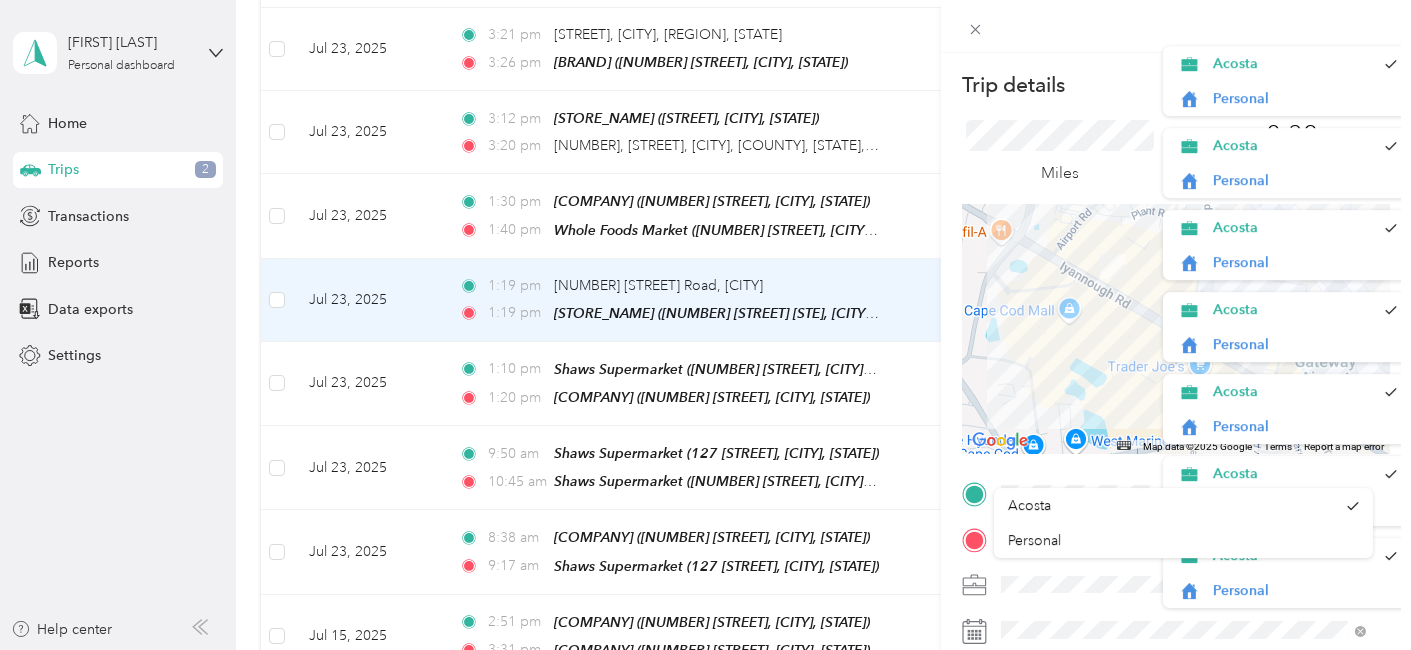 scroll, scrollTop: 34, scrollLeft: 0, axis: vertical 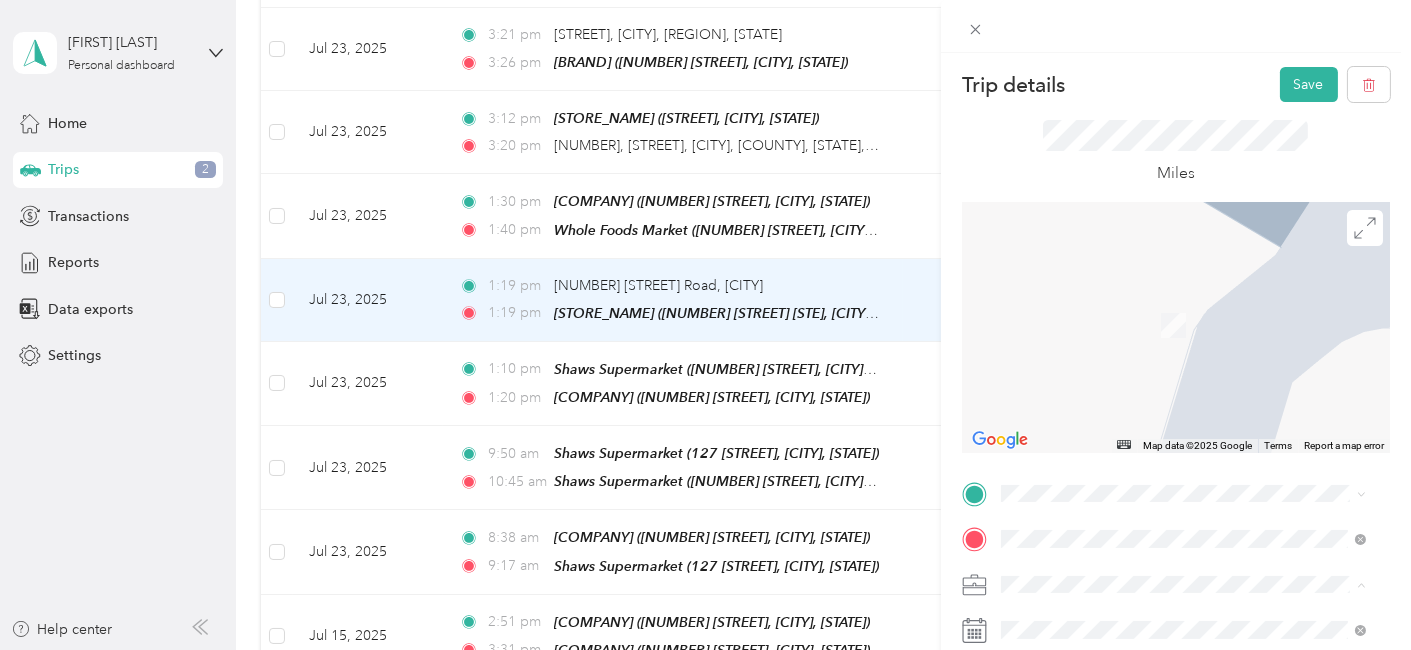 click on "Acosta" at bounding box center (1029, 513) 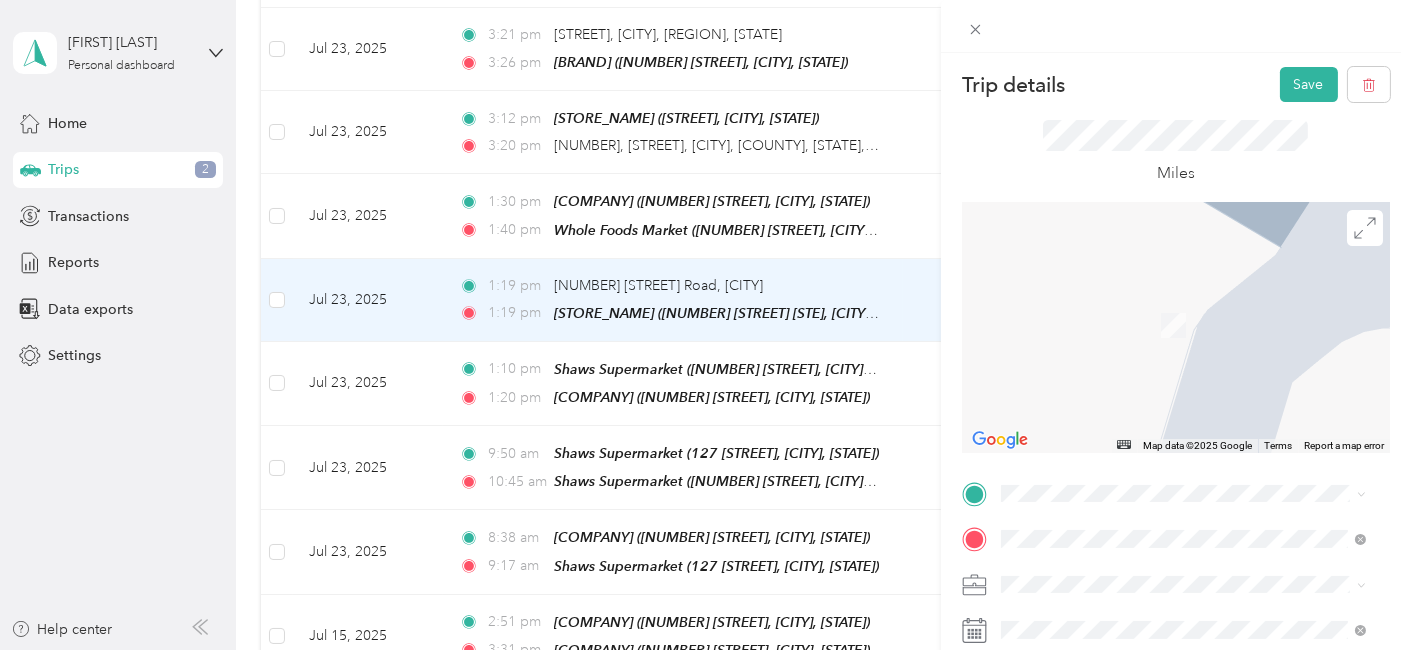 click on "Whole Foods Market" at bounding box center [1176, 250] 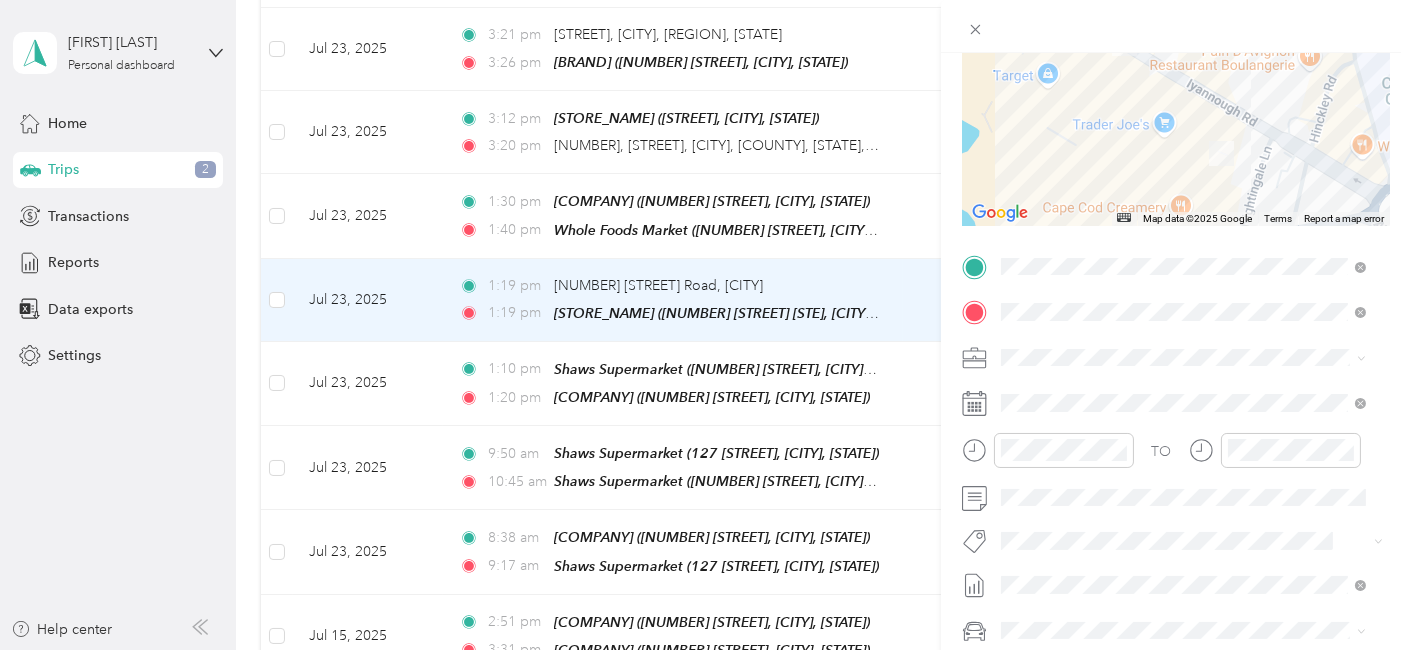 scroll, scrollTop: 237, scrollLeft: 0, axis: vertical 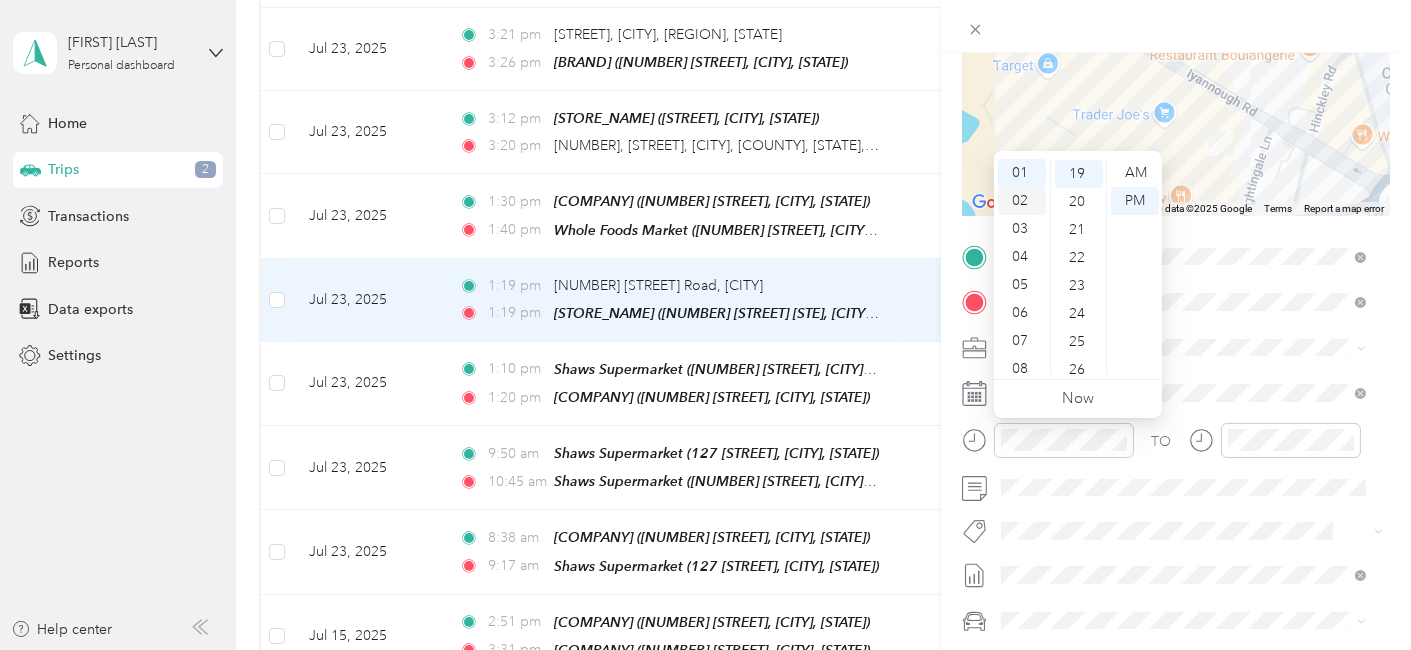 click on "02" at bounding box center [1022, 201] 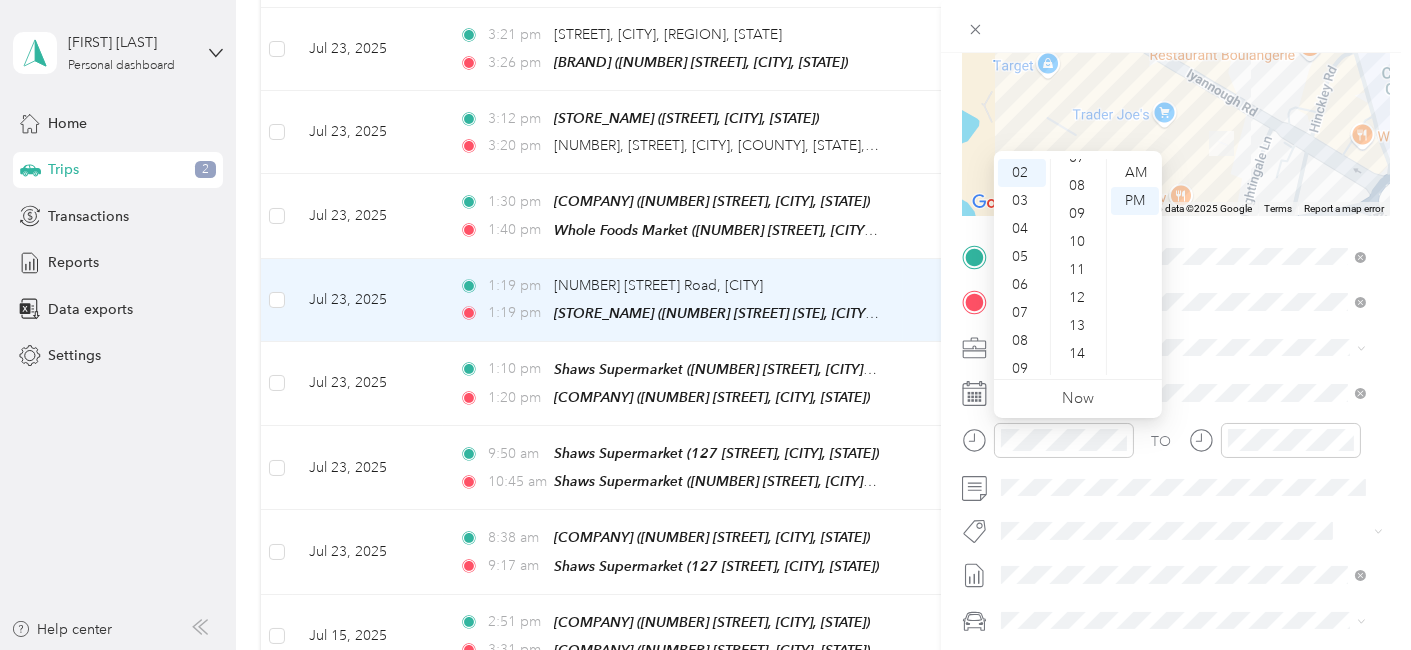 scroll, scrollTop: 0, scrollLeft: 0, axis: both 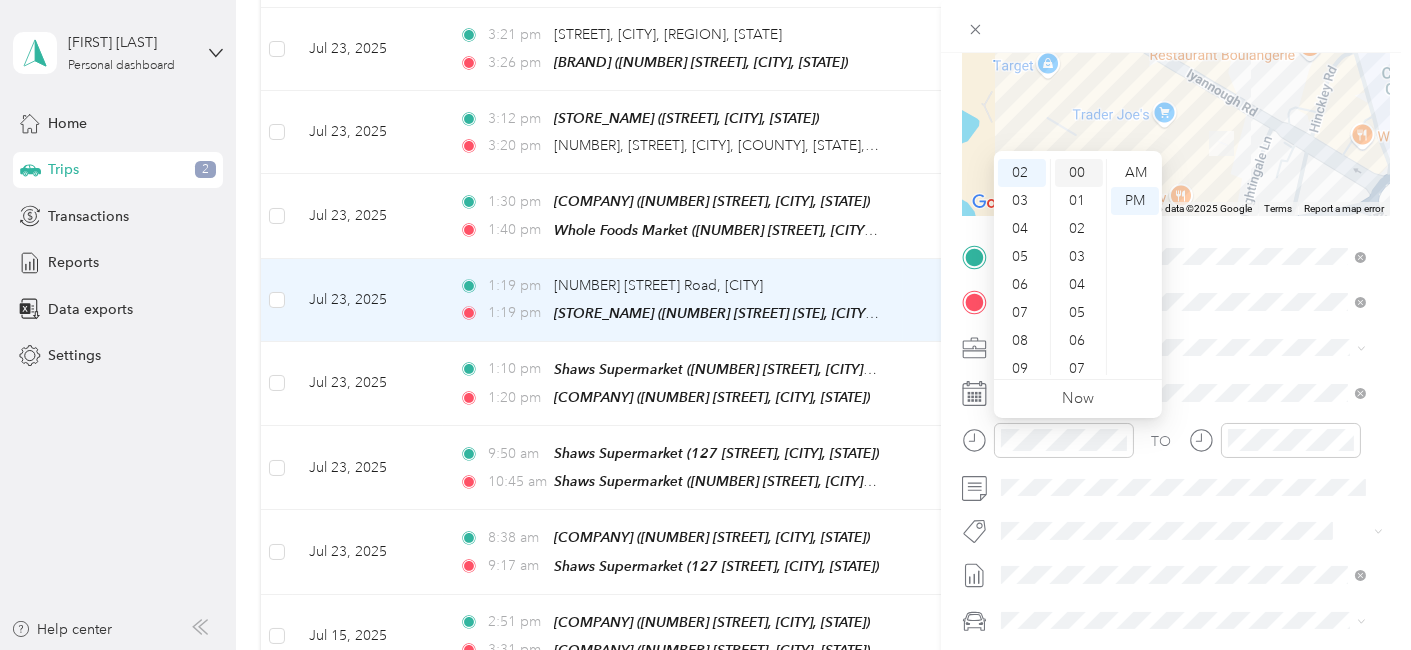 click on "00" at bounding box center (1079, 173) 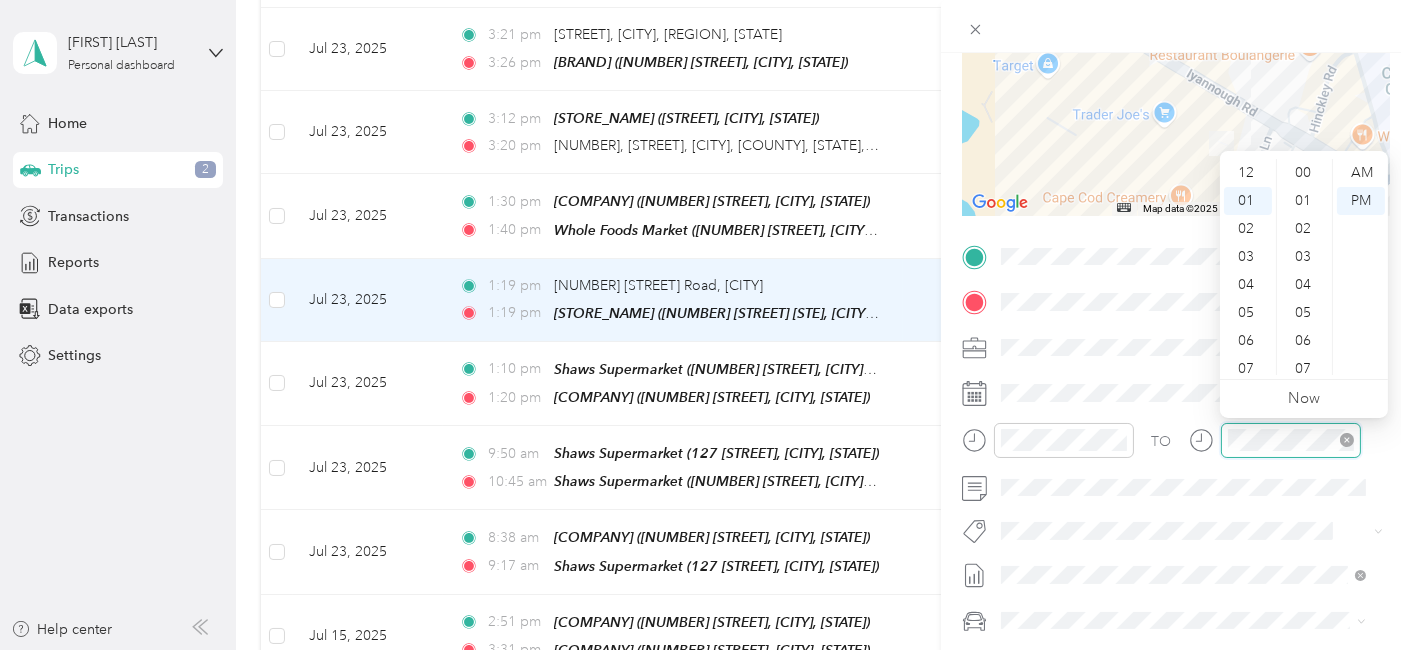 scroll, scrollTop: 531, scrollLeft: 0, axis: vertical 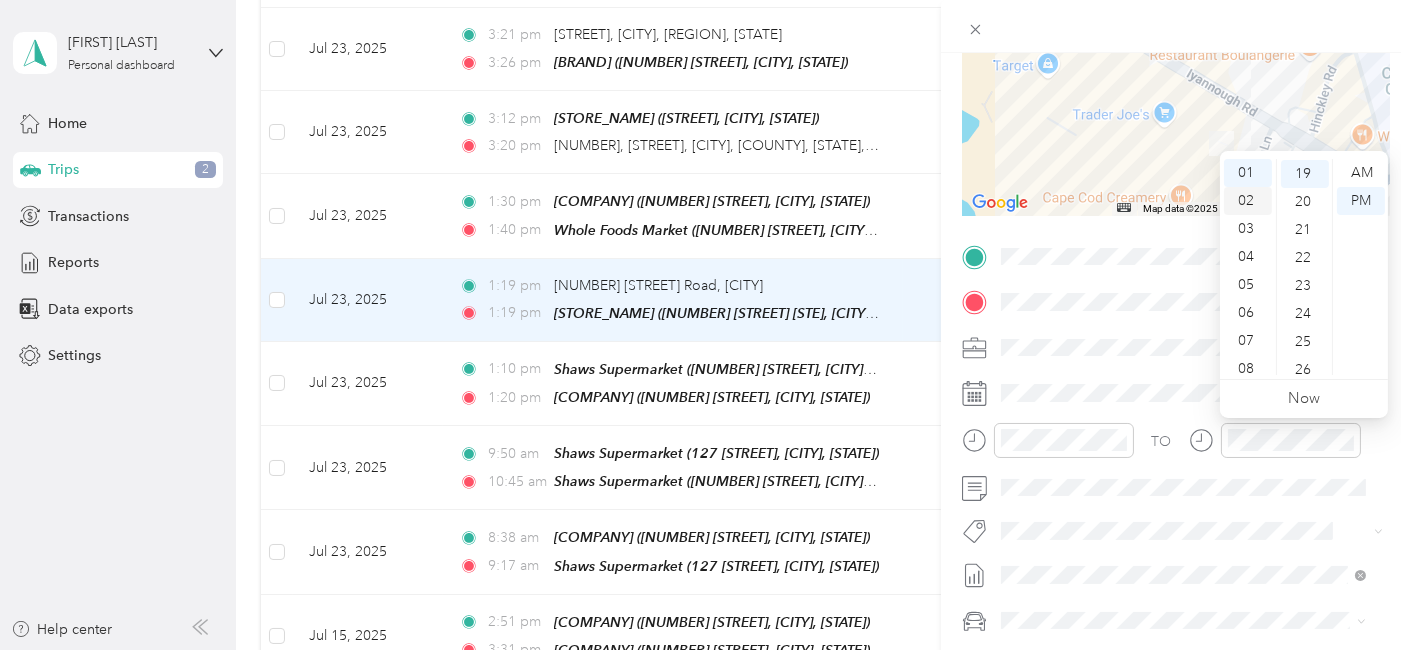 click on "02" at bounding box center [1248, 201] 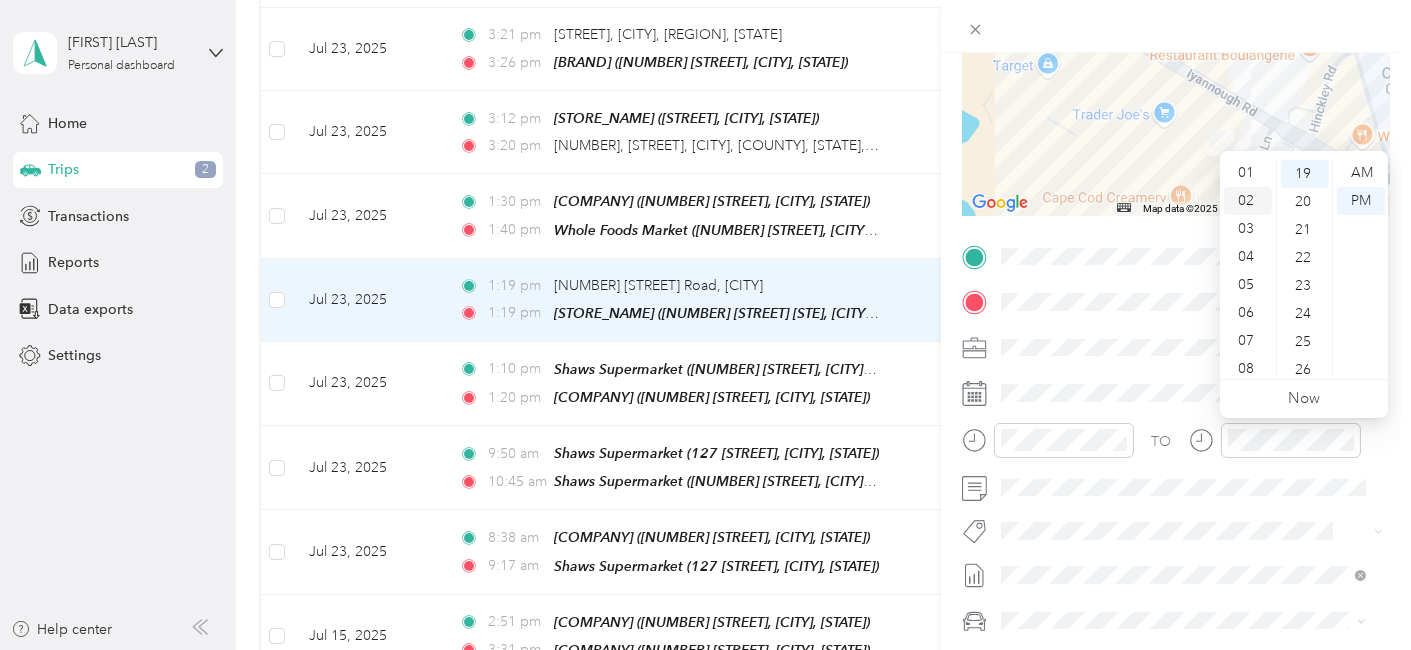 scroll, scrollTop: 56, scrollLeft: 0, axis: vertical 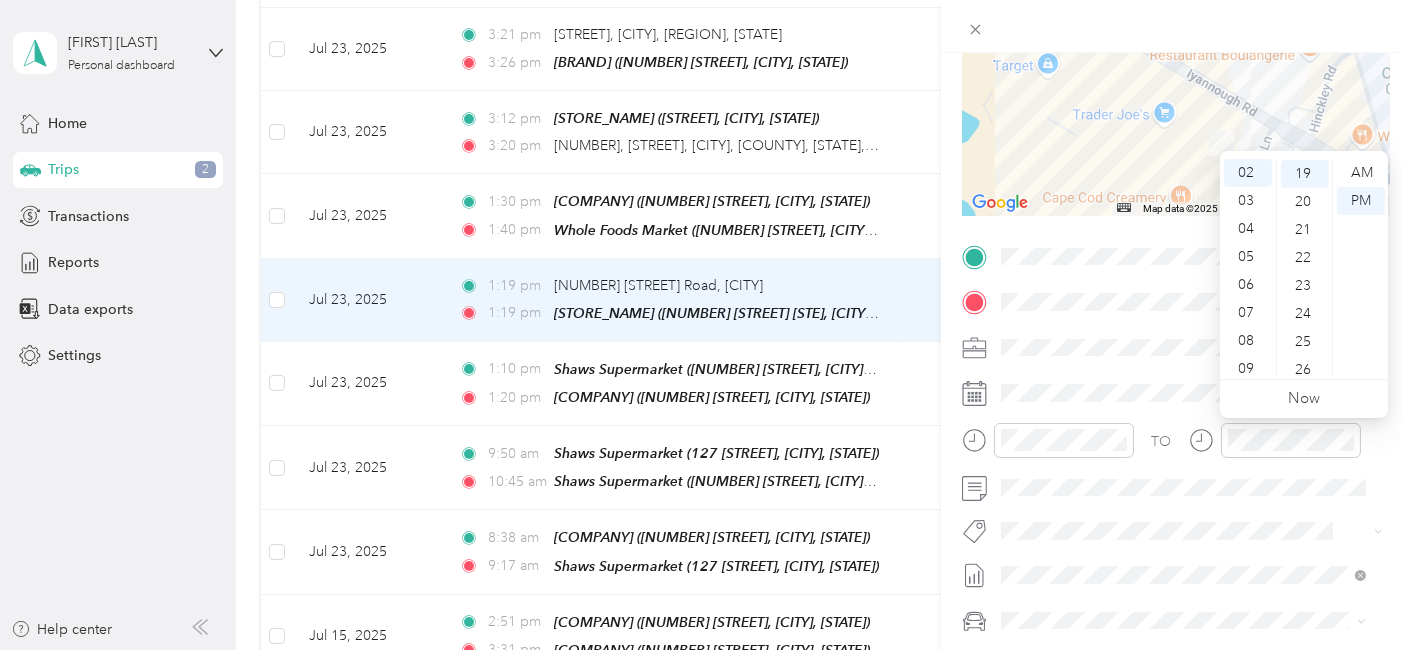 click at bounding box center (1192, 347) 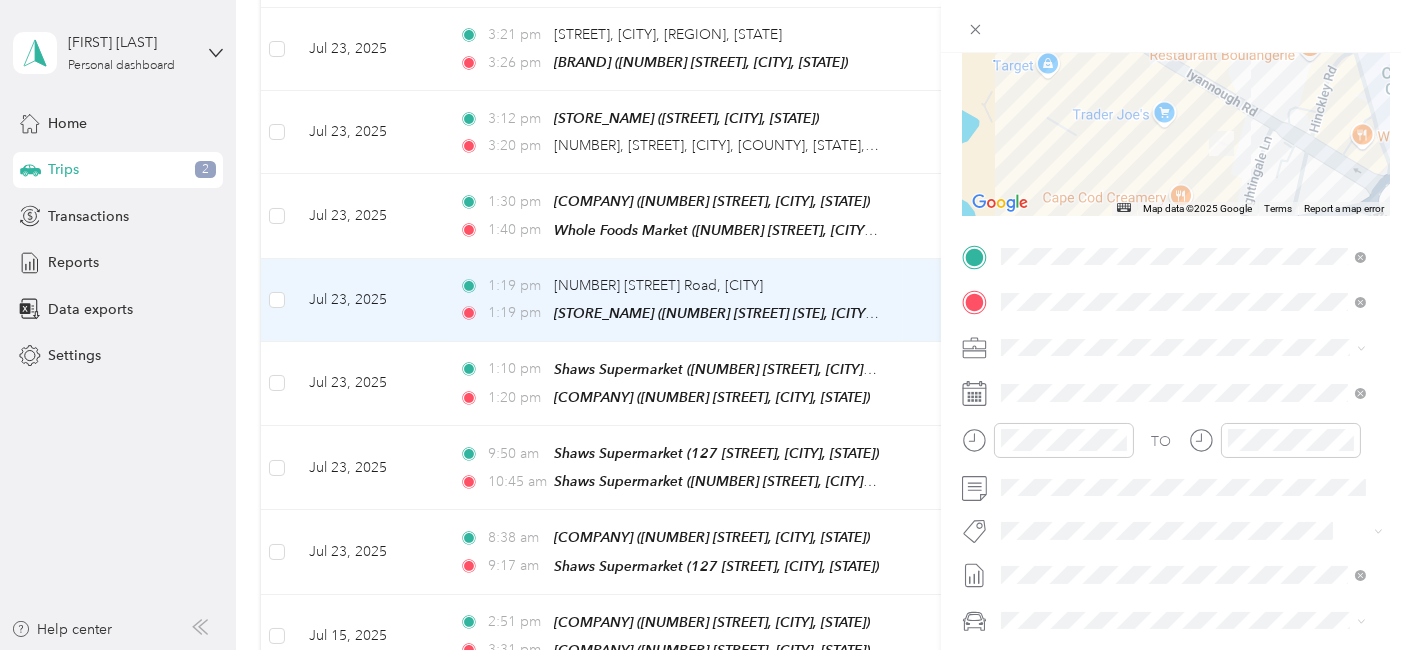 scroll, scrollTop: 0, scrollLeft: 0, axis: both 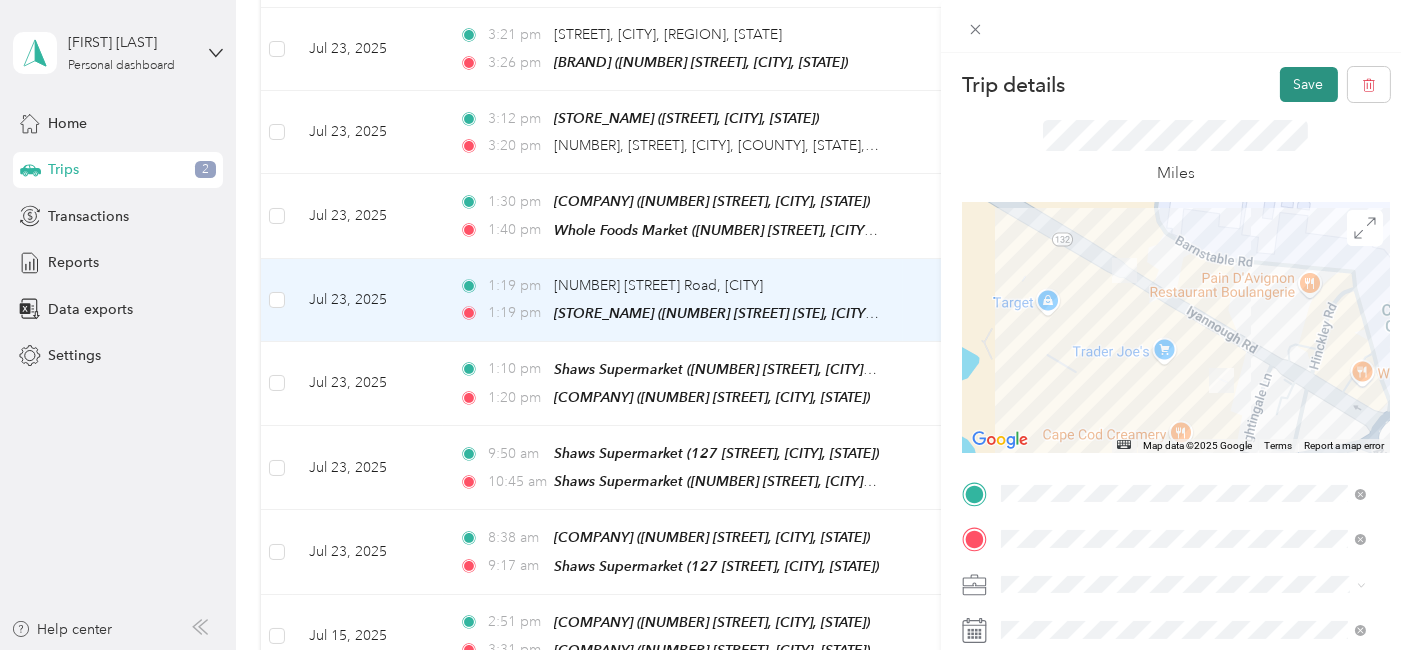 click on "Save" at bounding box center [1309, 84] 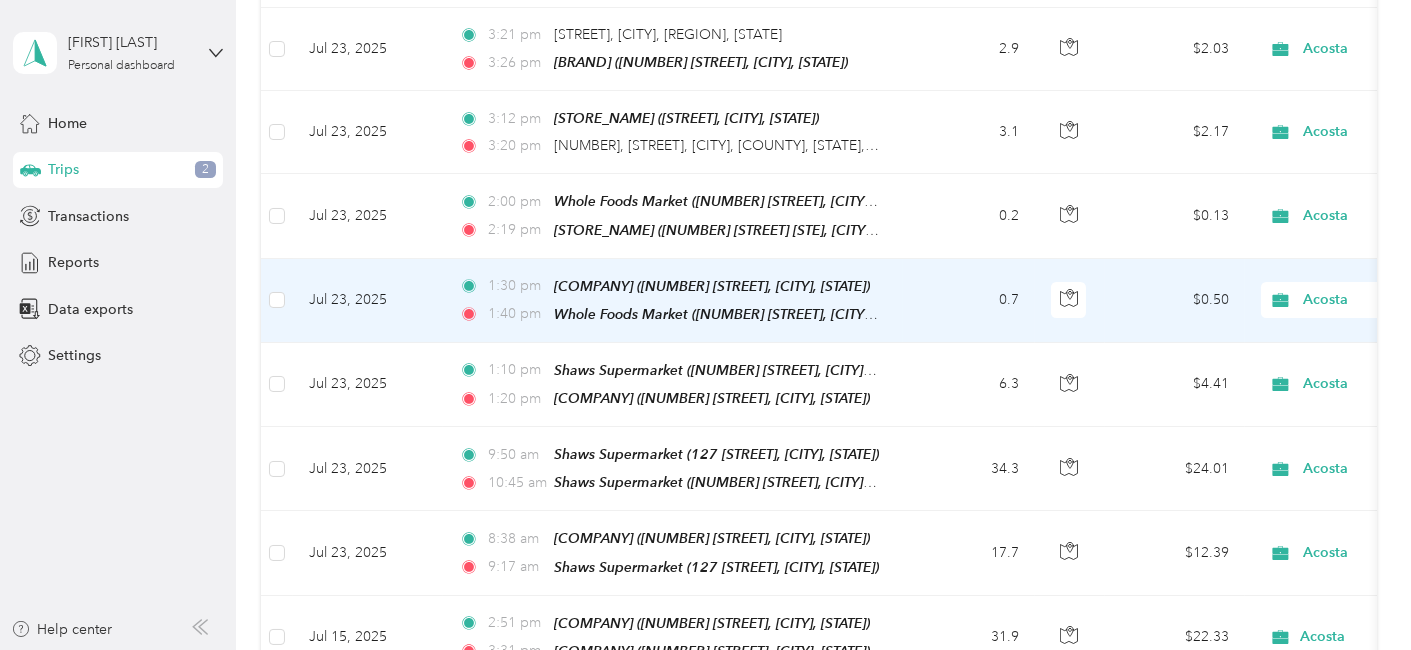 click on "Jul 23, 2025" at bounding box center [368, 301] 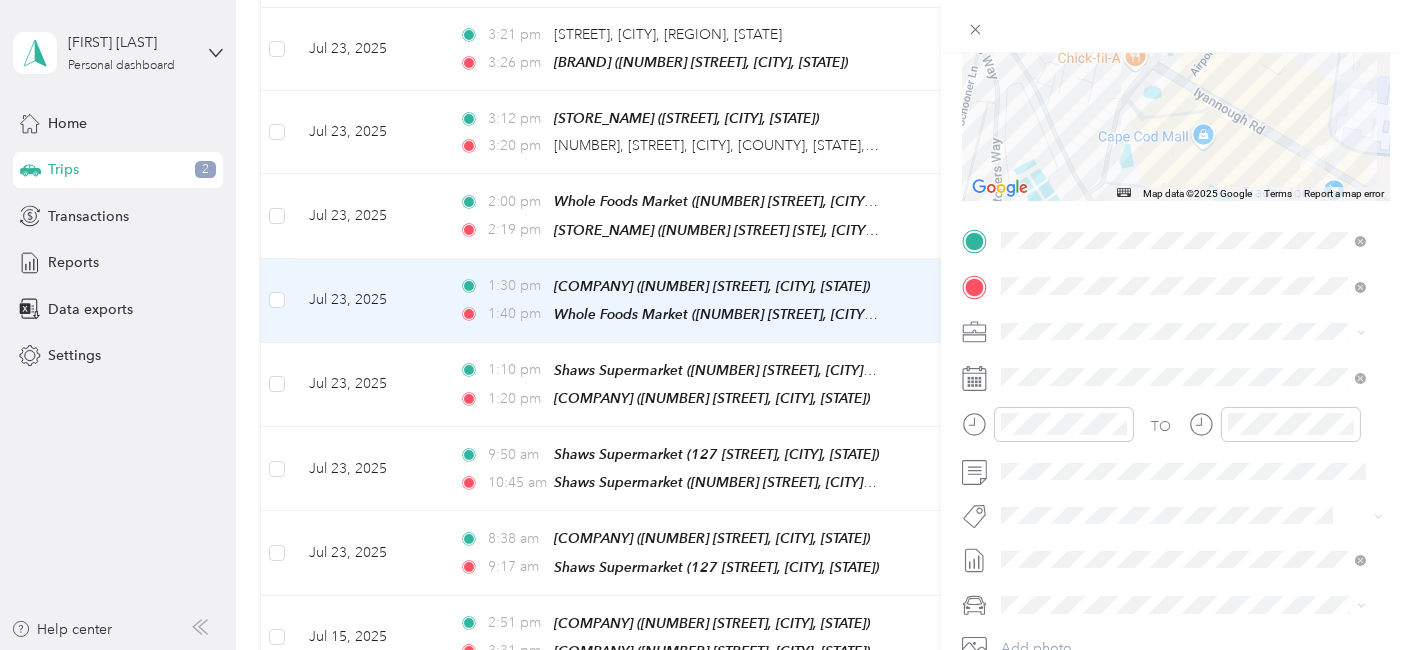 scroll, scrollTop: 254, scrollLeft: 0, axis: vertical 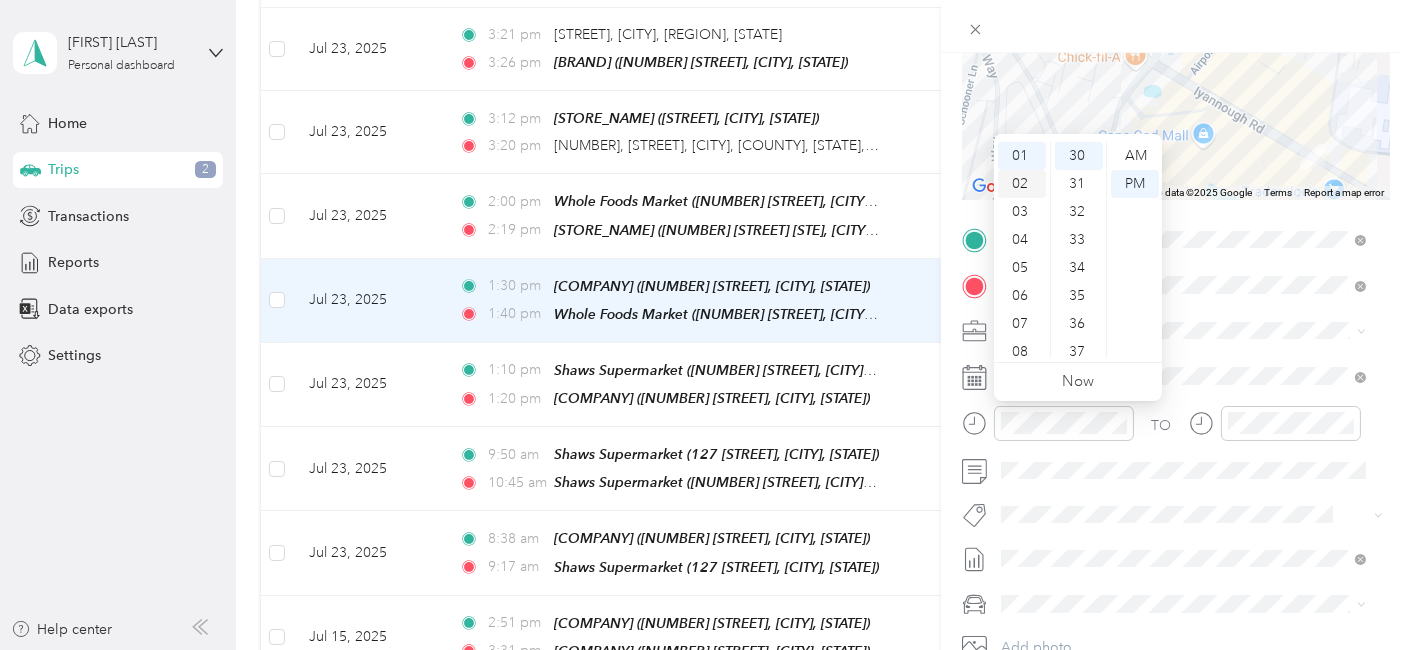 click on "02" at bounding box center (1022, 184) 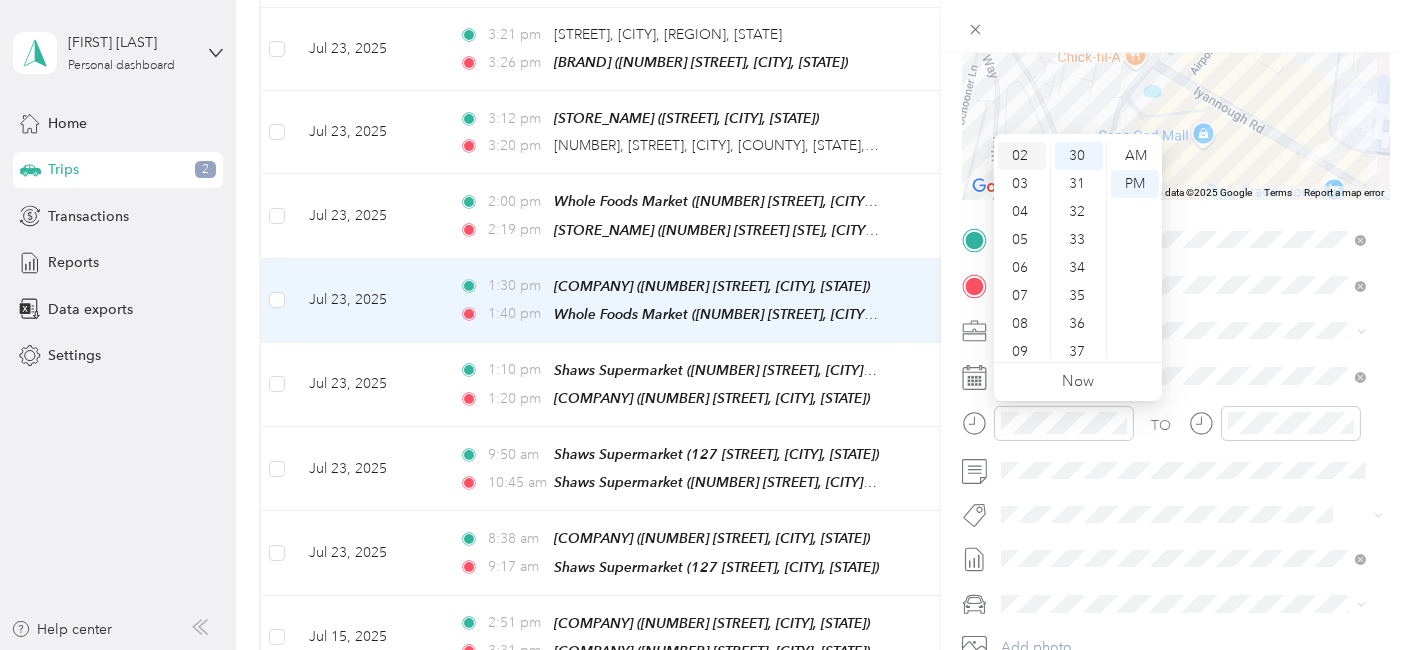 scroll, scrollTop: 56, scrollLeft: 0, axis: vertical 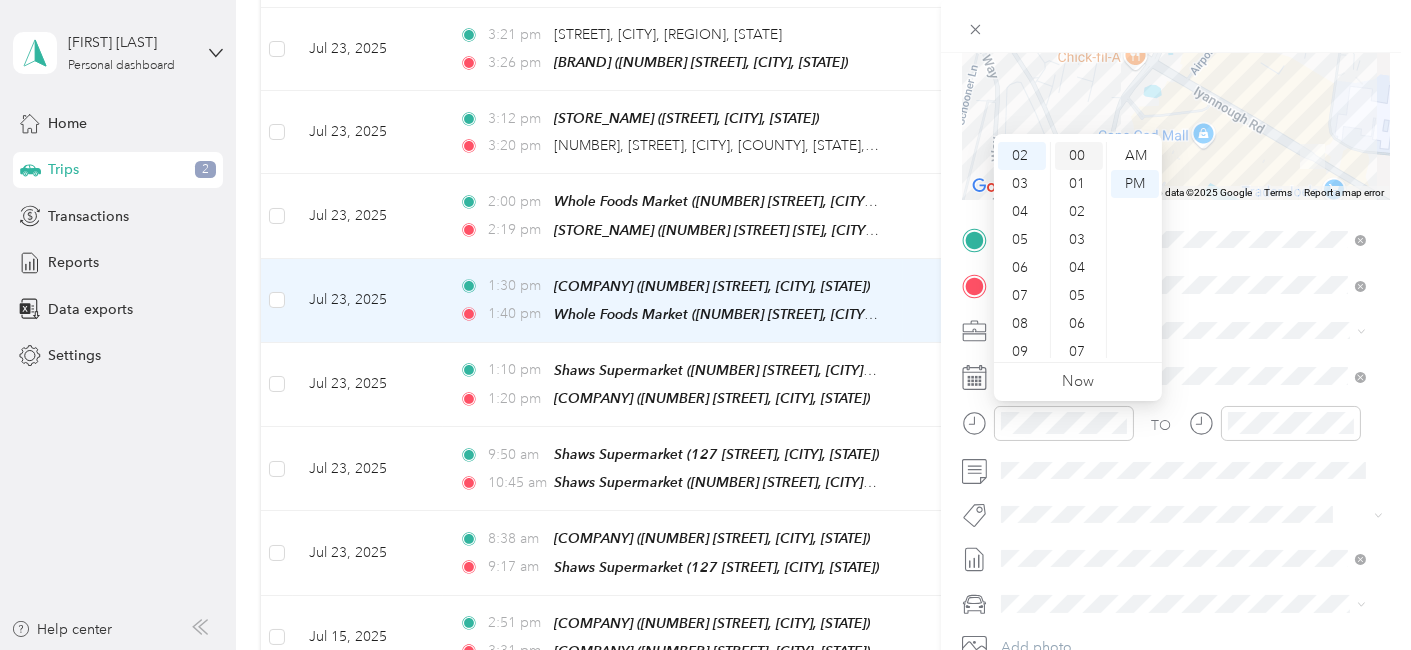 click on "00" at bounding box center (1079, 156) 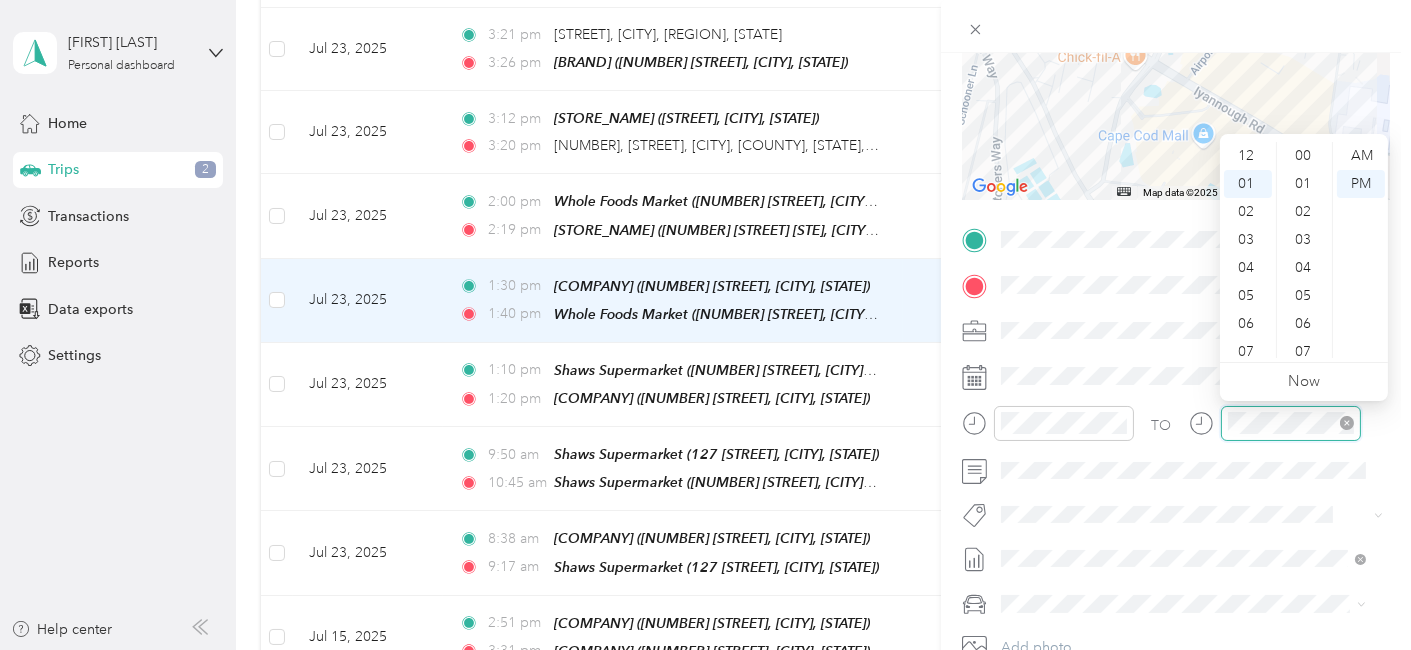 scroll, scrollTop: 1120, scrollLeft: 0, axis: vertical 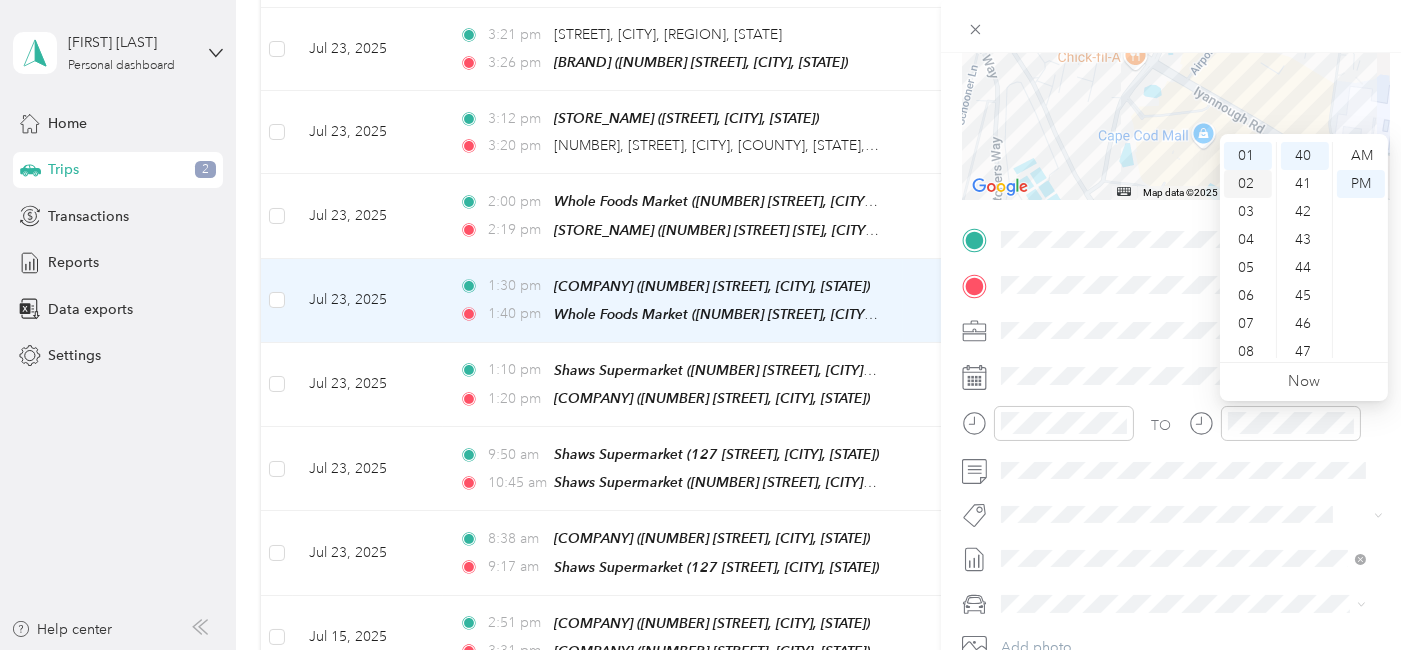 click on "02" at bounding box center (1248, 184) 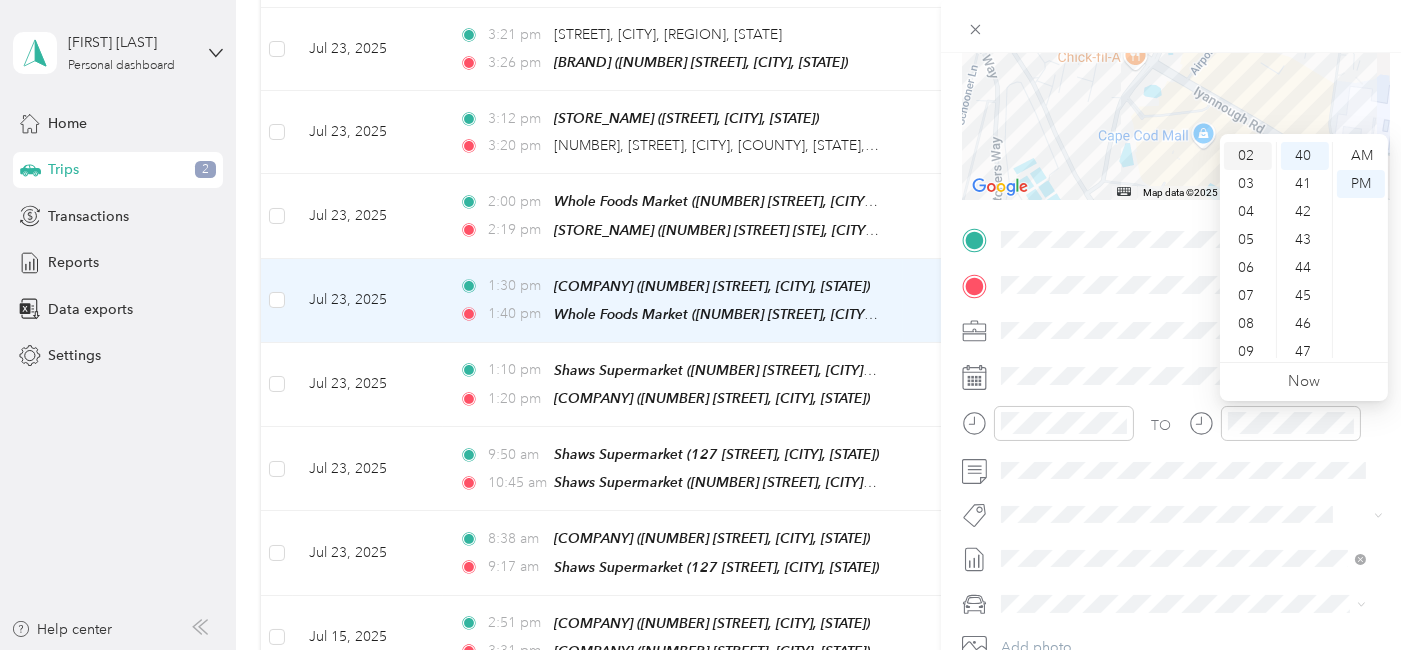 scroll, scrollTop: 56, scrollLeft: 0, axis: vertical 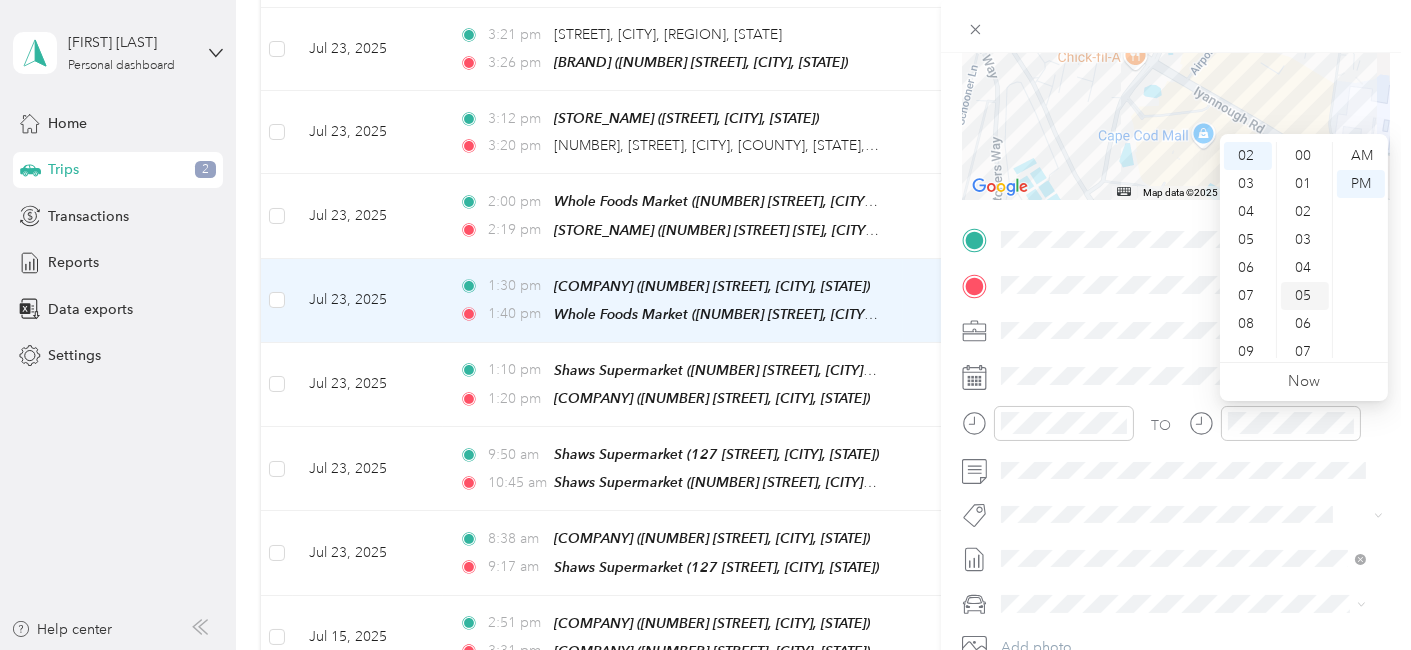 click on "05" at bounding box center [1305, 296] 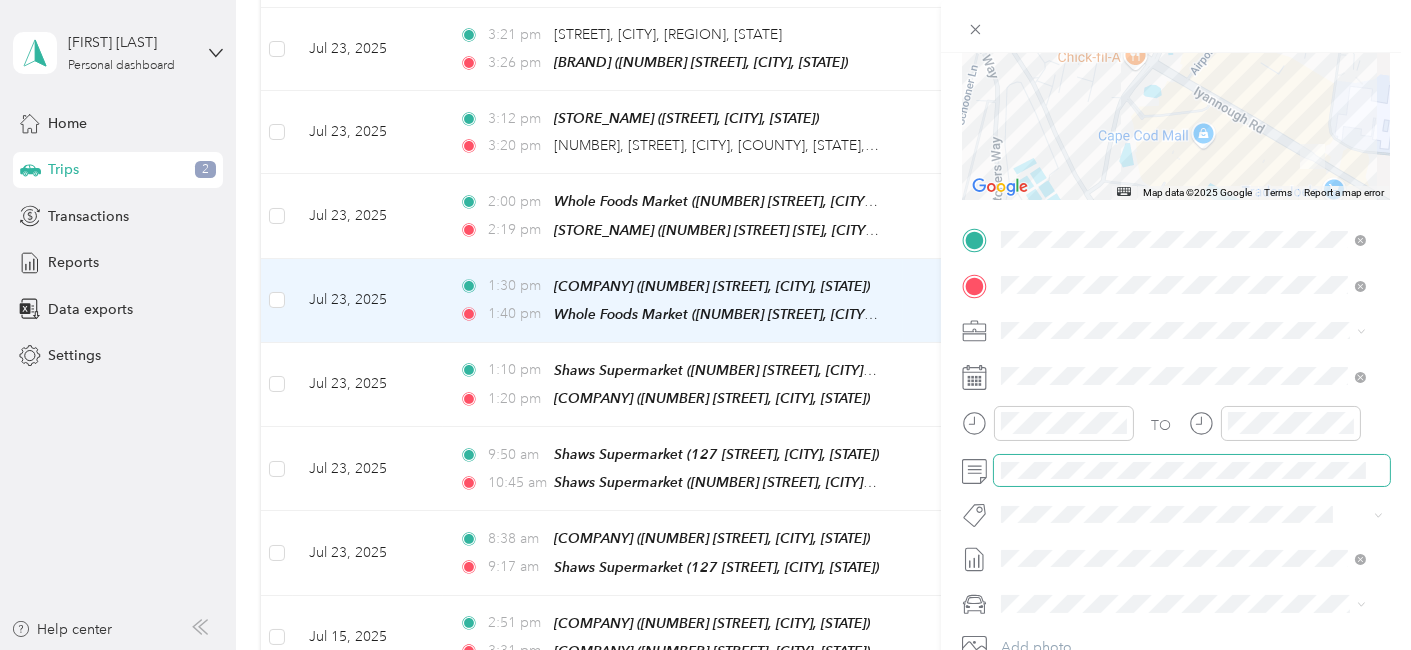 click on "TO Add photo" at bounding box center [1176, 465] 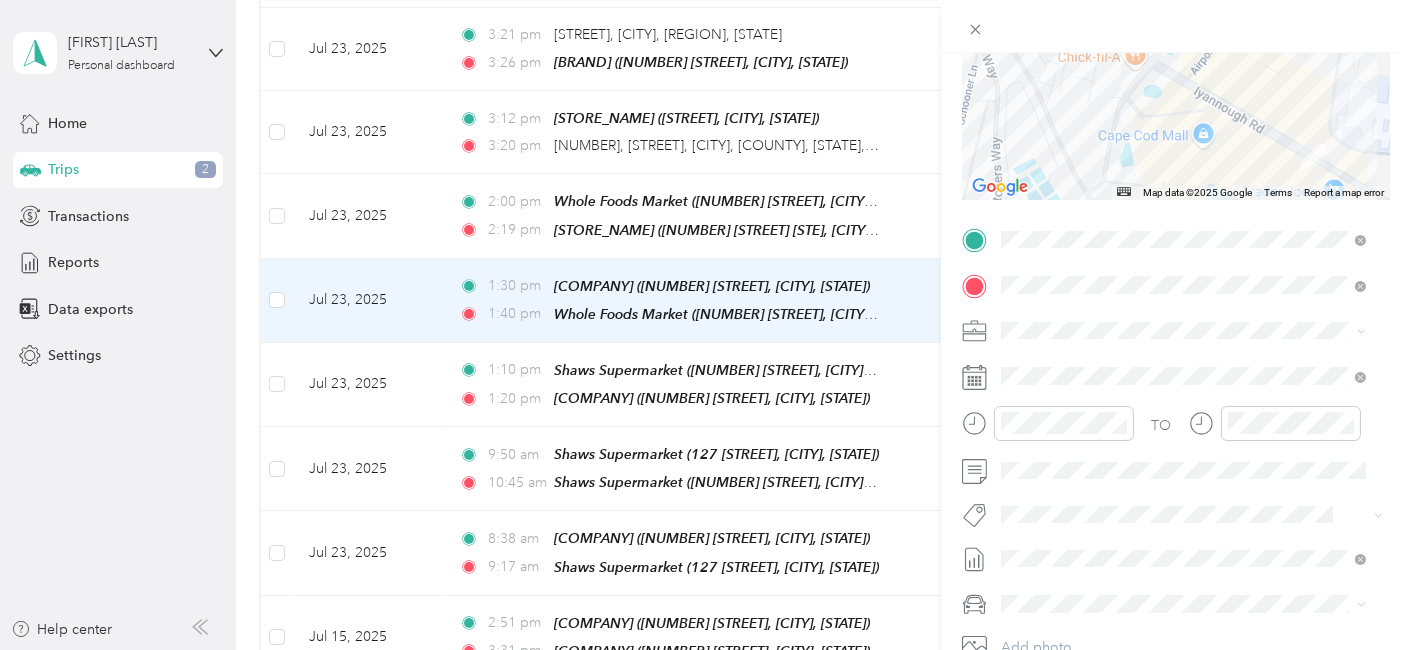 click at bounding box center (1192, 330) 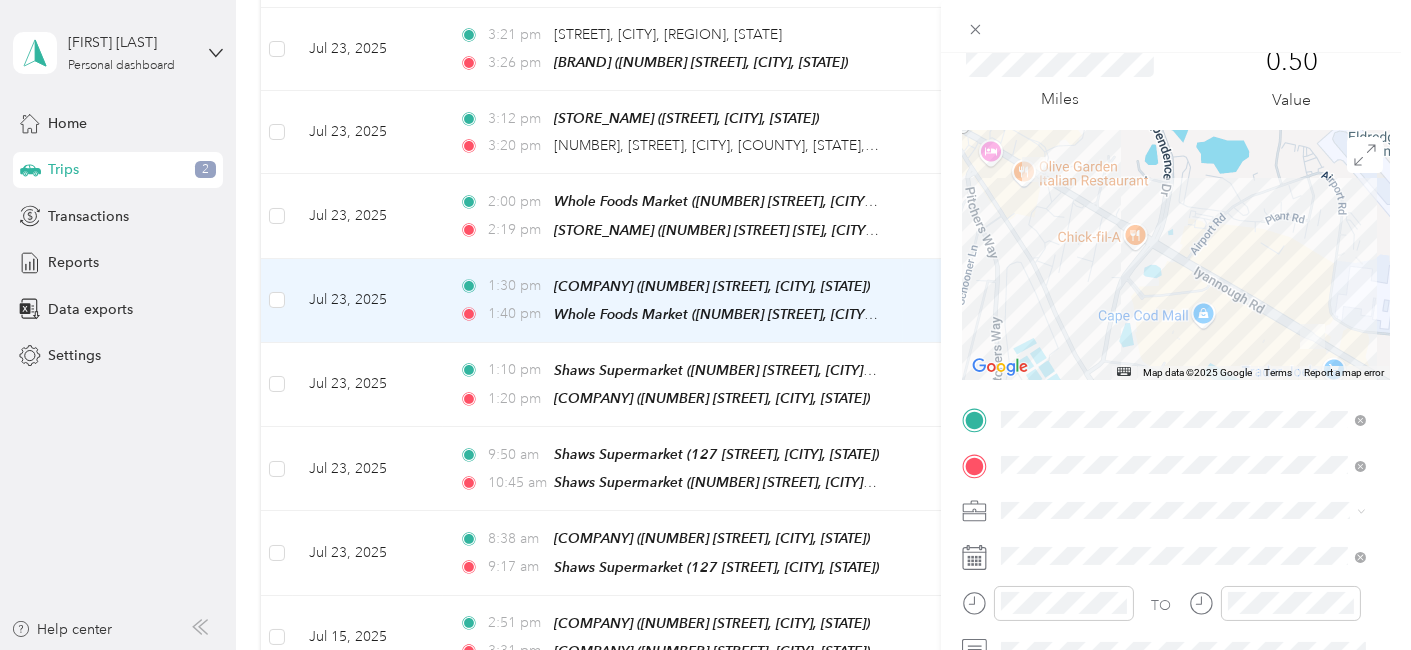 scroll, scrollTop: 0, scrollLeft: 0, axis: both 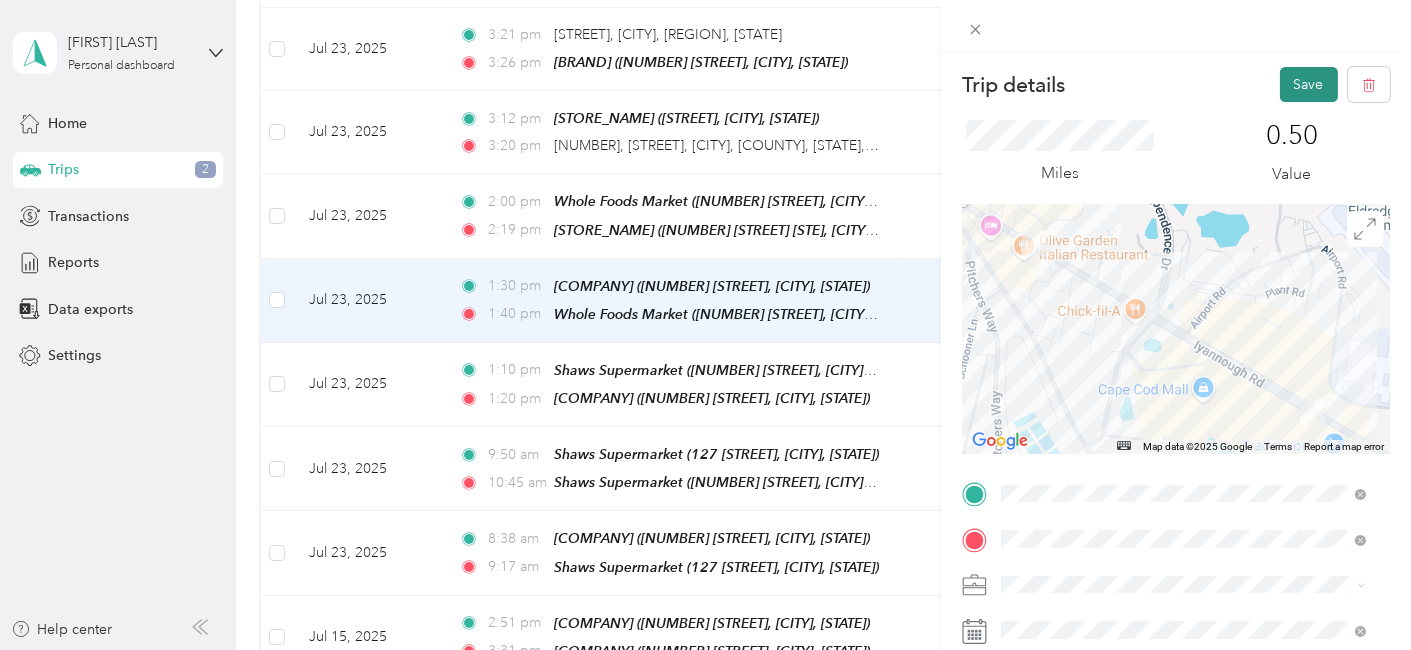 click on "Save" at bounding box center [1309, 84] 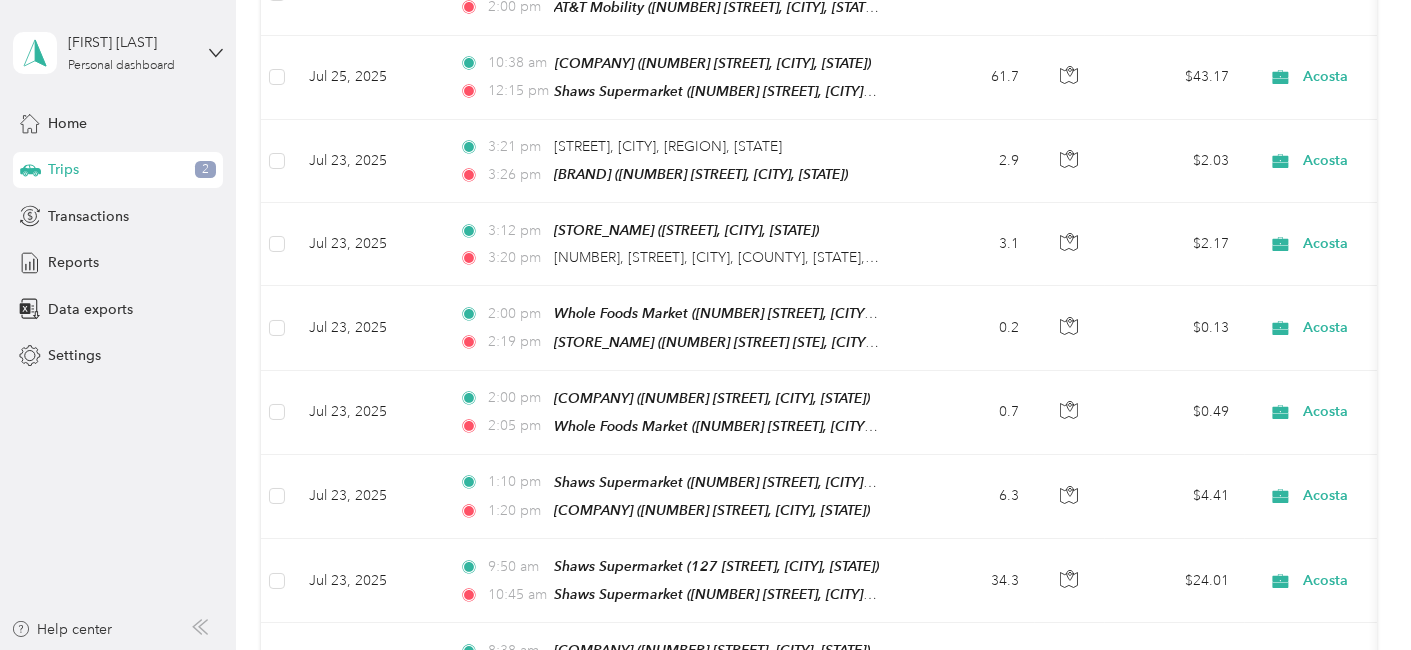 scroll, scrollTop: 794, scrollLeft: 0, axis: vertical 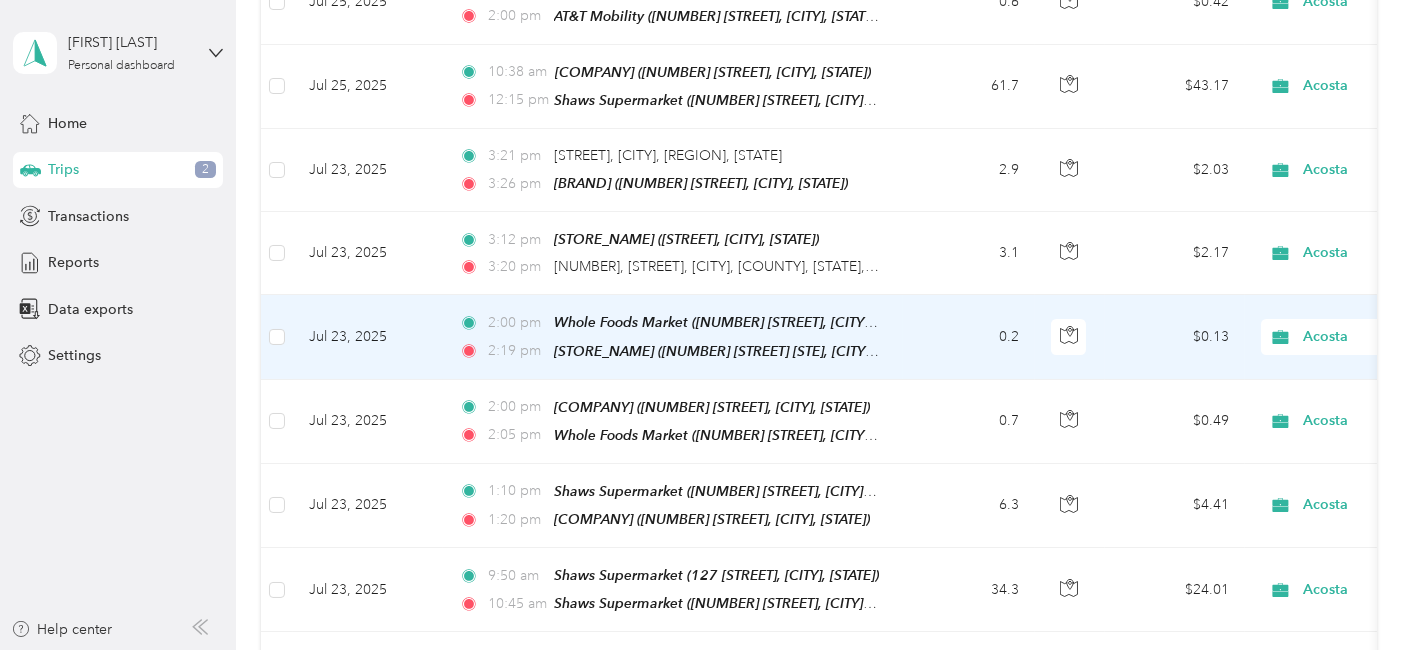 click on "Jul 23, 2025" at bounding box center (368, 337) 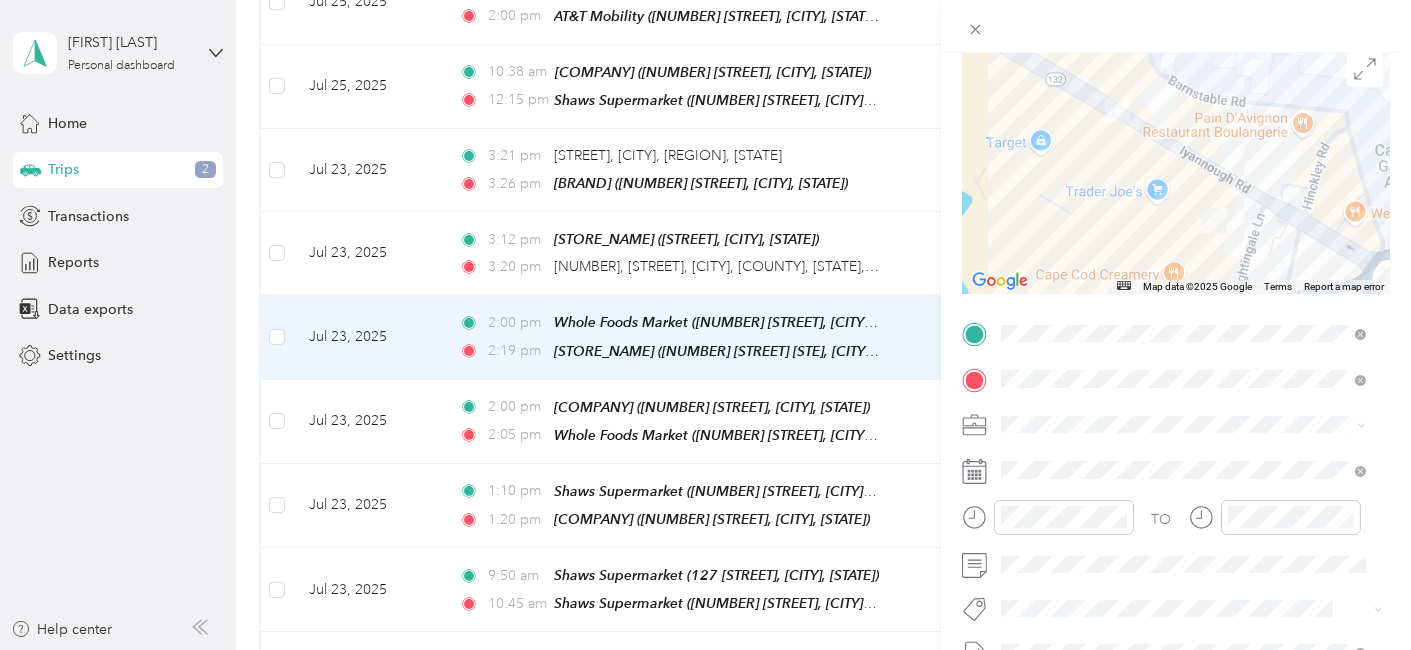 scroll, scrollTop: 171, scrollLeft: 0, axis: vertical 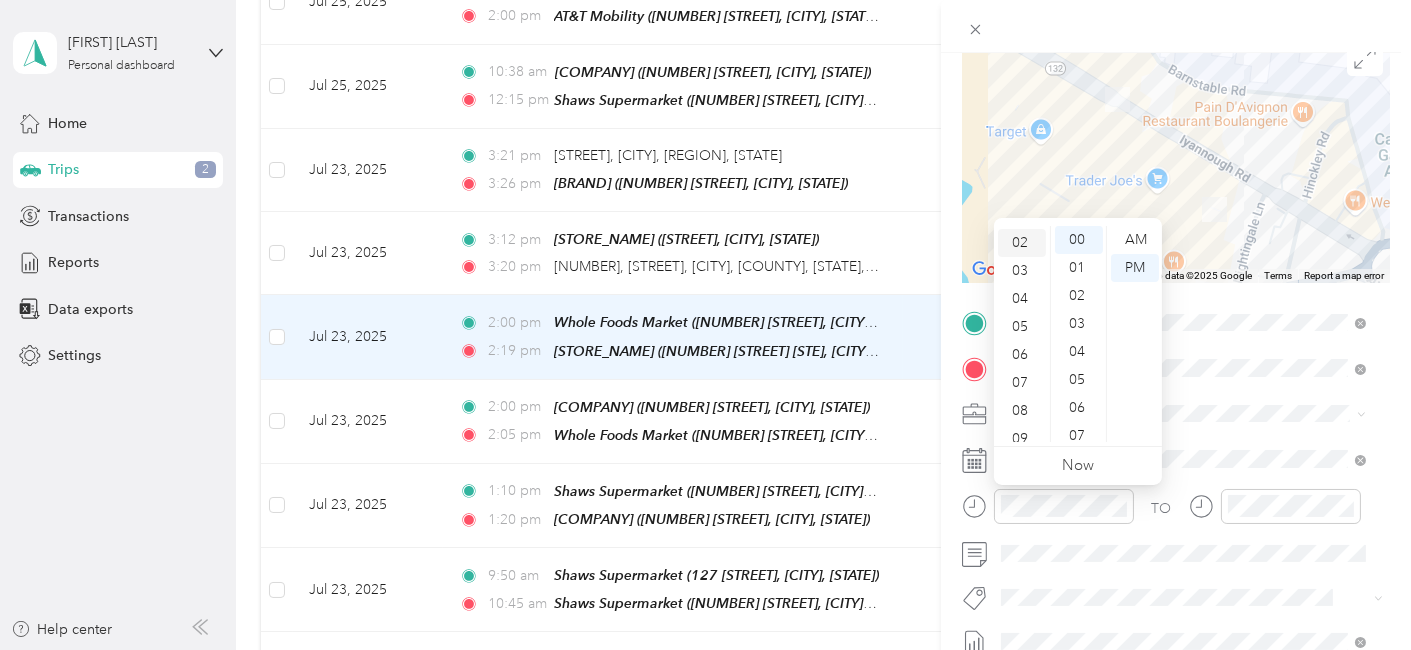 click on "02" at bounding box center (1022, 243) 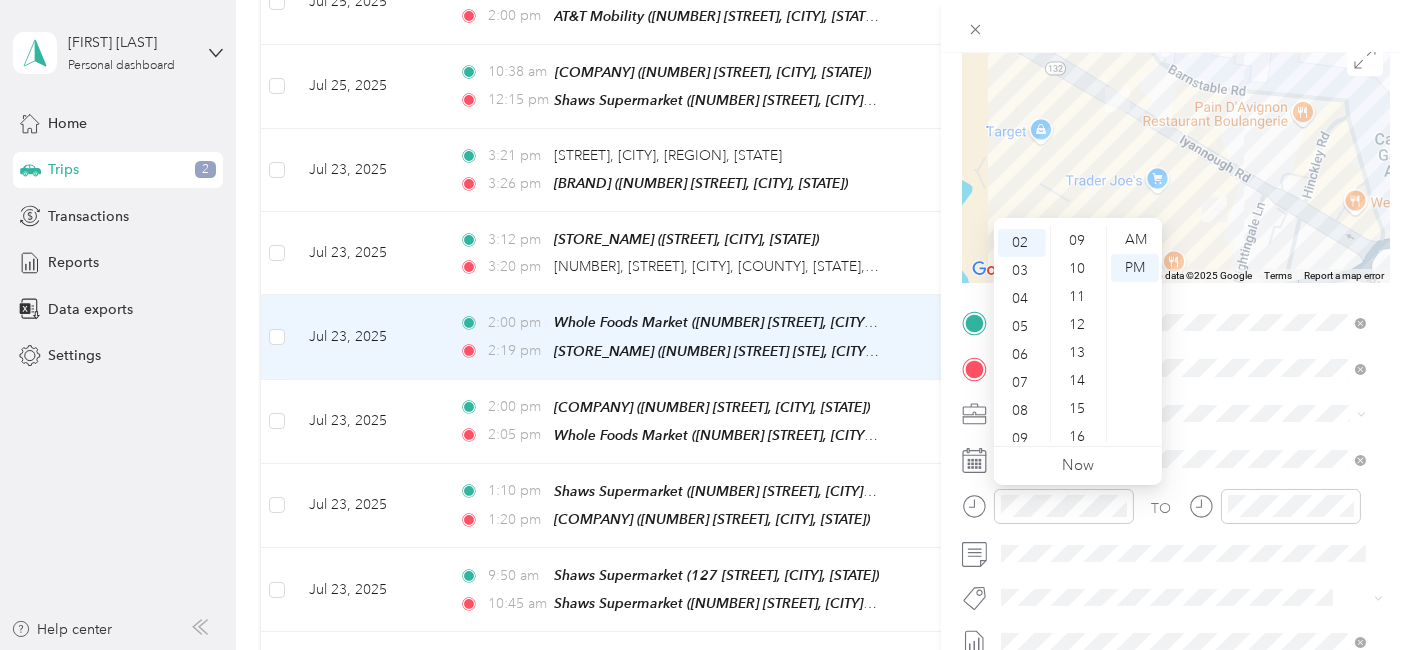 scroll, scrollTop: 340, scrollLeft: 0, axis: vertical 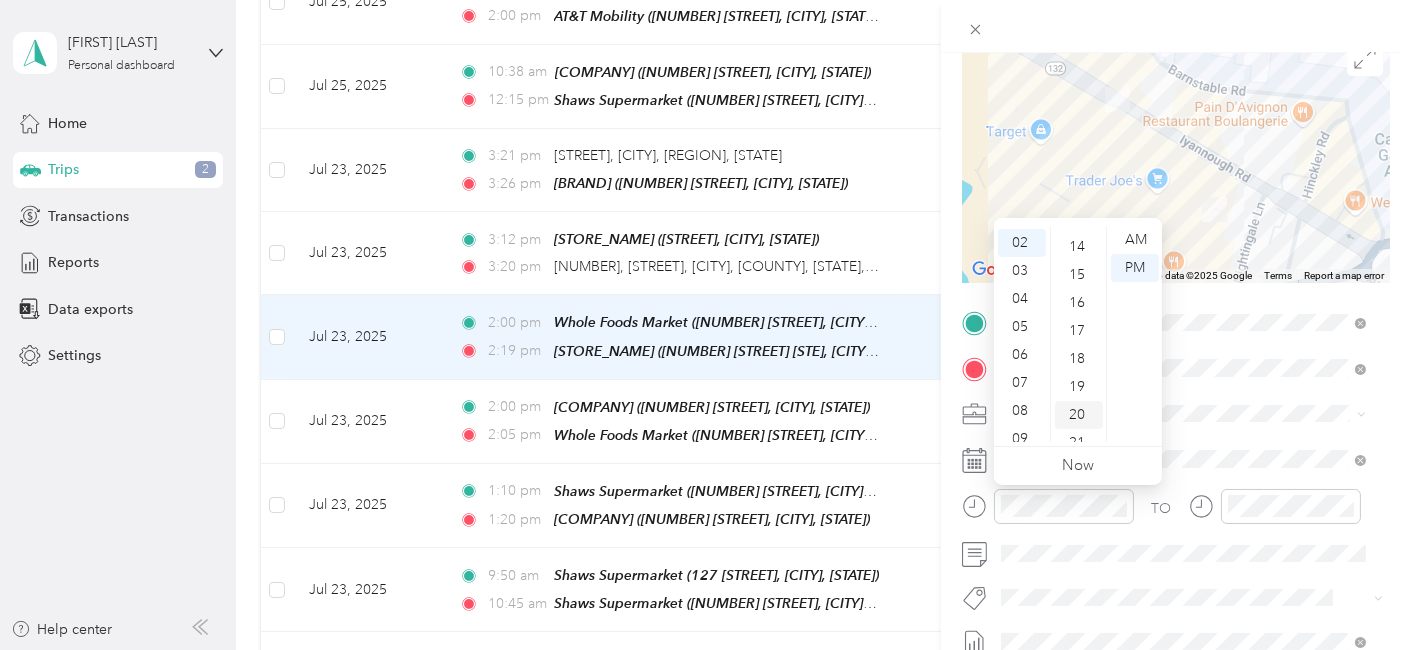 click on "20" at bounding box center [1079, 415] 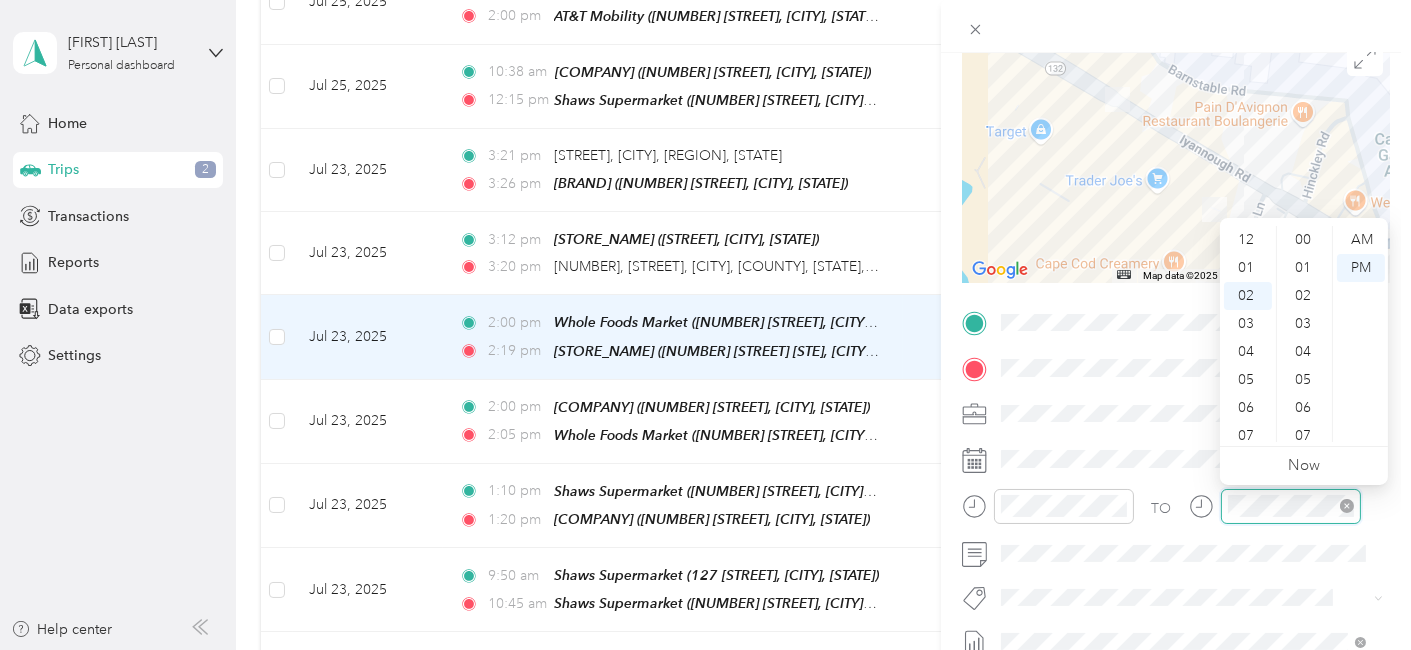 scroll, scrollTop: 56, scrollLeft: 0, axis: vertical 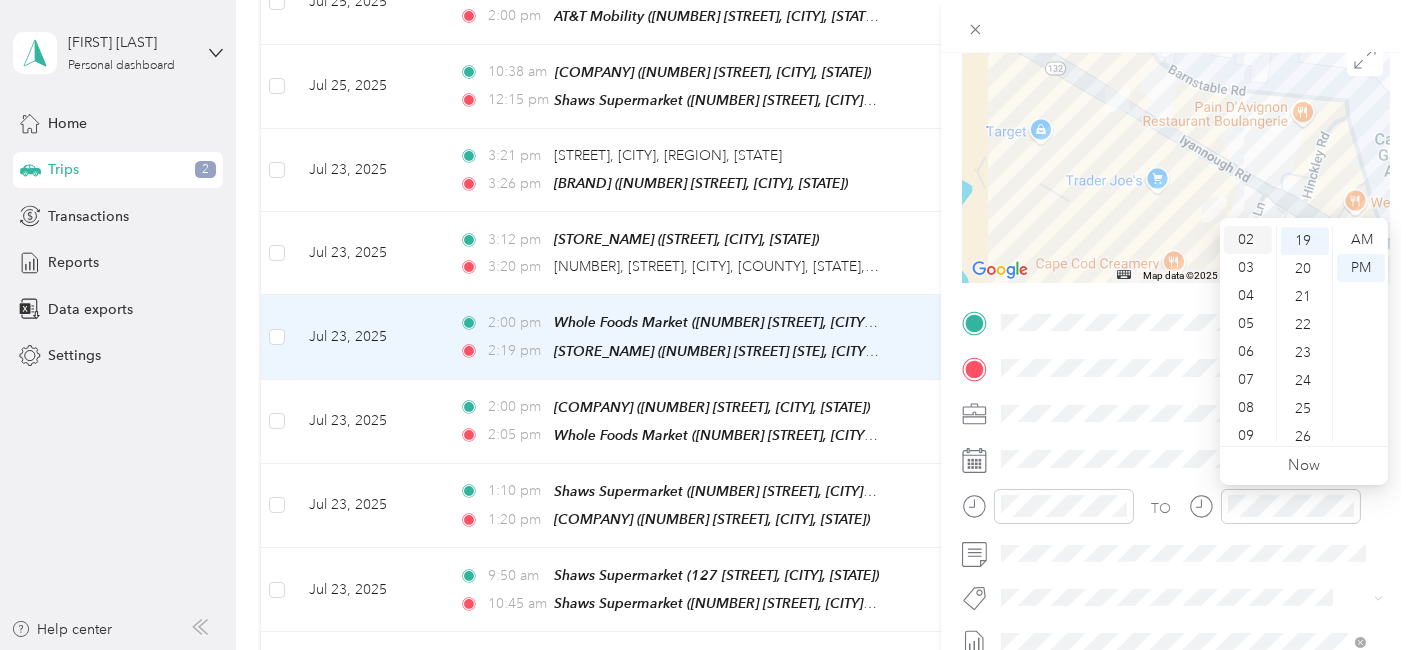click on "02" at bounding box center [1248, 240] 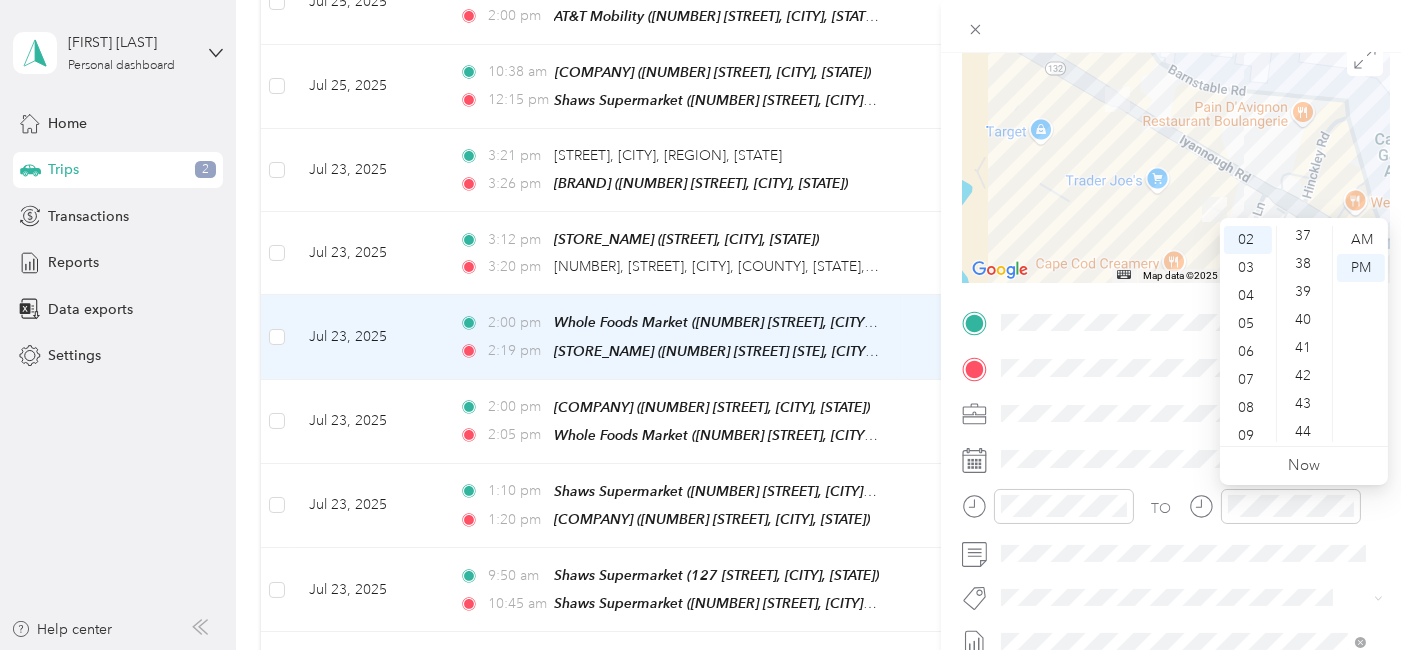 scroll, scrollTop: 1066, scrollLeft: 0, axis: vertical 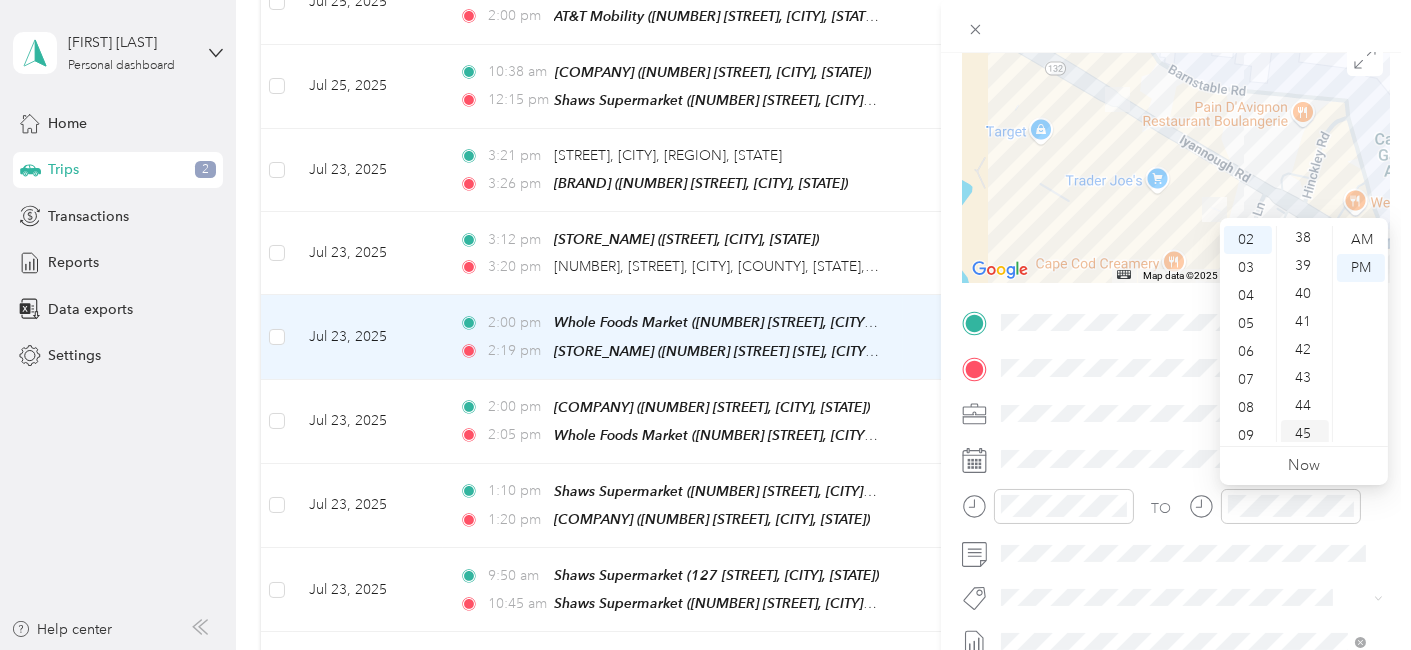 click on "45" at bounding box center (1305, 434) 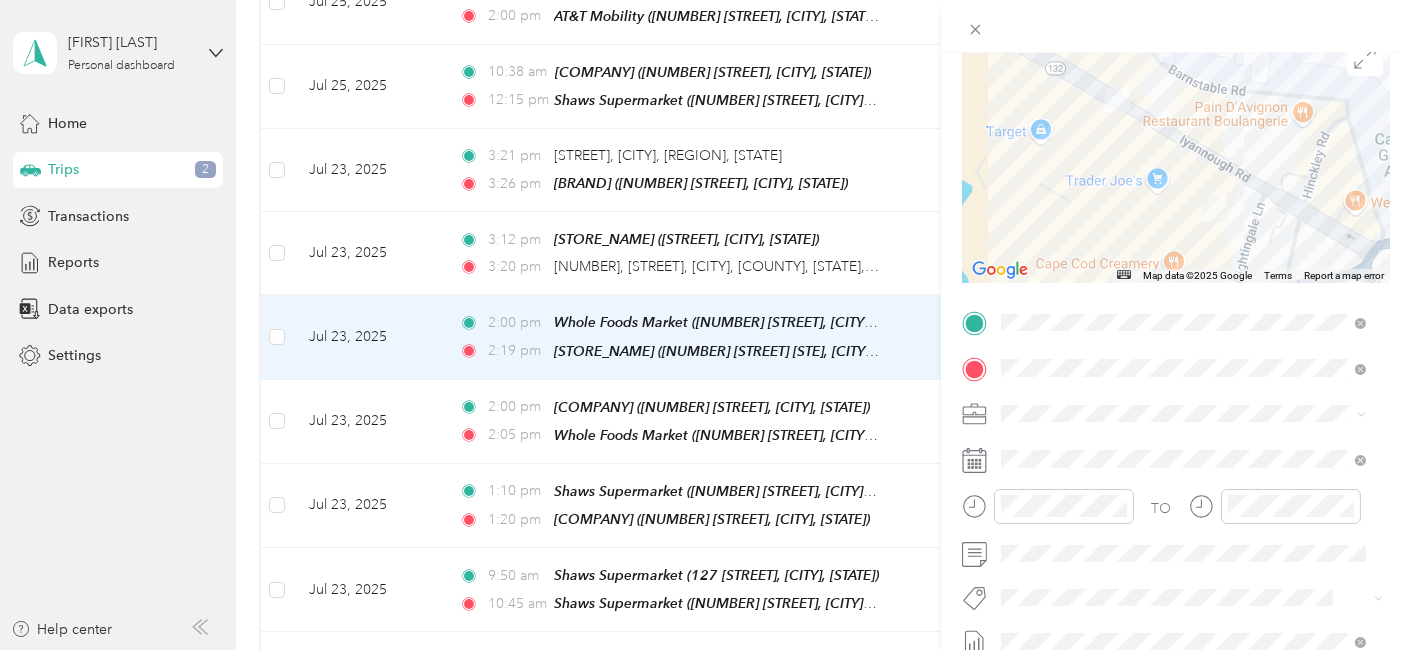 click at bounding box center [1192, 413] 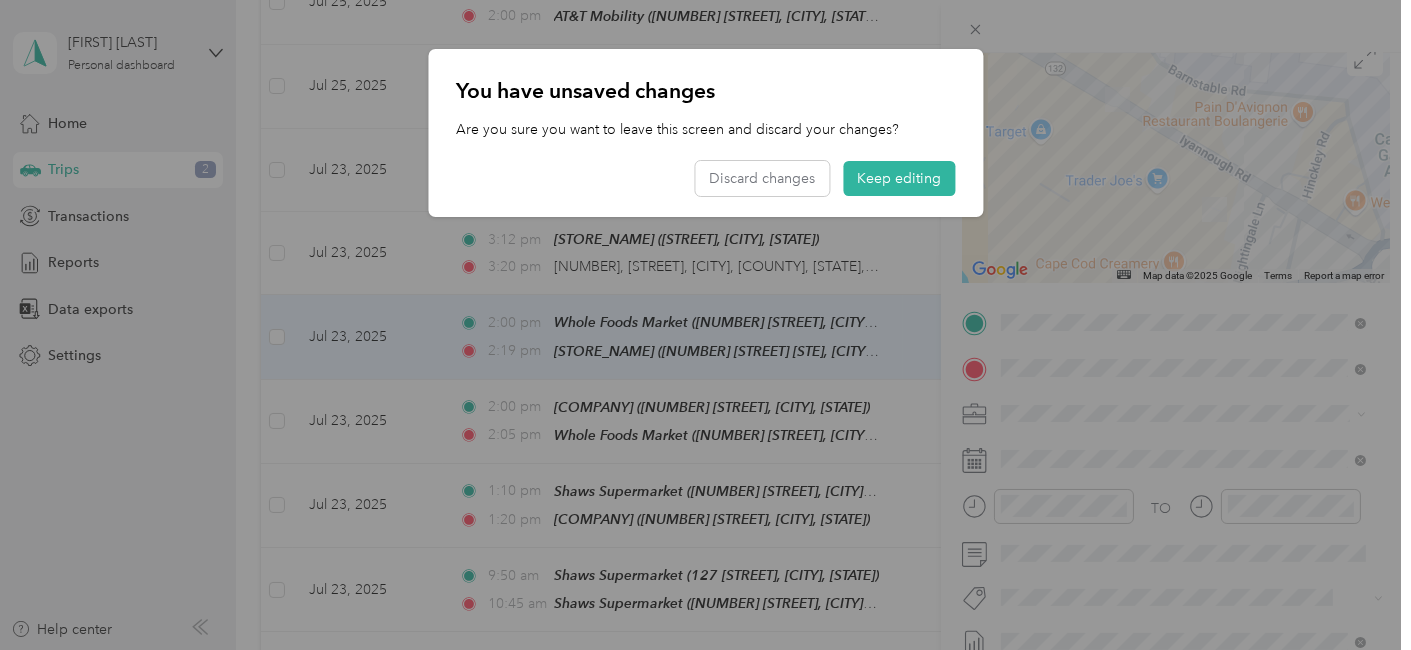 click at bounding box center [705, 325] 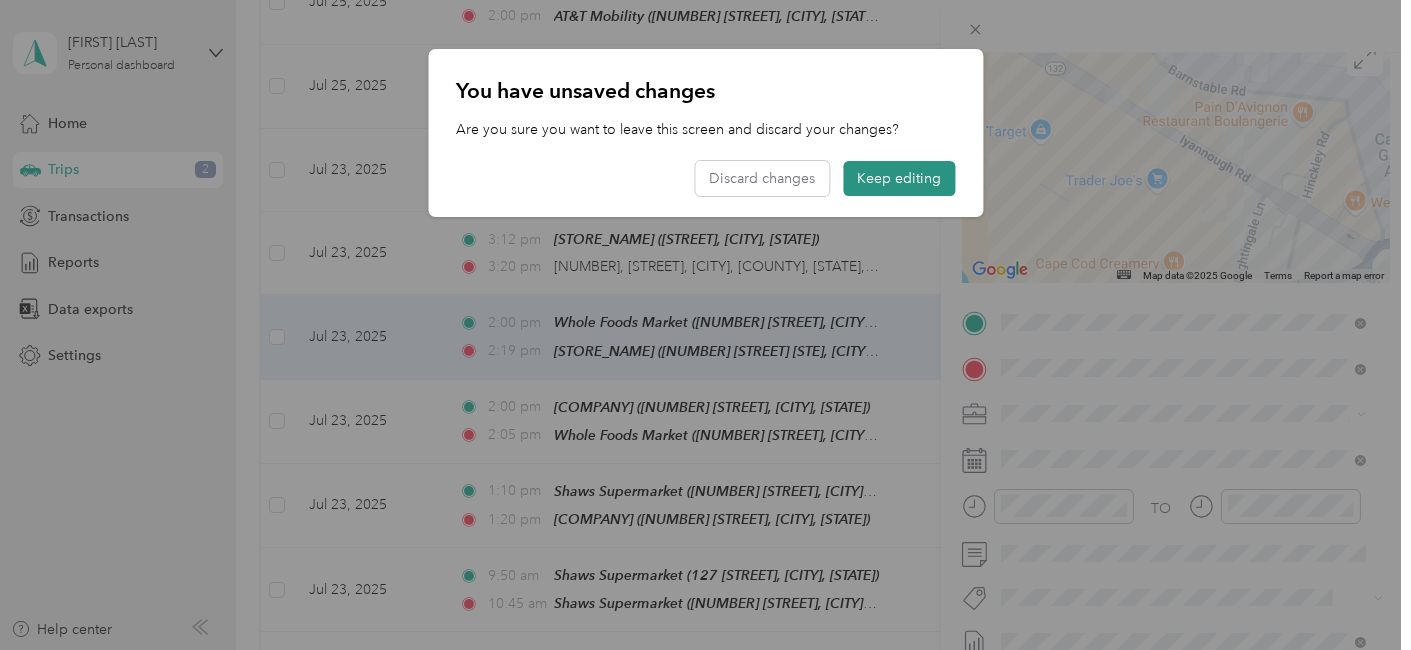 click on "Keep editing" at bounding box center [899, 178] 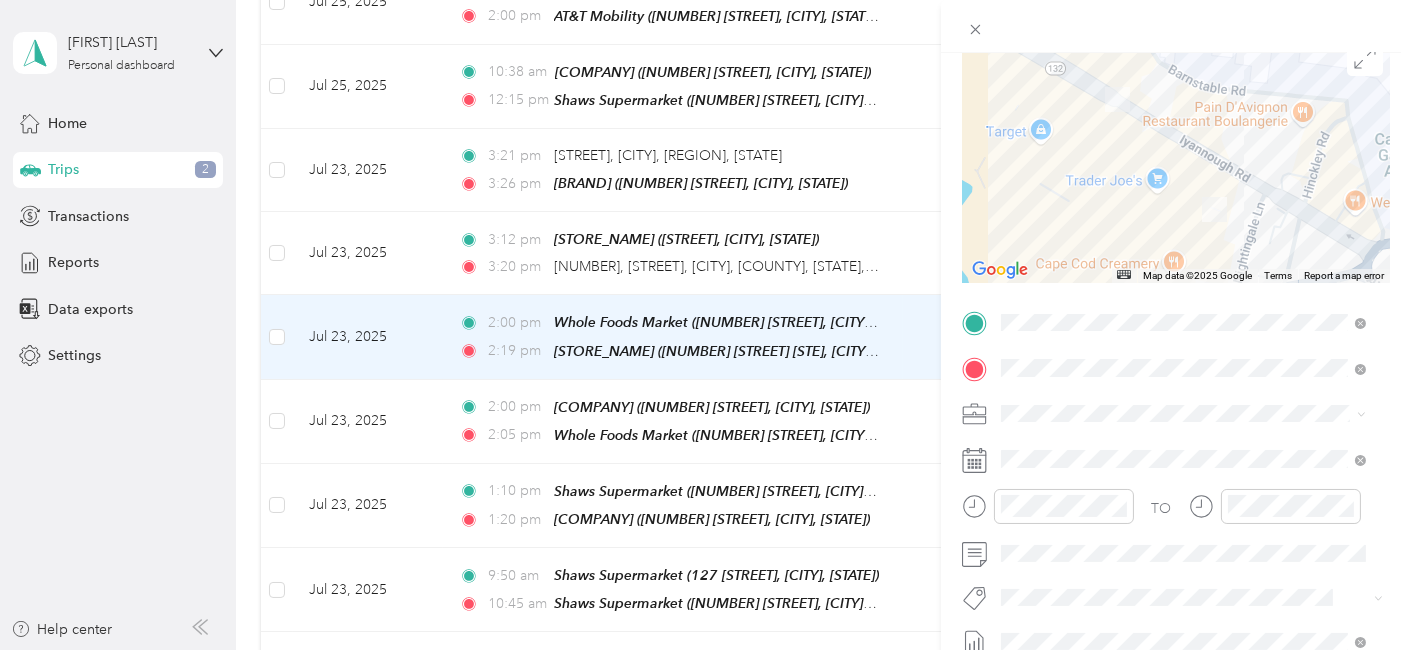 scroll, scrollTop: 0, scrollLeft: 0, axis: both 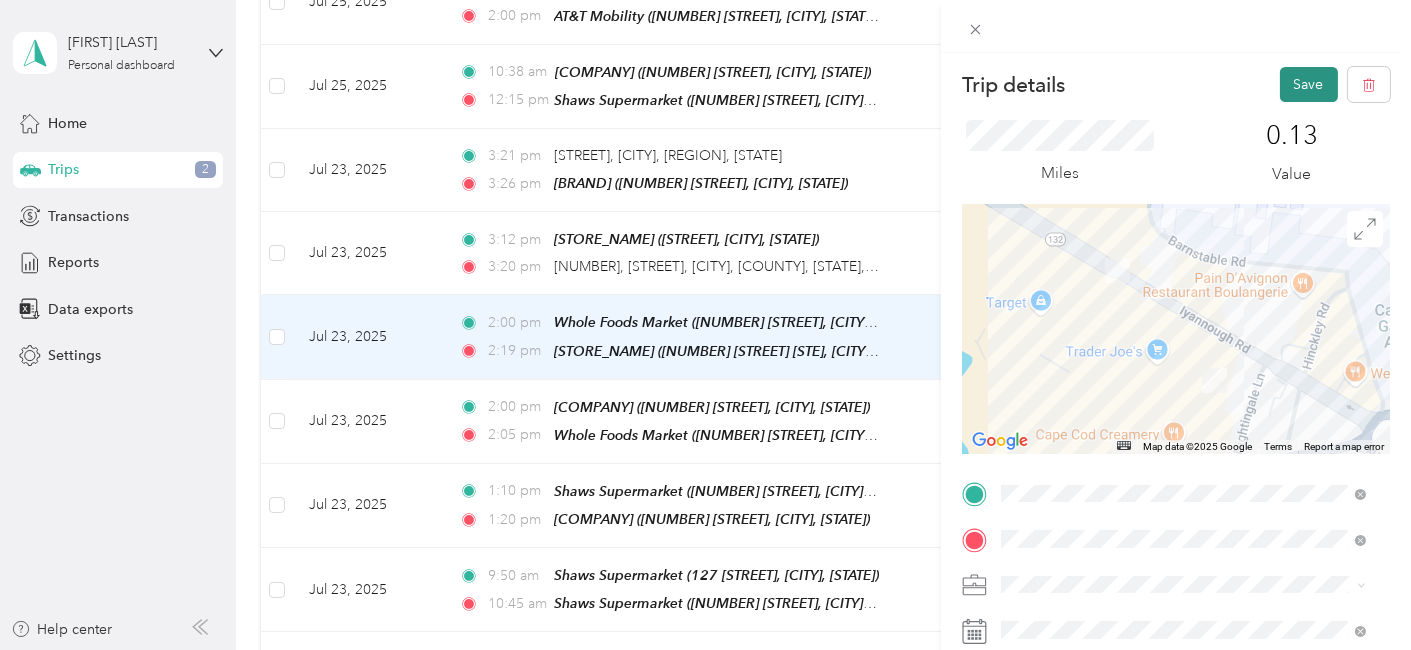 click on "Save" at bounding box center (1309, 84) 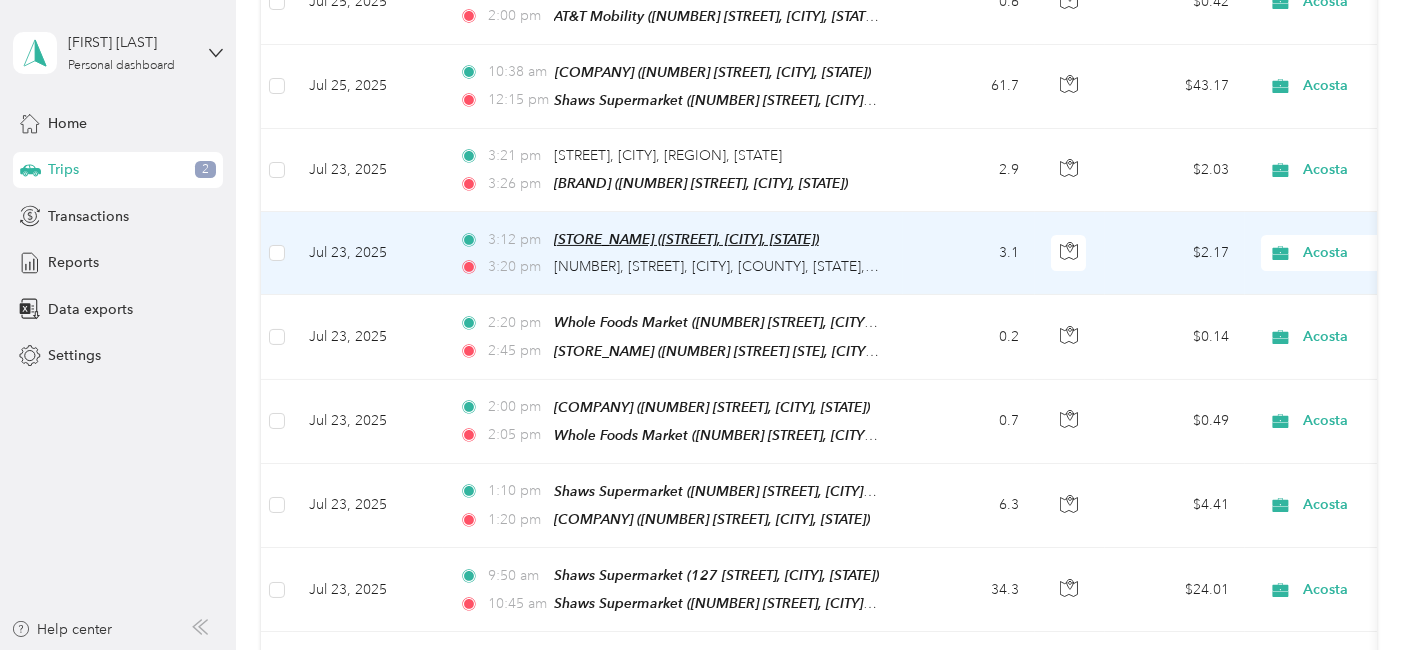 click on "[STORE_NAME] ([STREET], [CITY], [STATE])" at bounding box center [686, 239] 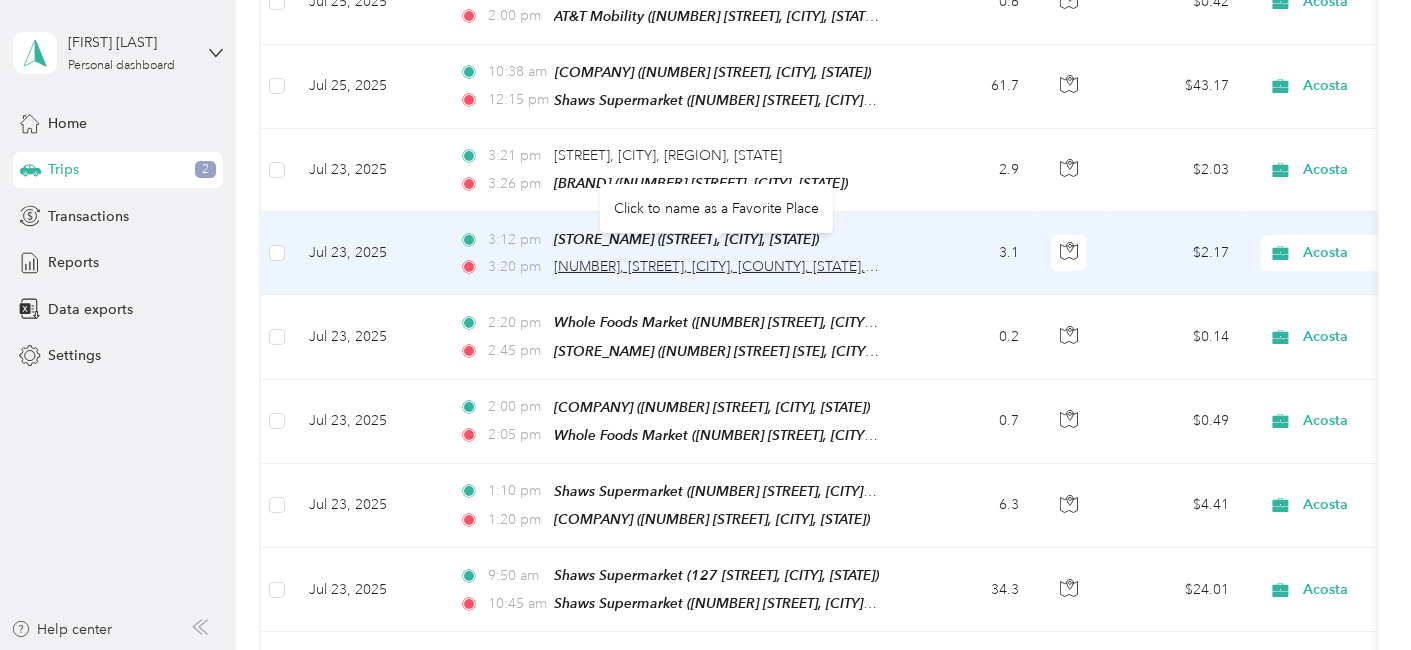 click on "[NUMBER], [STREET], [CITY], [COUNTY], [STATE], [POSTAL_CODE], [COUNTRY]" at bounding box center (807, 266) 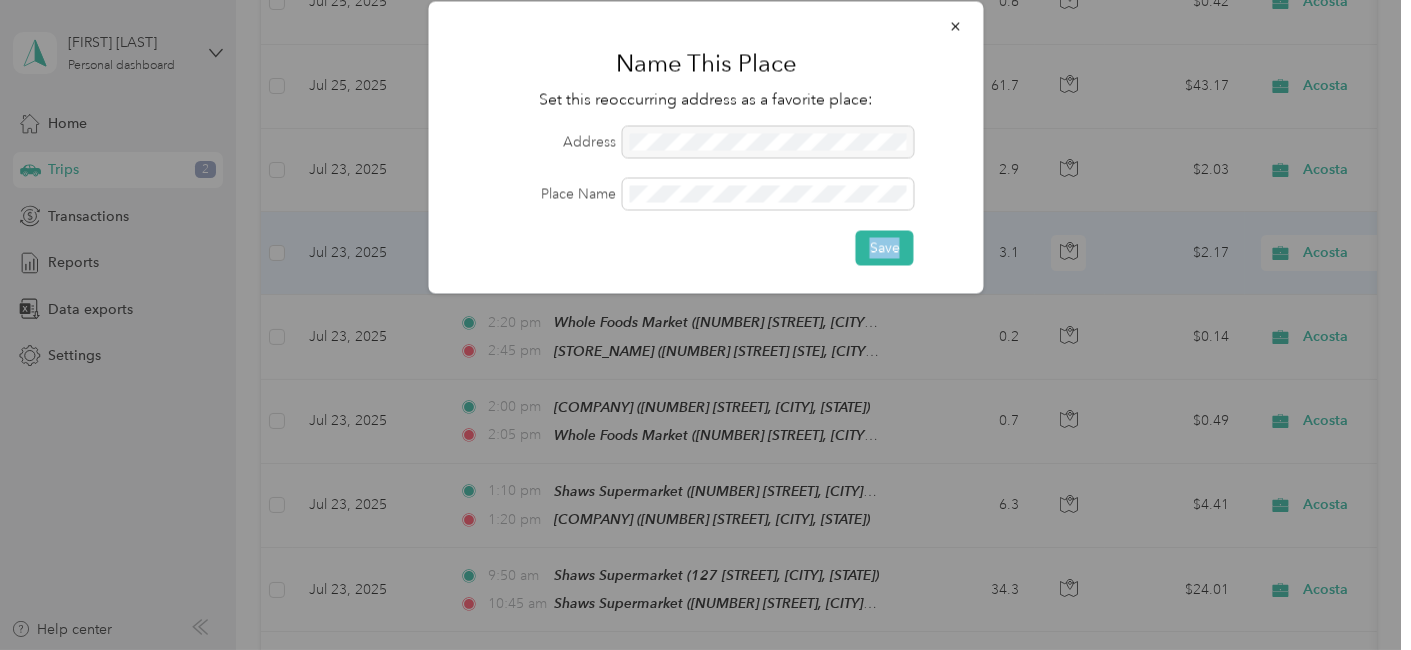 click on "Address   Place Name   Save" at bounding box center (705, 196) 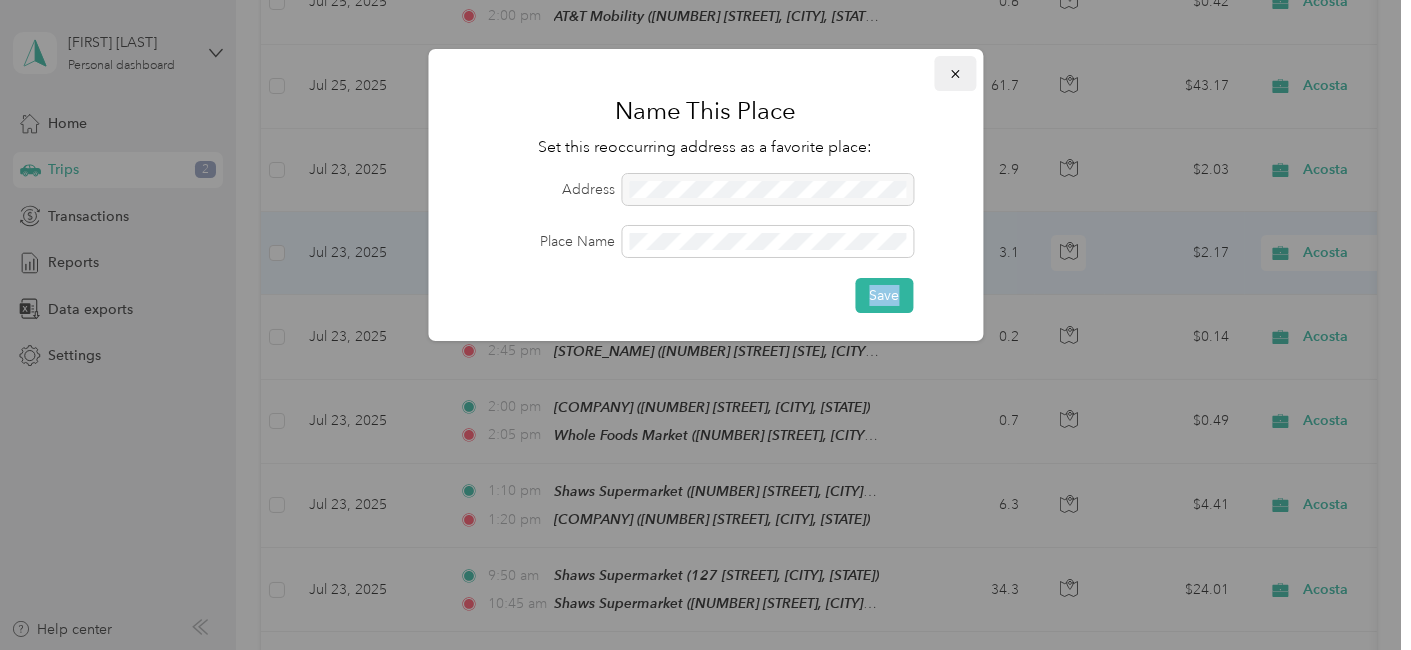 click 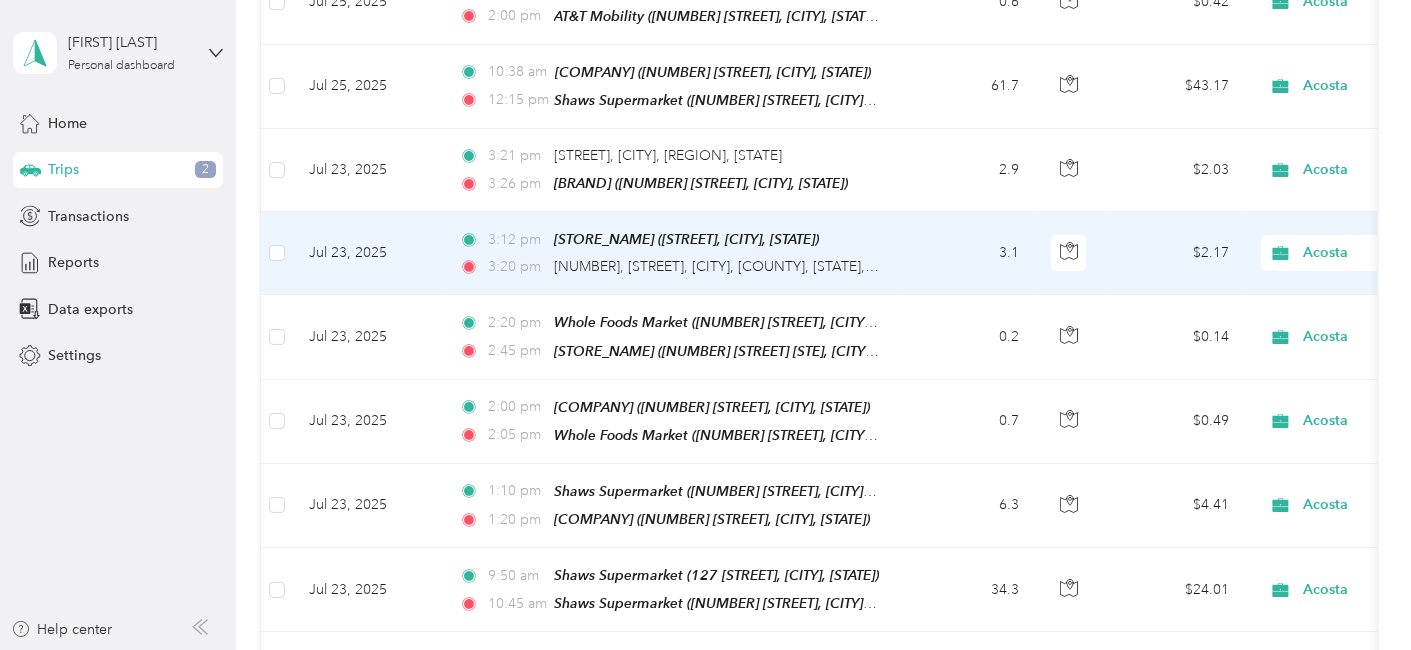 click on "Jul 23, 2025" at bounding box center [368, 253] 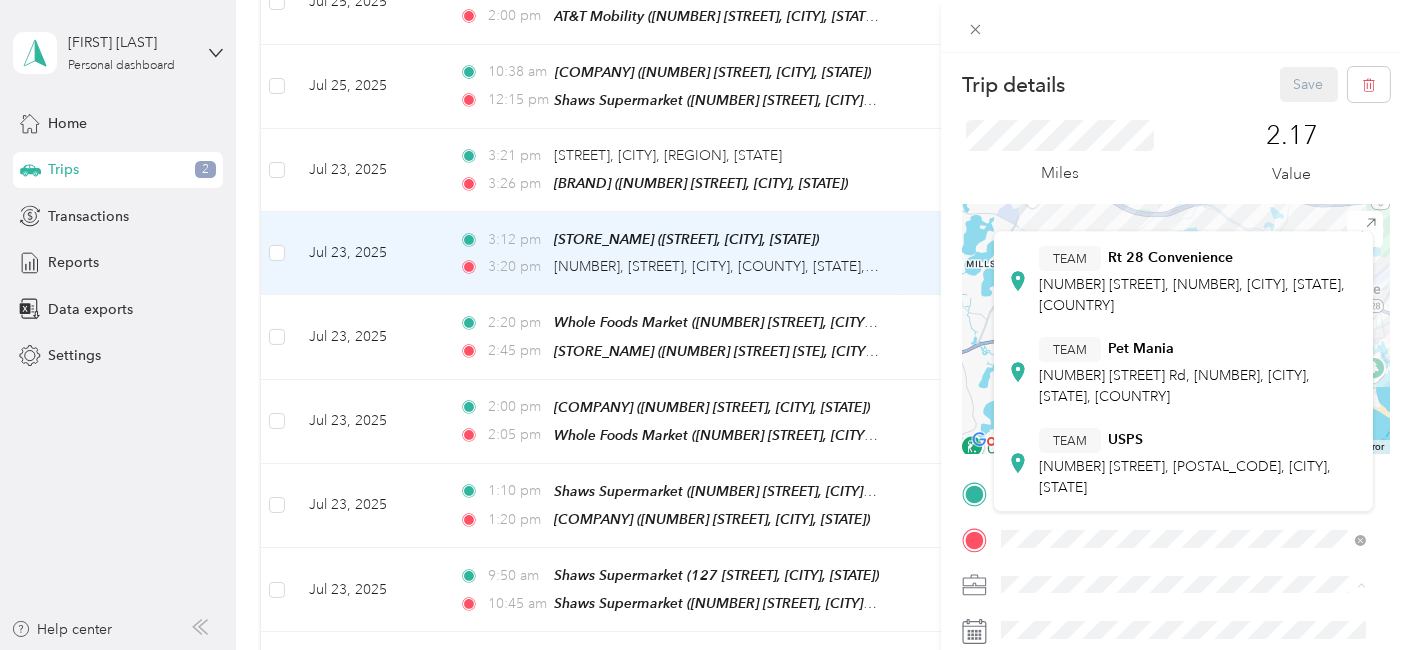 scroll, scrollTop: 0, scrollLeft: 0, axis: both 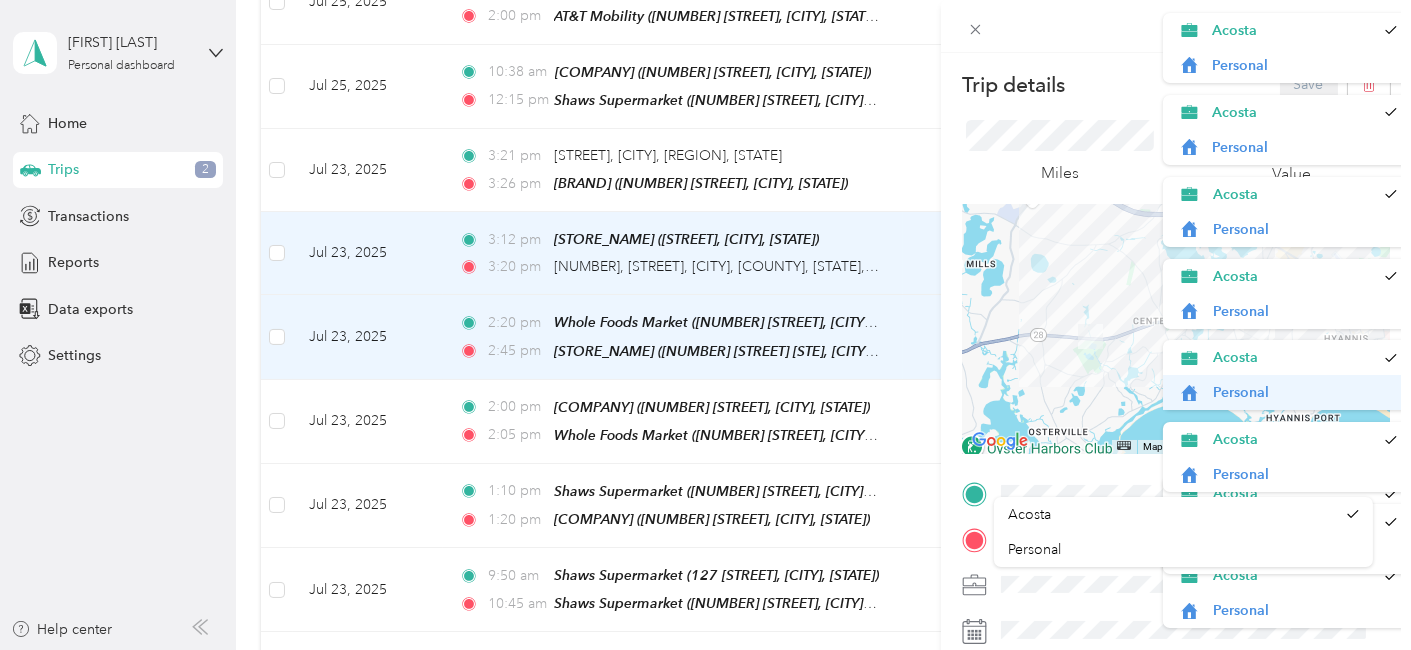 drag, startPoint x: 1365, startPoint y: 295, endPoint x: 1361, endPoint y: 380, distance: 85.09406 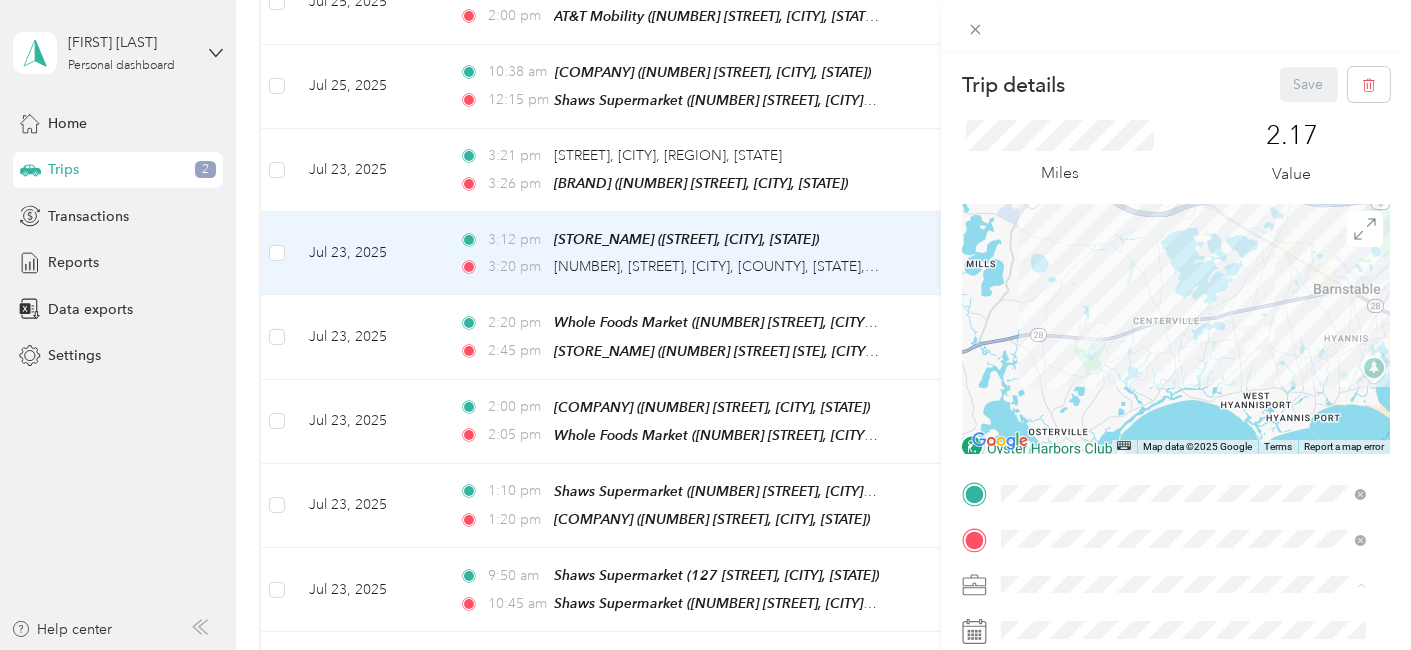 click on "Acosta" at bounding box center [1029, 514] 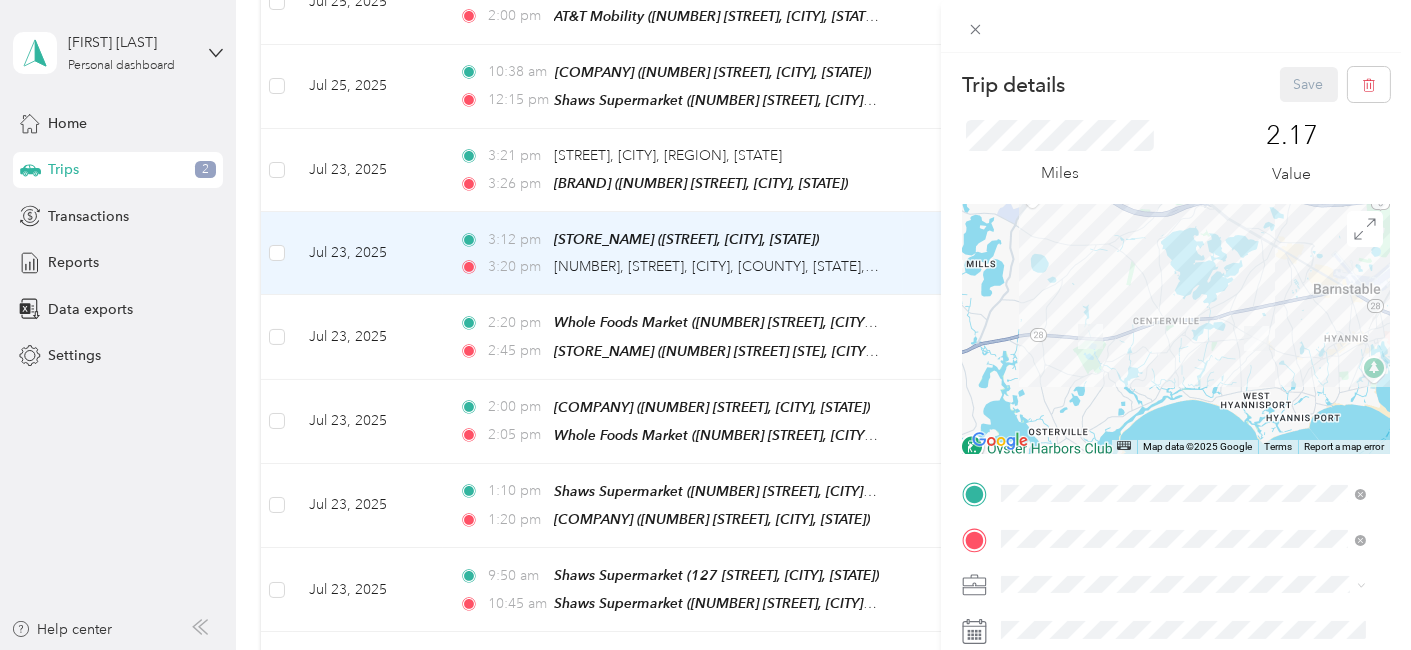 scroll, scrollTop: 44, scrollLeft: 0, axis: vertical 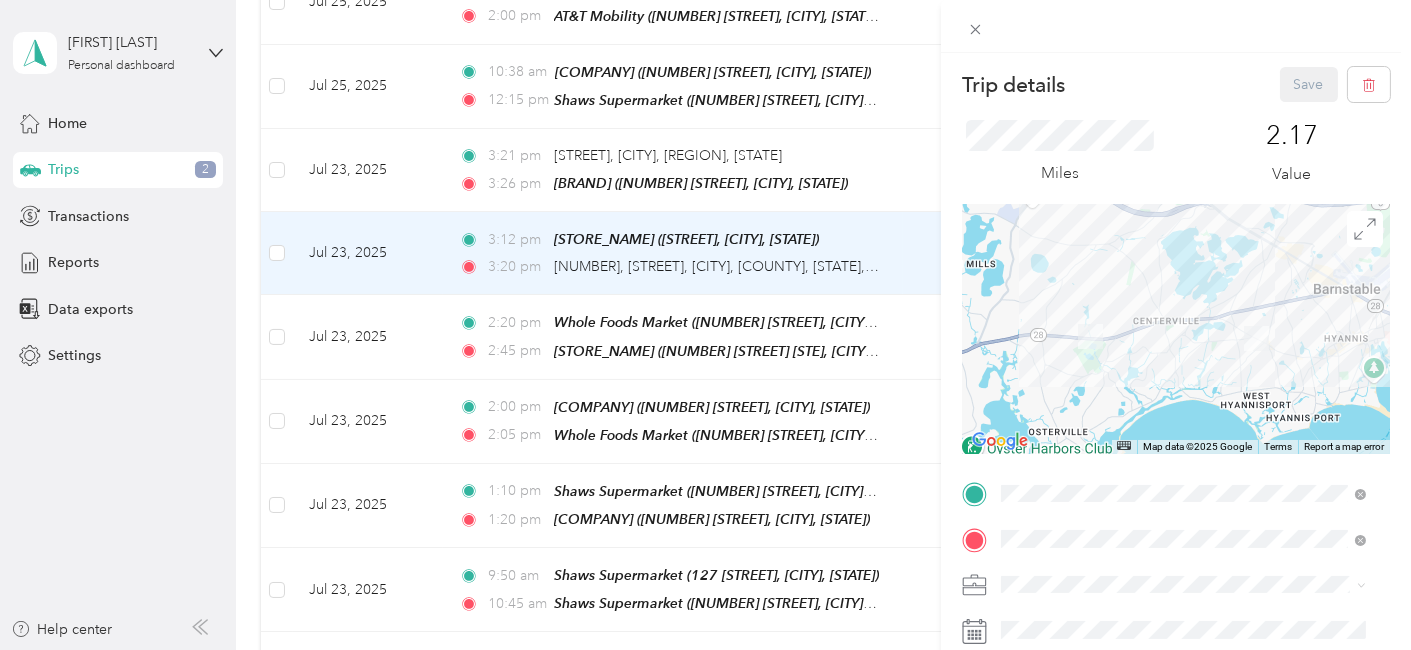 click on "Acosta" at bounding box center (1183, 503) 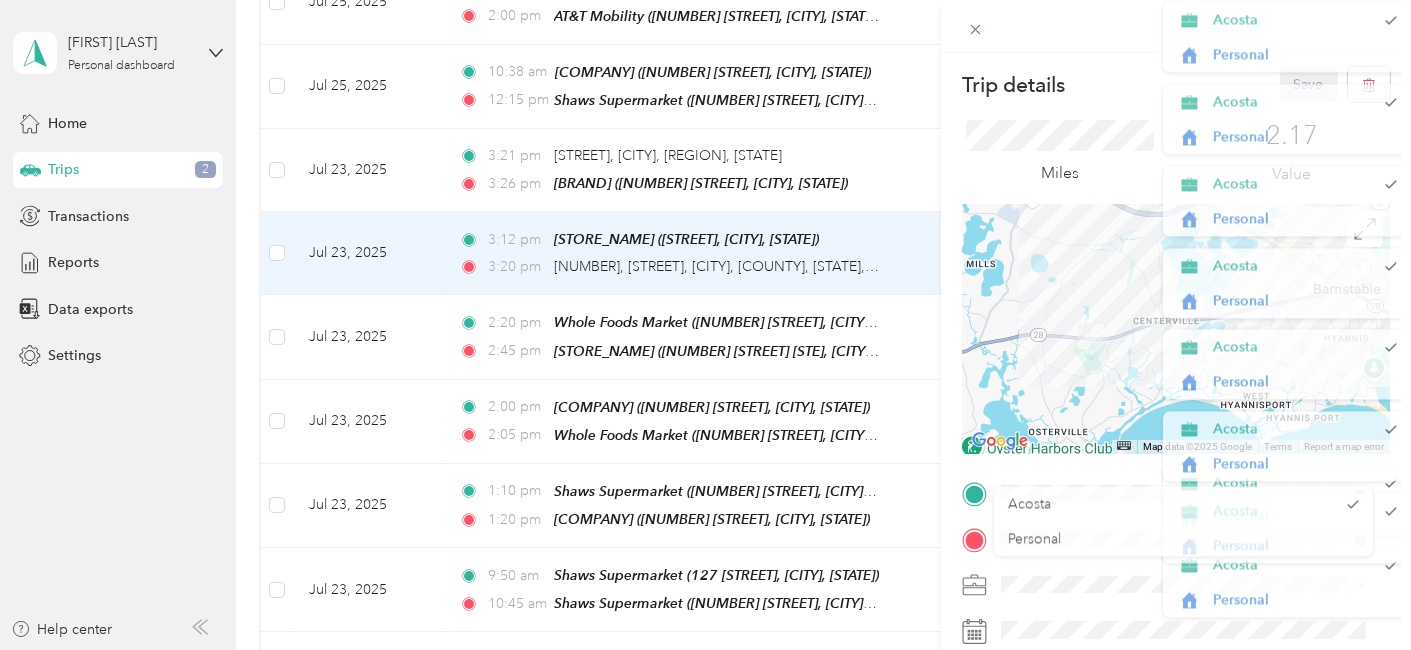 click on "TO Add photo" at bounding box center [1176, 719] 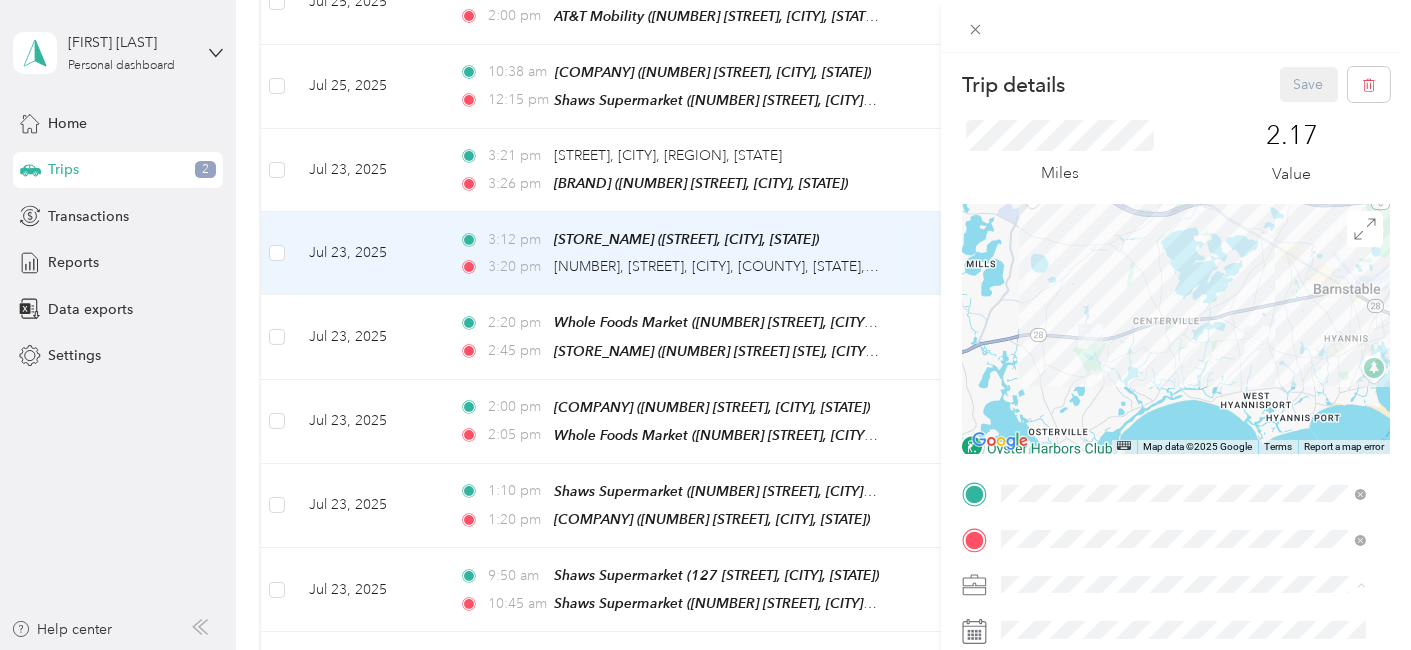 scroll, scrollTop: 44, scrollLeft: 0, axis: vertical 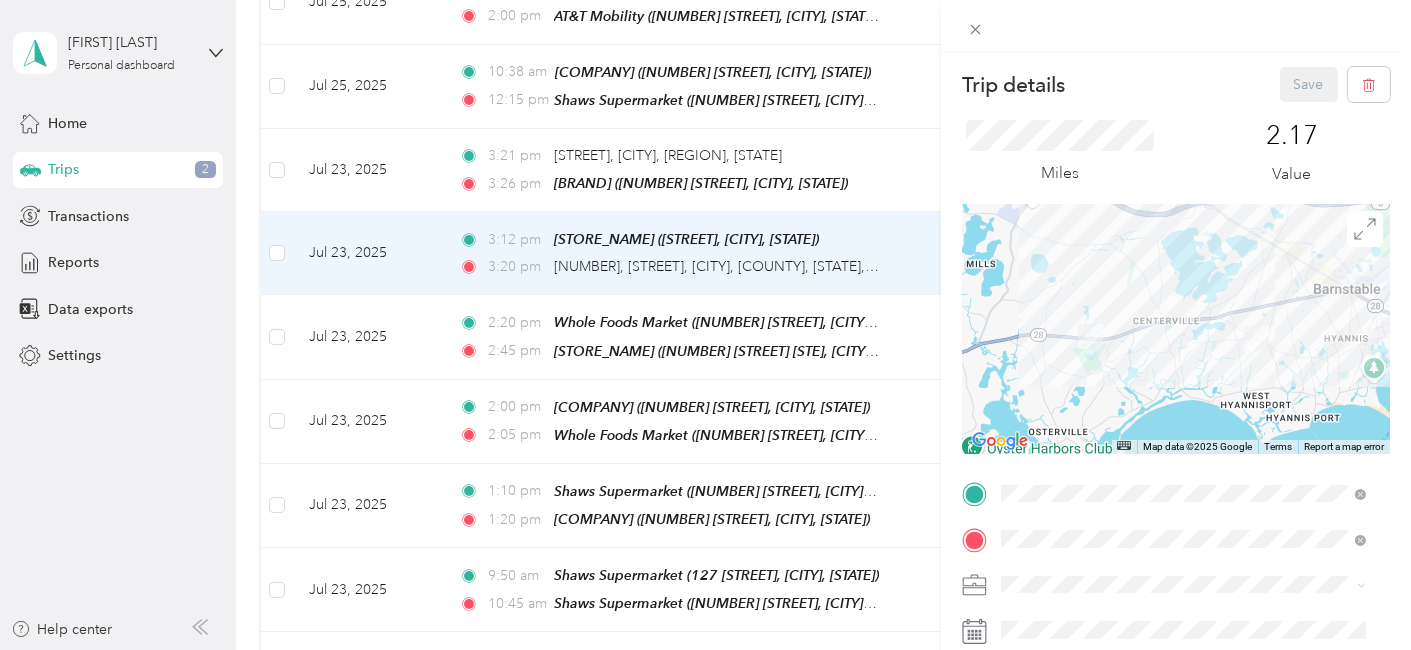click on "Personal" at bounding box center (1183, 544) 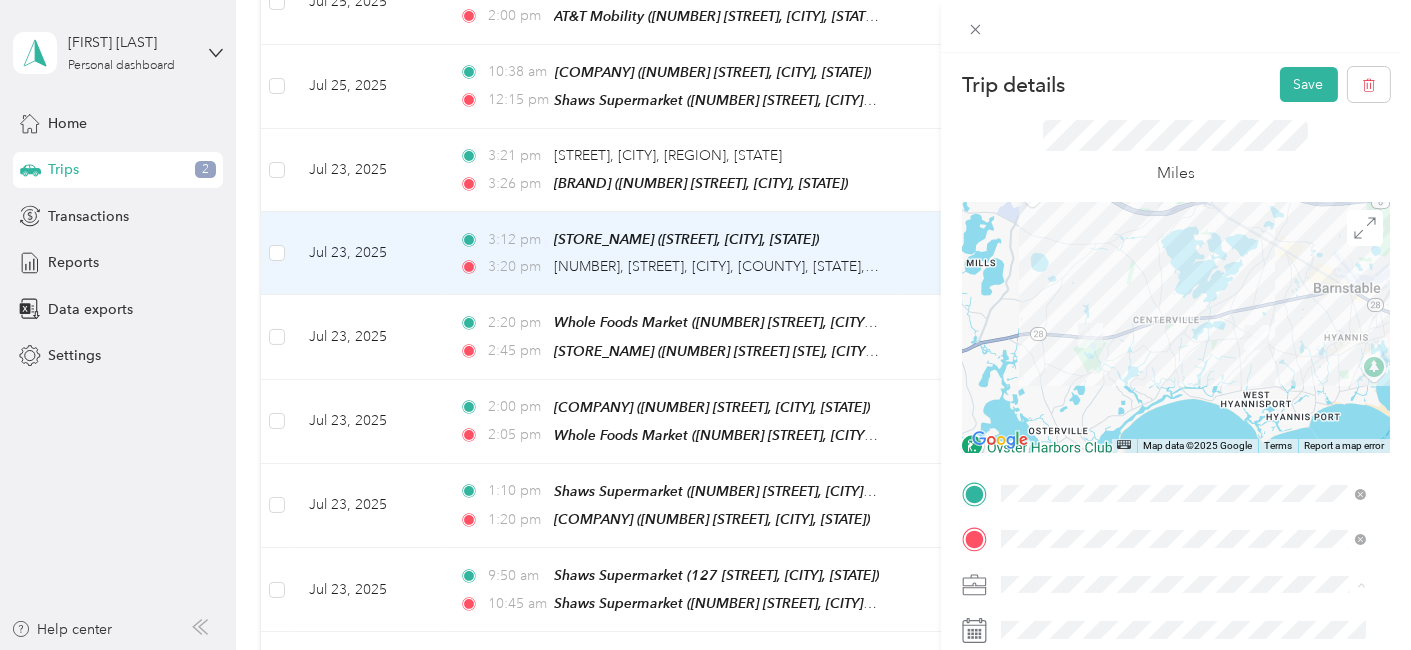 click on "Trip details Save This trip cannot be edited because it is either under review, approved, or paid. Contact your Team Manager to edit it. Miles ← Move left → Move right ↑ Move up ↓ Move down + Zoom in - Zoom out Home Jump left by 75% End Jump right by 75% Page Up Jump up by 75% Page Down Jump down by 75% Map Data Map data ©2025 Google Map data ©2025 Google 2 km  Click to toggle between metric and imperial units Terms Report a map error TO Add photo" at bounding box center (1176, 514) 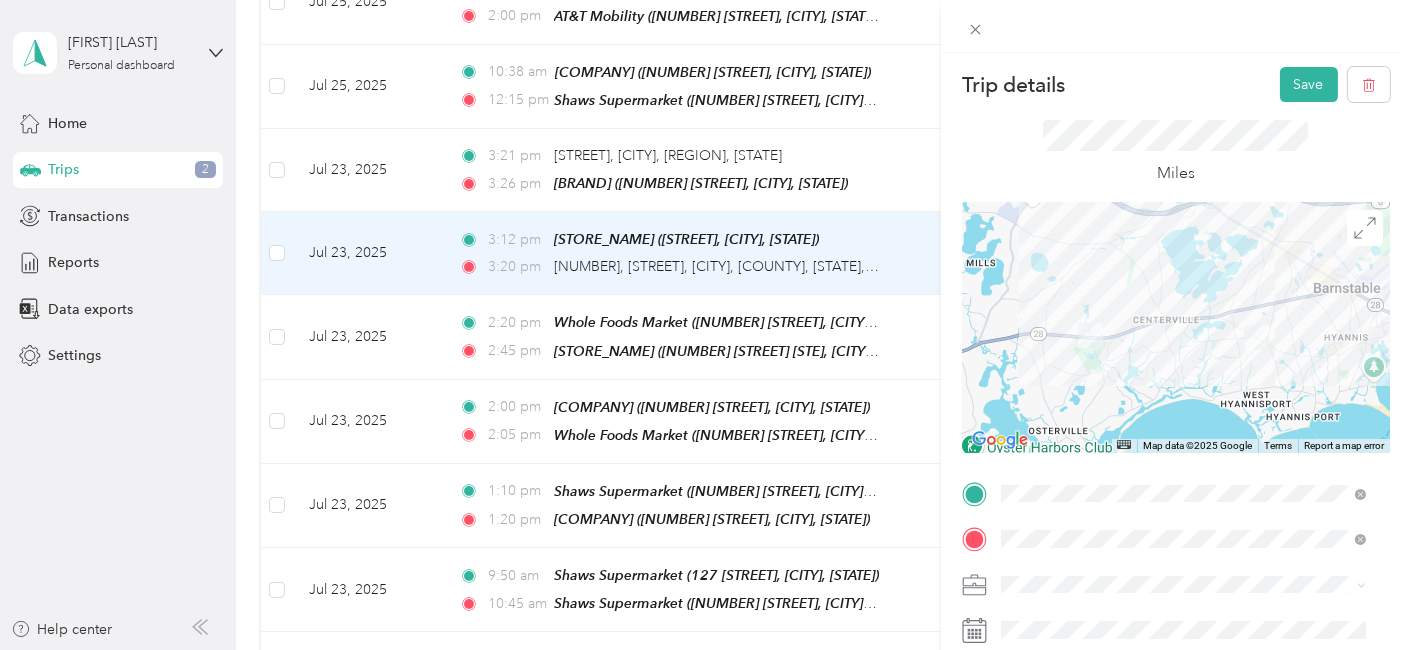 click on "TEAM [BRAND] [NUMBER] [STREET], [POSTAL_CODE], [CITY], [STATE], [COUNTRY]" at bounding box center [1183, 506] 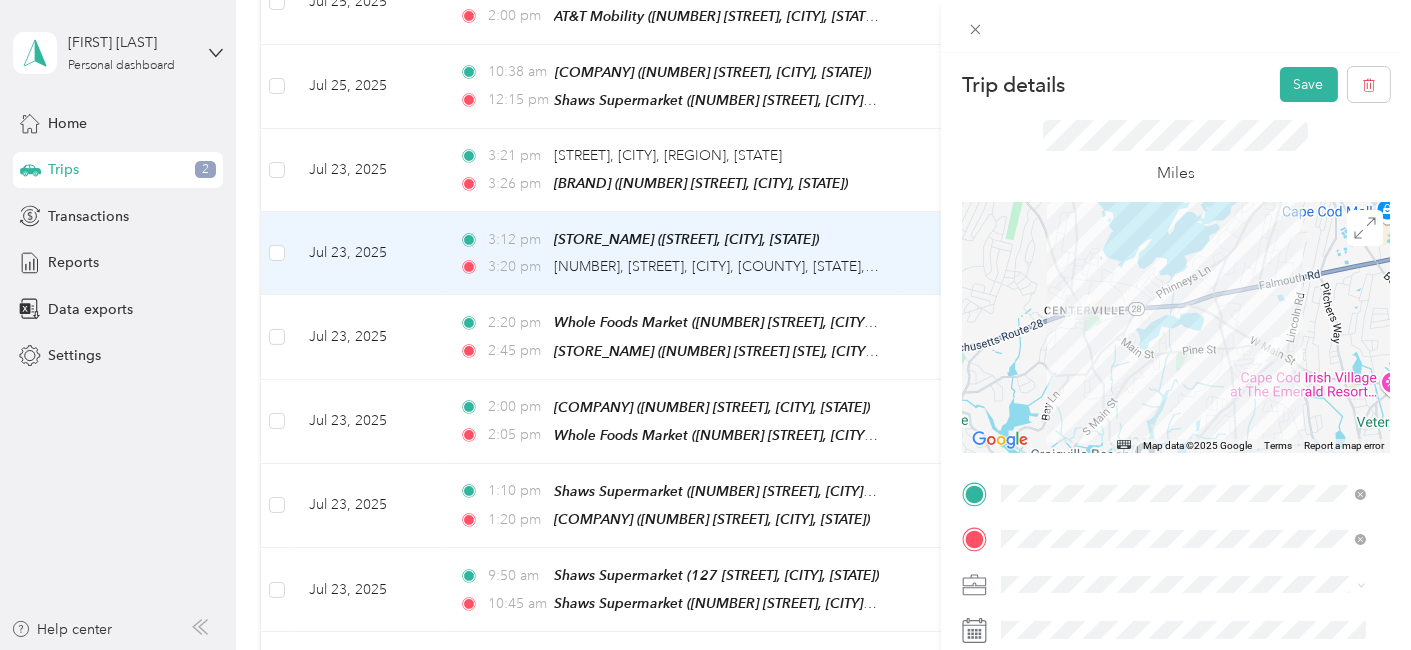 click on "Trip details Save This trip cannot be edited because it is either under review, approved, or paid. Contact your Team Manager to edit it. Miles [NUMBER] Value  ← Move left → Move right ↑ Move up ↓ Move down + Zoom in - Zoom out Home Jump left by 75% End Jump right by 75% Page Up Jump up by 75% Page Down Jump down by 75% Map Data Map data ©2025 Google Map data ©2025 Google [DISTANCE] Click to toggle between metric and imperial units Terms Report a map error TO Add photo" at bounding box center (1176, 514) 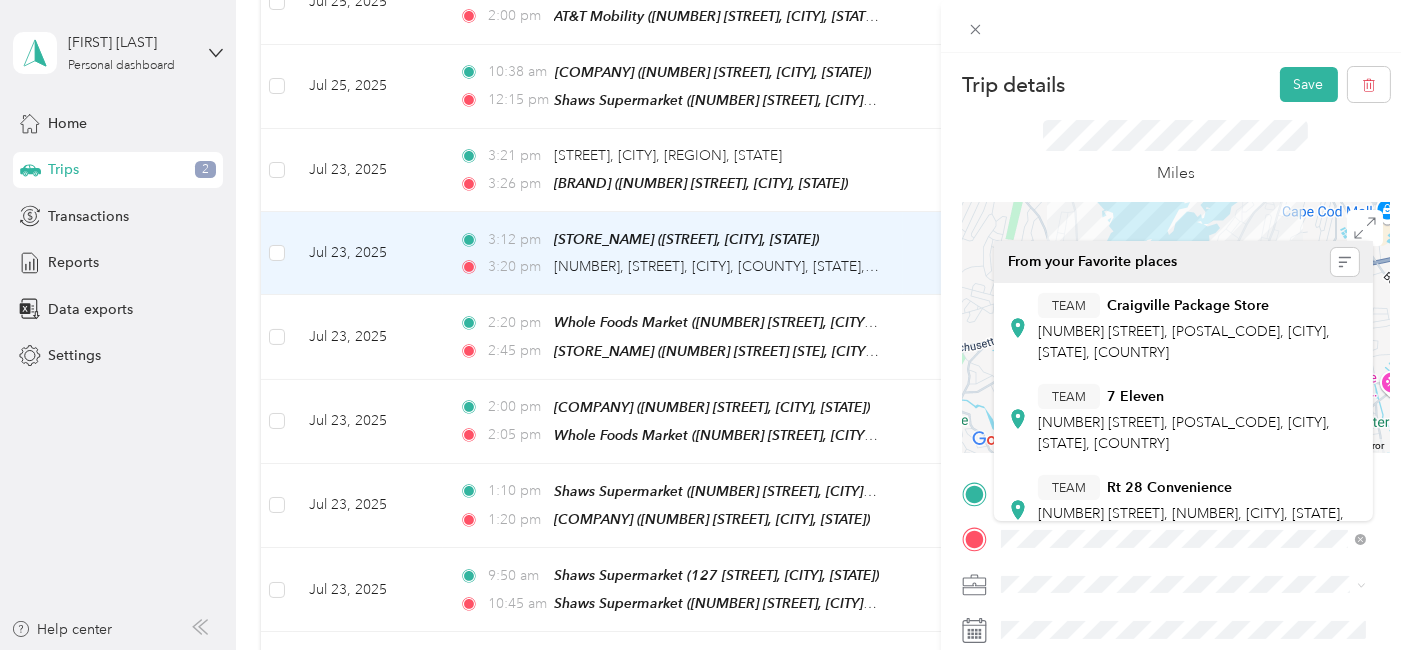 click at bounding box center (1355, 594) 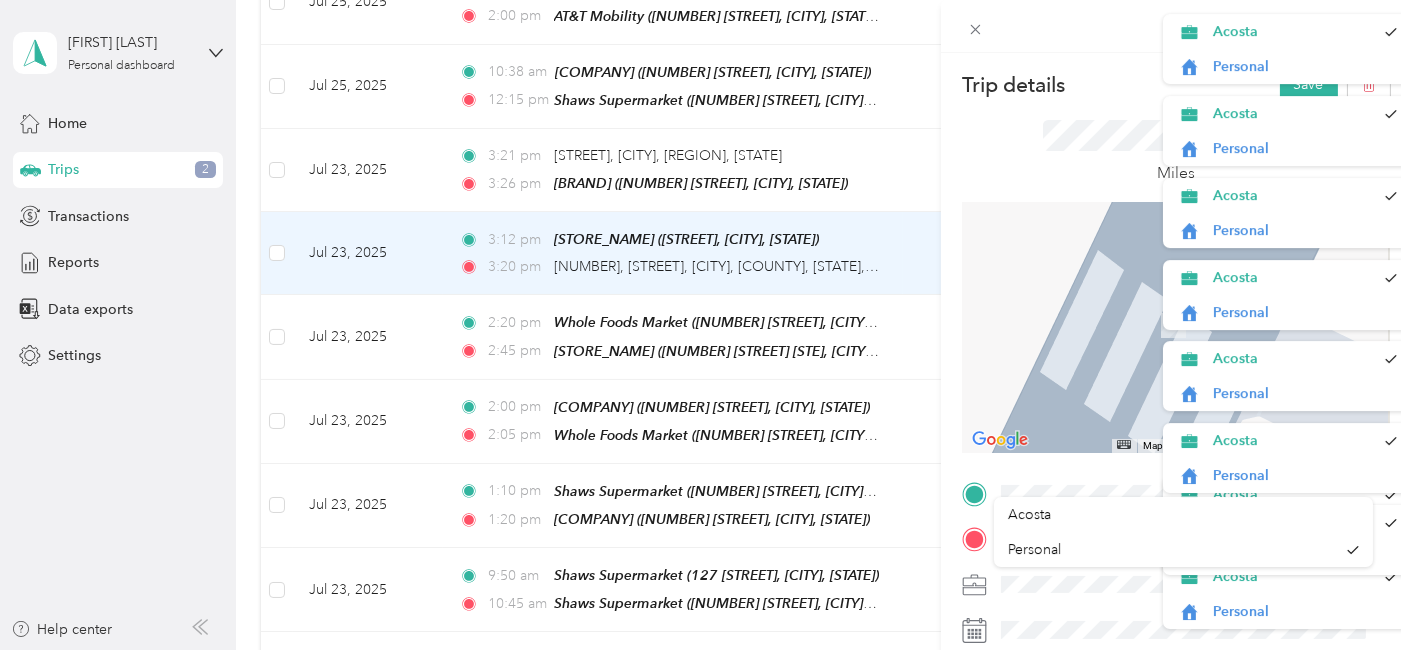 scroll, scrollTop: 34, scrollLeft: 0, axis: vertical 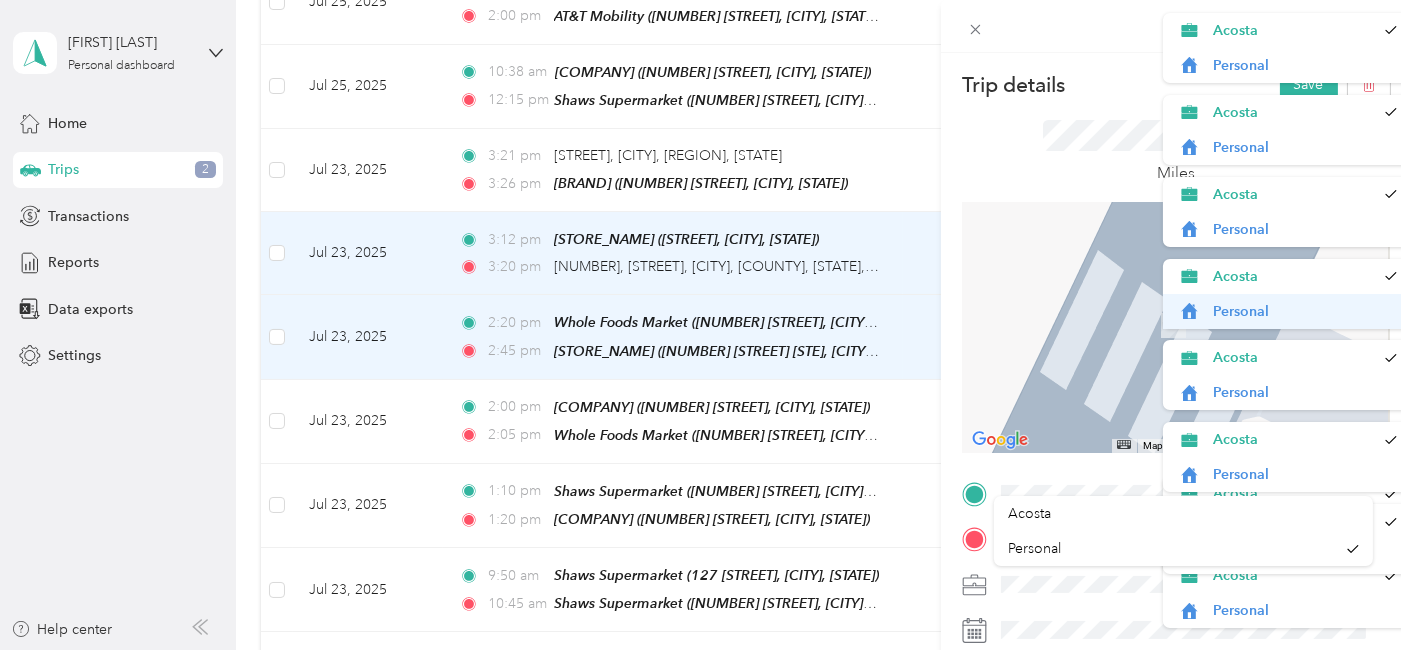 drag, startPoint x: 1362, startPoint y: 413, endPoint x: 1361, endPoint y: 327, distance: 86.00581 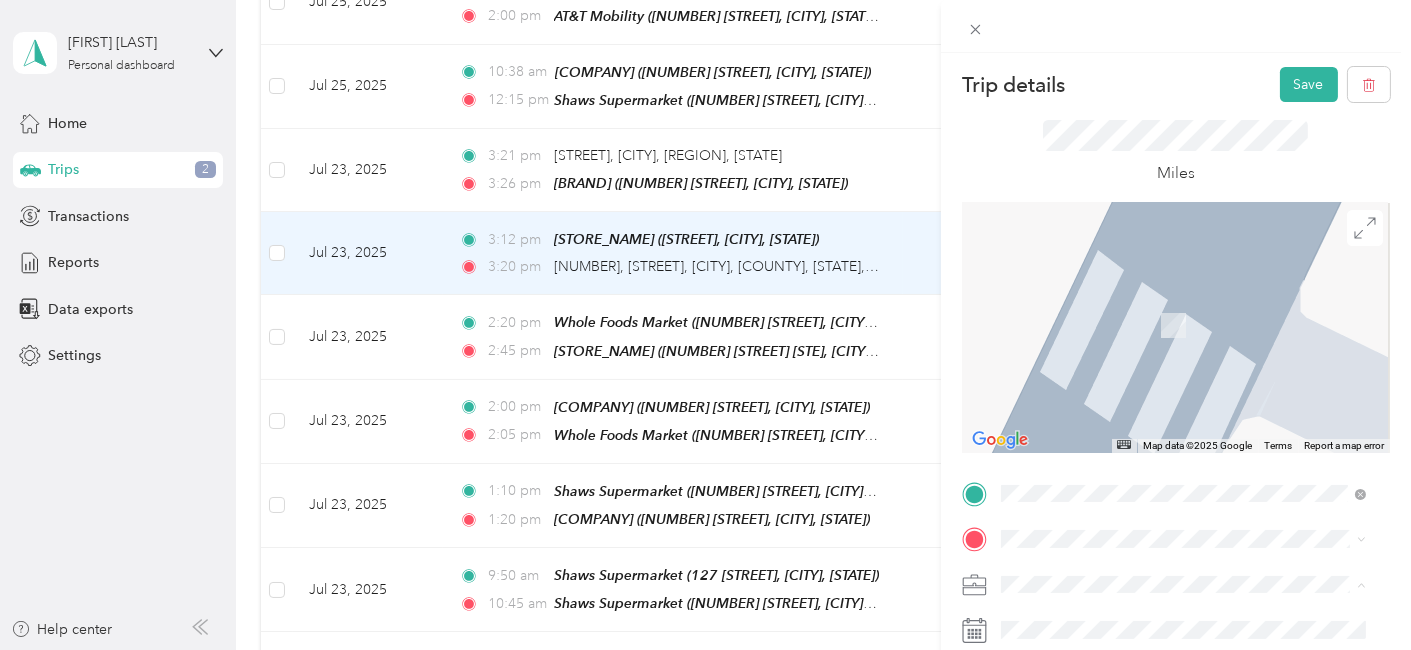 click on "Miles" at bounding box center [1175, 153] 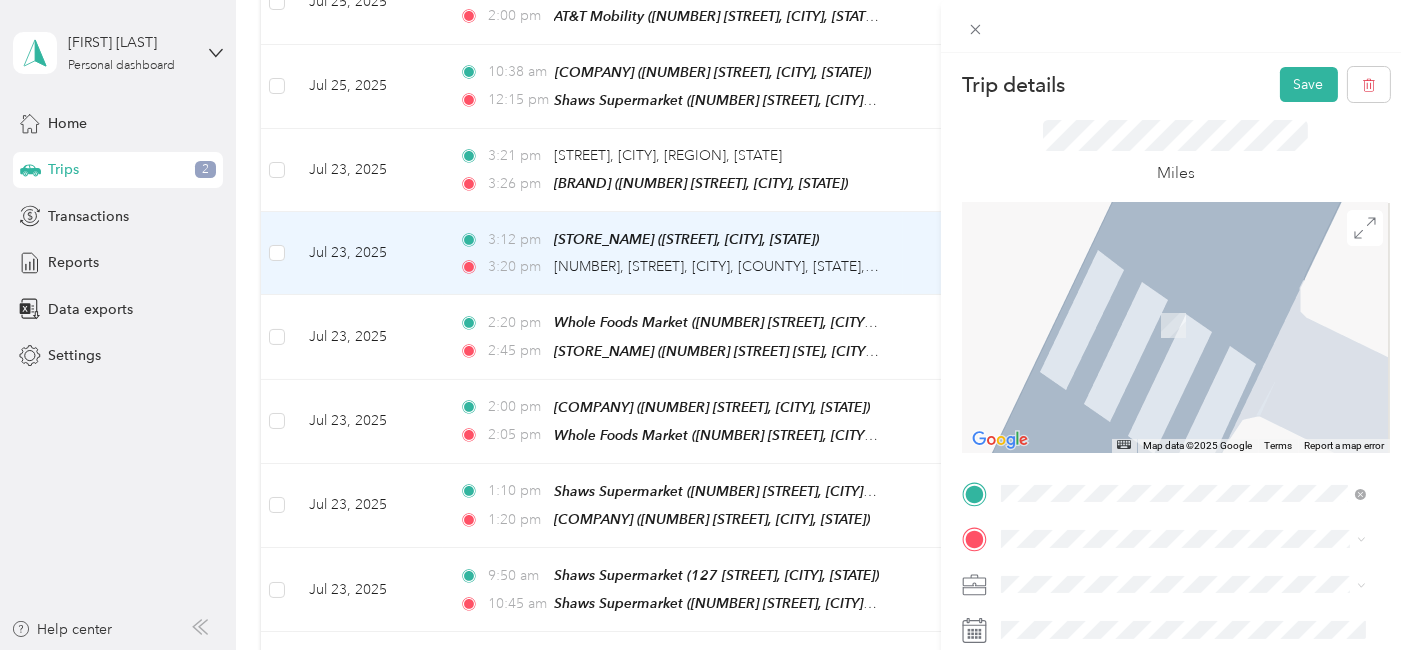 click on "Roche Bros" at bounding box center [1144, 302] 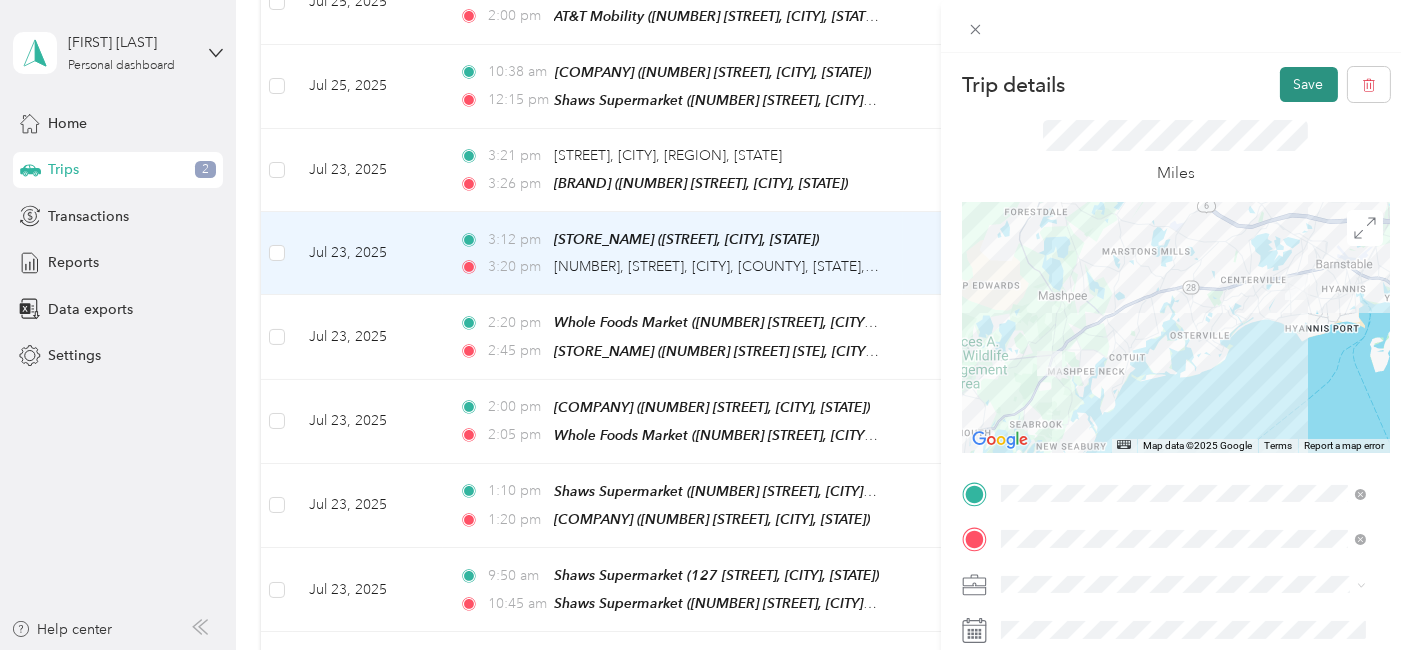 click on "Save" at bounding box center (1309, 84) 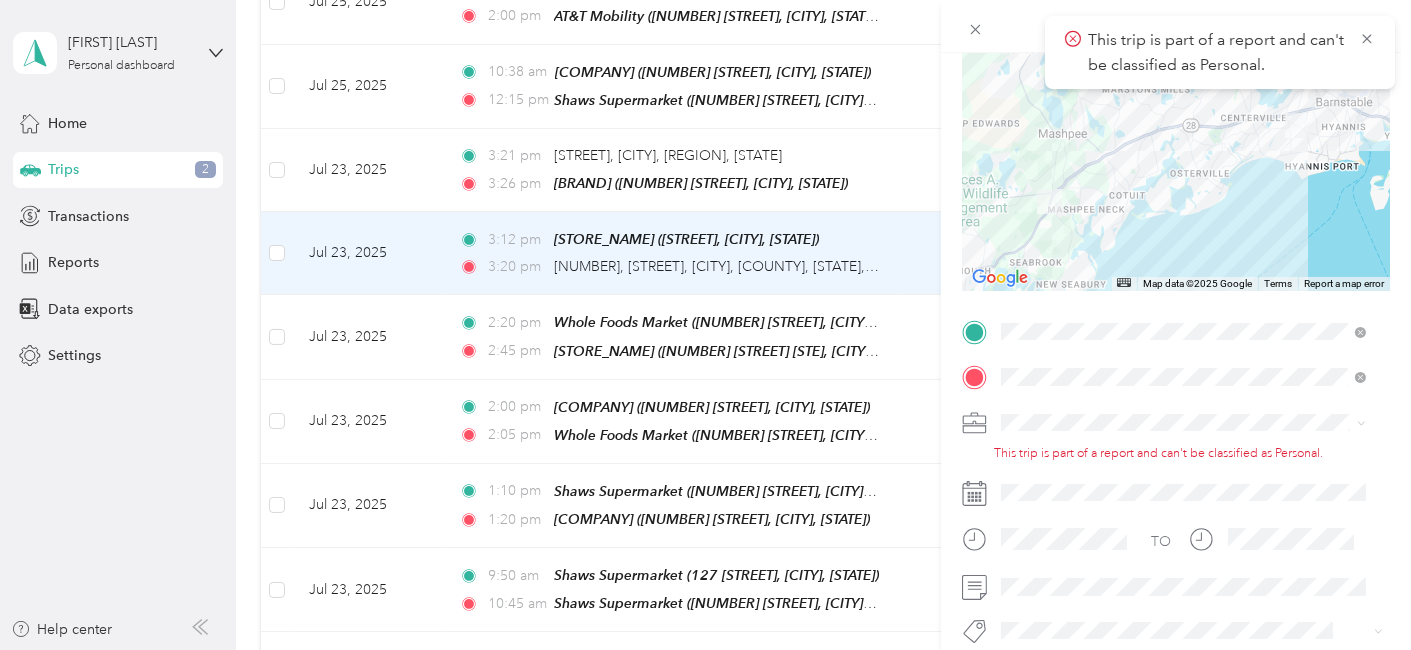 scroll, scrollTop: 189, scrollLeft: 0, axis: vertical 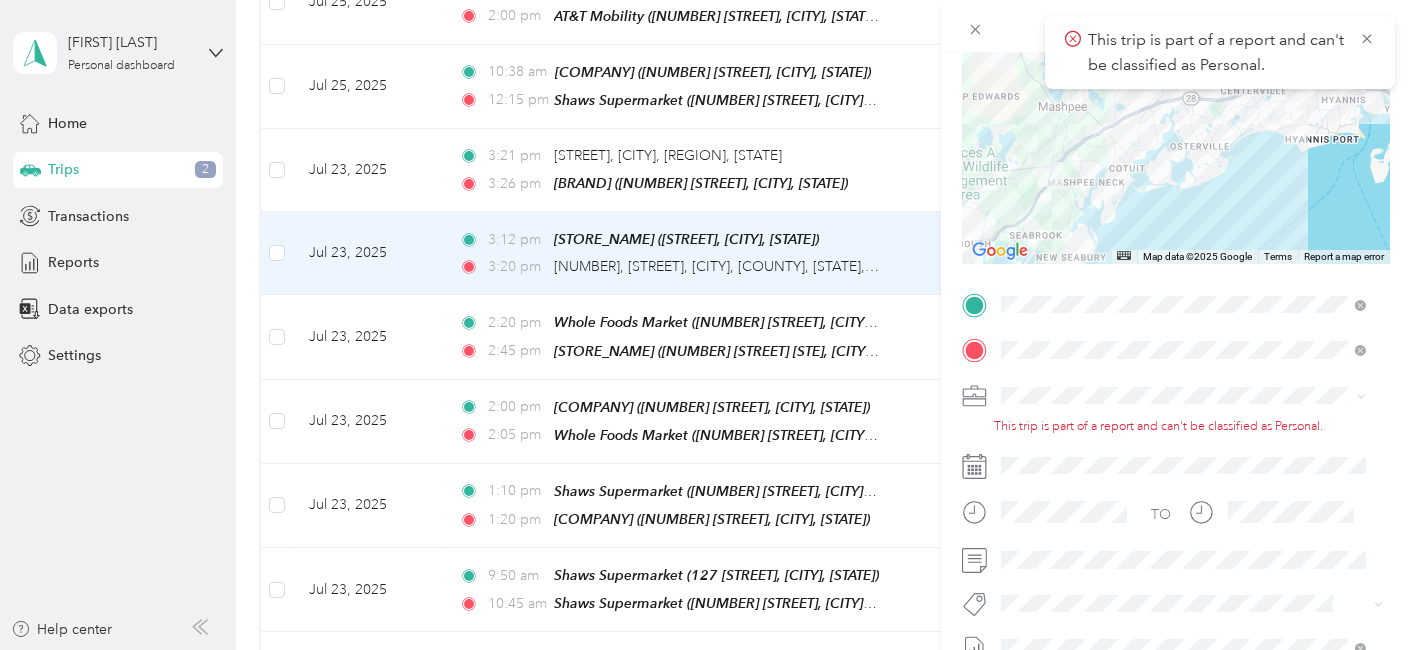 click on "This trip is part of a report and can't be classified as Personal." at bounding box center (1192, 408) 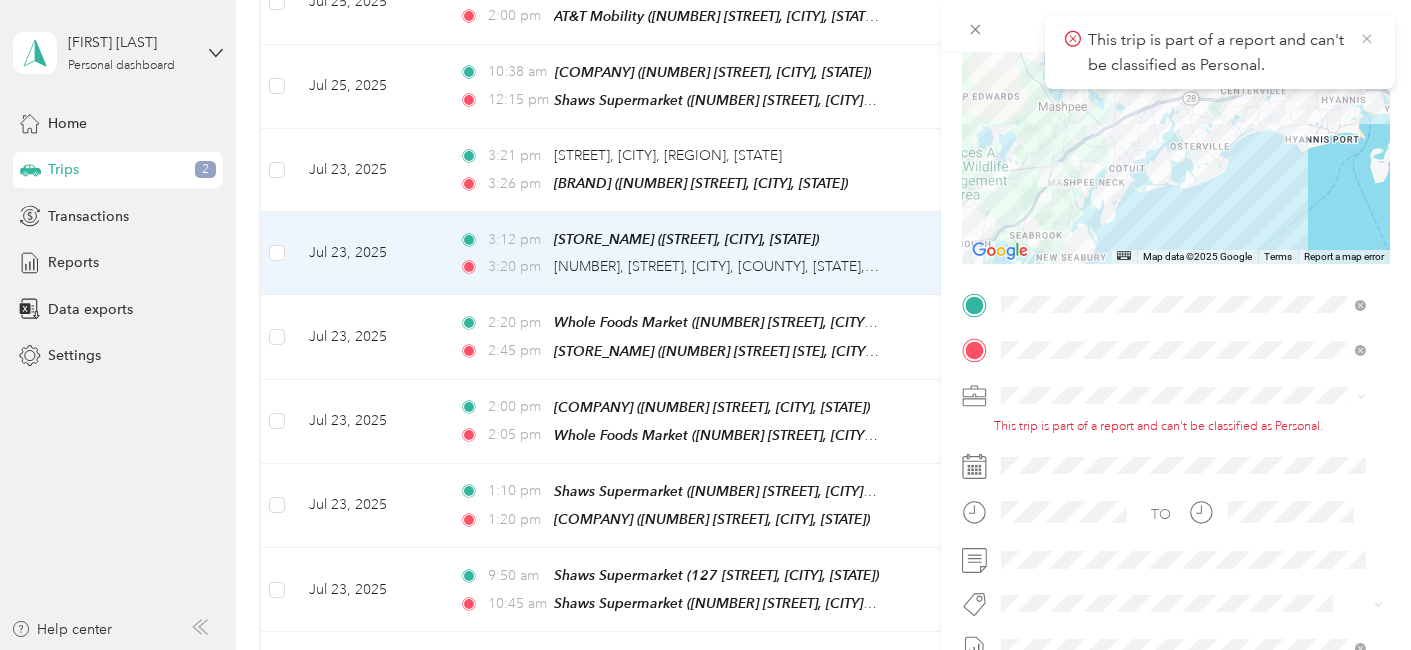 click 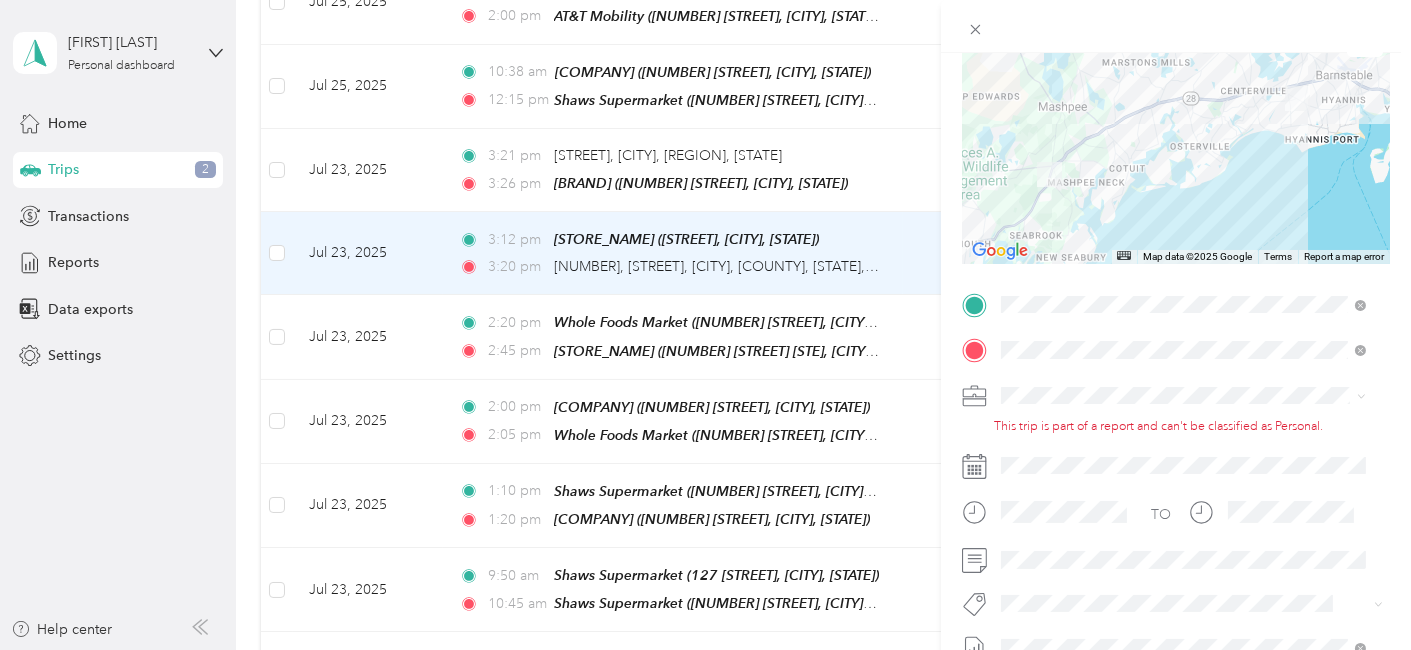 click 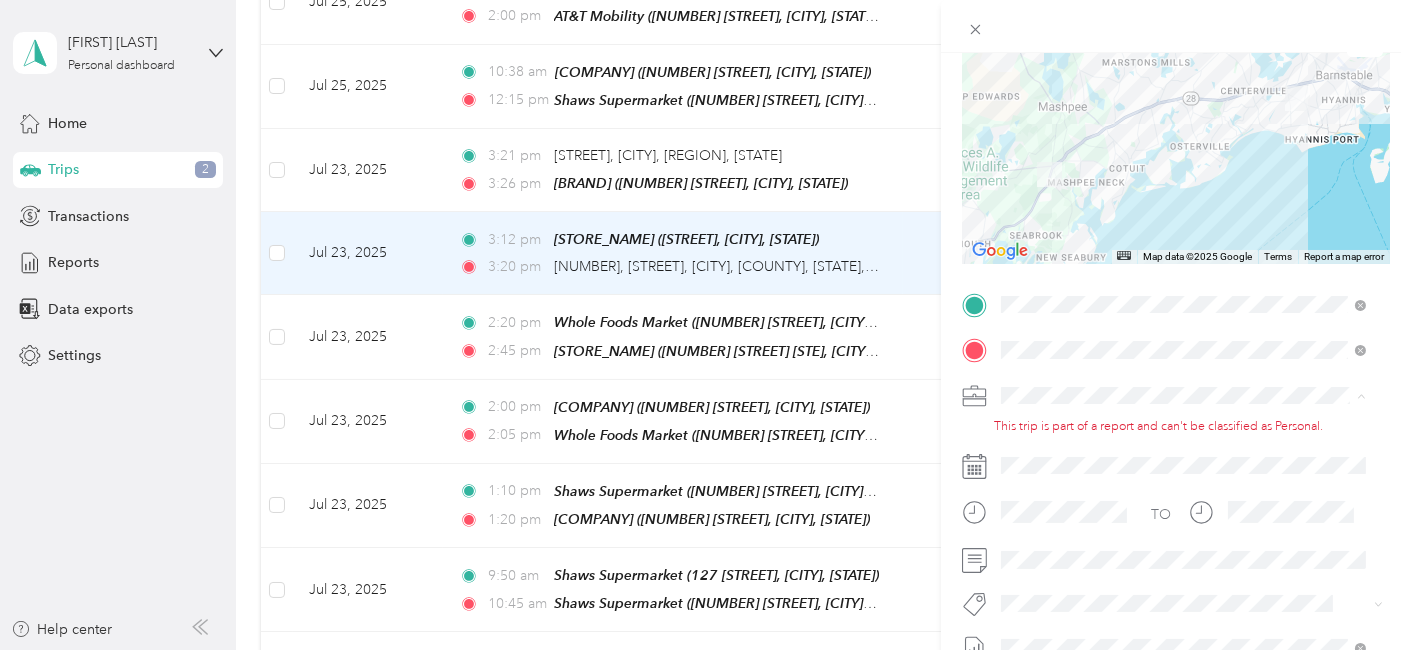 click on "Acosta" at bounding box center [1029, 429] 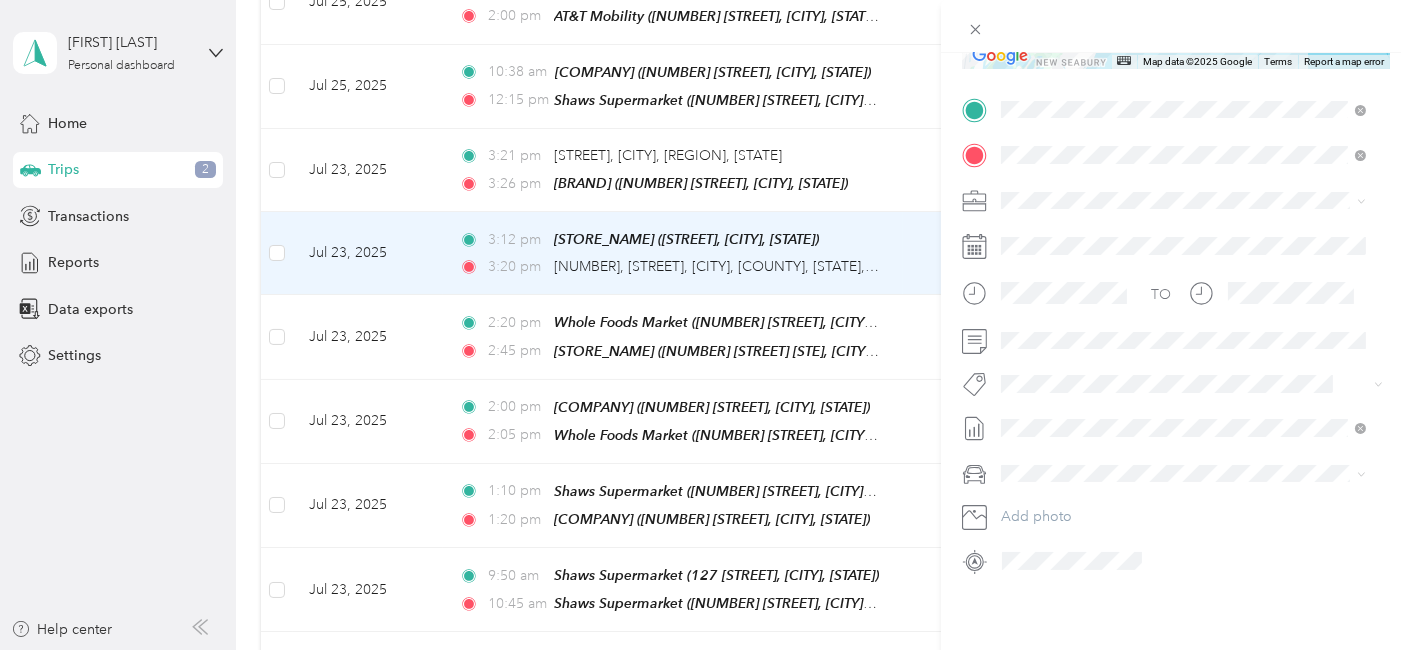 scroll, scrollTop: 0, scrollLeft: 0, axis: both 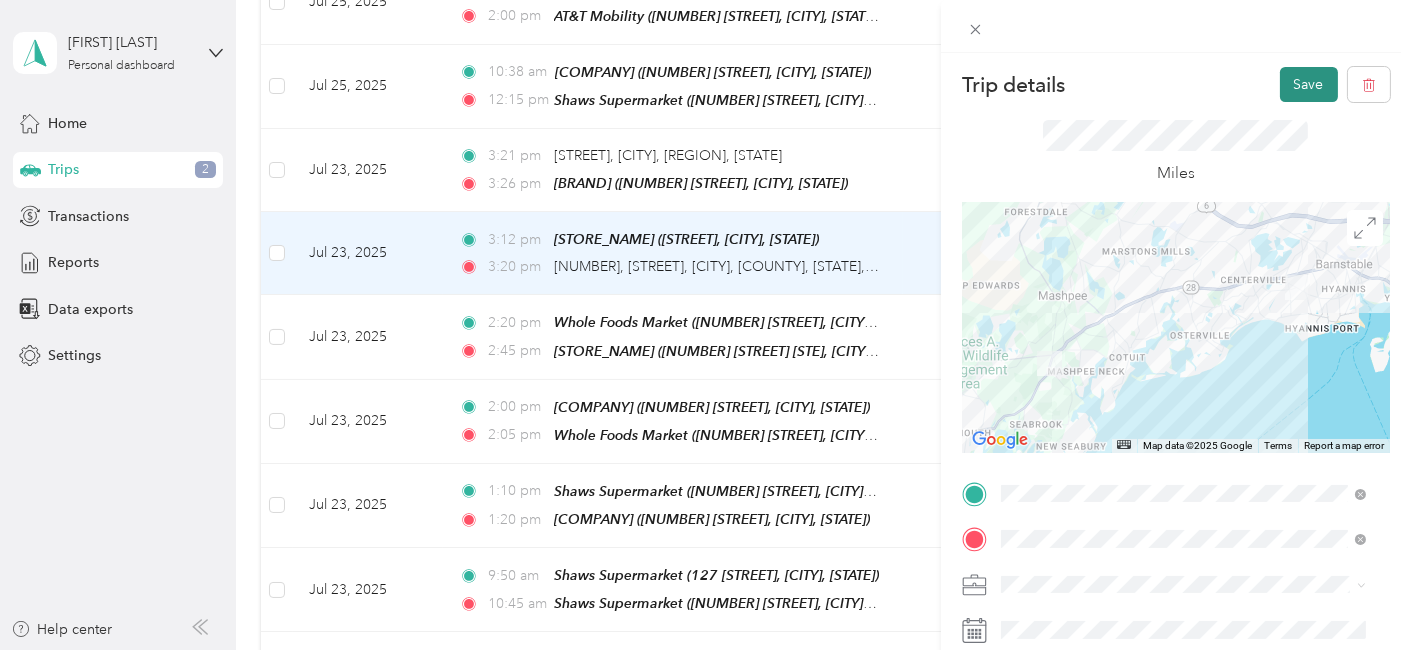 click on "Save" at bounding box center [1309, 84] 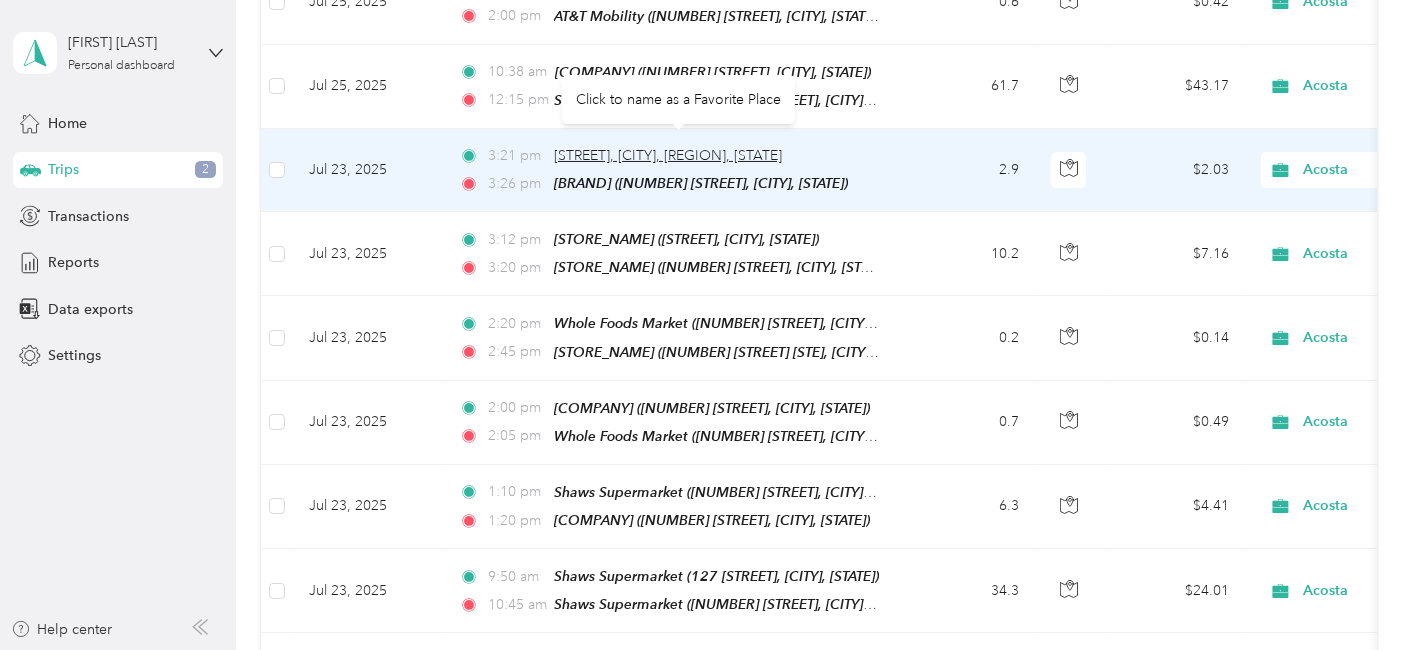 click on "[STREET], [CITY], [REGION], [STATE]" at bounding box center (668, 155) 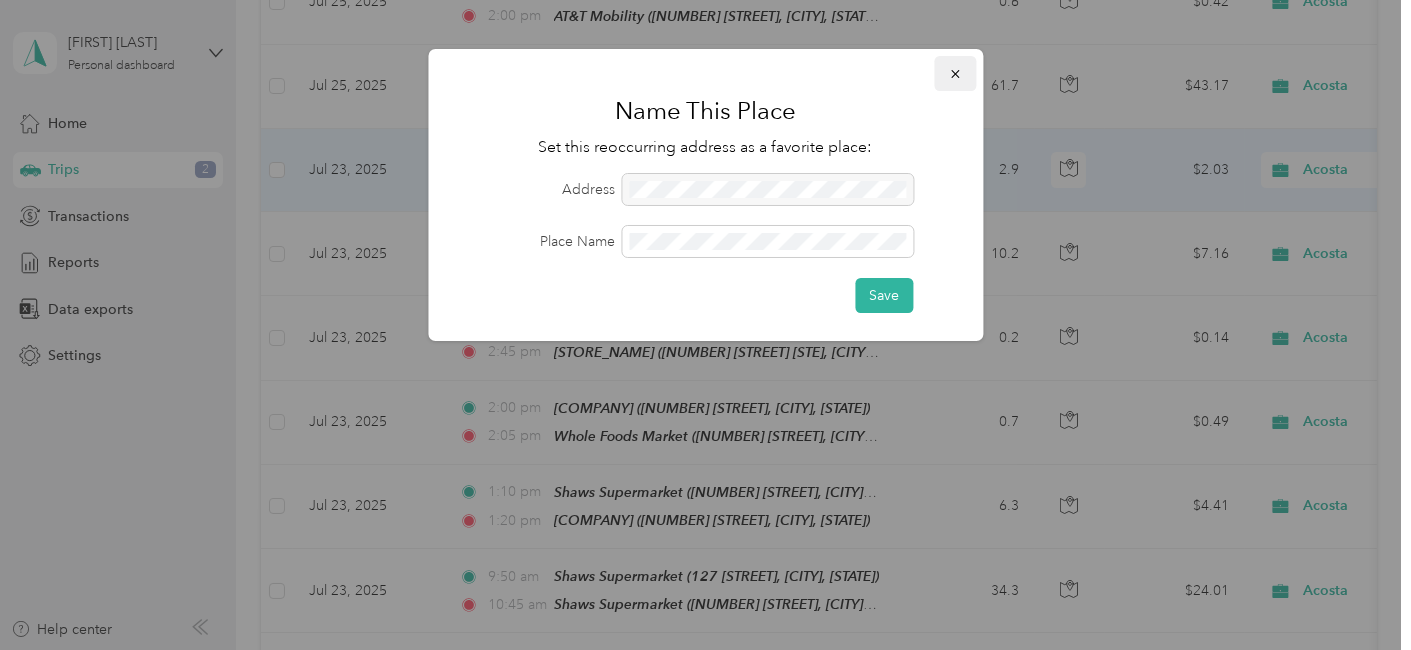 click 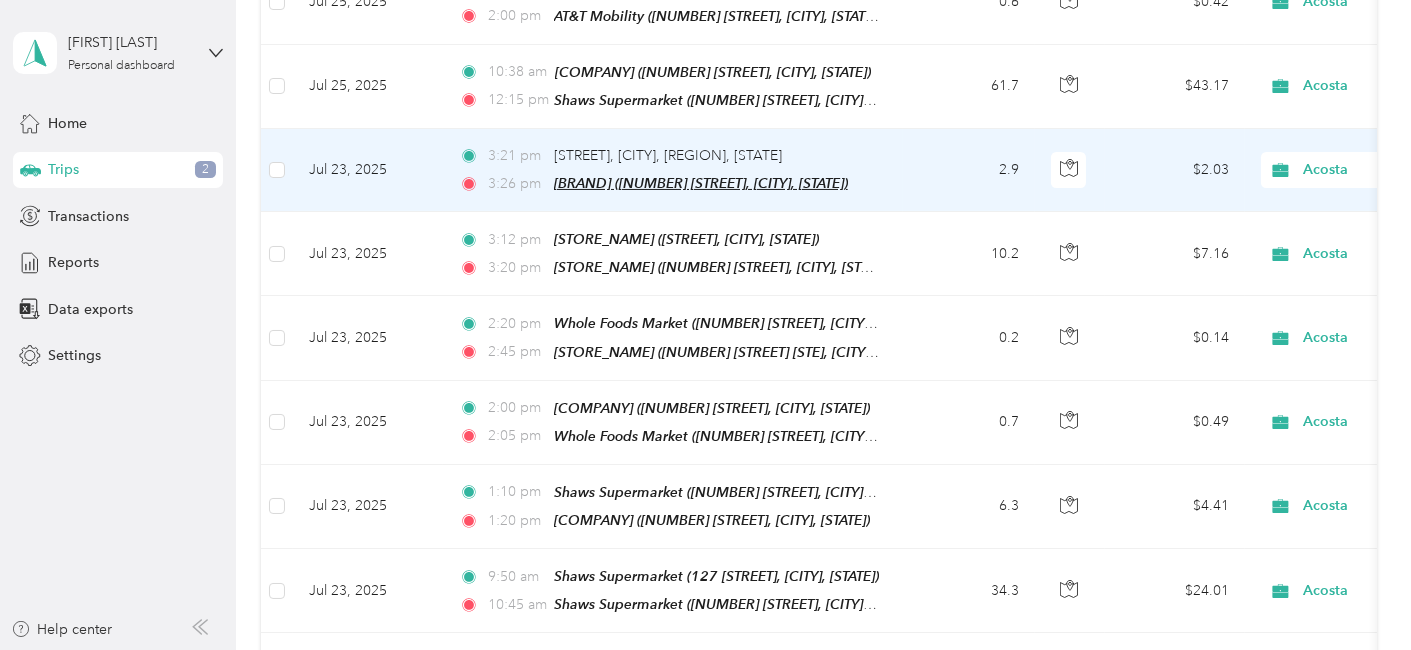 click on "[BRAND] ([NUMBER] [STREET], [CITY], [STATE])" at bounding box center [701, 183] 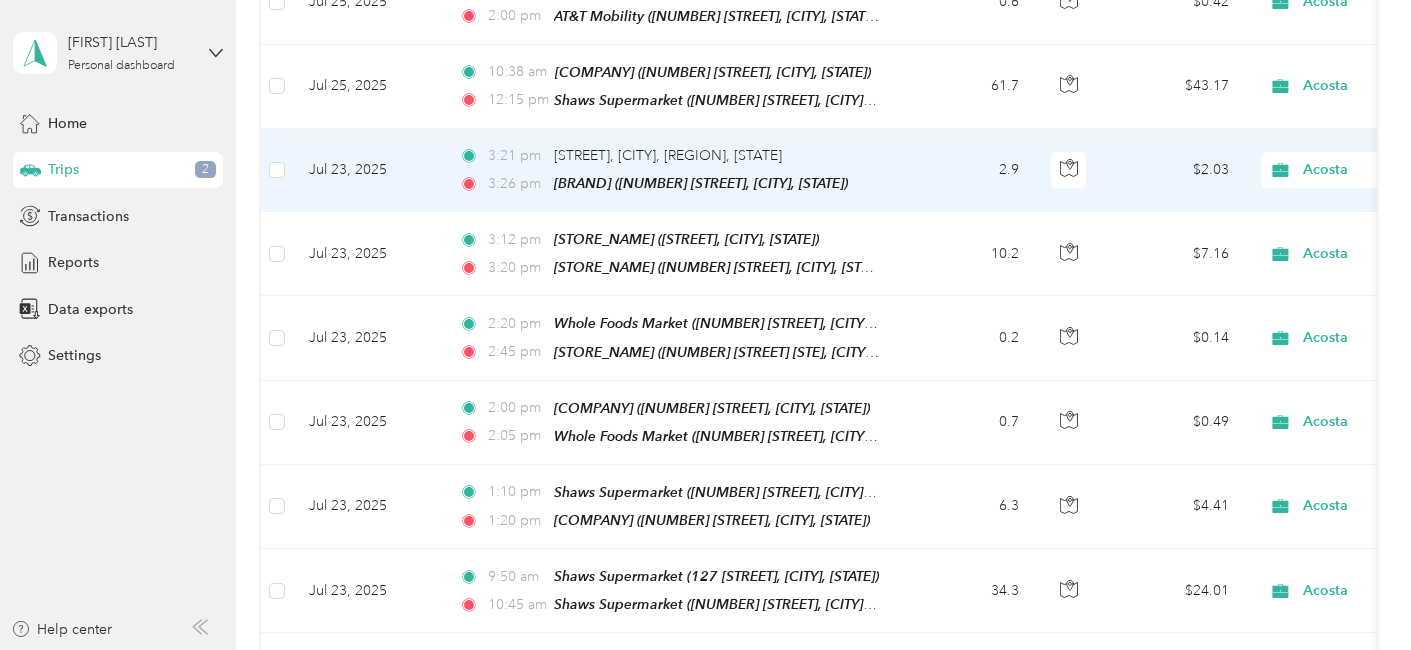 click on "Jul 23, 2025" at bounding box center [368, 170] 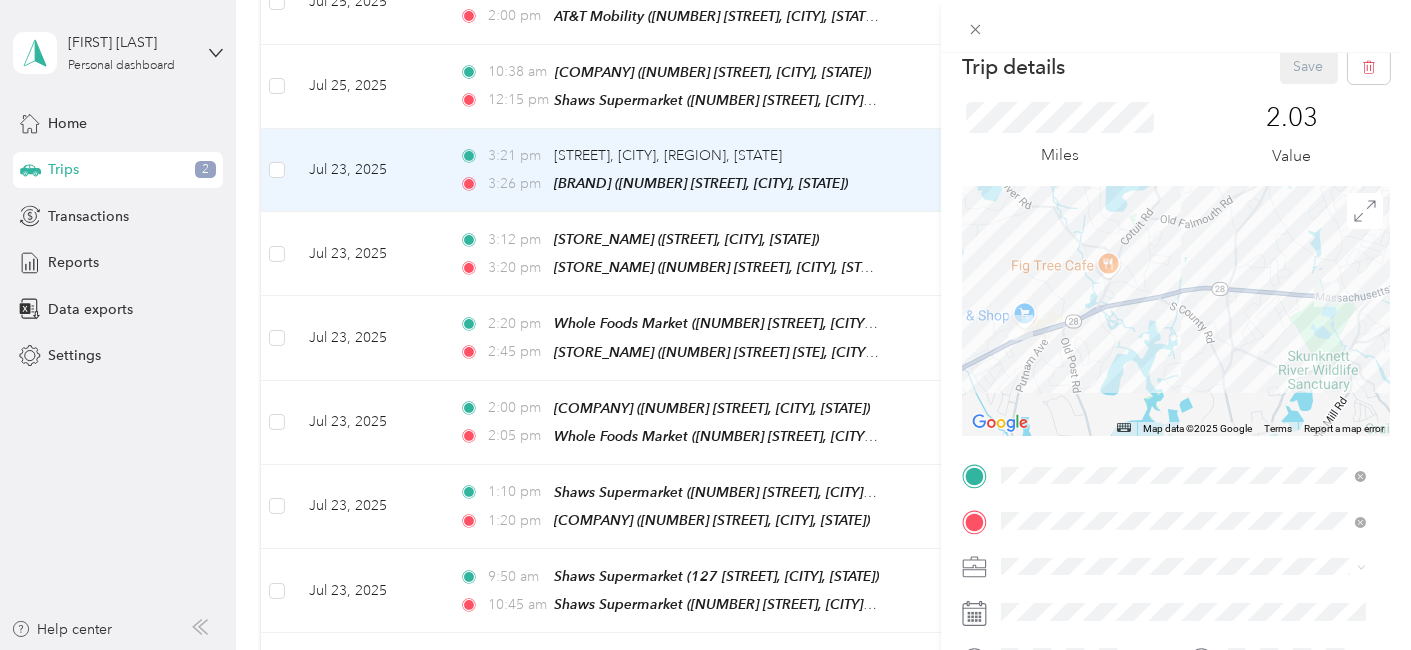 scroll, scrollTop: 16, scrollLeft: 0, axis: vertical 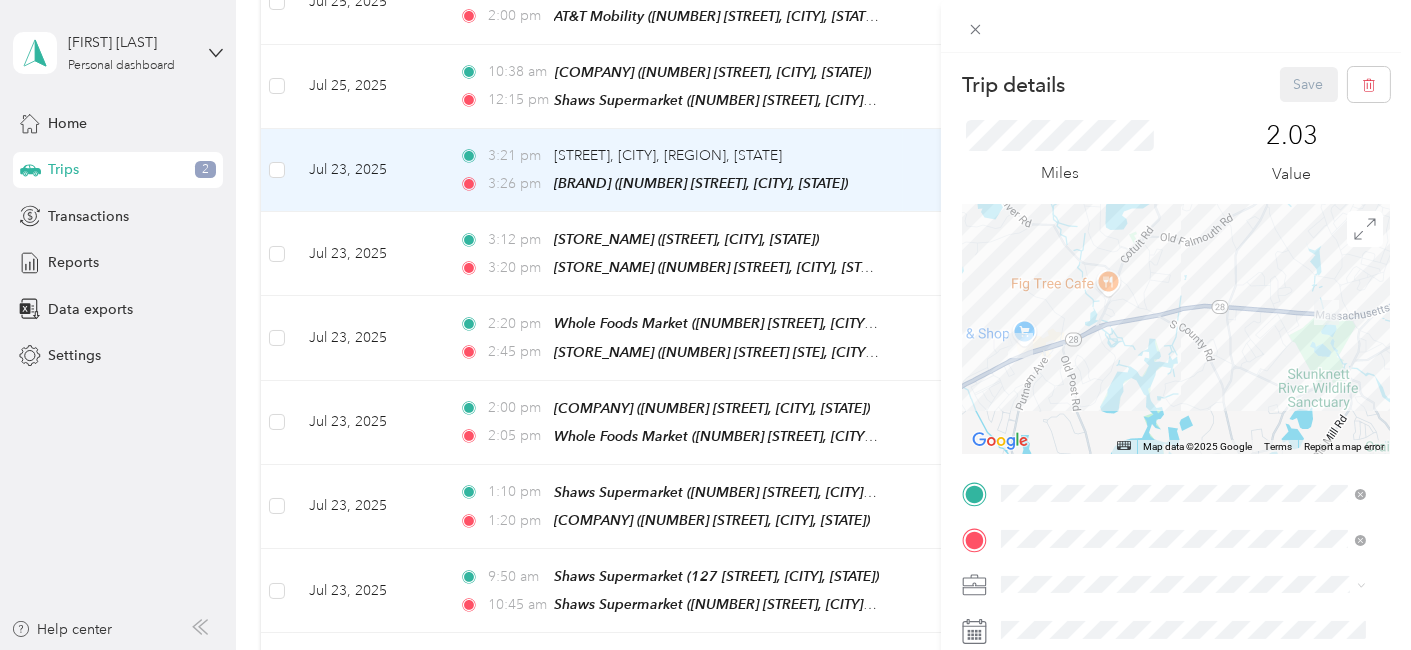 click on "Trip details Save This trip cannot be edited because it is either under review, approved, or paid. Contact your Team Manager to edit it. Miles [NUMBER] Value  ← Move left → Move right ↑ Move up ↓ Move down + Zoom in - Zoom out Home Jump left by 75% End Jump right by 75% Page Up Jump up by 75% Page Down Jump down by 75% Map Data Map data ©2025 Google Map data ©2025 Google [DISTANCE]  Click to toggle between metric and imperial units Terms Report a map error TO Add photo" at bounding box center [705, 325] 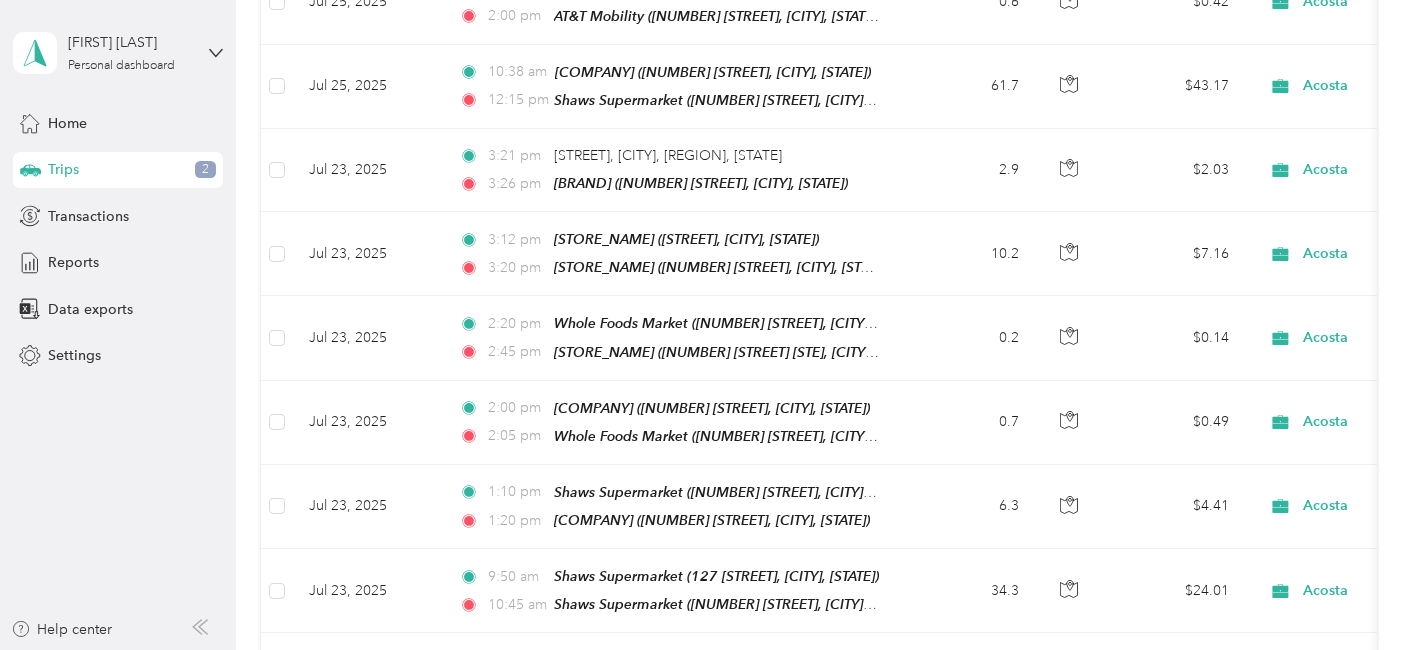 click on "Trip details Save This trip cannot be edited because it is either under review, approved, or paid. Contact your Team Manager to edit it. Miles [NUMBER] Value  ← Move left → Move right ↑ Move up ↓ Move down + Zoom in - Zoom out Home Jump left by 75% End Jump right by 75% Page Up Jump up by 75% Page Down Jump down by 75% Map Data Map data ©2025 Google Map data ©2025 Google [DISTANCE]  Click to toggle between metric and imperial units Terms Report a map error TO Add photo" at bounding box center (700, 650) 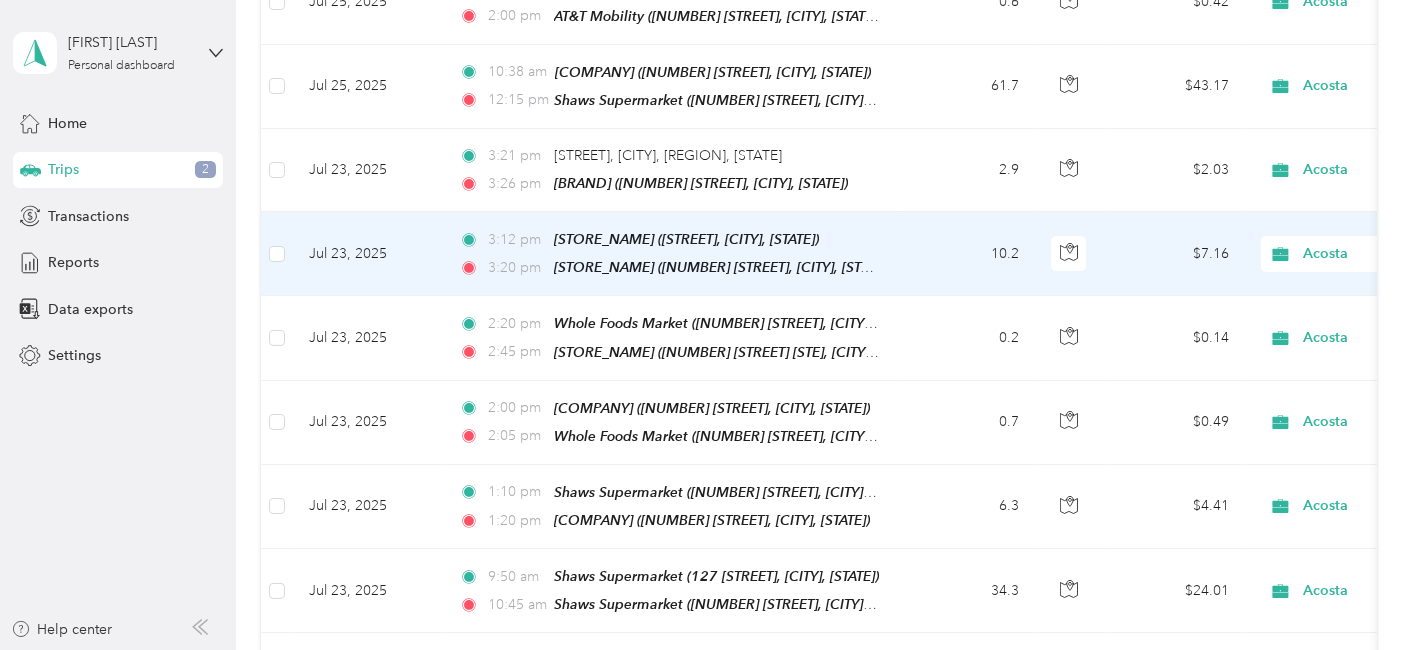 click on "Jul 23, 2025" at bounding box center [368, 254] 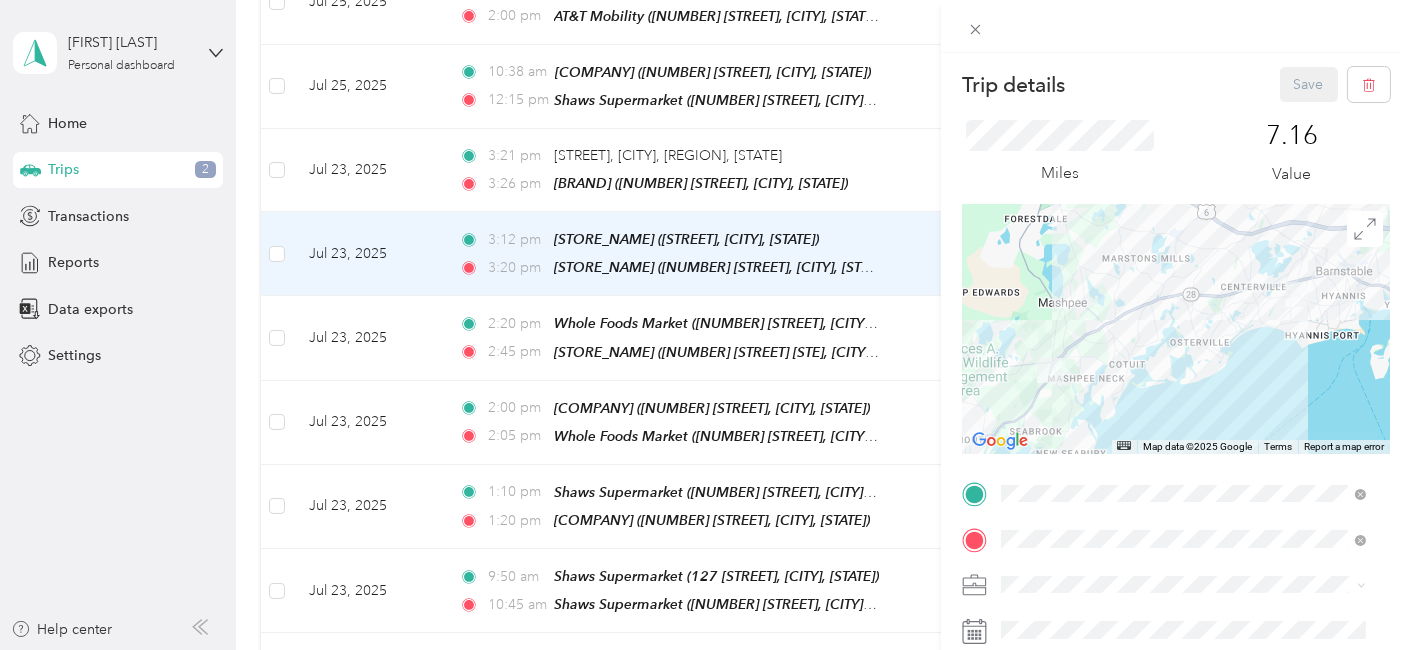 click on "Trip details Save This trip cannot be edited because it is either under review, approved, or paid. Contact your Team Manager to edit it. Miles 7.16 Value  ← Move left → Move right ↑ Move up ↓ Move down + Zoom in - Zoom out Home Jump left by 75% End Jump right by 75% Page Up Jump up by 75% Page Down Jump down by 75% Map Data Map data ©2025 Google Map data ©2025 Google 2 km  Click to toggle between metric and imperial units Terms Report a map error TO Add photo" at bounding box center [705, 325] 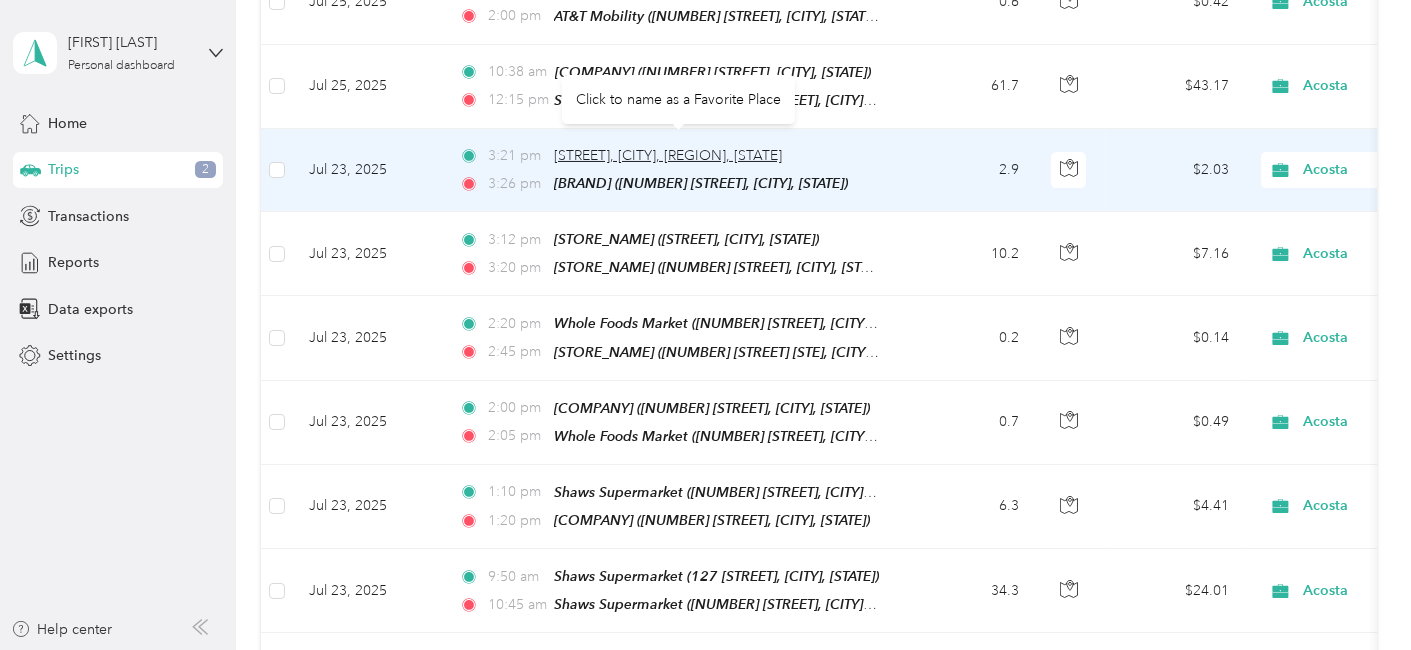 click on "[STREET], [CITY], [REGION], [STATE]" at bounding box center (668, 155) 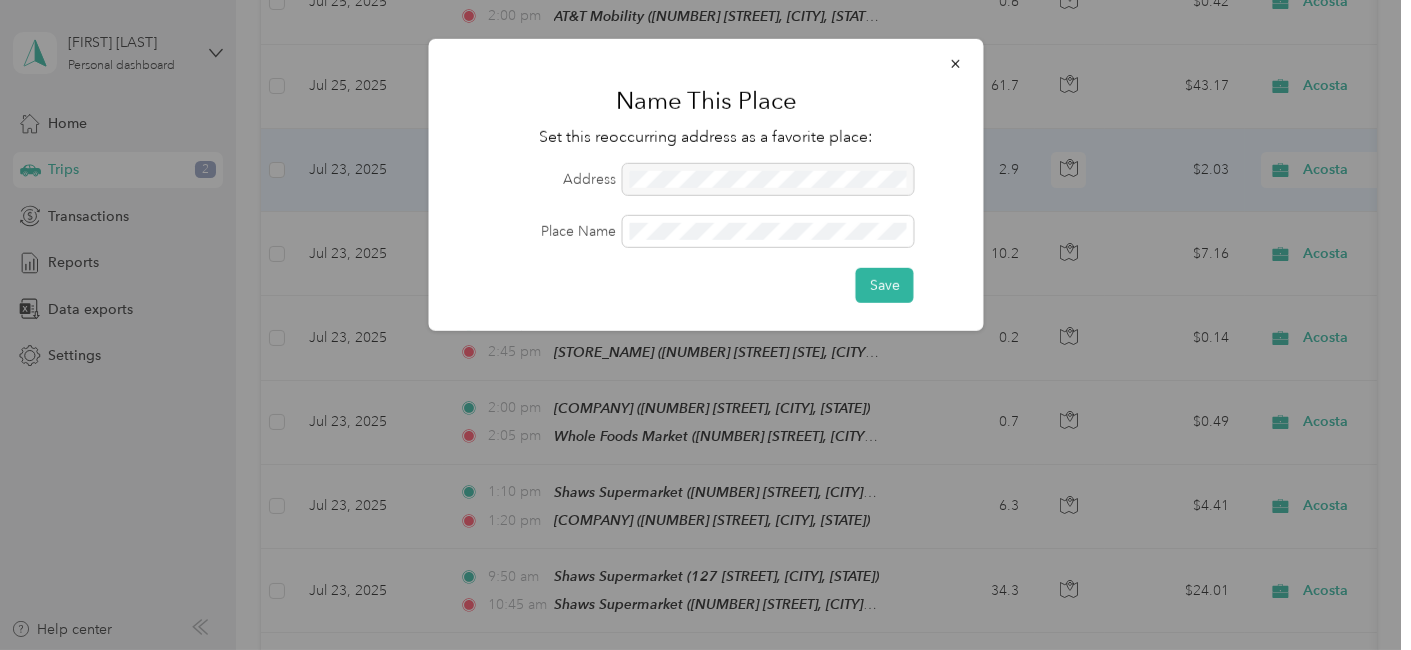 click on "Name This Place Set this reoccurring address as a favorite place: Address   Place Name   Save" at bounding box center (705, 185) 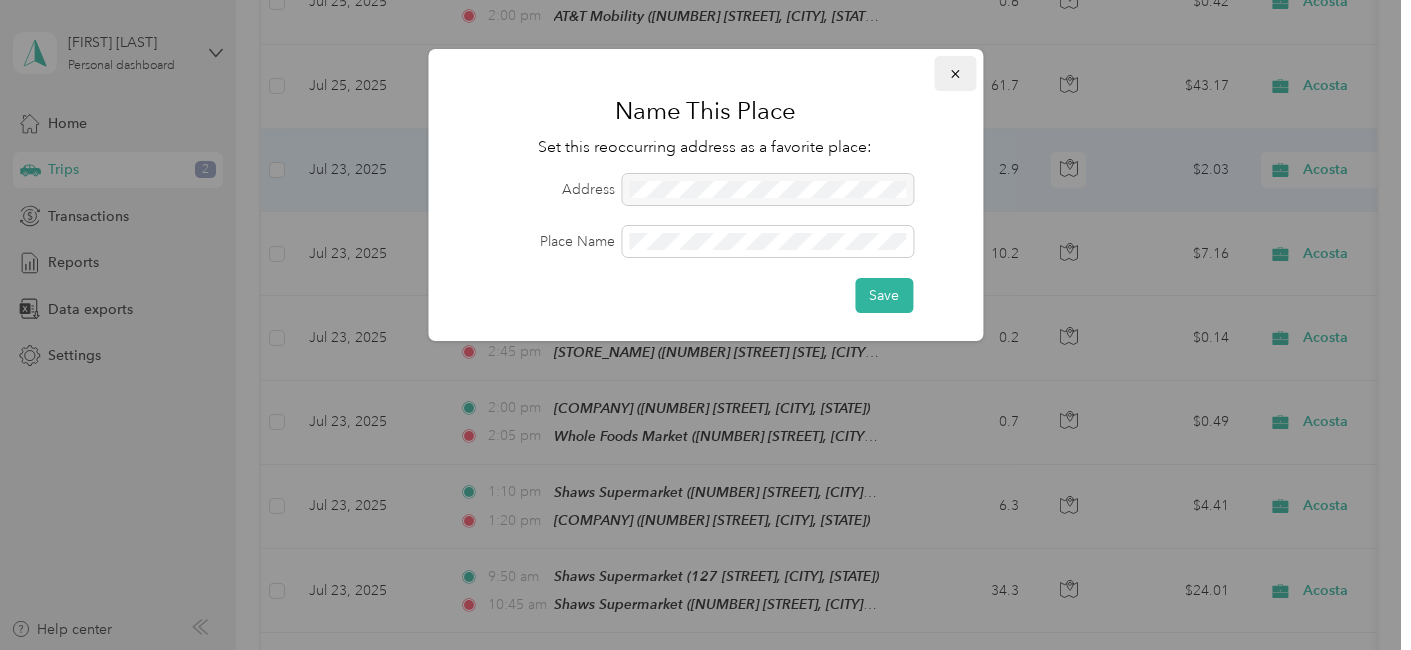 click 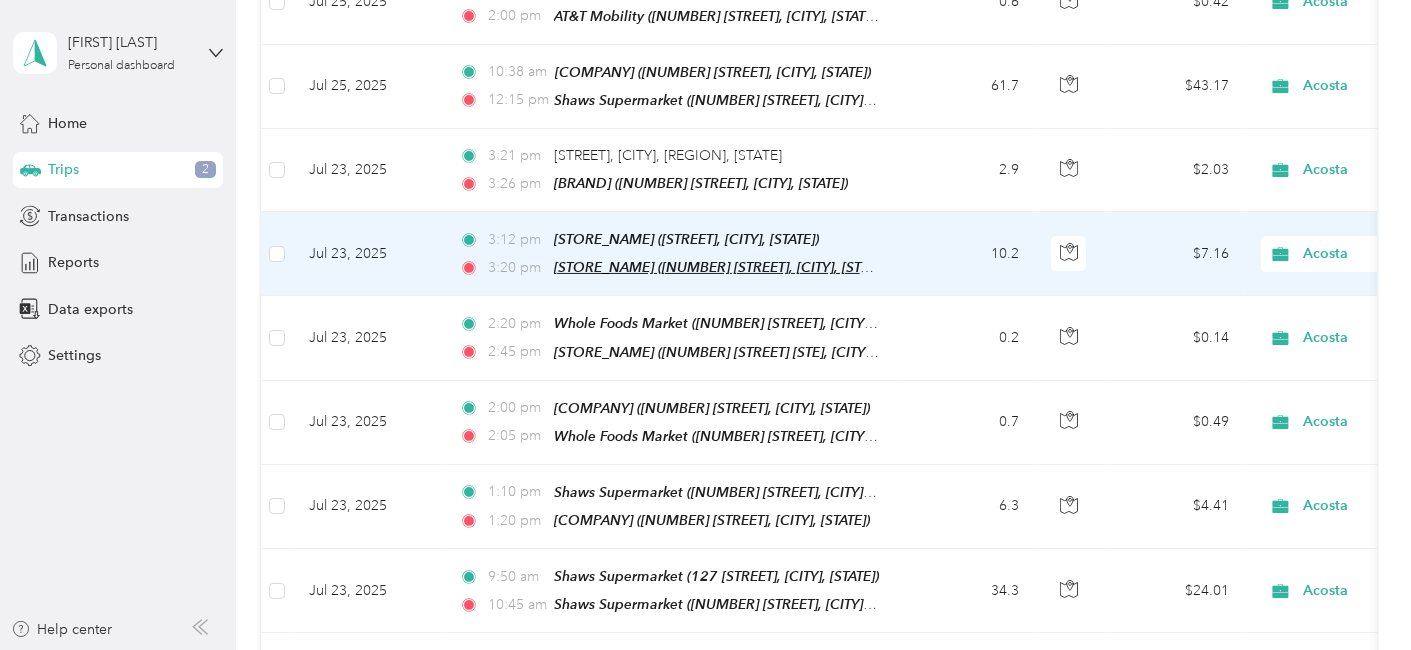 click on "[STORE_NAME] ([NUMBER] [STREET], [CITY], [STATE])" at bounding box center [722, 267] 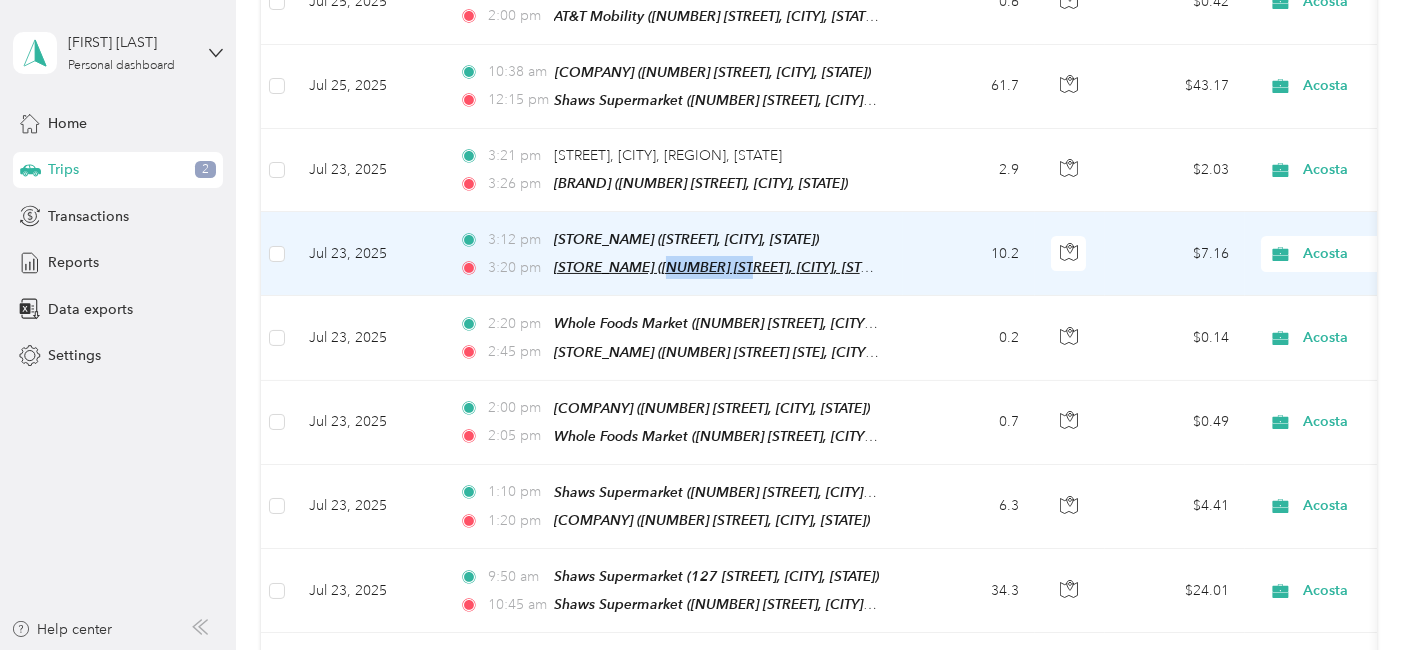 click on "[STORE_NAME] ([NUMBER] [STREET], [CITY], [STATE])" at bounding box center [722, 267] 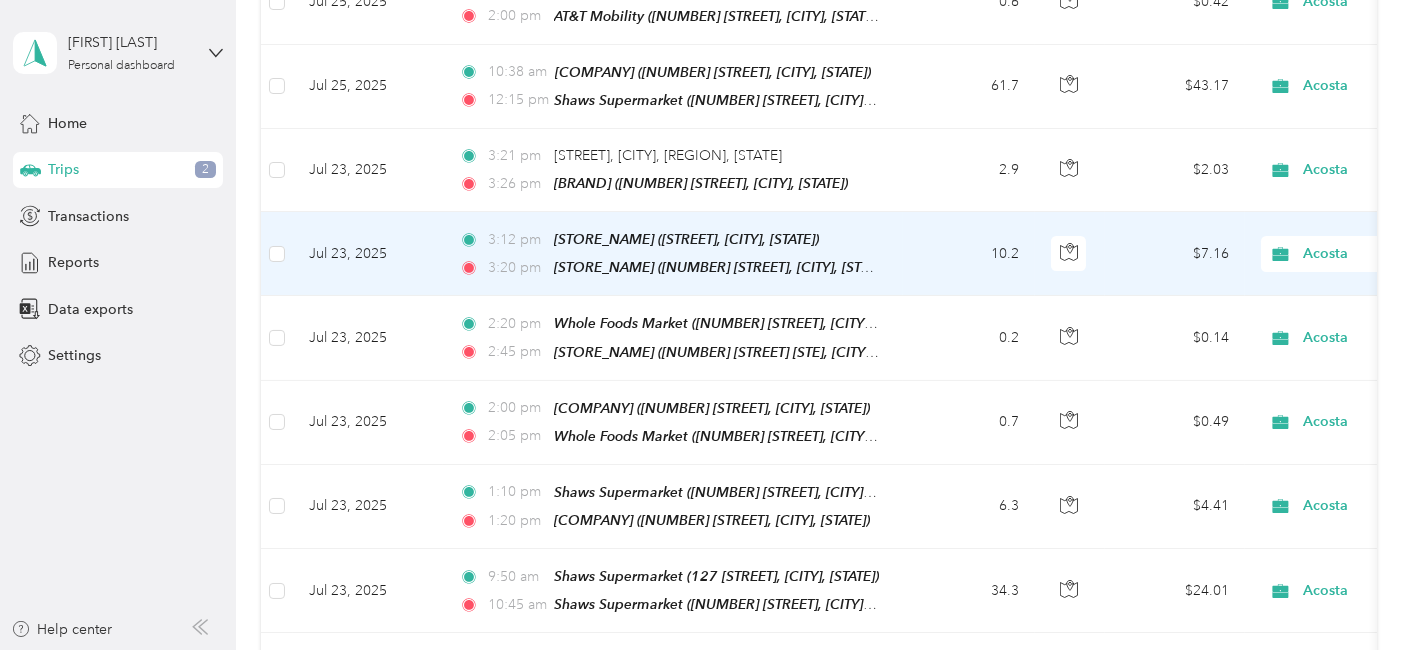 click on "Jul 23, 2025" at bounding box center [368, 254] 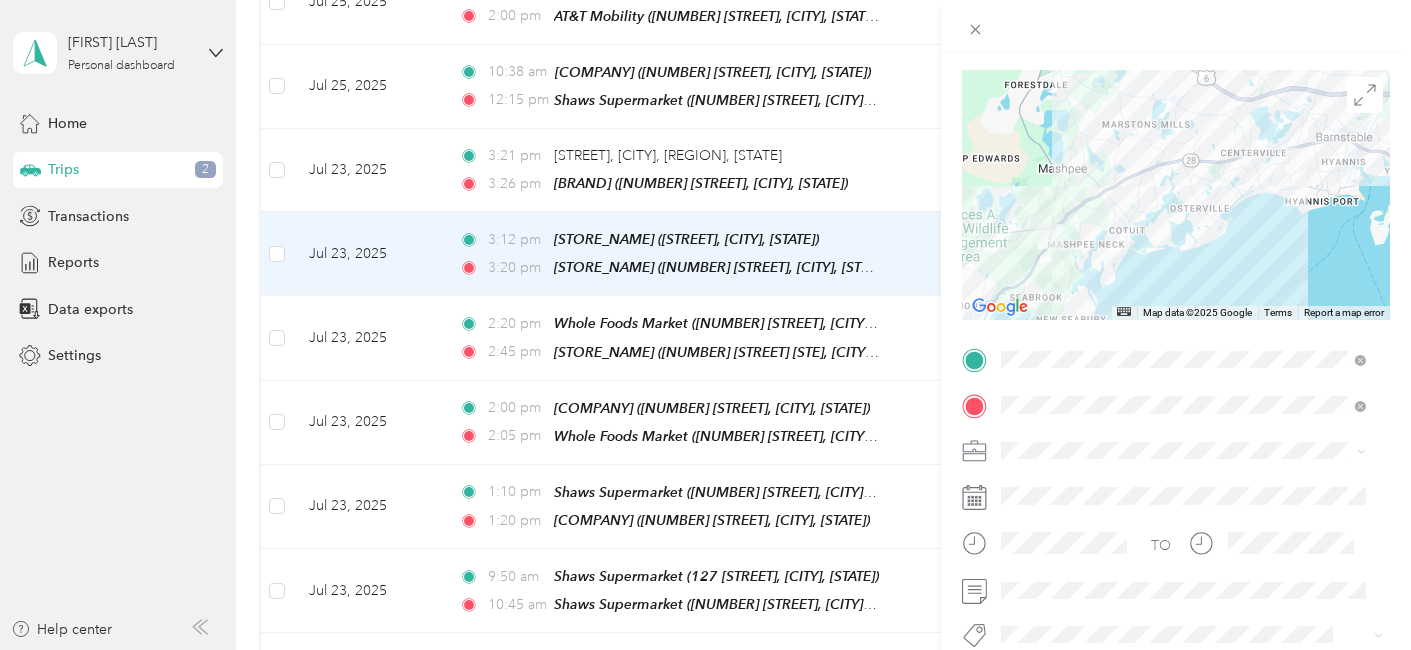 scroll, scrollTop: 274, scrollLeft: 0, axis: vertical 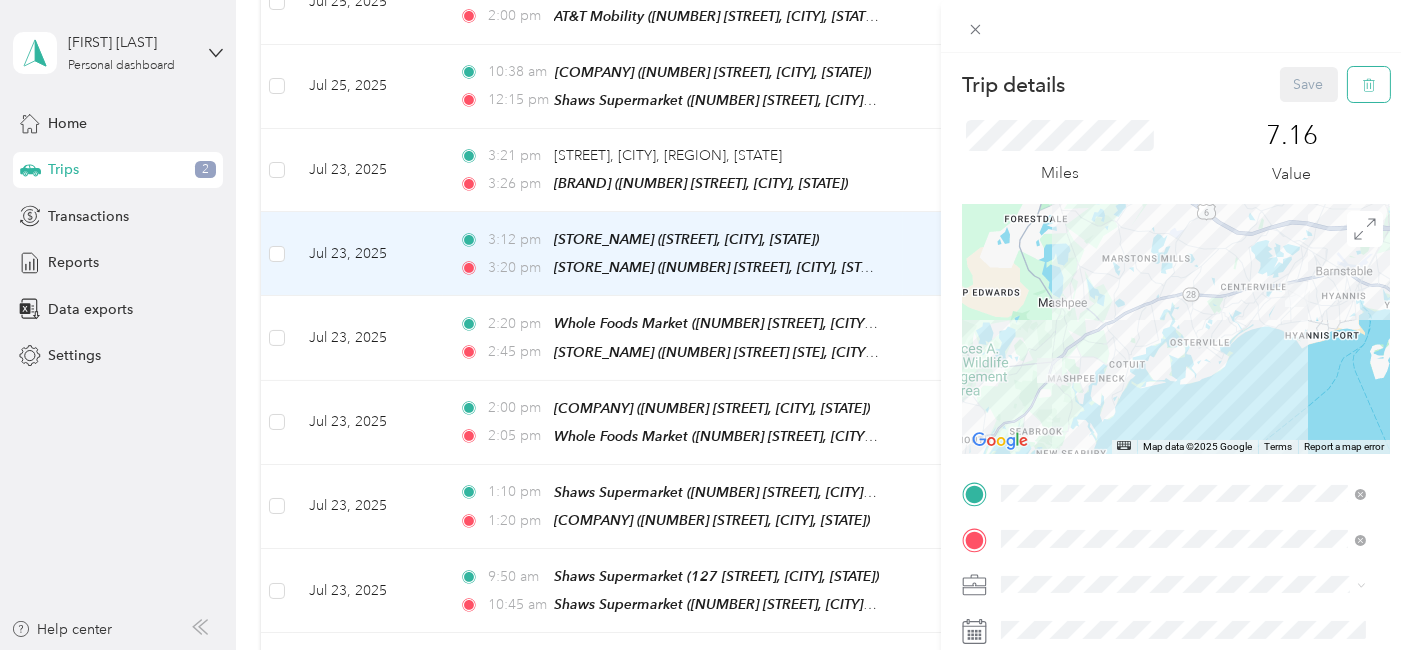 click at bounding box center (1369, 84) 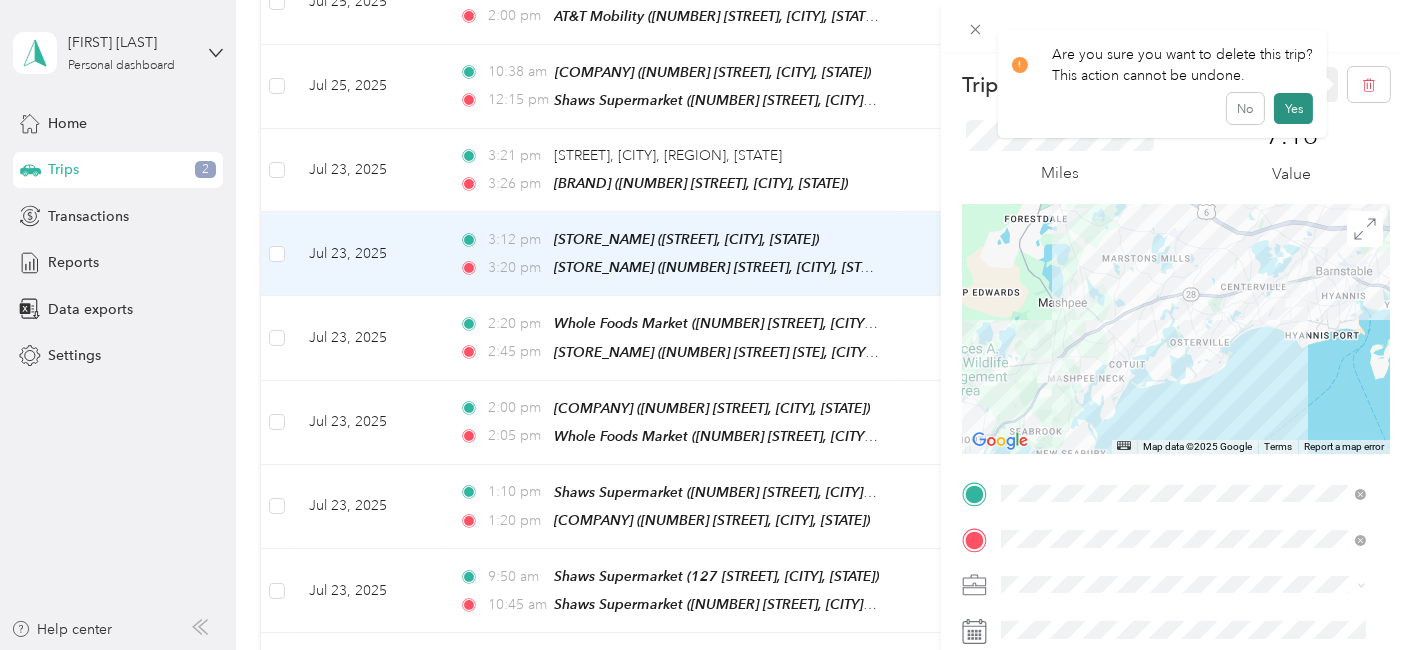 click on "Yes" at bounding box center (1293, 109) 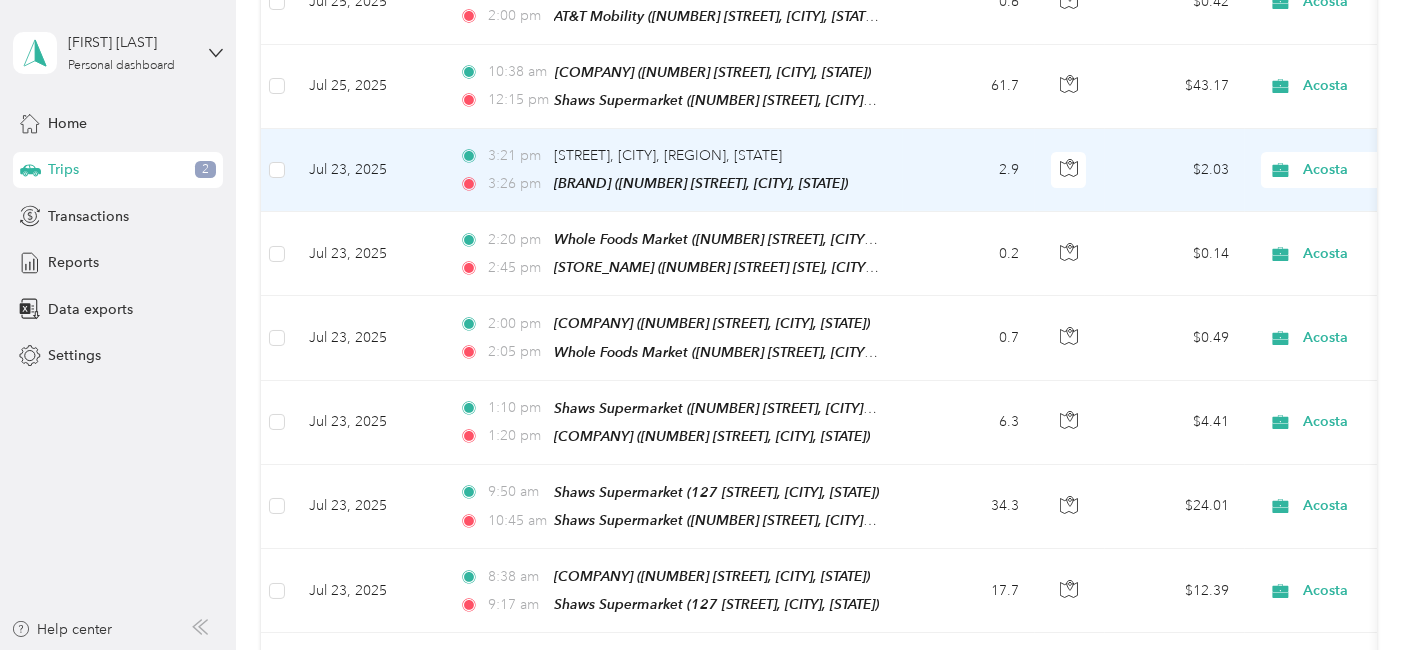 click on "[BRAND] ([NUMBER] [STREET], [CITY], [STATE])" at bounding box center [701, 183] 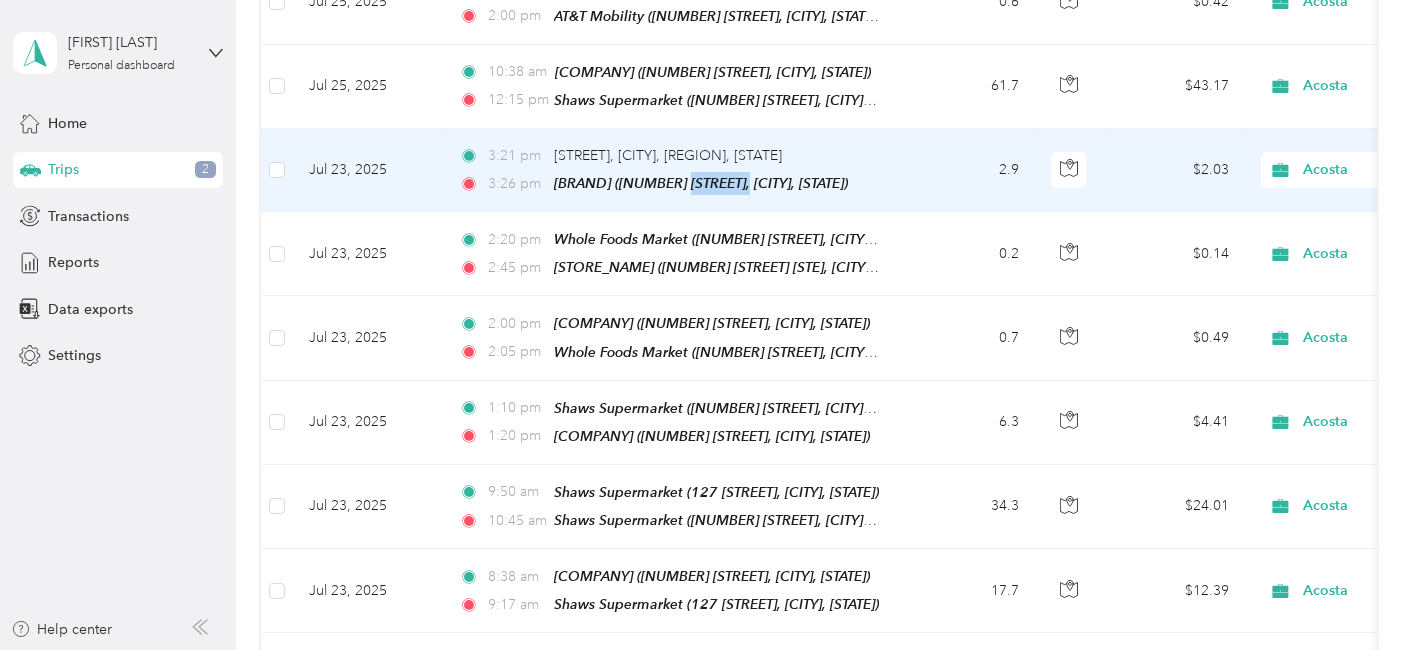 click on "[BRAND] ([NUMBER] [STREET], [CITY], [STATE])" at bounding box center [701, 183] 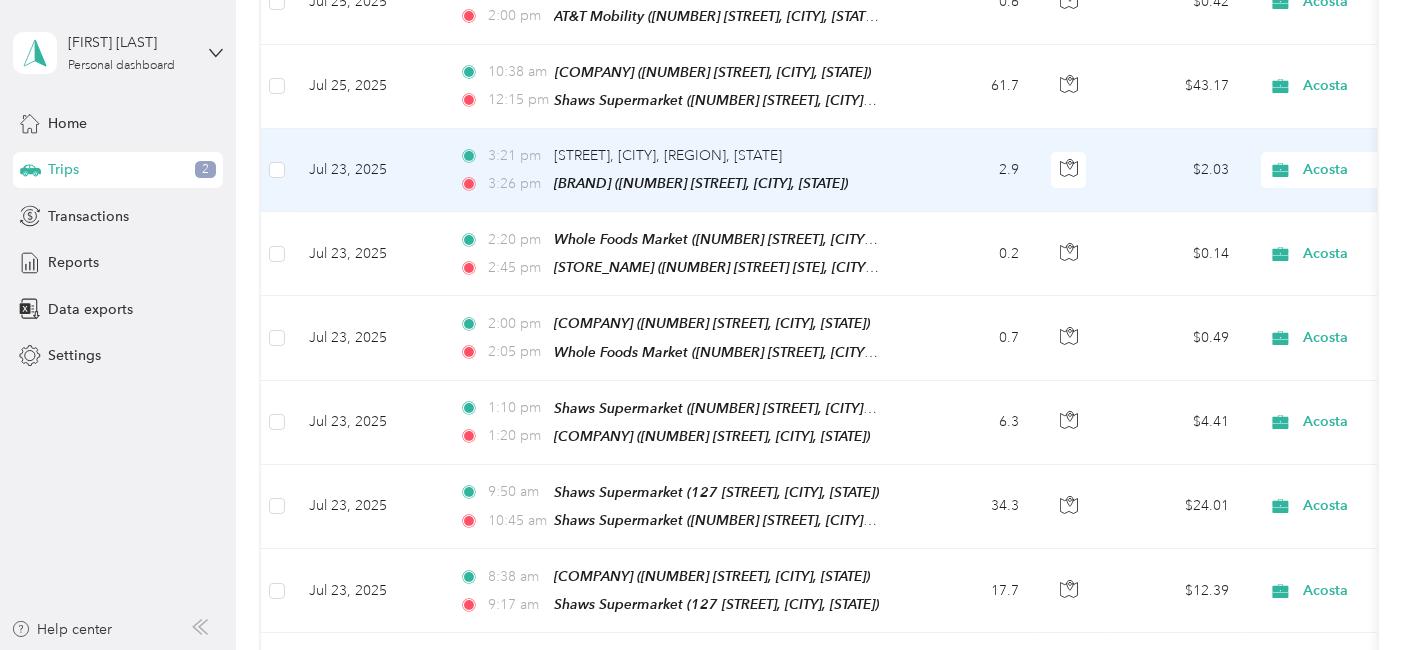 click on "Jul 23, 2025" at bounding box center [368, 170] 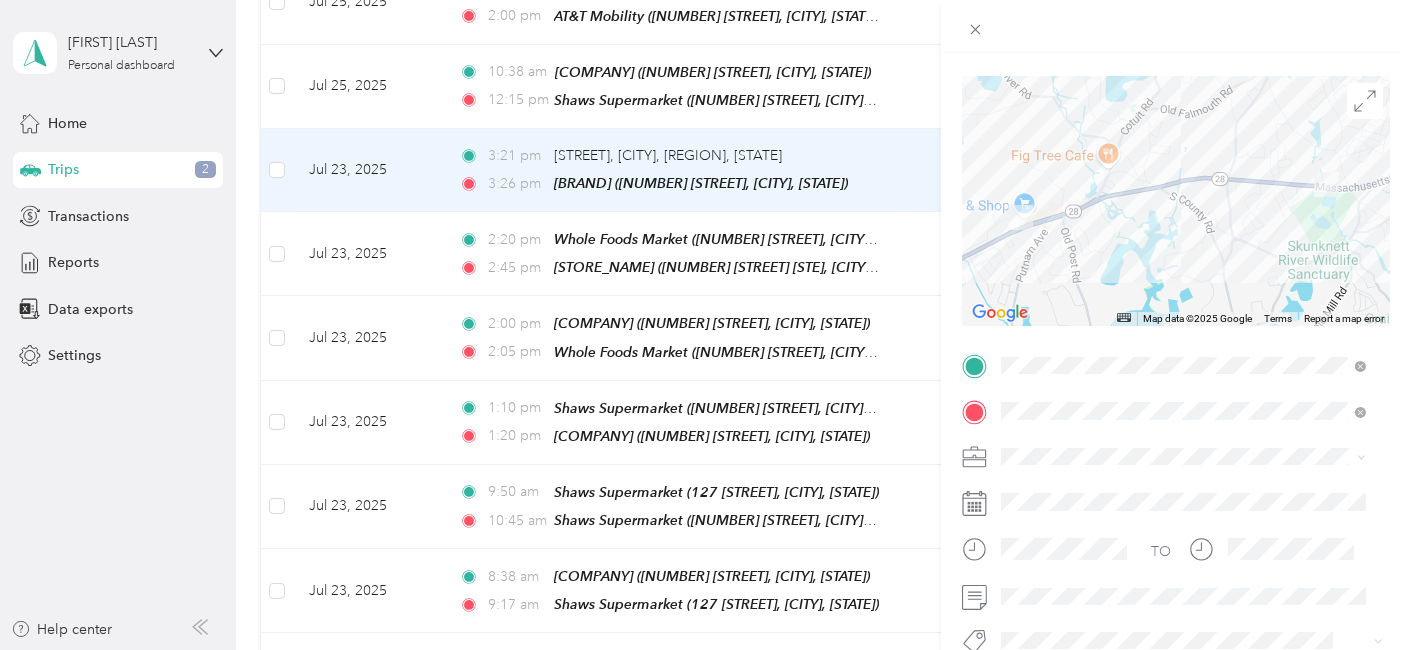 scroll, scrollTop: 137, scrollLeft: 0, axis: vertical 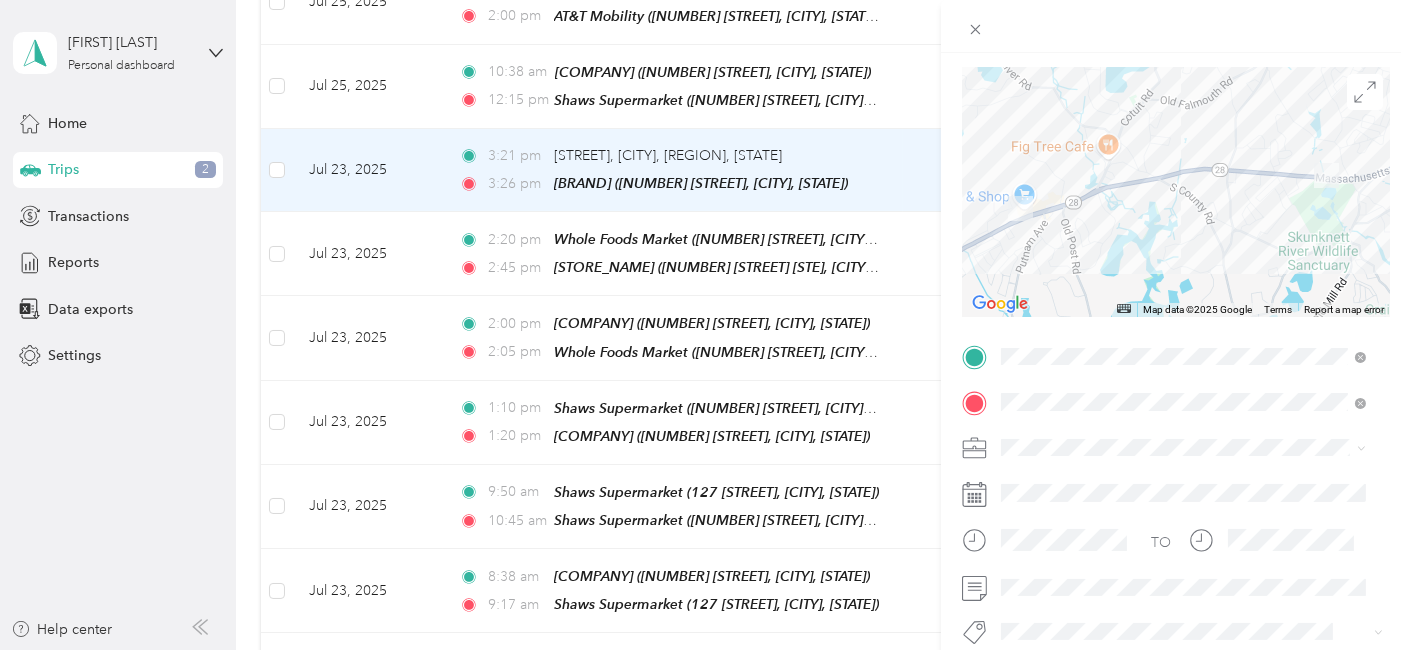 click at bounding box center (1176, 26) 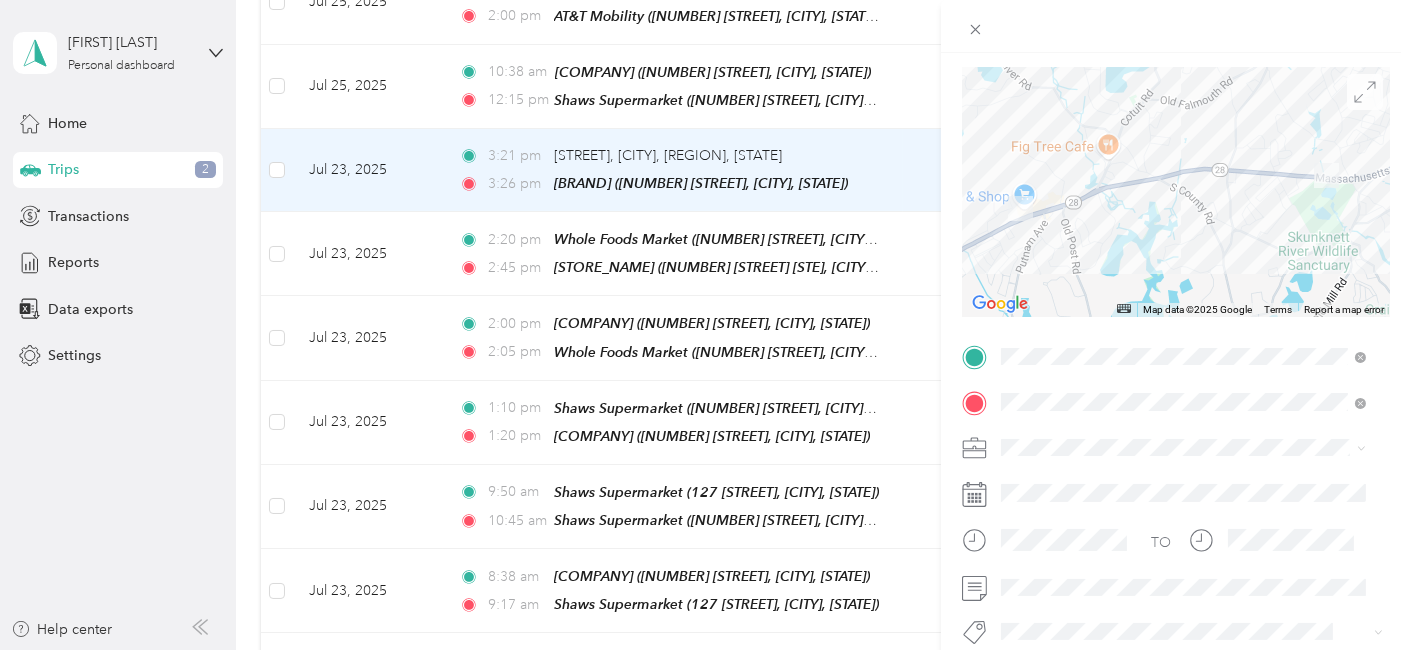 click 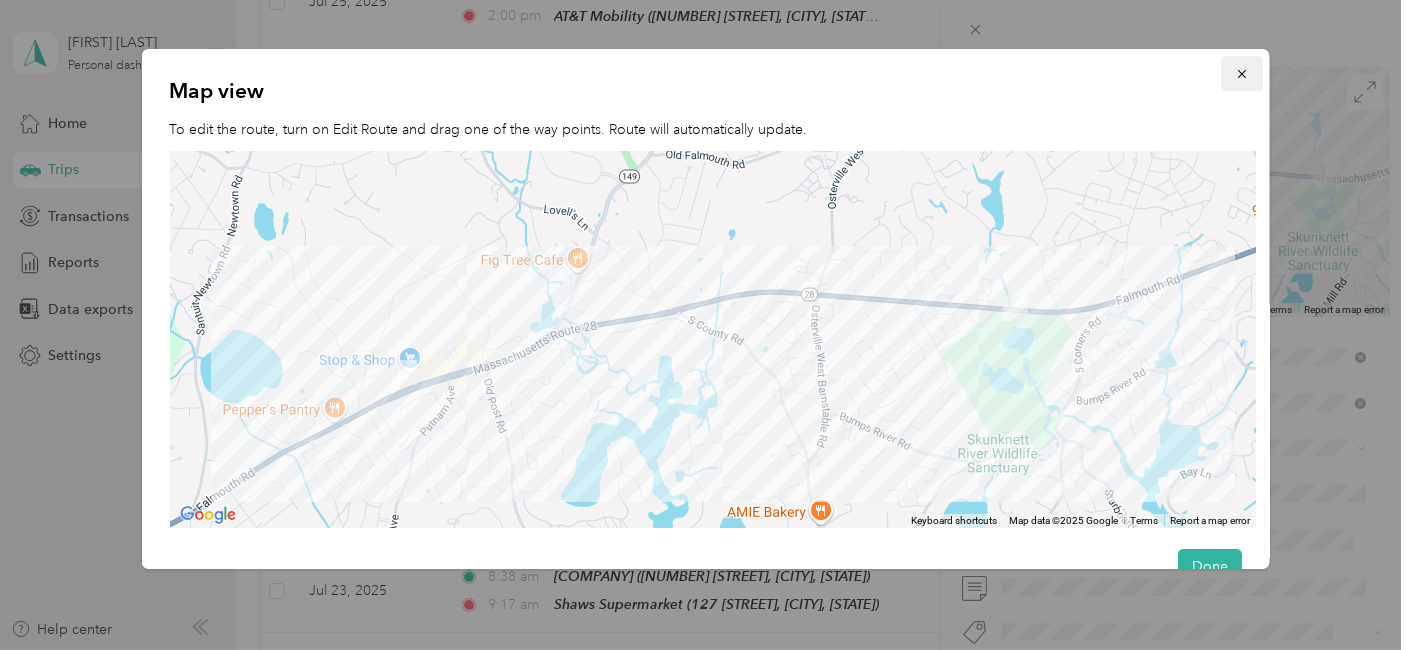 click 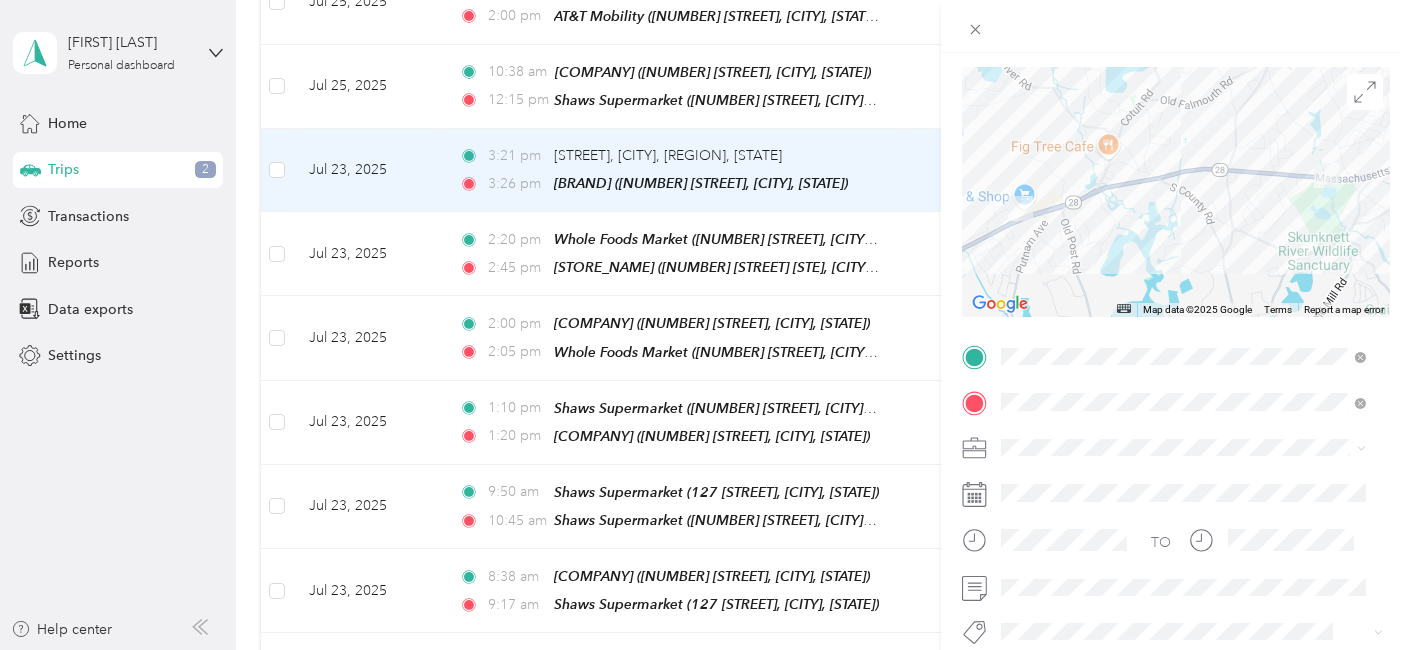 scroll, scrollTop: 0, scrollLeft: 0, axis: both 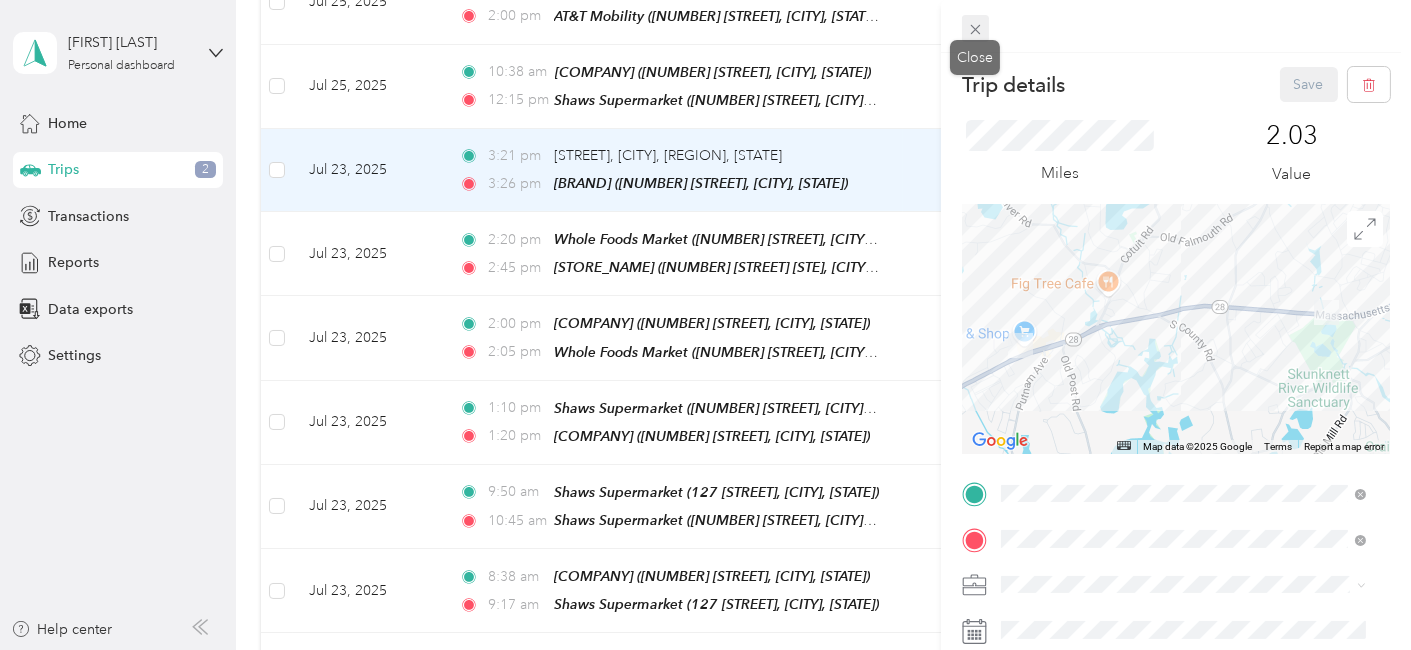 click 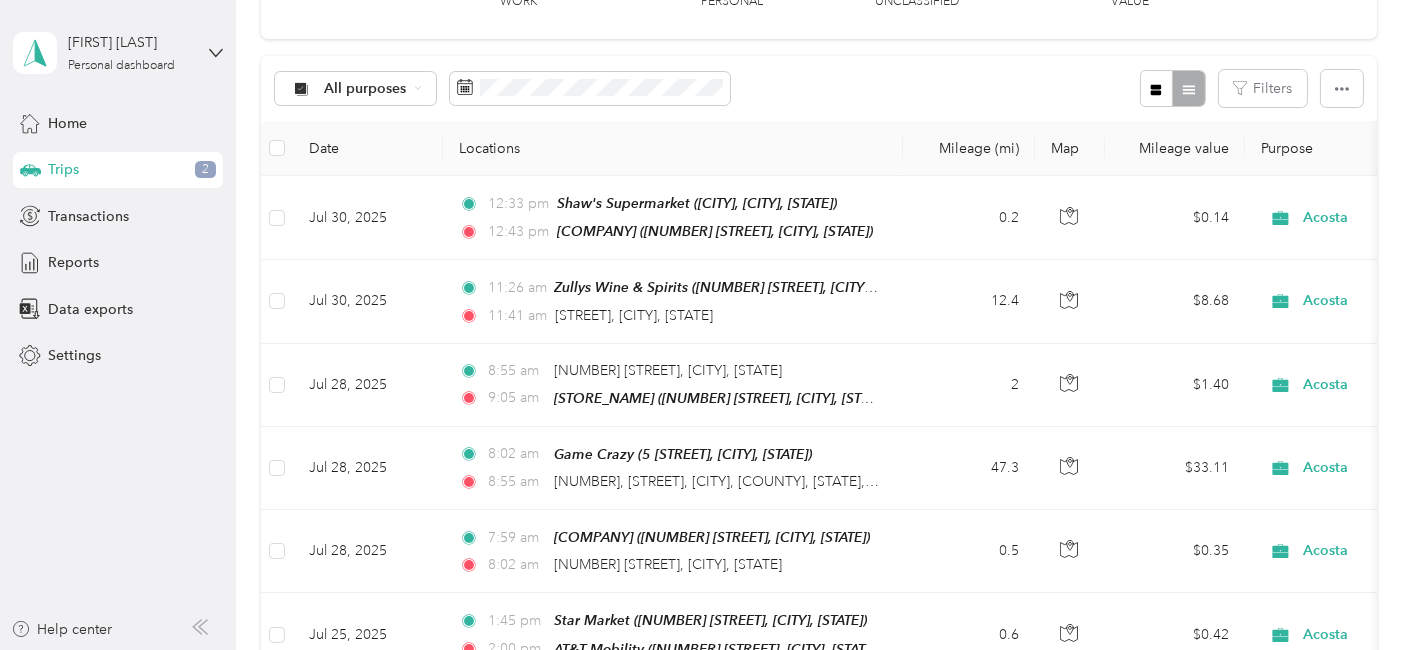 scroll, scrollTop: 0, scrollLeft: 0, axis: both 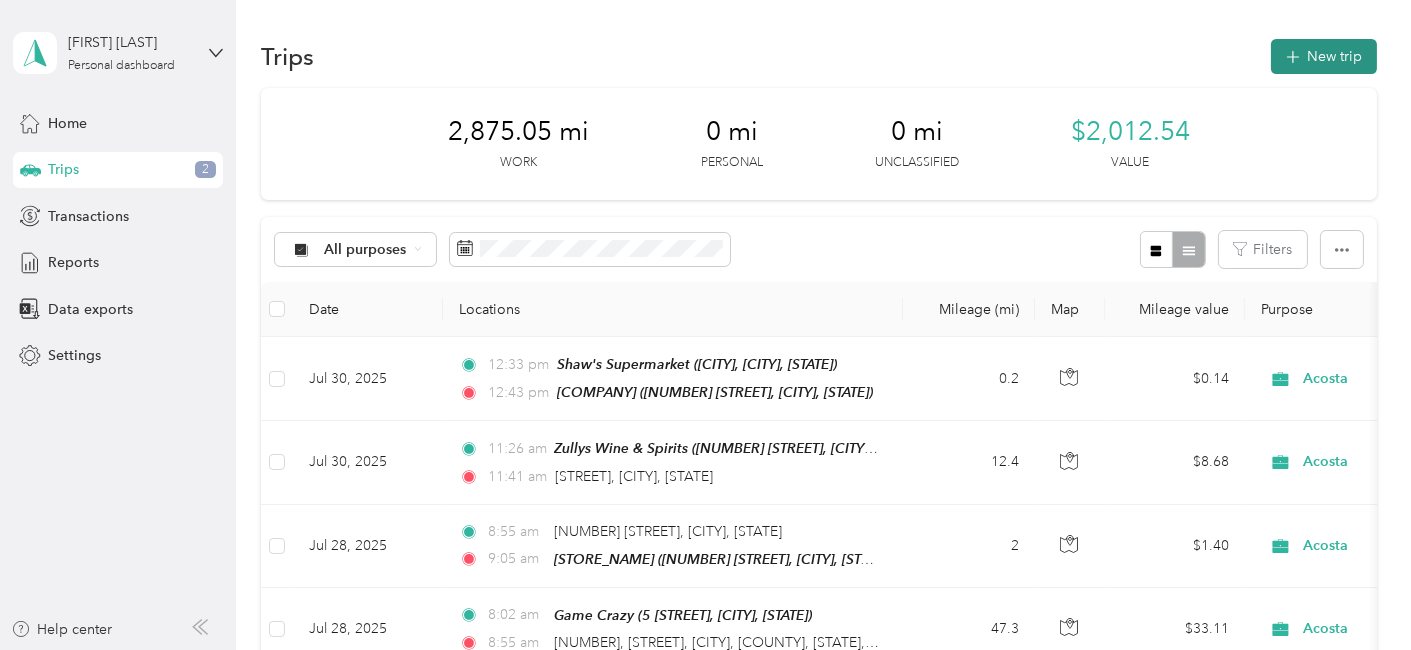 click on "New trip" at bounding box center (1324, 56) 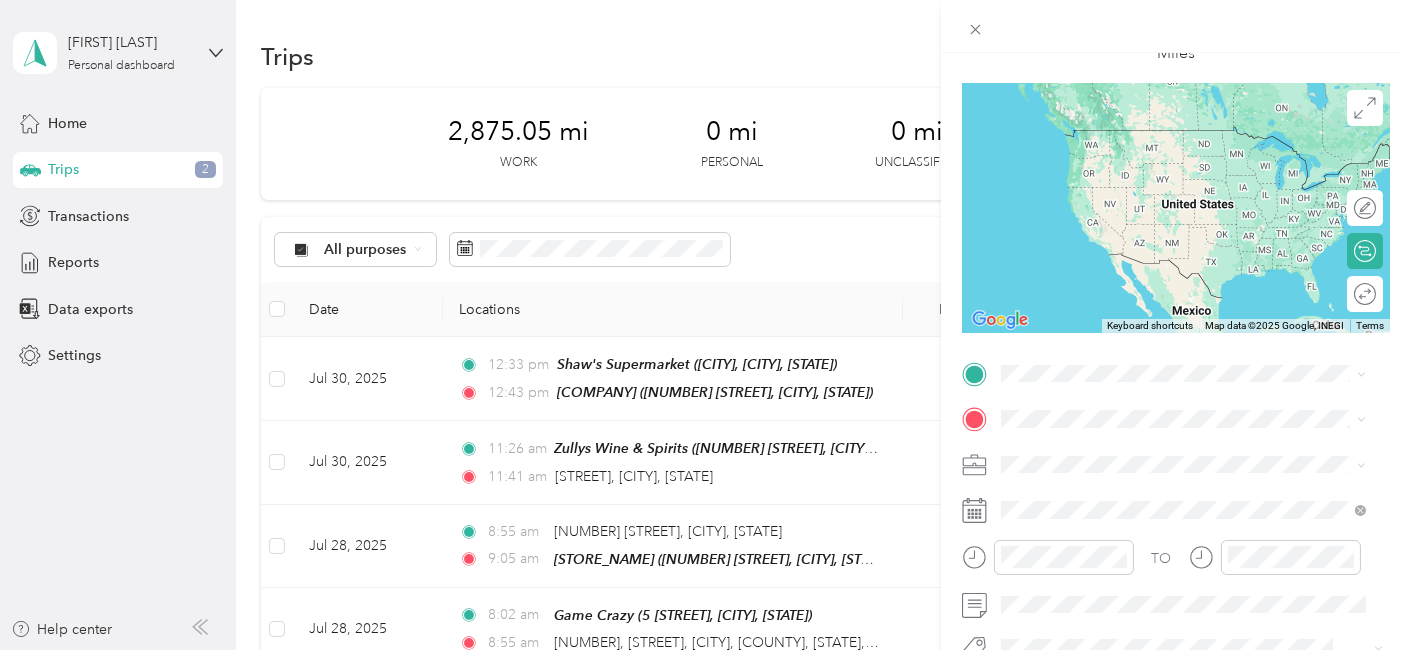 scroll, scrollTop: 134, scrollLeft: 0, axis: vertical 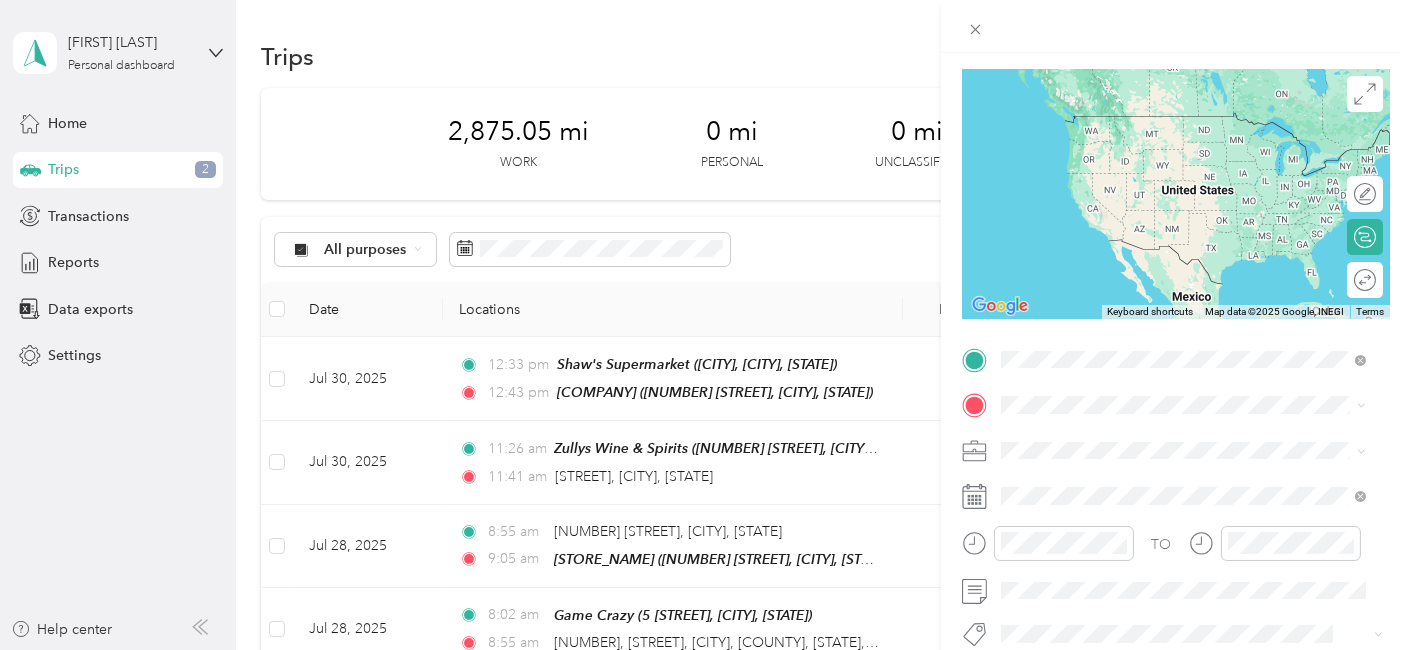 click on "Roche Bros" at bounding box center [1144, 441] 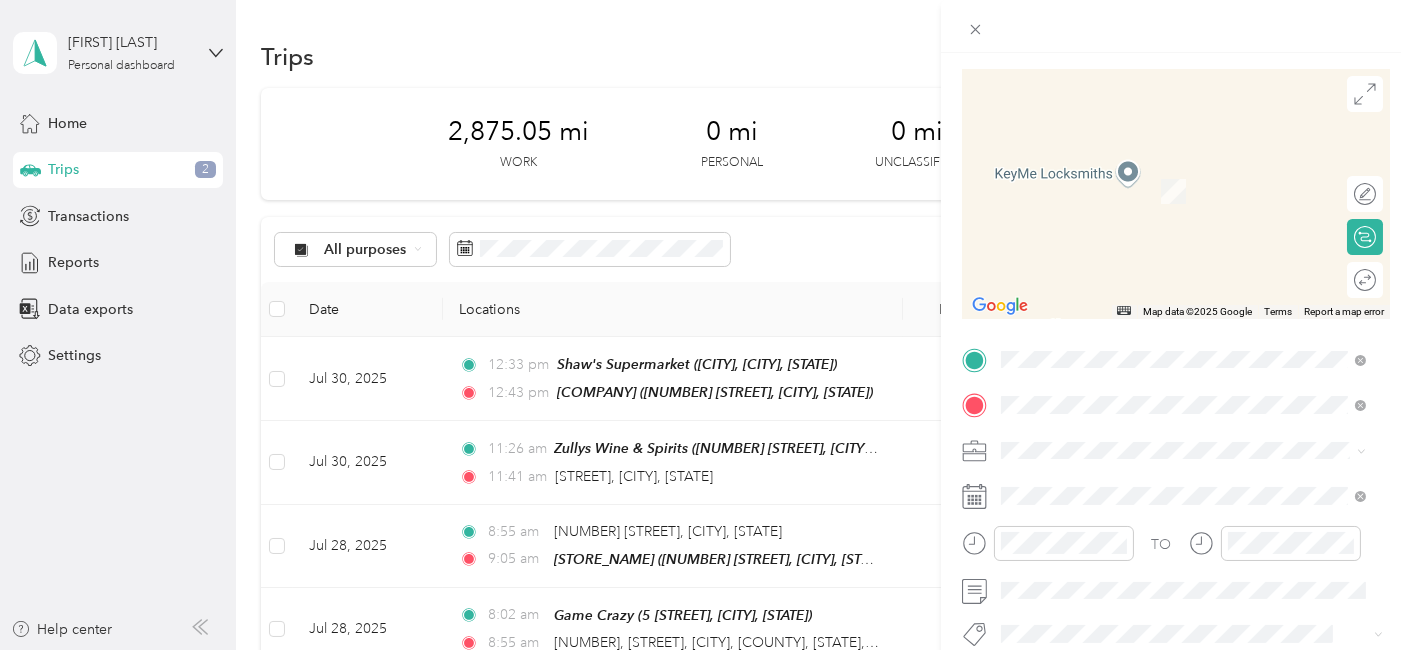 click on "Shaws Supermarket" at bounding box center [1171, 262] 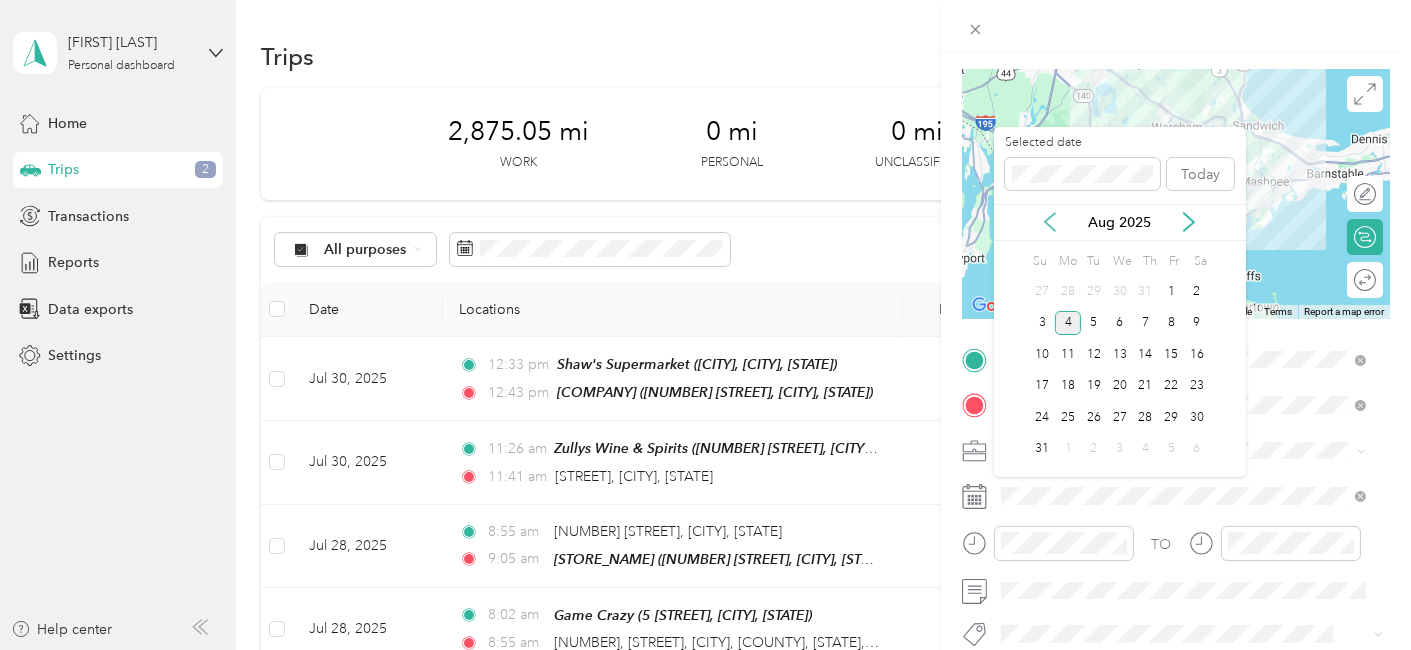 click 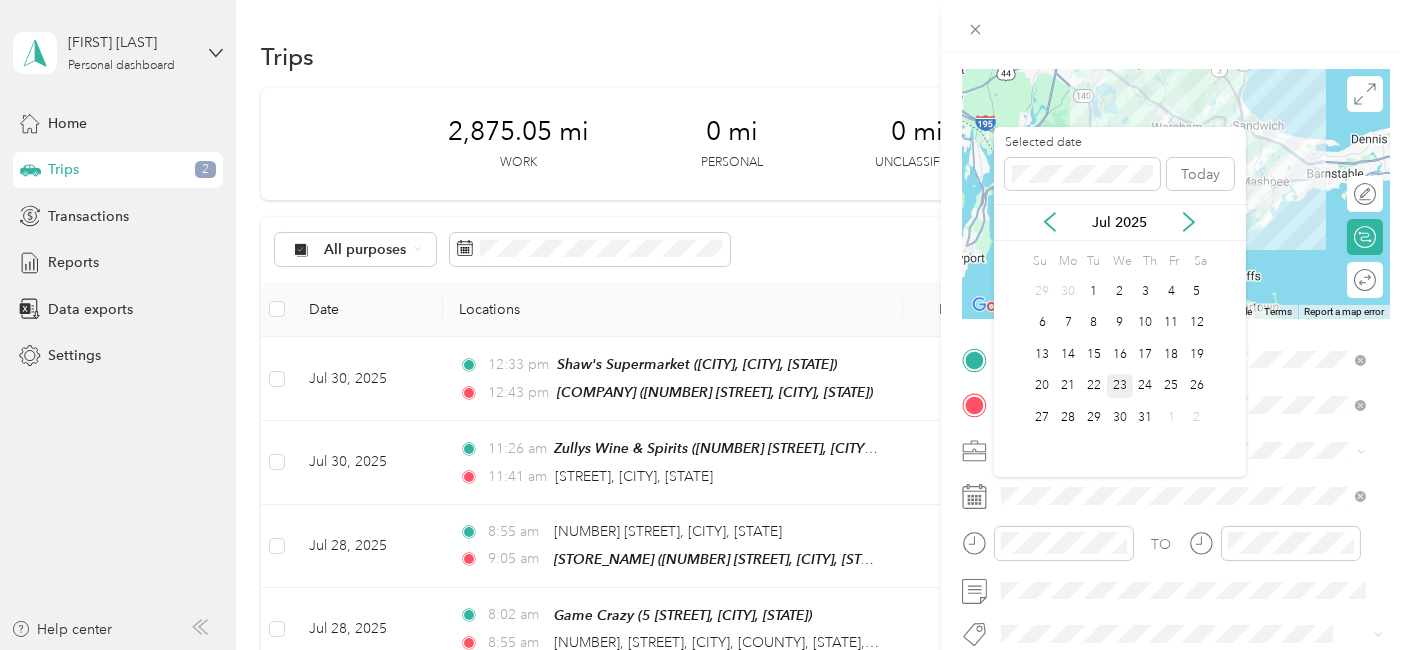 click on "23" at bounding box center [1120, 386] 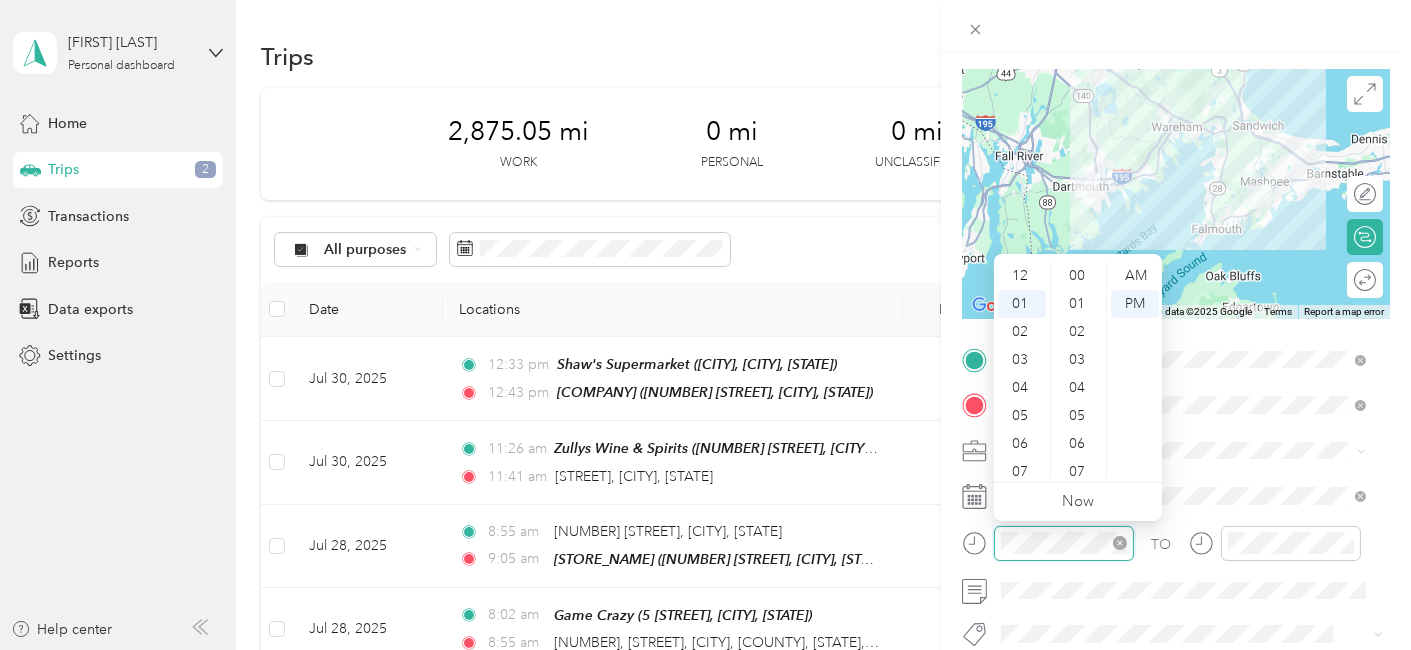 scroll, scrollTop: 28, scrollLeft: 0, axis: vertical 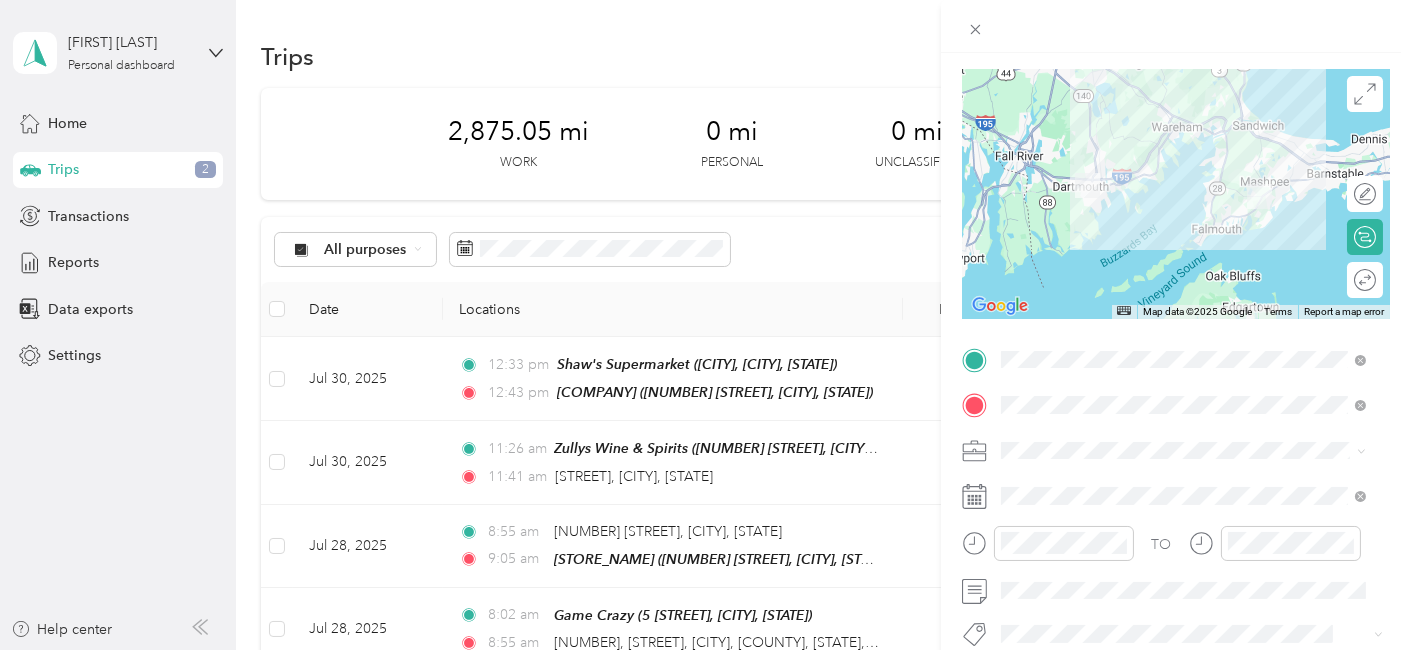 click at bounding box center (1176, 194) 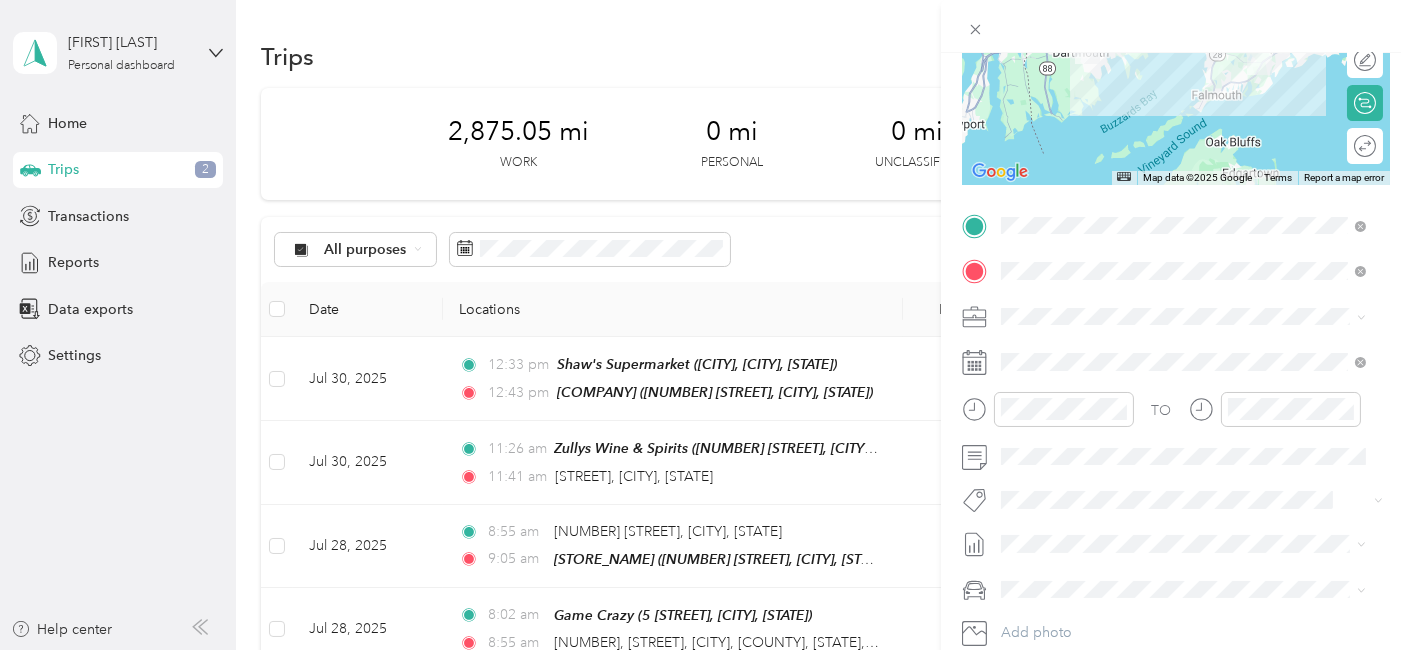 scroll, scrollTop: 299, scrollLeft: 0, axis: vertical 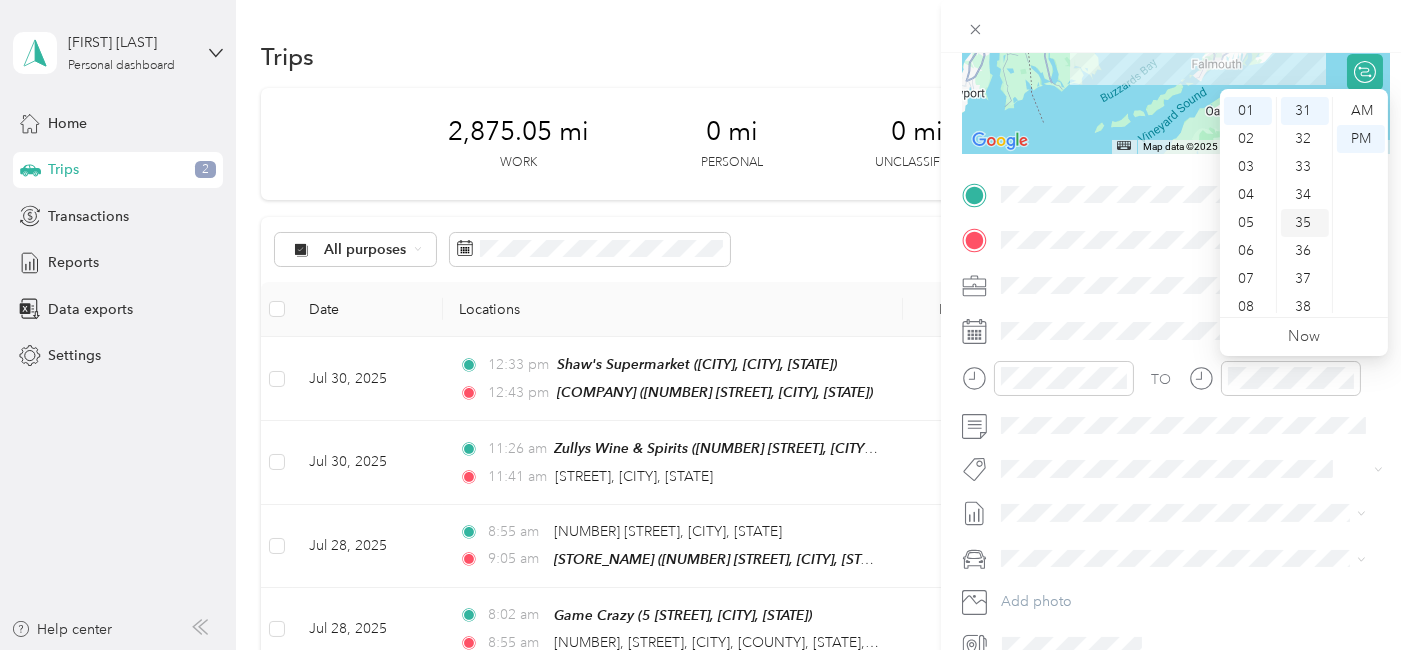 click on "35" at bounding box center [1305, 223] 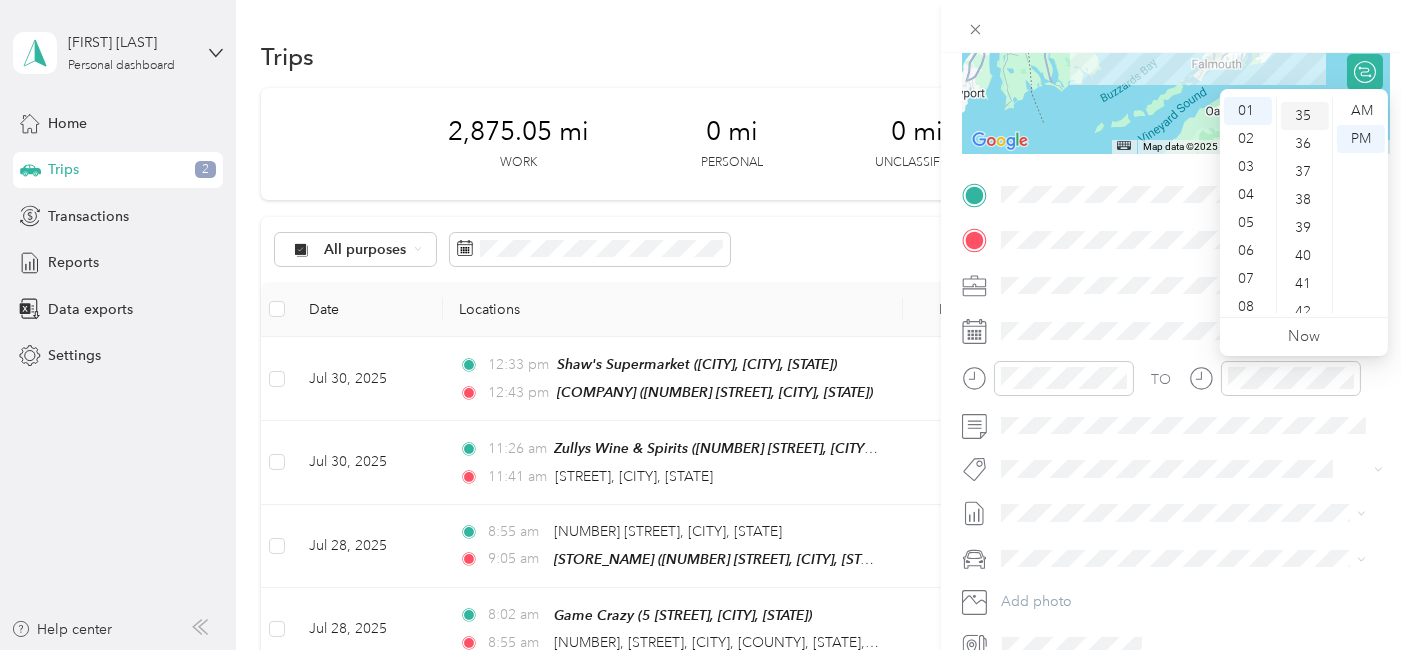 scroll, scrollTop: 980, scrollLeft: 0, axis: vertical 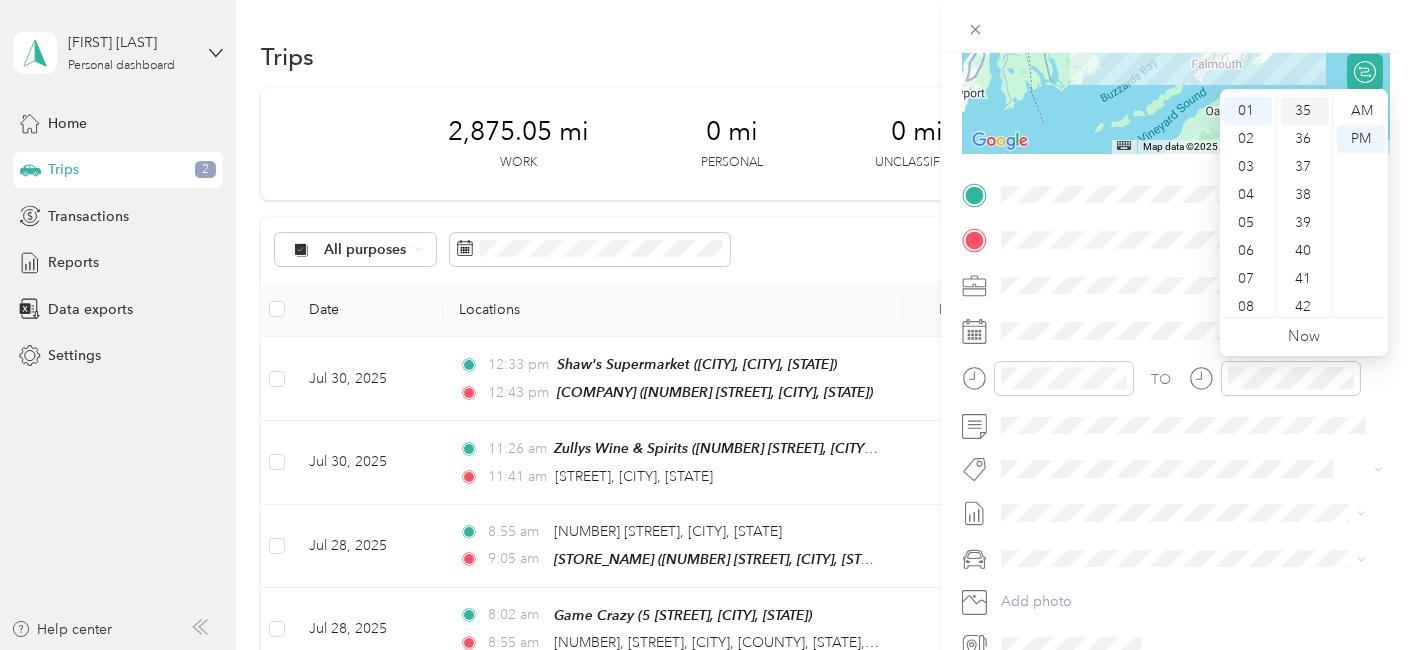 click on "35" at bounding box center [1305, 111] 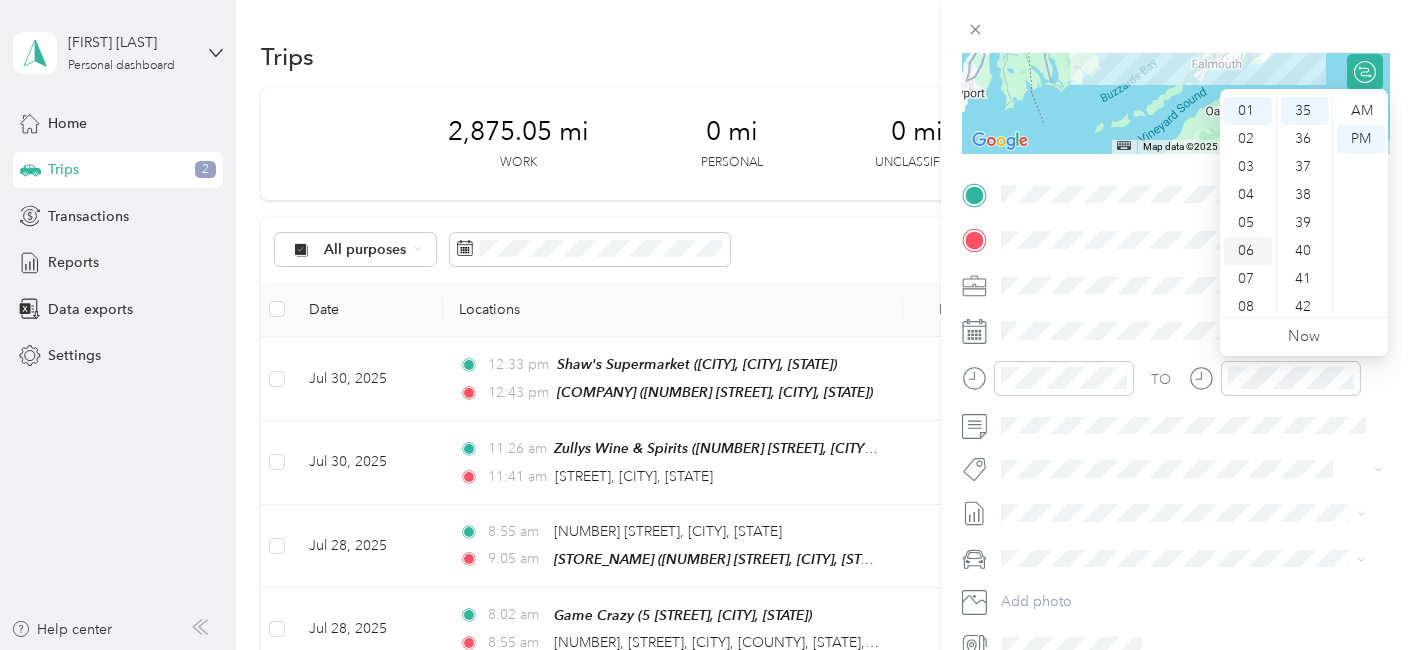 click on "06" at bounding box center (1248, 251) 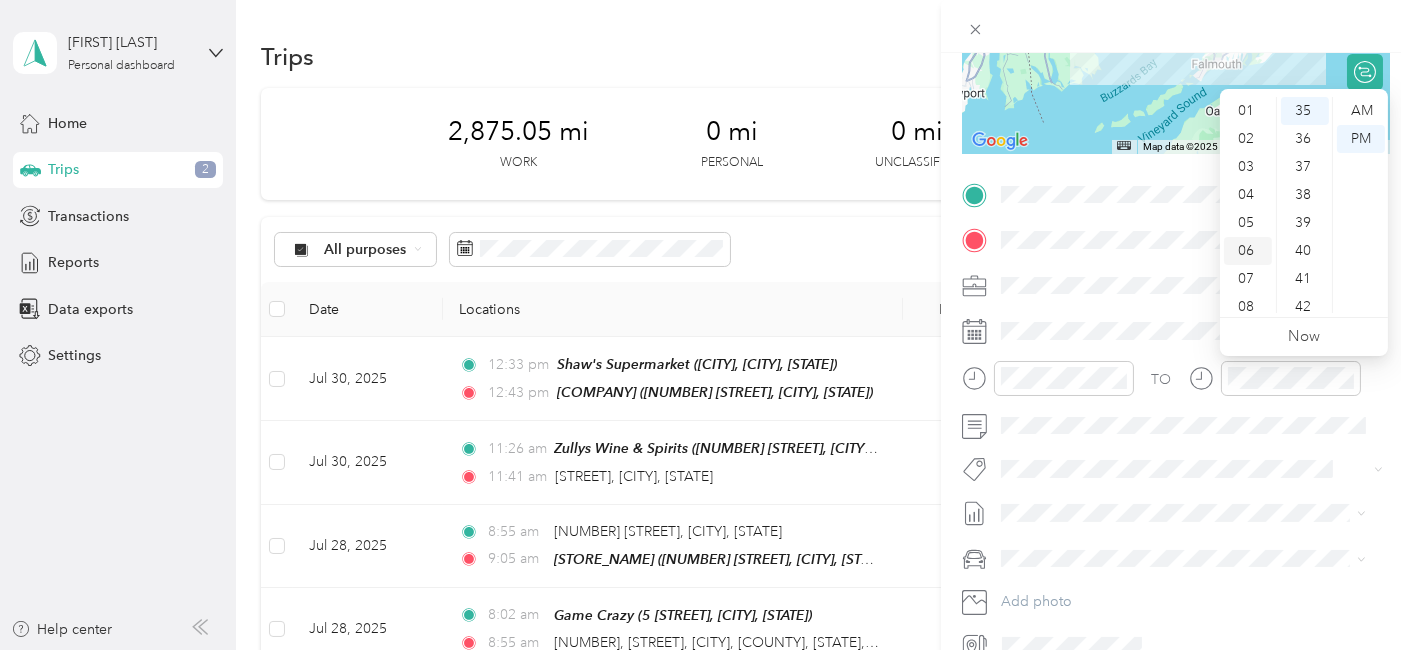 scroll, scrollTop: 120, scrollLeft: 0, axis: vertical 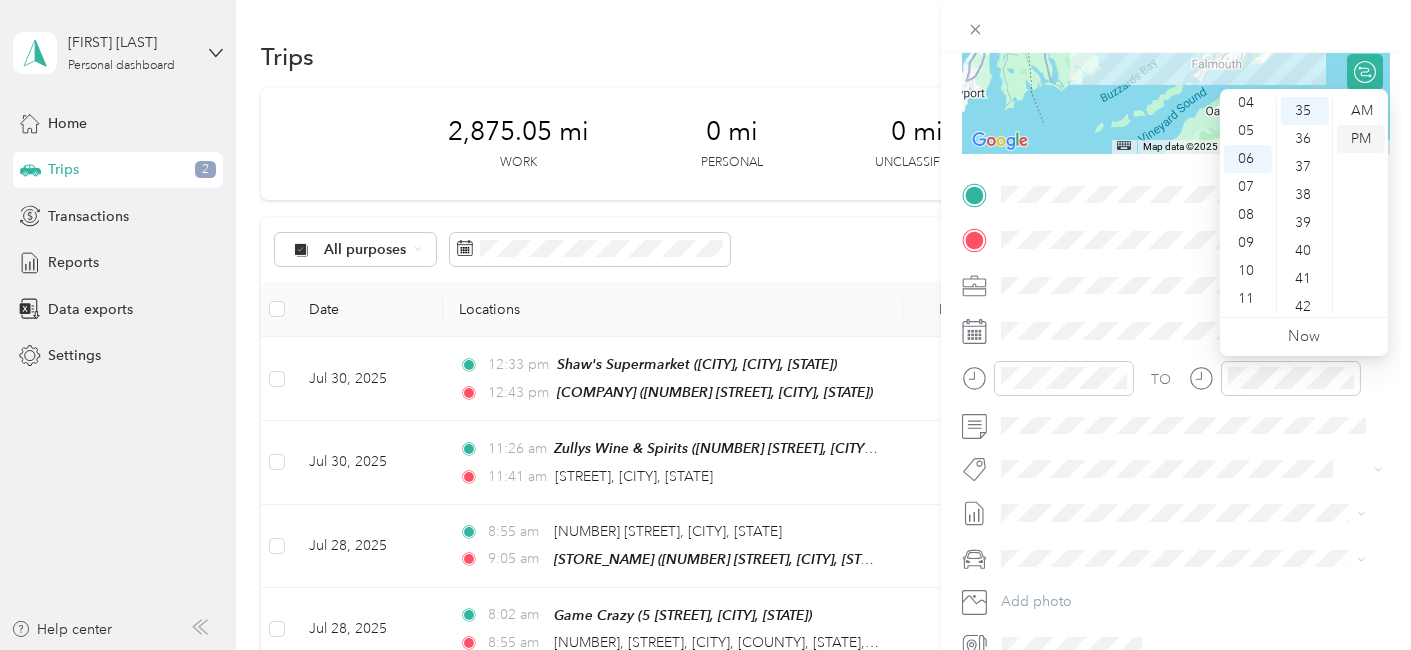 click on "PM" at bounding box center (1361, 139) 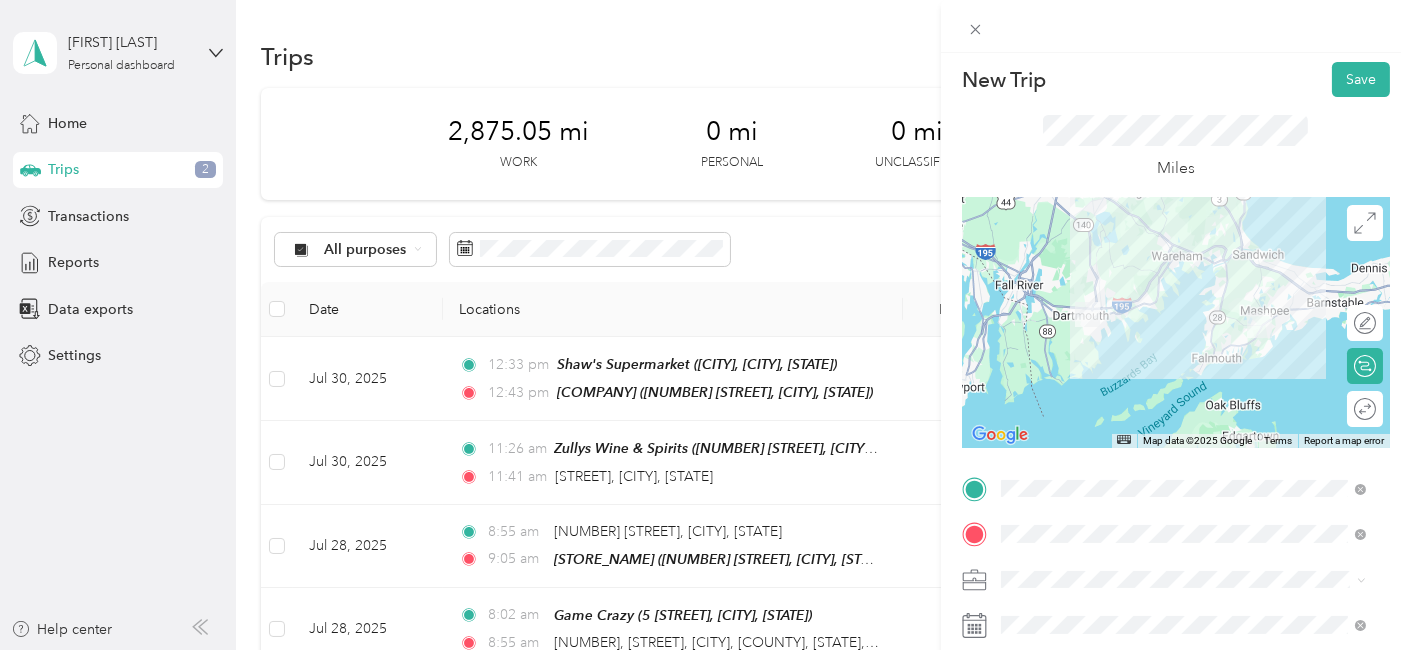 scroll, scrollTop: 0, scrollLeft: 0, axis: both 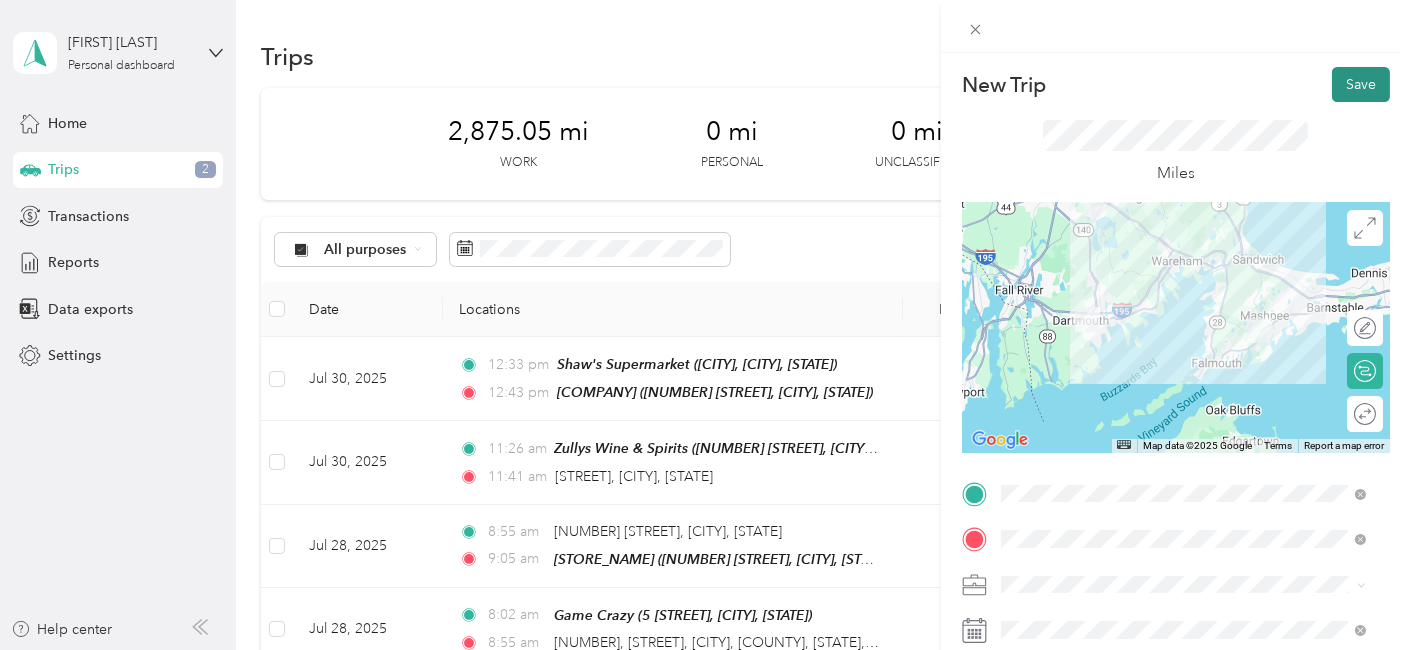 click on "Save" at bounding box center (1361, 84) 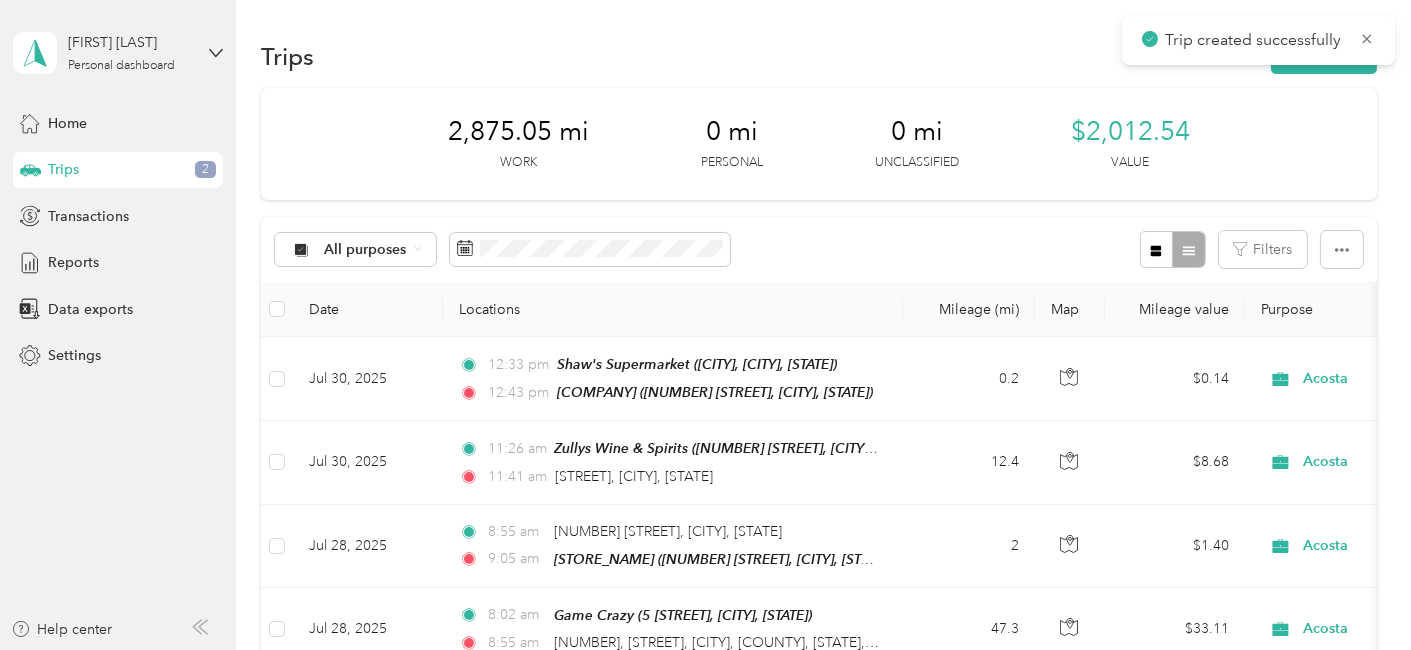 drag, startPoint x: 1348, startPoint y: 76, endPoint x: 1351, endPoint y: 104, distance: 28.160255 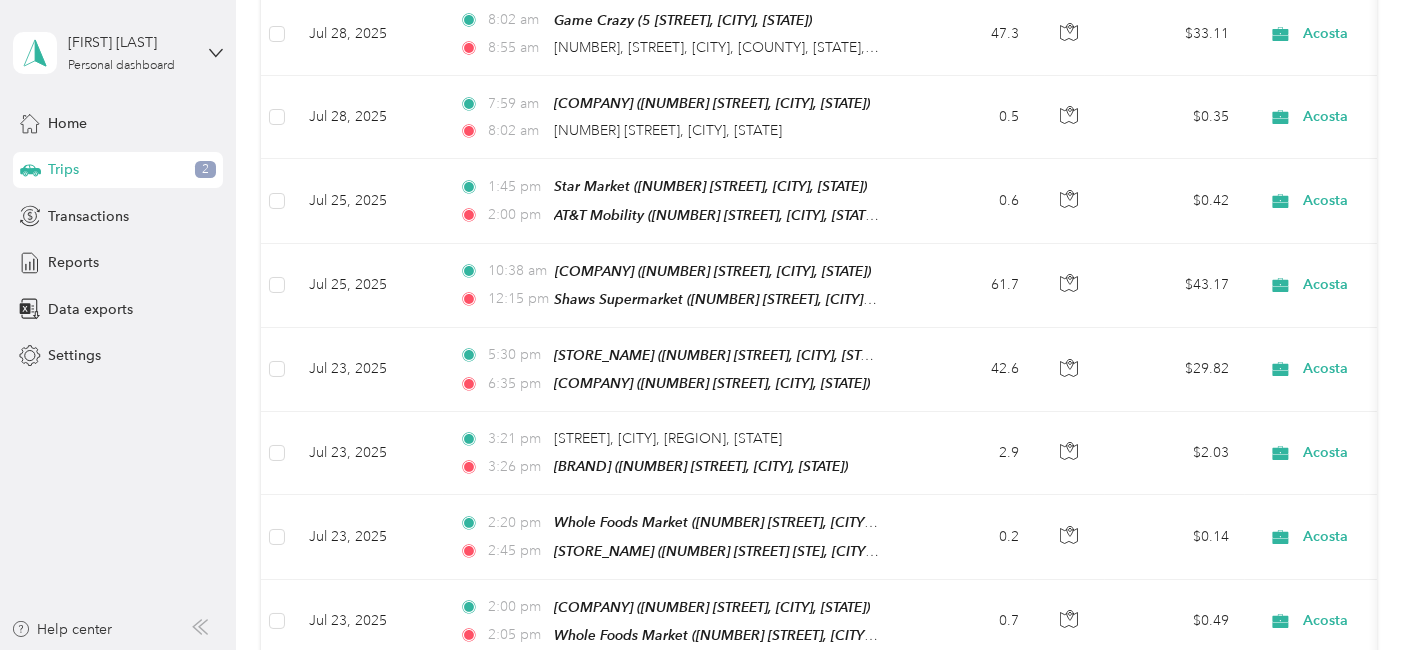 scroll, scrollTop: 568, scrollLeft: 0, axis: vertical 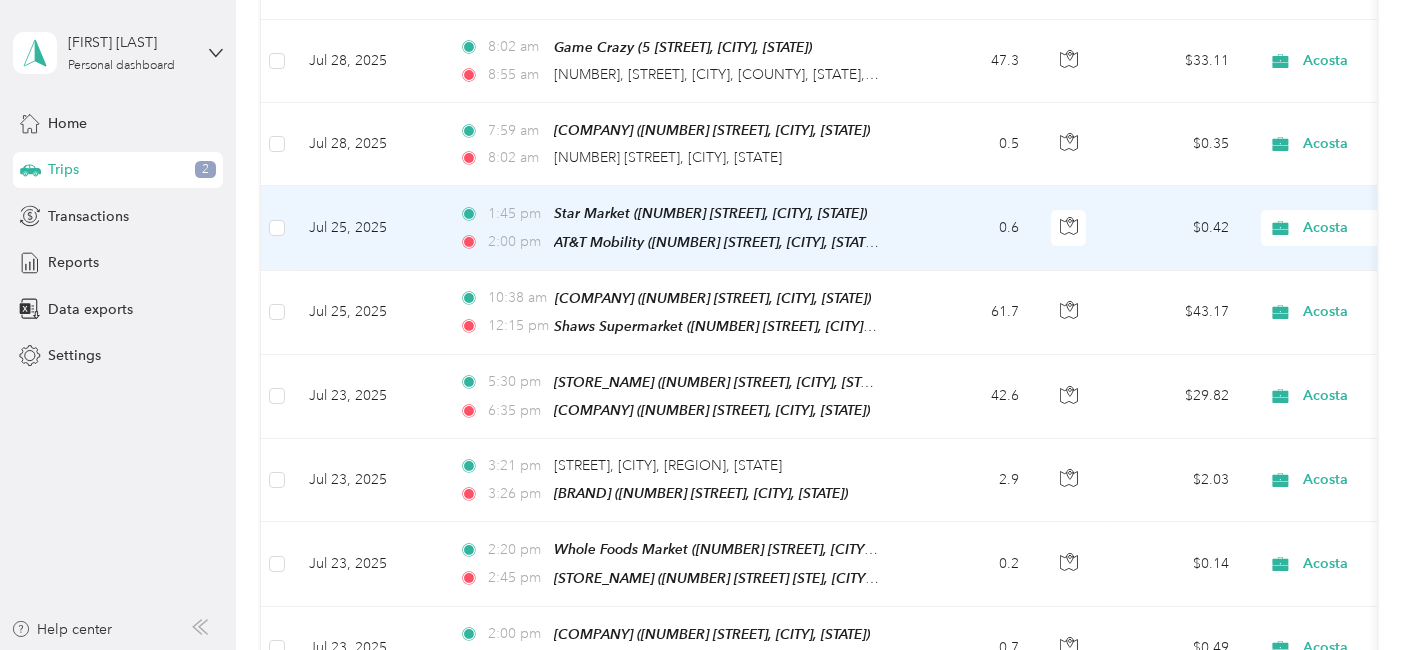 click on "Jul 25, 2025" at bounding box center [368, 228] 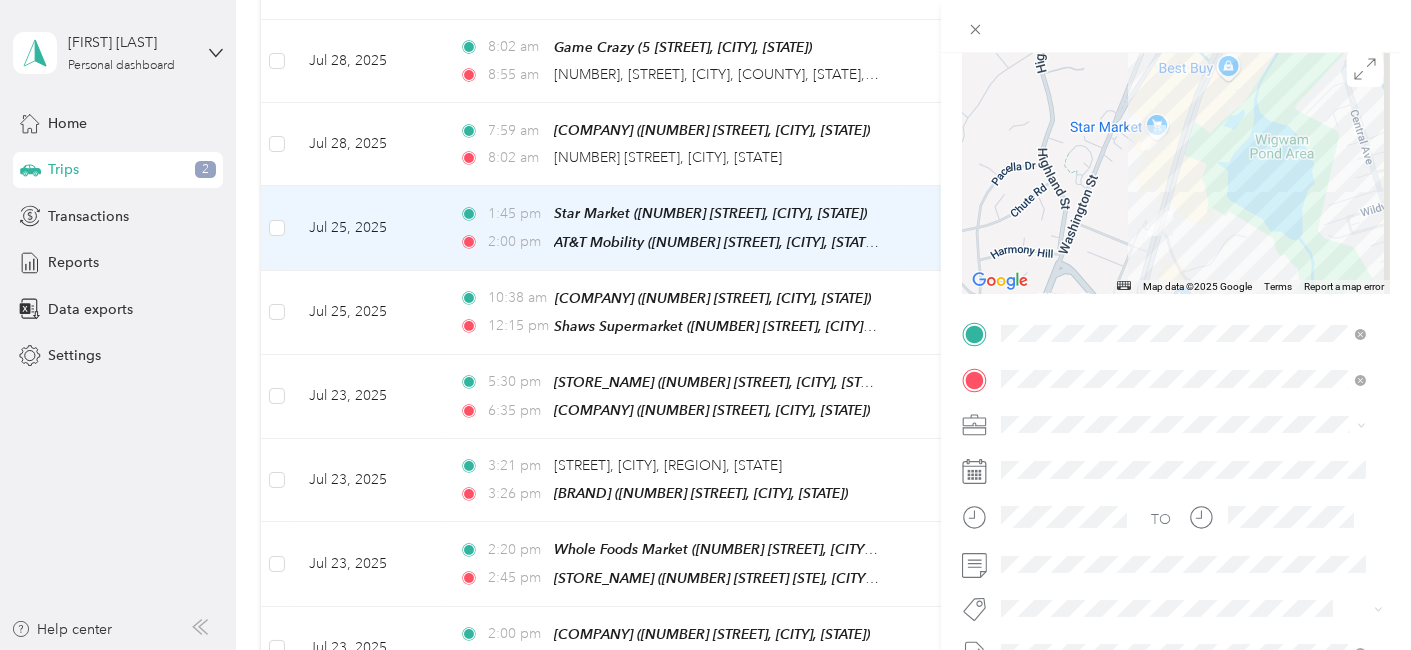 scroll, scrollTop: 164, scrollLeft: 0, axis: vertical 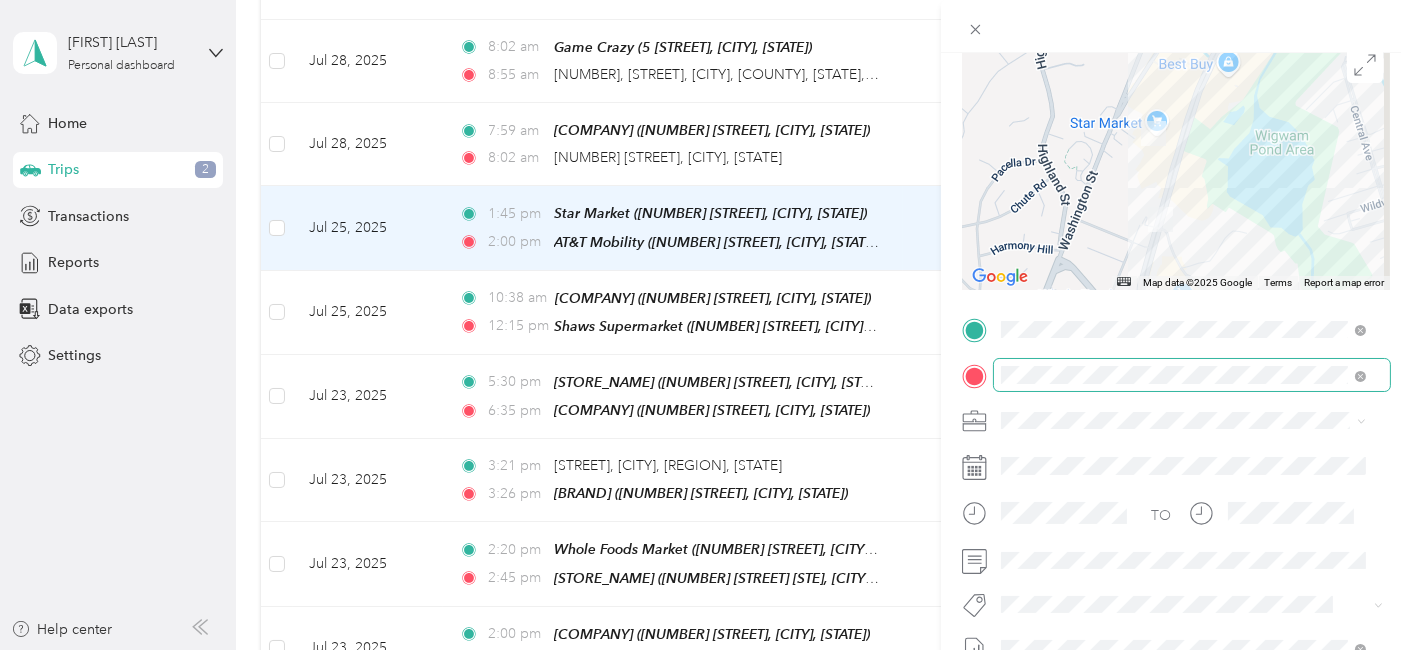 click at bounding box center [1192, 374] 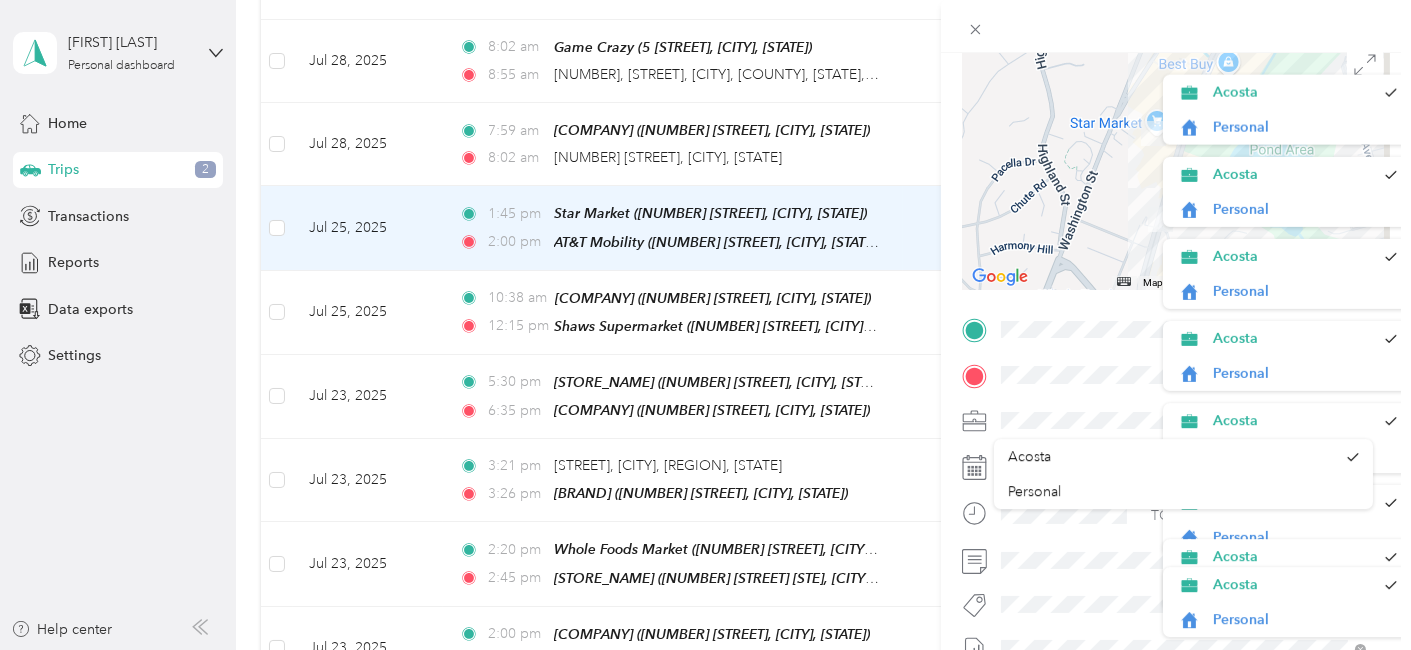 scroll, scrollTop: 288, scrollLeft: 0, axis: vertical 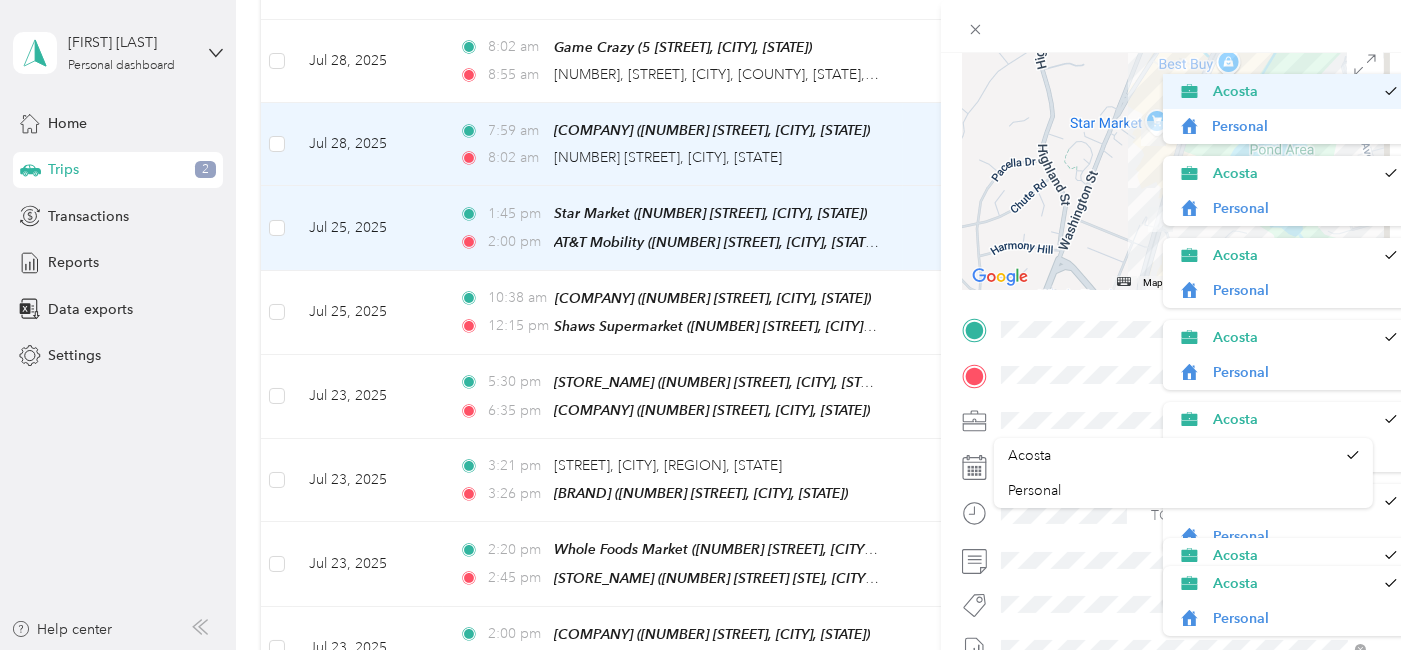 drag, startPoint x: 1363, startPoint y: 130, endPoint x: 1400, endPoint y: 87, distance: 56.727417 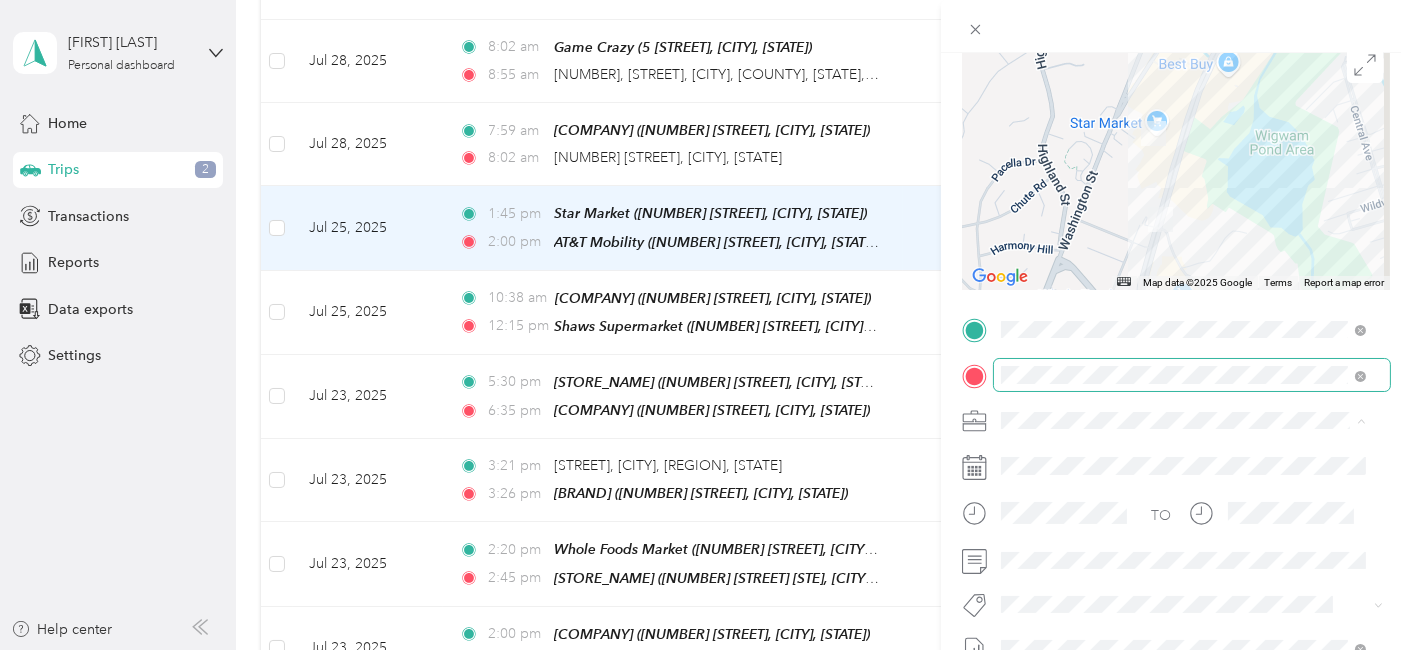 click at bounding box center (1192, 374) 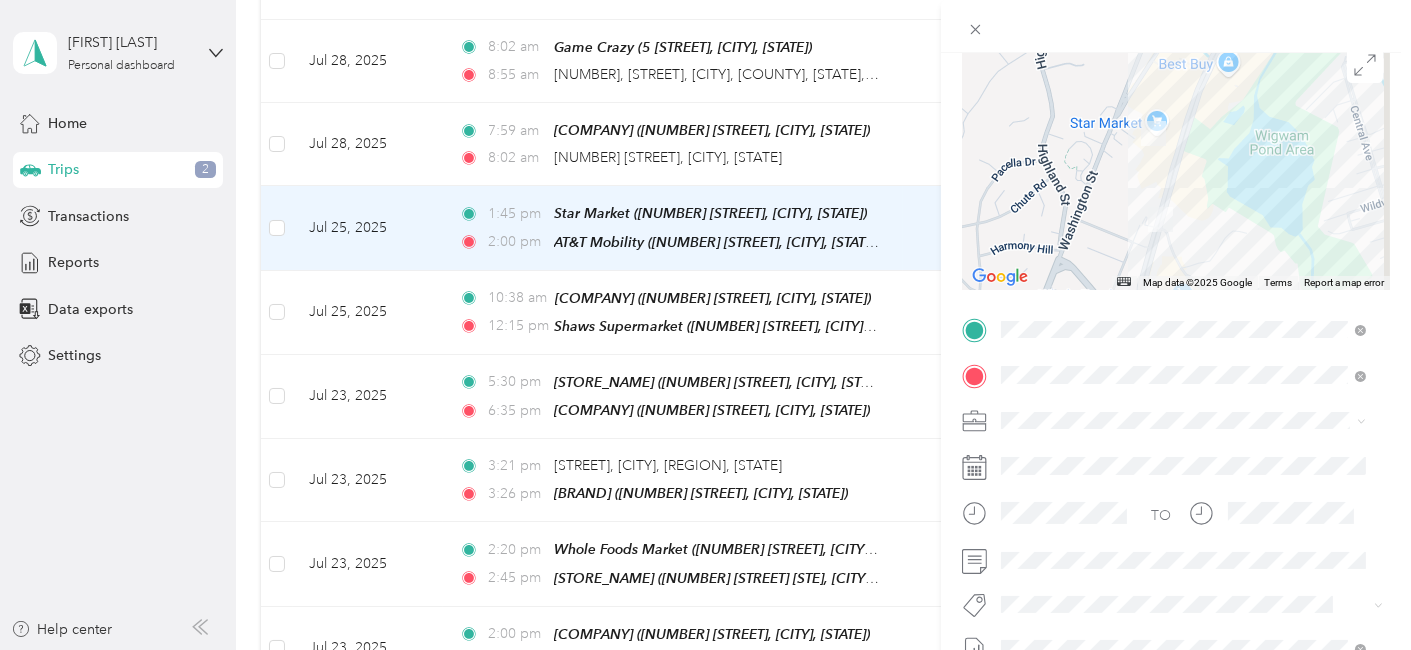 click on "Trip details Save This trip cannot be edited because it is either under review, approved, or paid. Contact your Team Manager to edit it. Miles 0.42 Value  ← Move left → Move right ↑ Move up ↓ Move down + Zoom in - Zoom out Home Jump left by 75% End Jump right by 75% Page Up Jump up by 75% Page Down Jump down by 75% Map Data Map data ©2025 Google Map data ©2025 Google 200 m  Click to toggle between metric and imperial units Terms Report a map error TO Add photo" at bounding box center [705, 325] 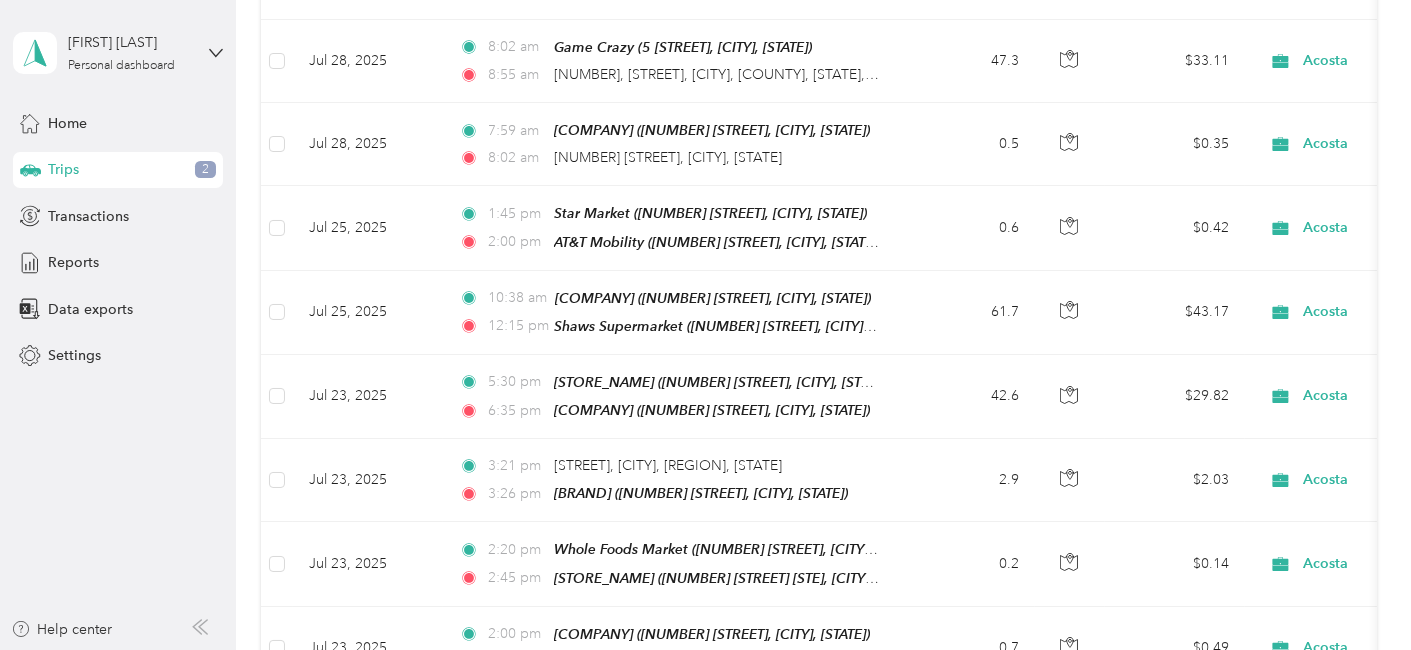 click on "Trip details Save This trip cannot be edited because it is either under review, approved, or paid. Contact your Team Manager to edit it. Miles 0.42 Value  ← Move left → Move right ↑ Move up ↓ Move down + Zoom in - Zoom out Home Jump left by 75% End Jump right by 75% Page Up Jump up by 75% Page Down Jump down by 75% Map Data Map data ©2025 Google Map data ©2025 Google 200 m  Click to toggle between metric and imperial units Terms Report a map error TO Add photo" at bounding box center [700, 650] 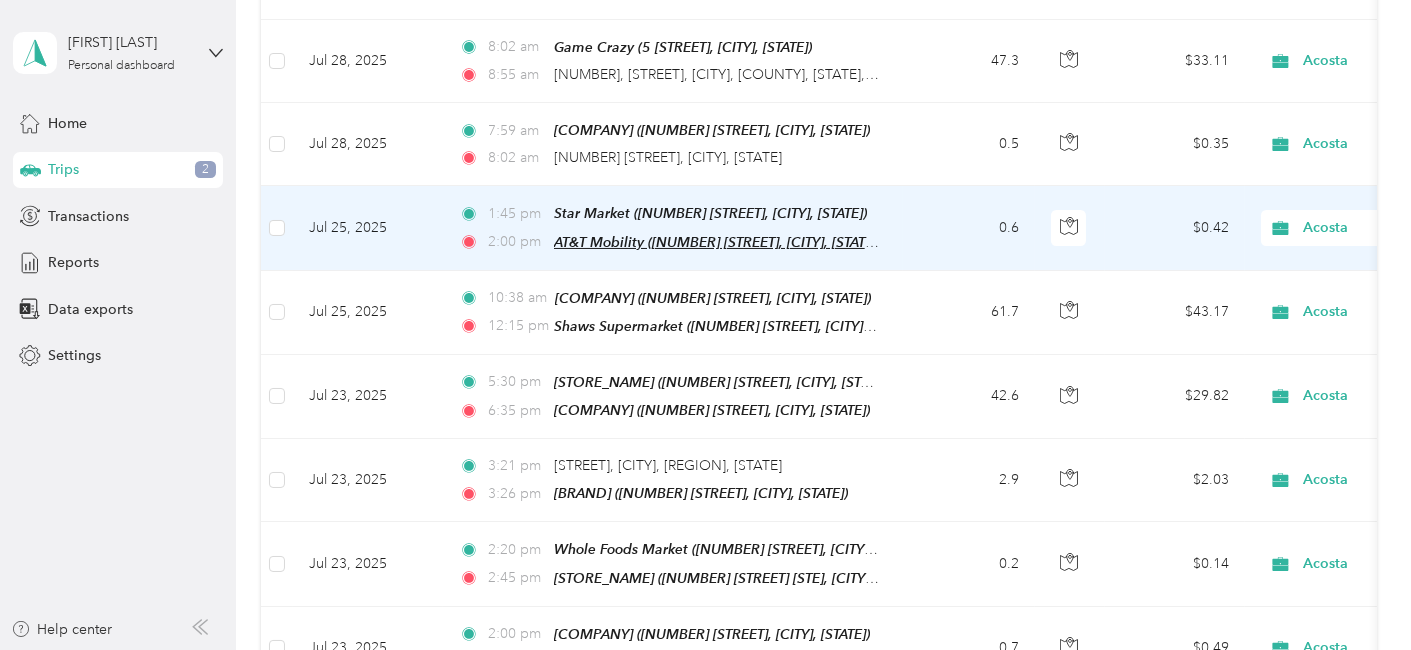 click on "AT&T Mobility ([NUMBER] [STREET], [CITY], [STATE])" at bounding box center (717, 242) 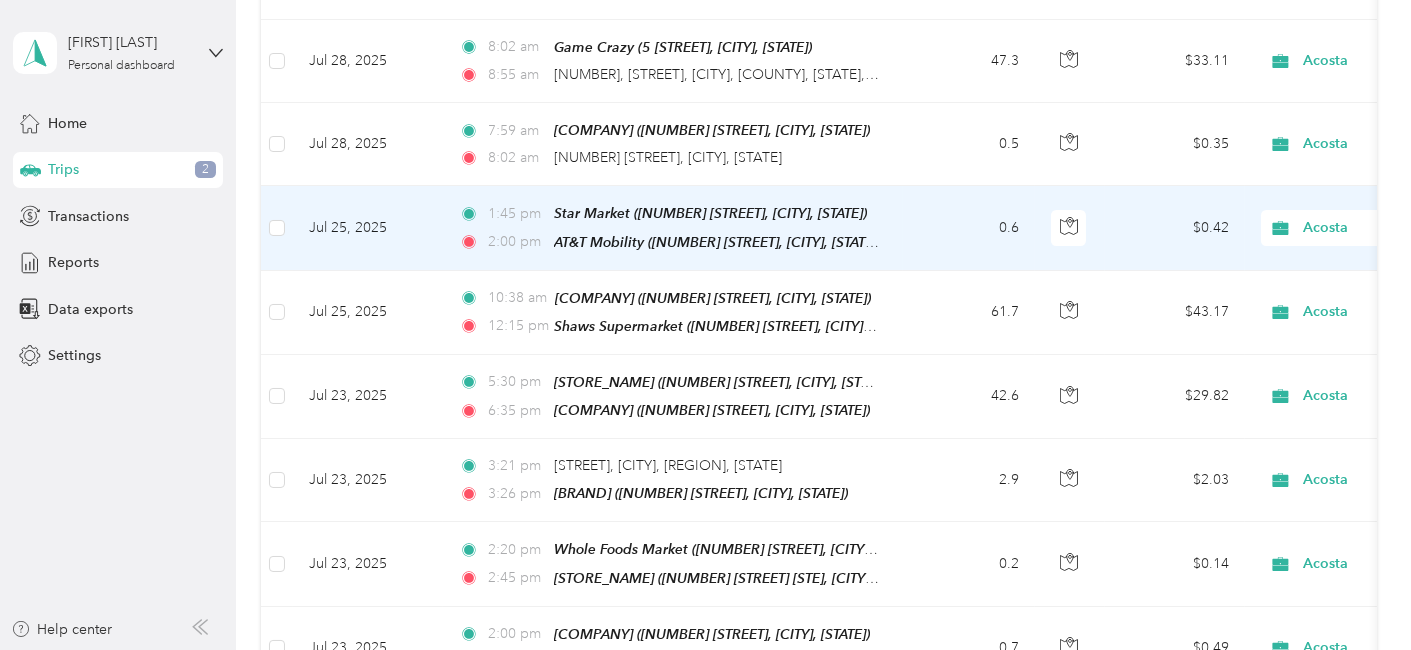 click on "Jul 25, 2025" at bounding box center [368, 228] 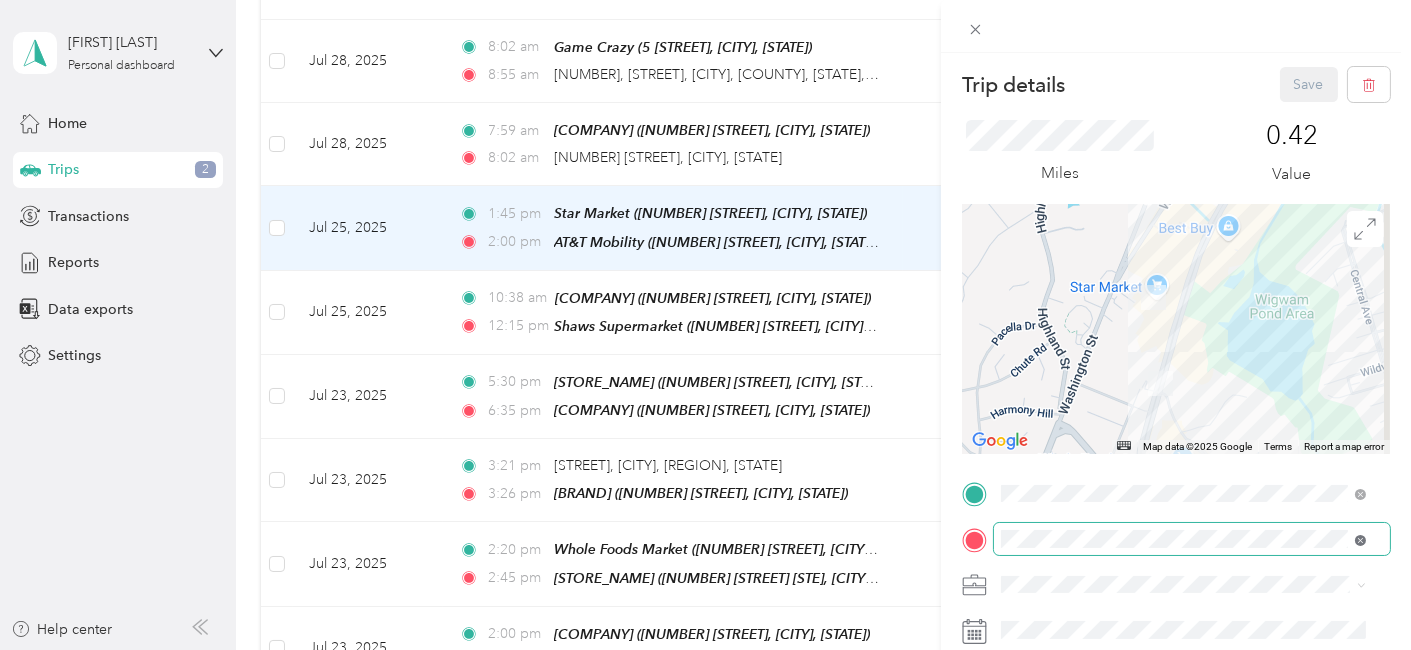 click 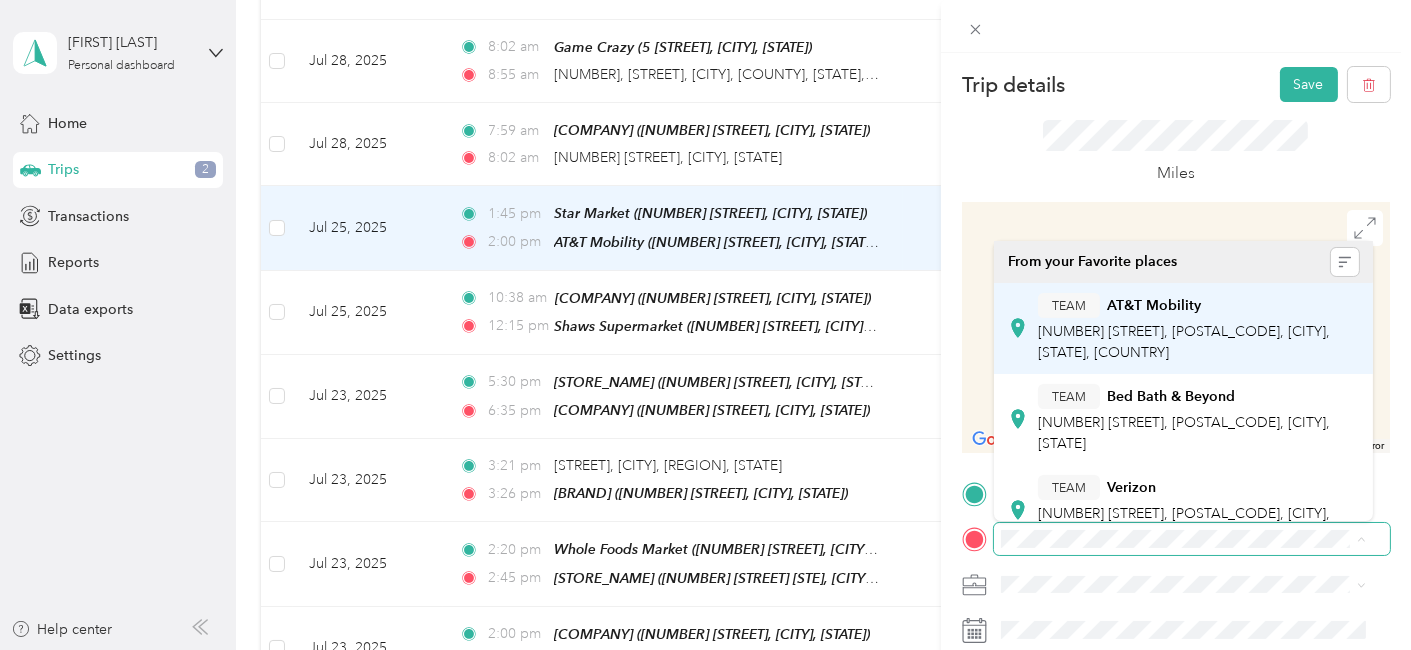 click on "AT&T Mobility" at bounding box center (1154, 306) 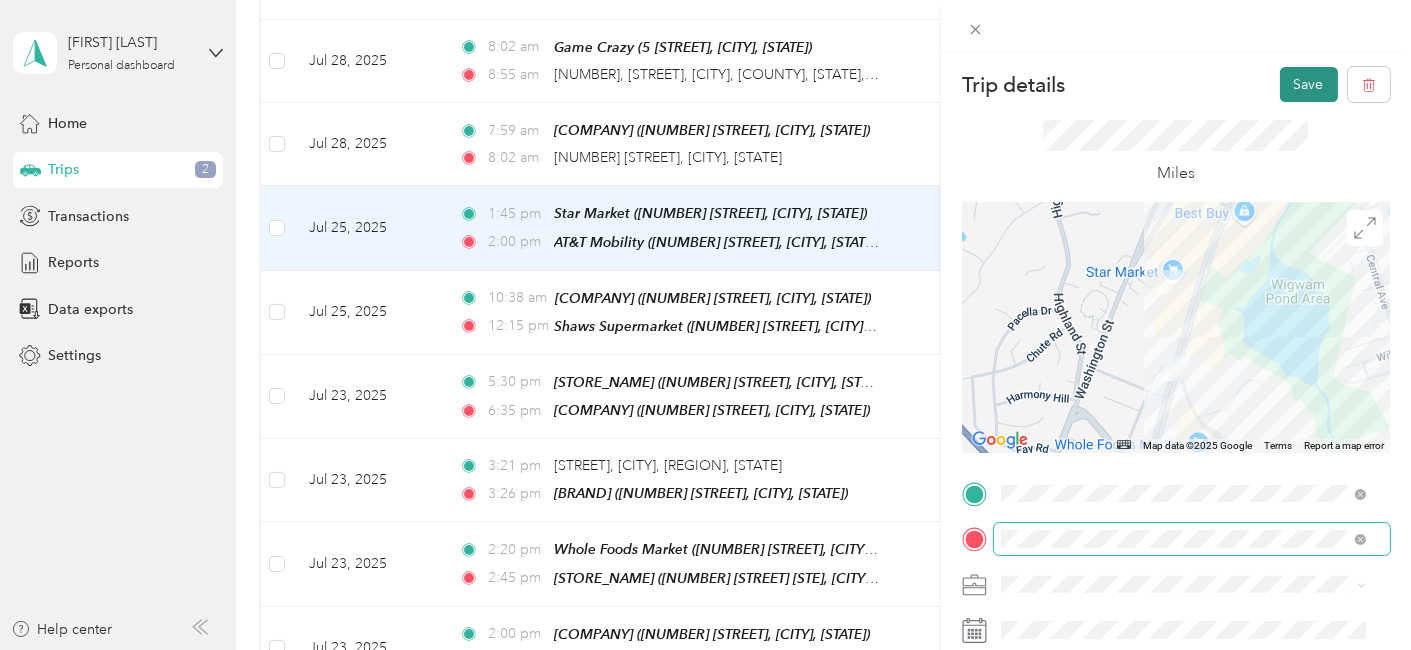 click on "Save" at bounding box center [1309, 84] 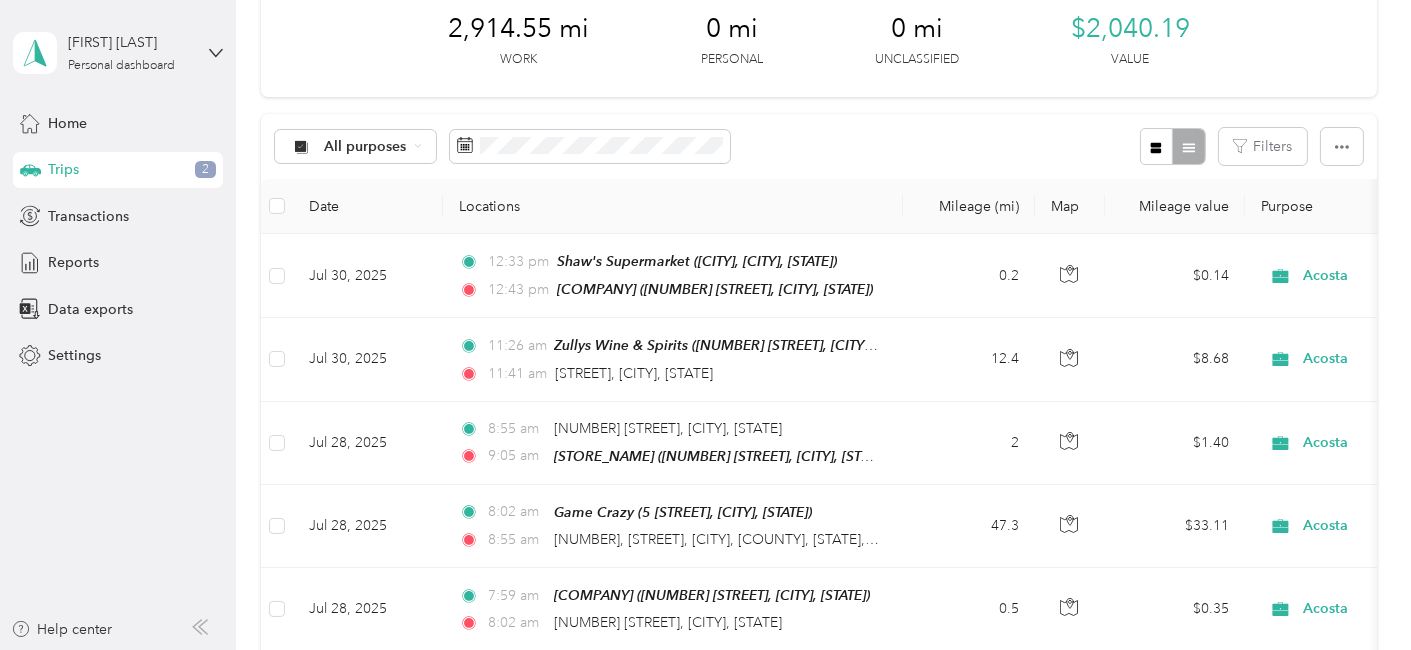 scroll, scrollTop: 26, scrollLeft: 0, axis: vertical 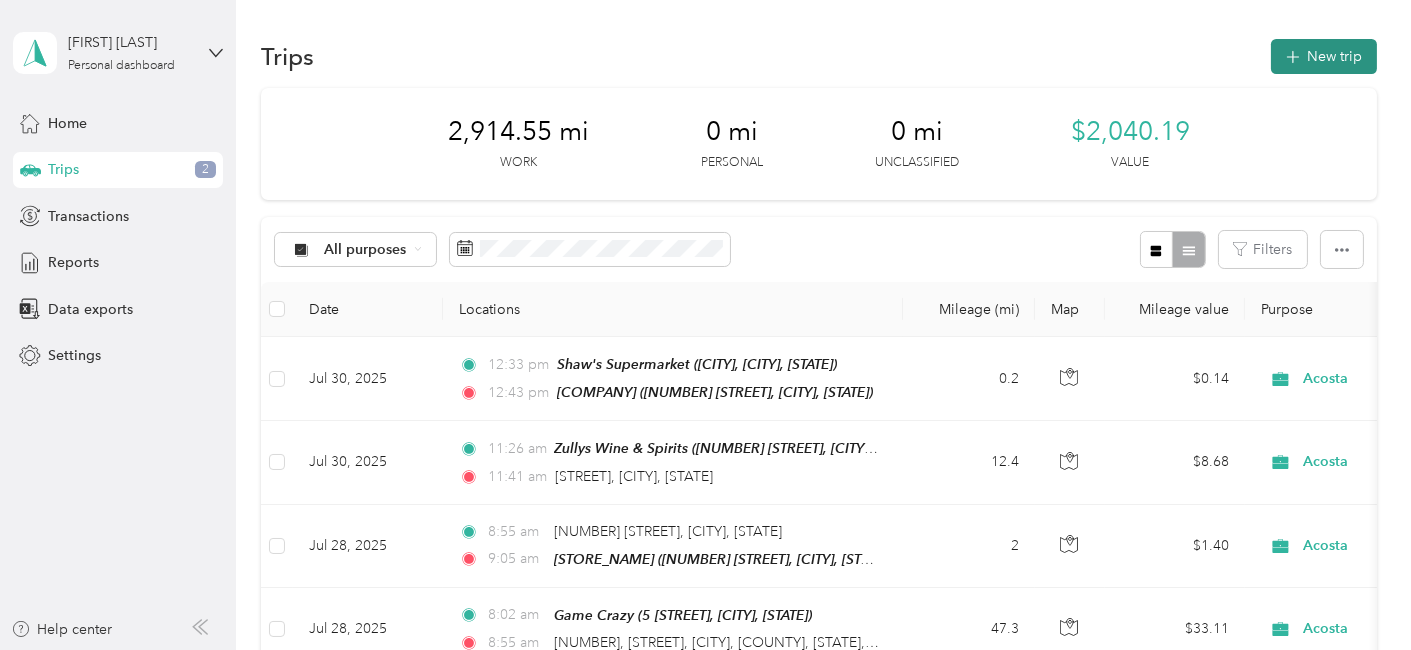 click on "New trip" at bounding box center (1324, 56) 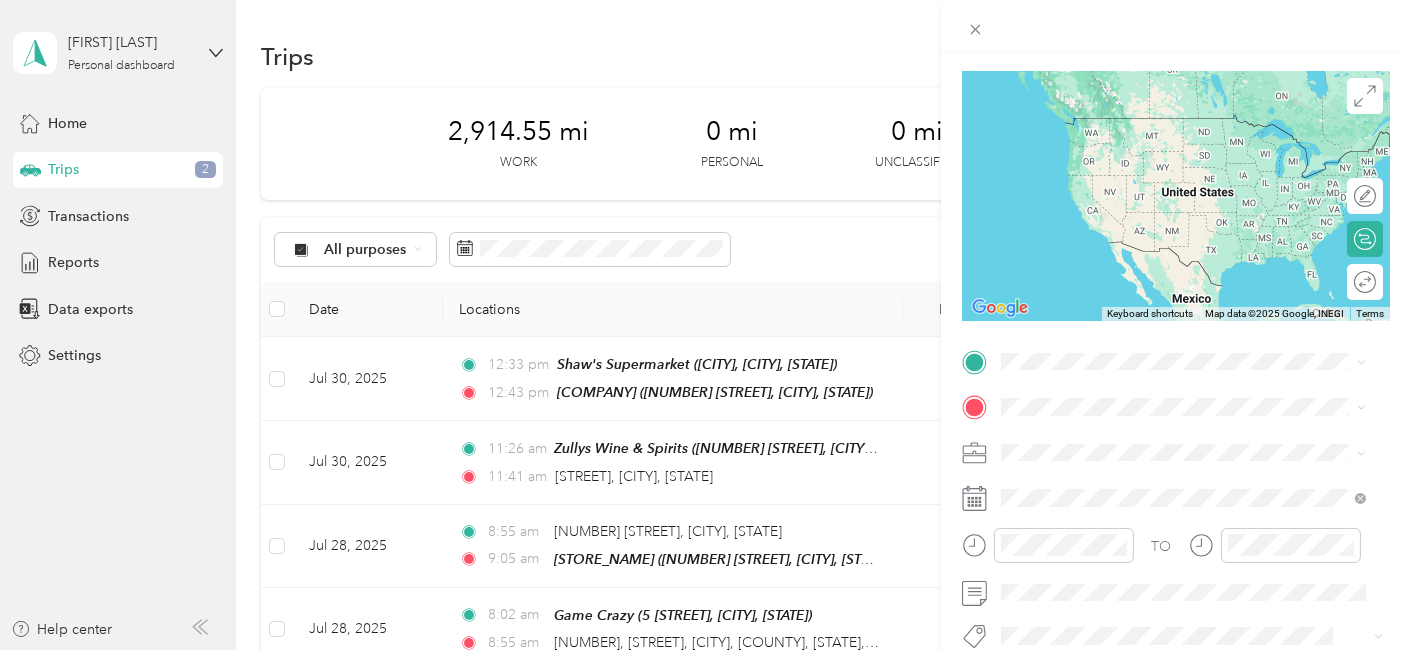 scroll, scrollTop: 136, scrollLeft: 0, axis: vertical 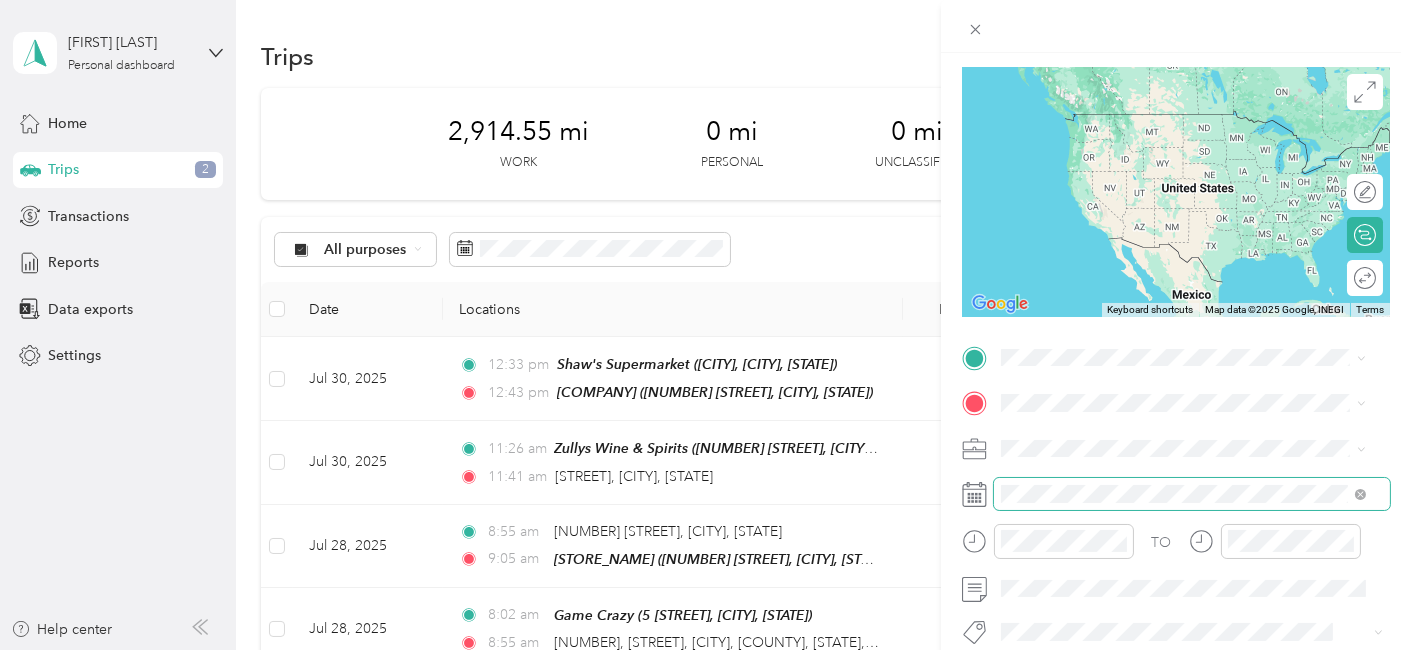 click at bounding box center (1192, 493) 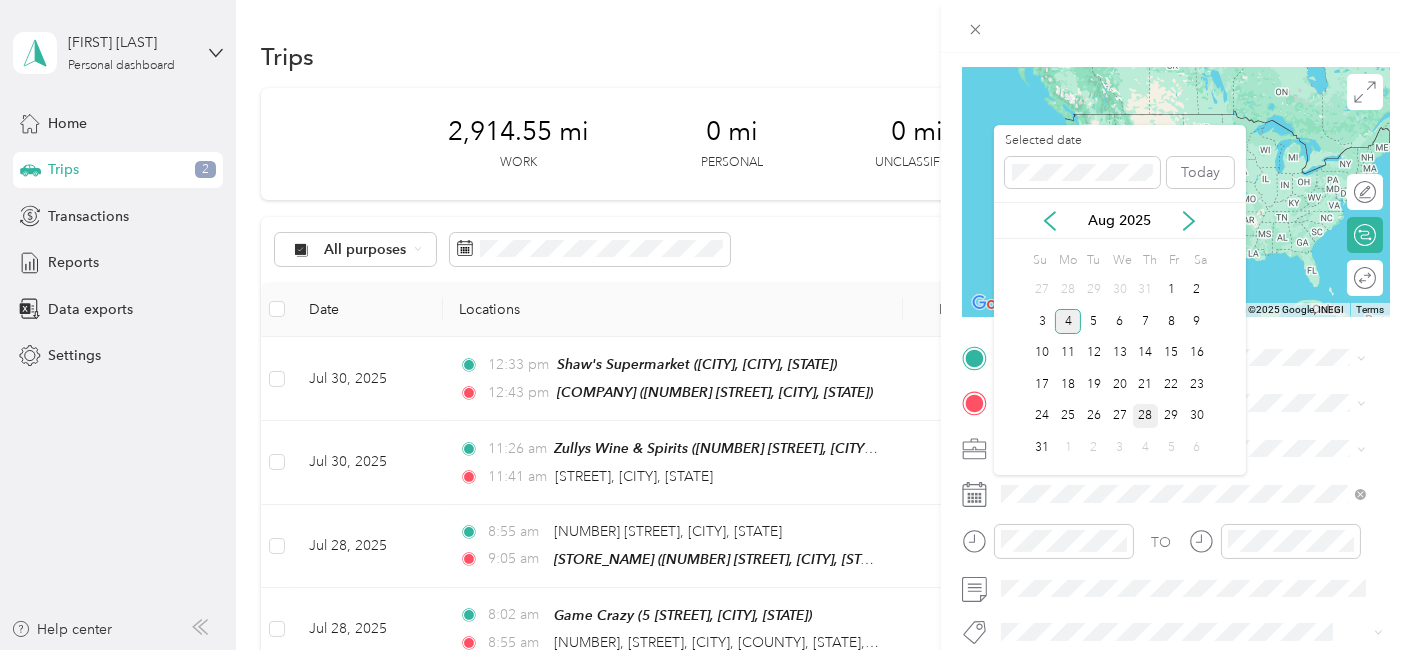 click on "28" at bounding box center [1146, 416] 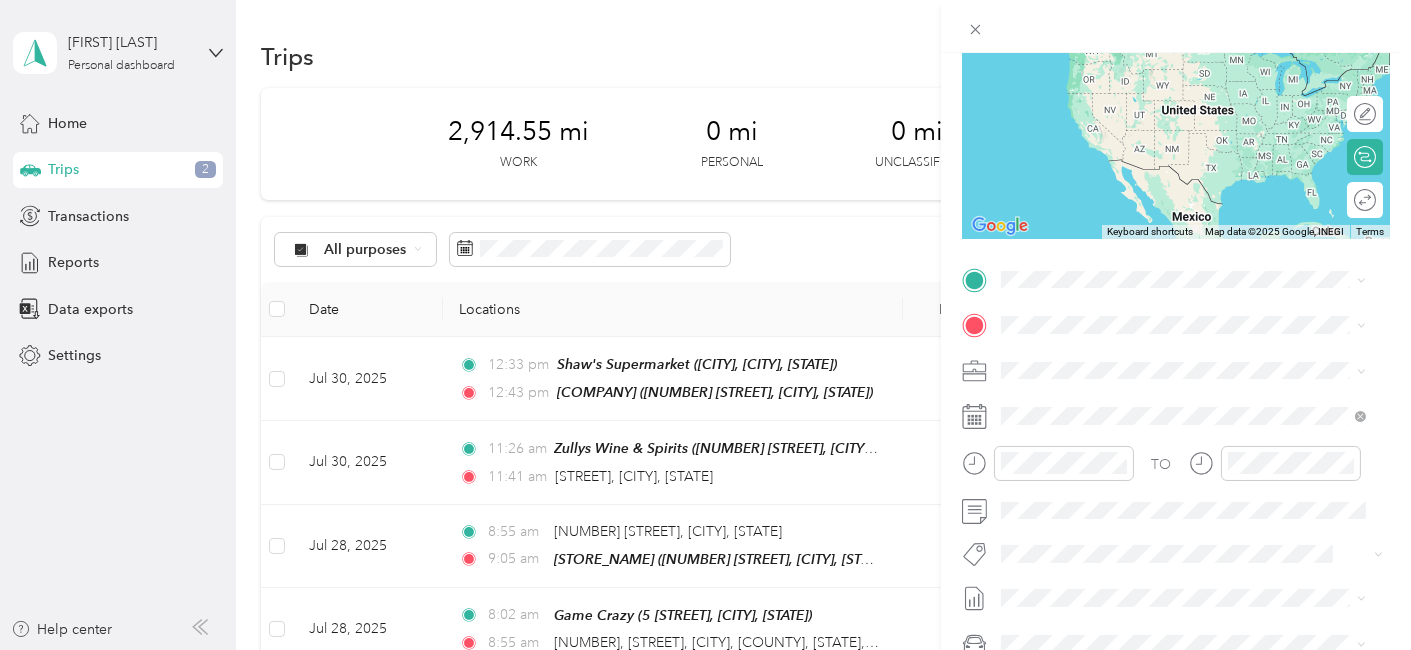 scroll, scrollTop: 211, scrollLeft: 0, axis: vertical 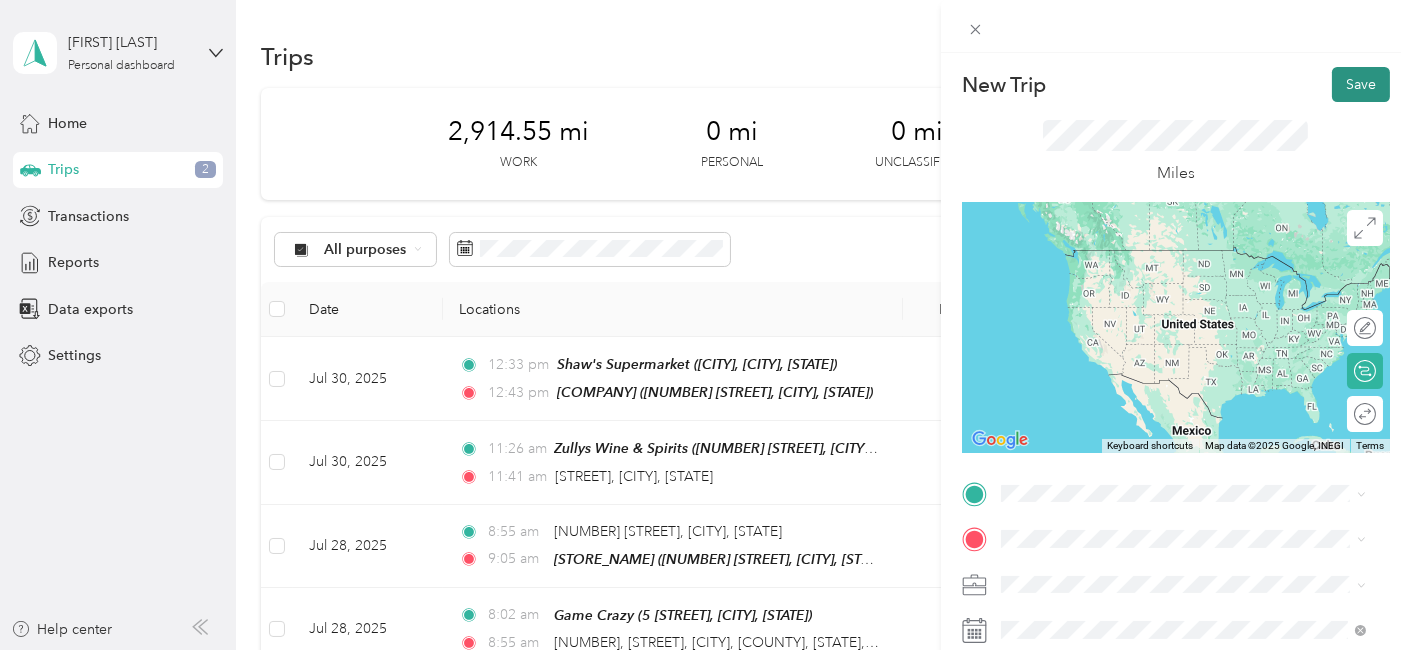 click on "Save" at bounding box center [1361, 84] 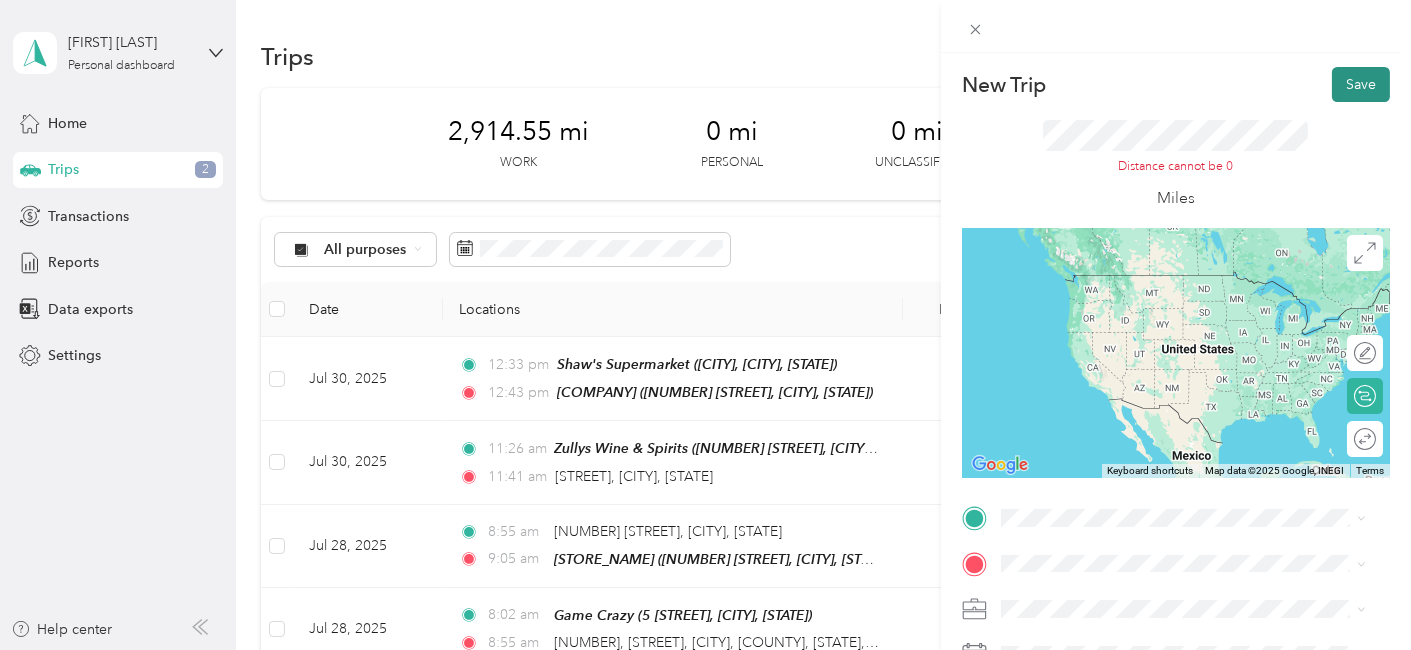 click on "Save" at bounding box center [1361, 84] 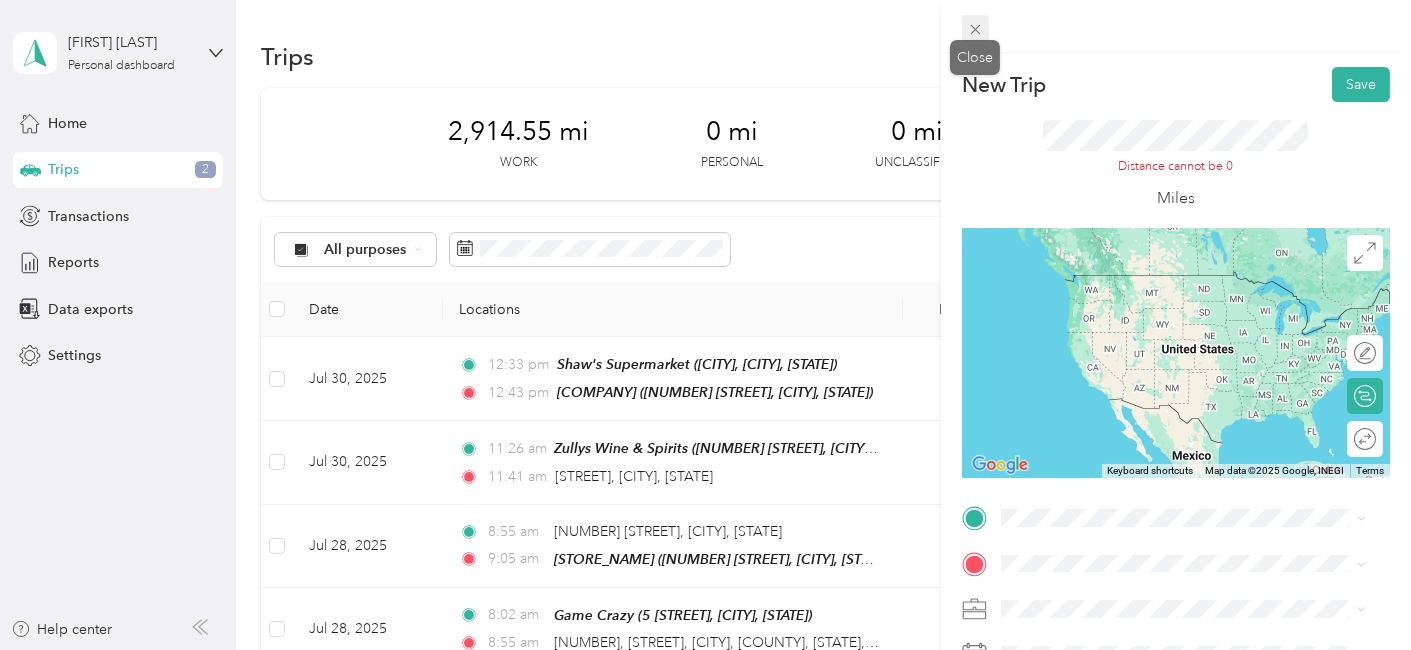 click at bounding box center [976, 29] 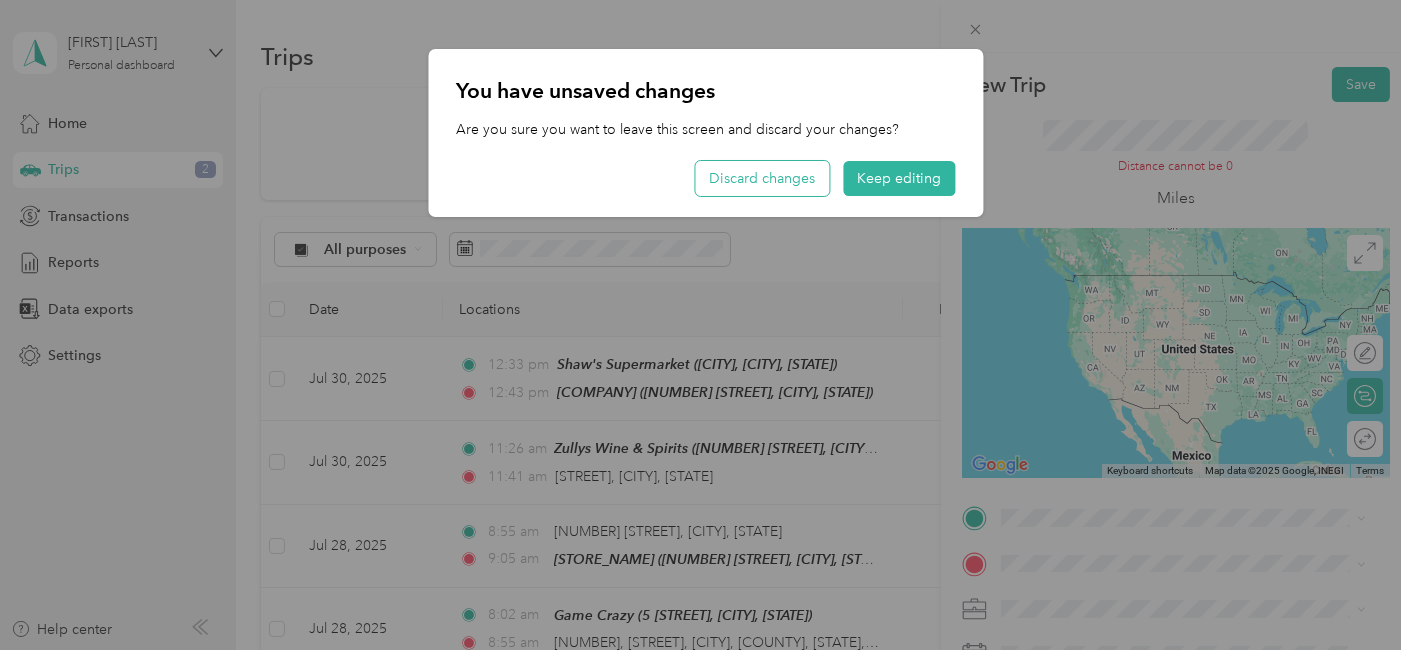click on "Discard changes" at bounding box center [762, 178] 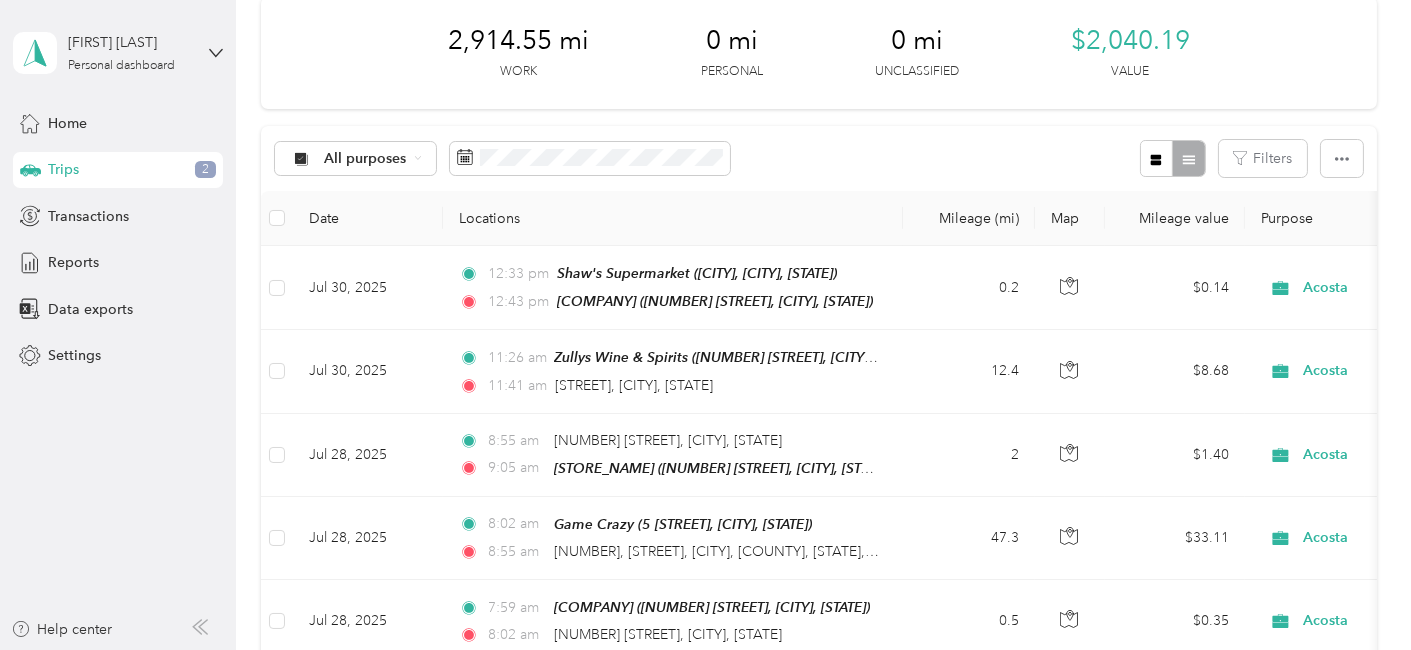 scroll, scrollTop: 0, scrollLeft: 0, axis: both 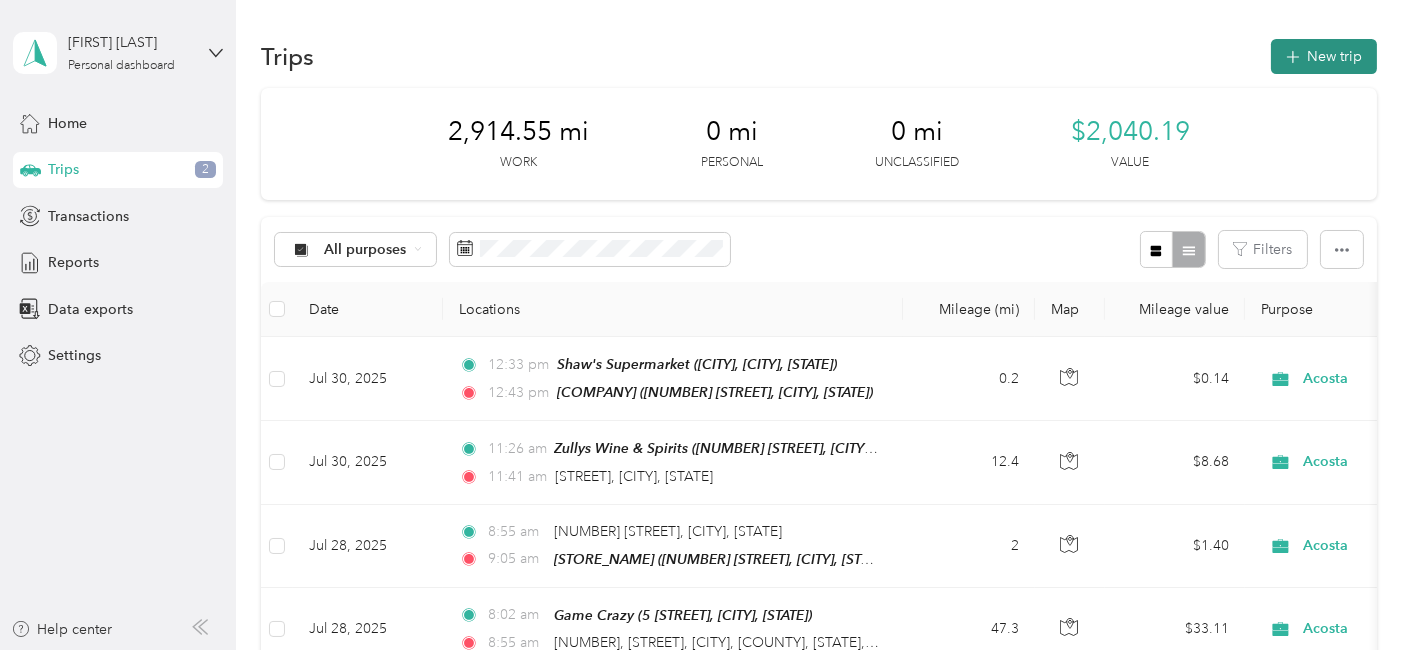 click on "New trip" at bounding box center (1324, 56) 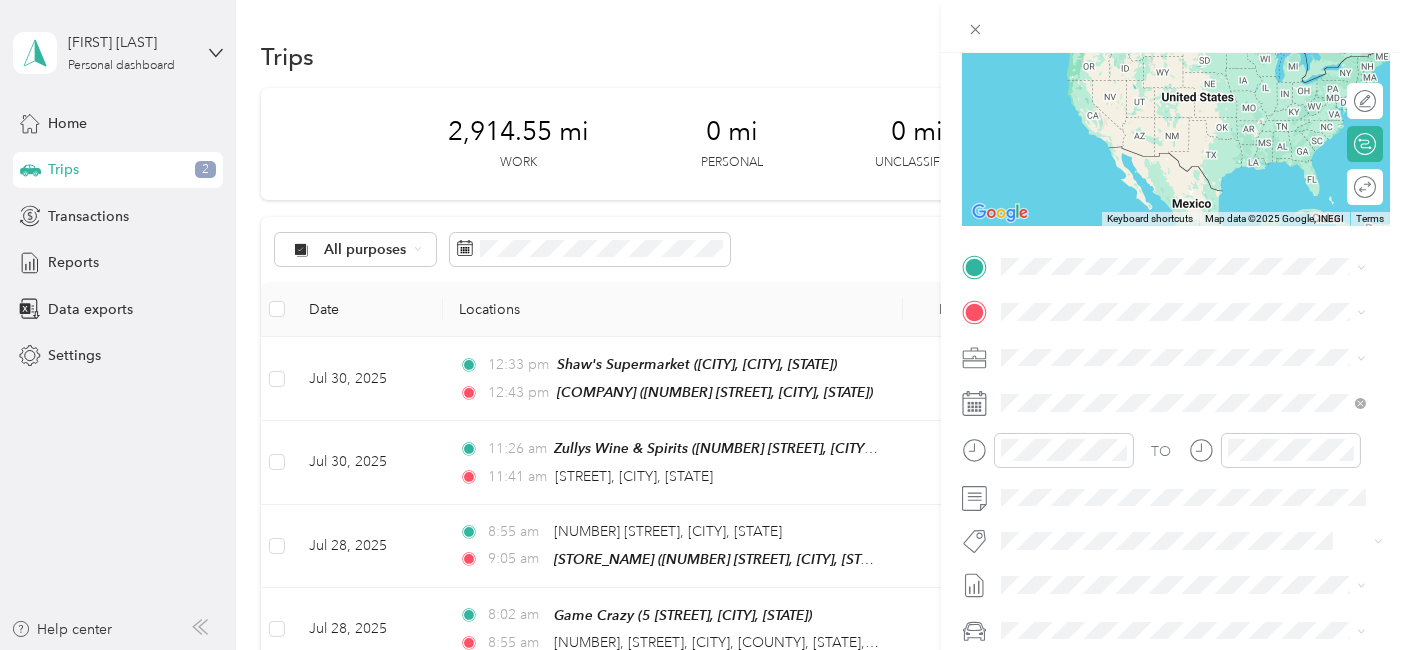 scroll, scrollTop: 231, scrollLeft: 0, axis: vertical 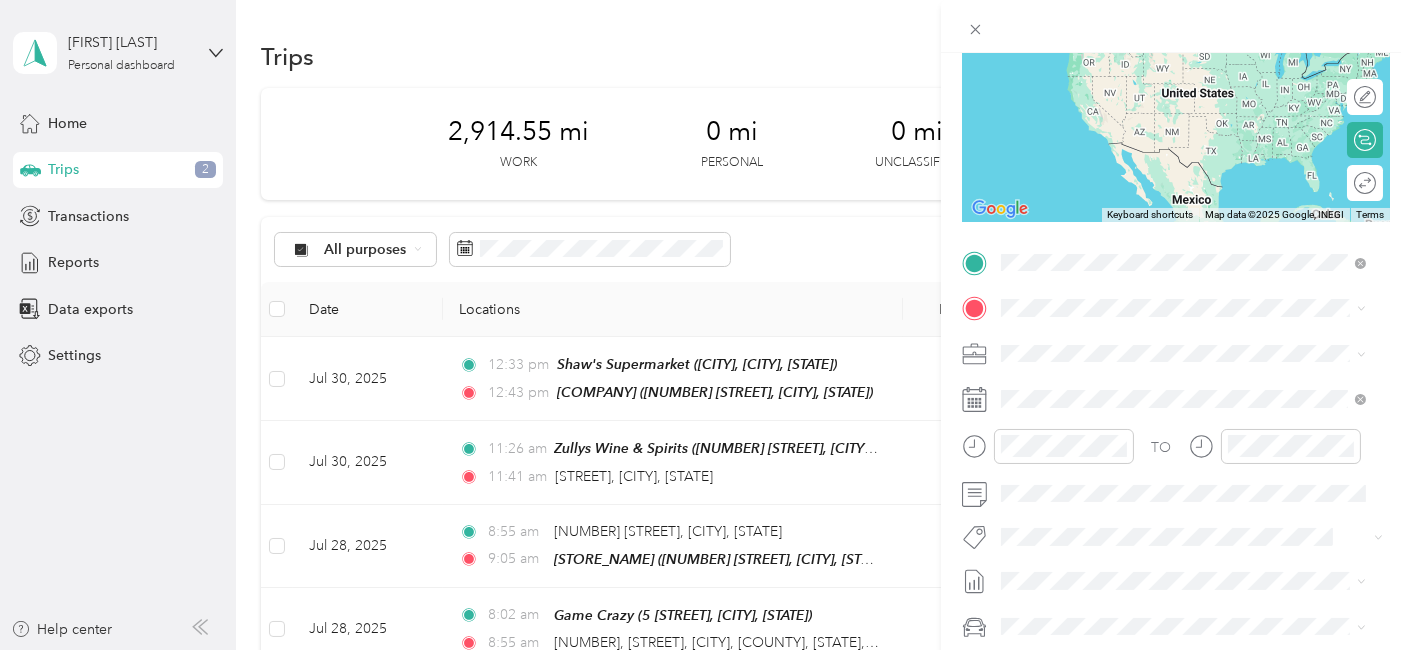click on "TEAM Star Market" at bounding box center [1198, 343] 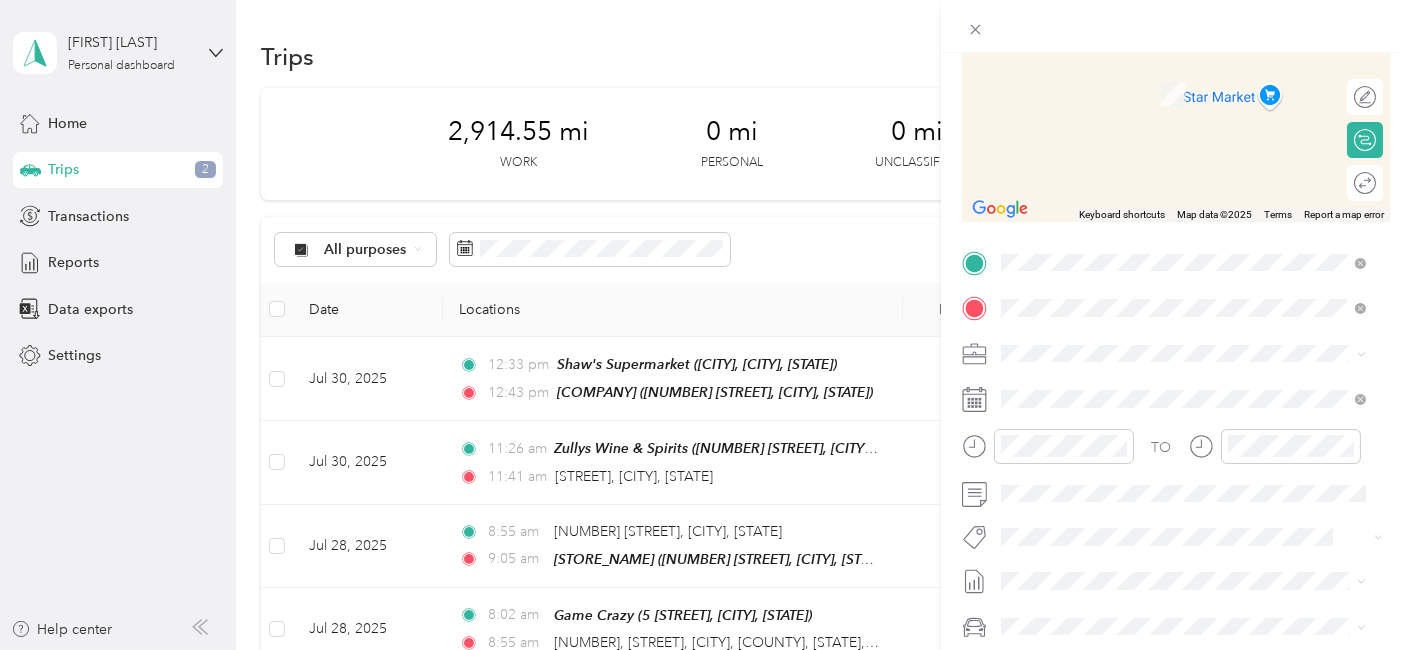 click on "[NUMBER] [STREET]
[CITY], [STATE] [POSTAL_CODE], [COUNTRY]" at bounding box center [1182, 387] 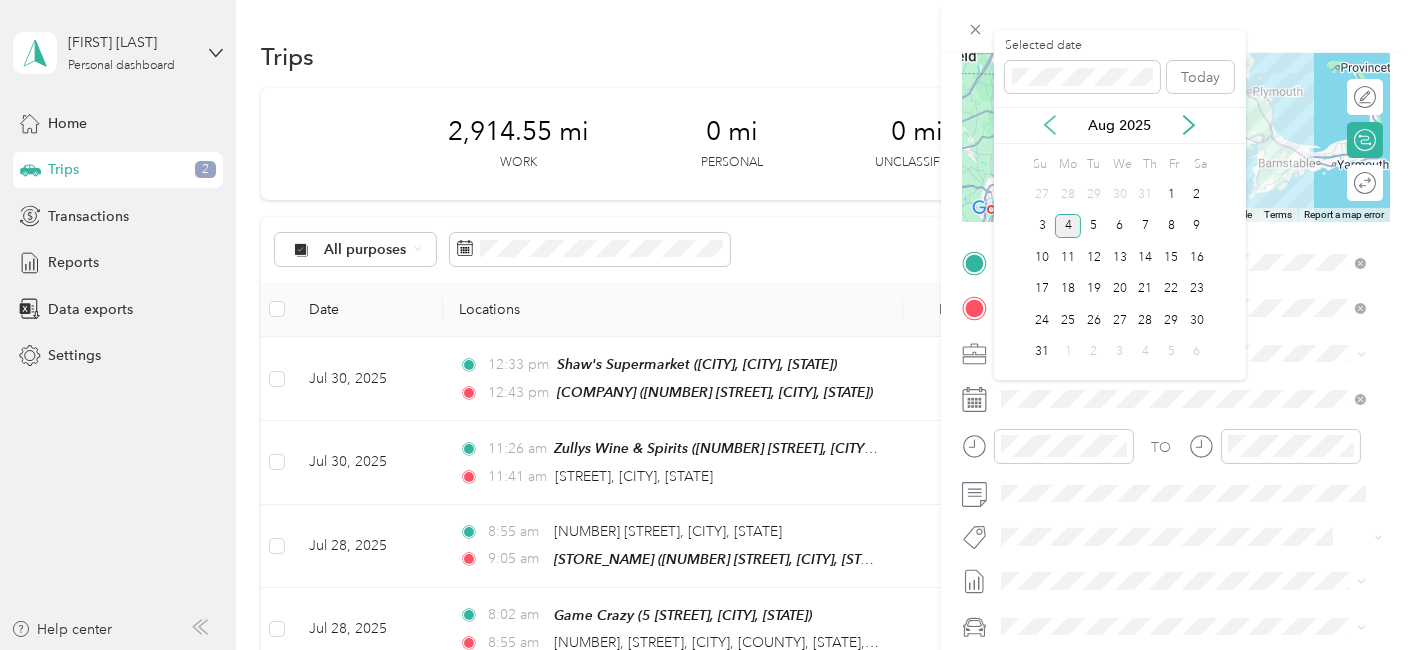 click 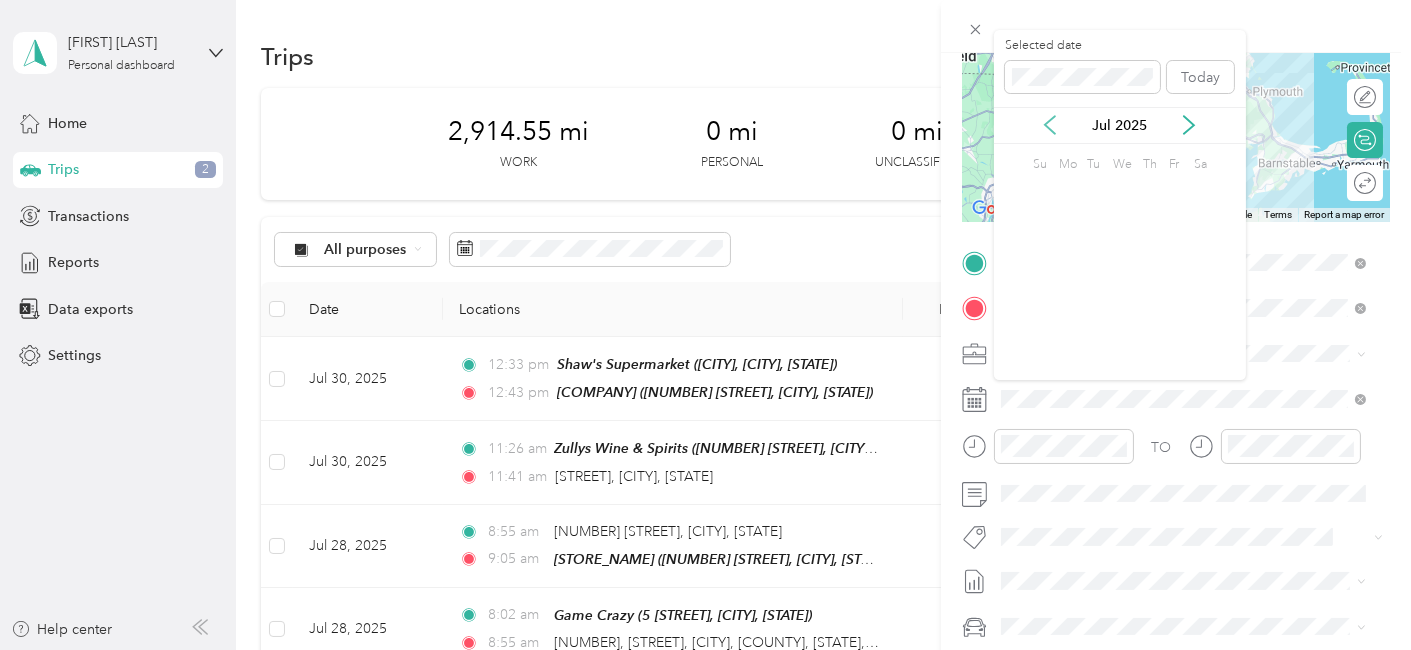 click 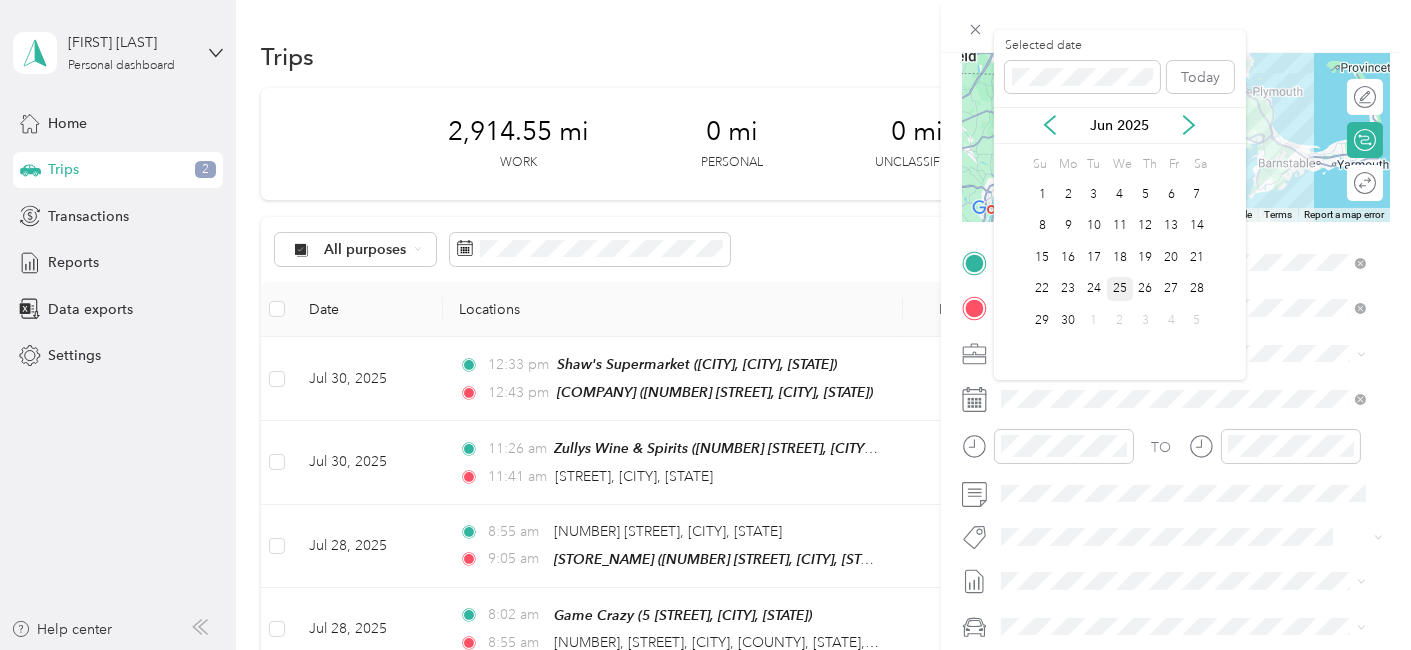 click on "25" at bounding box center [1120, 289] 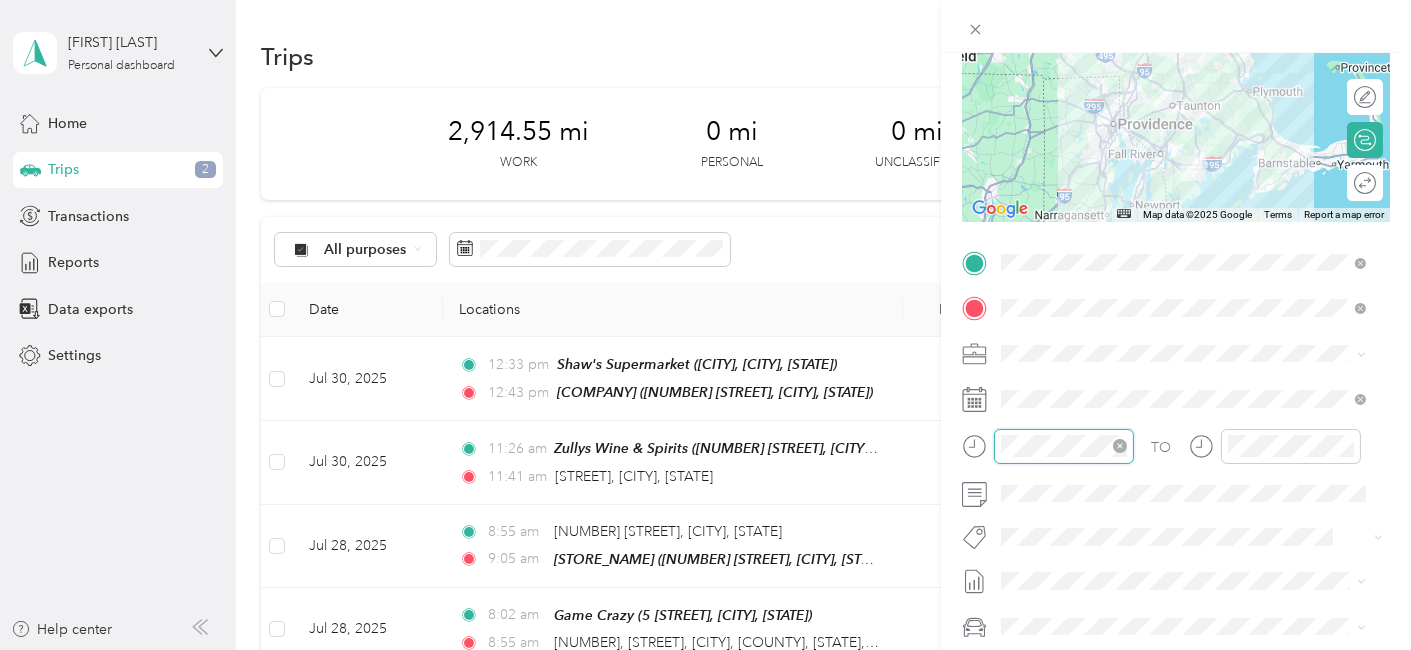scroll, scrollTop: 28, scrollLeft: 0, axis: vertical 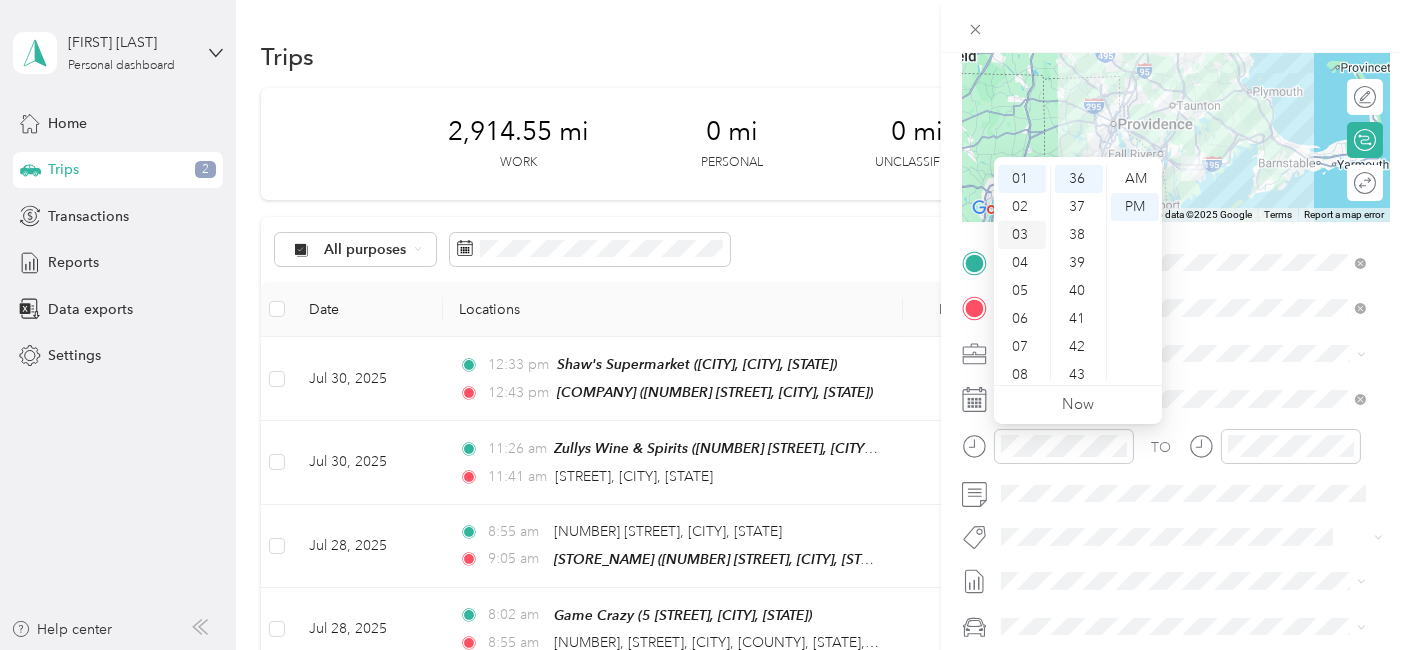 click on "03" at bounding box center (1022, 235) 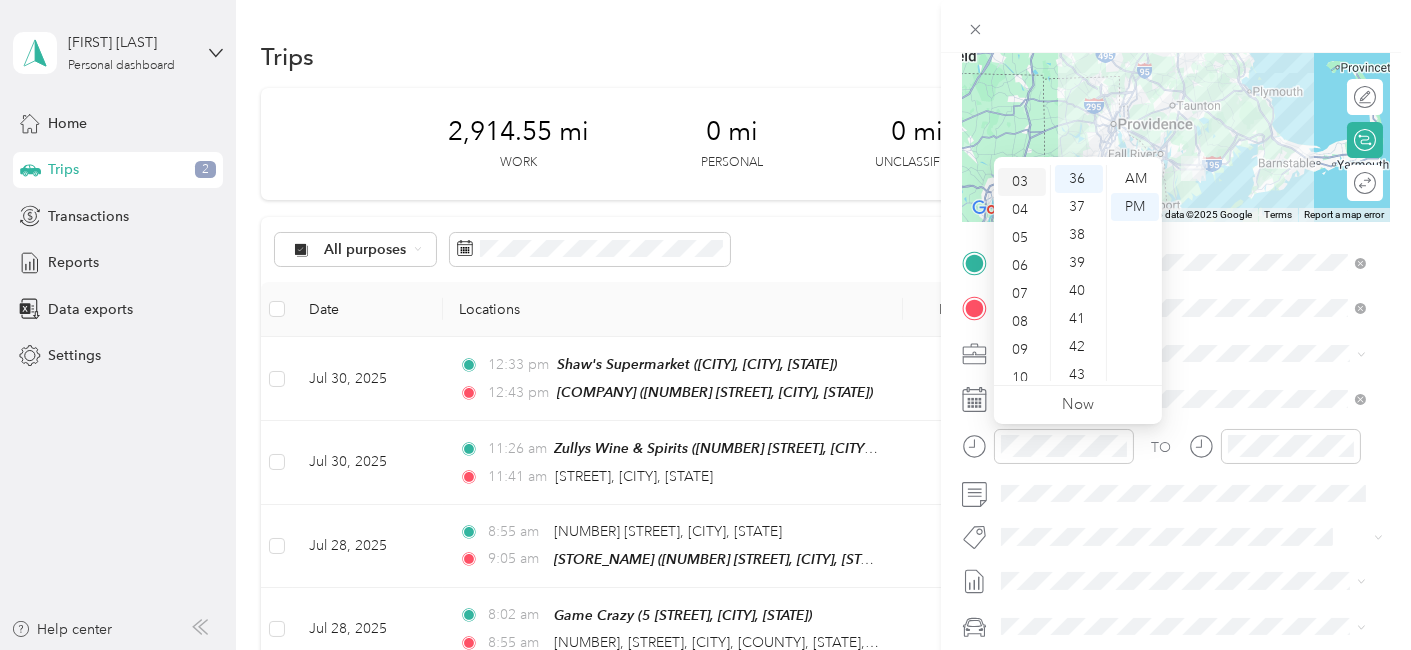 scroll, scrollTop: 83, scrollLeft: 0, axis: vertical 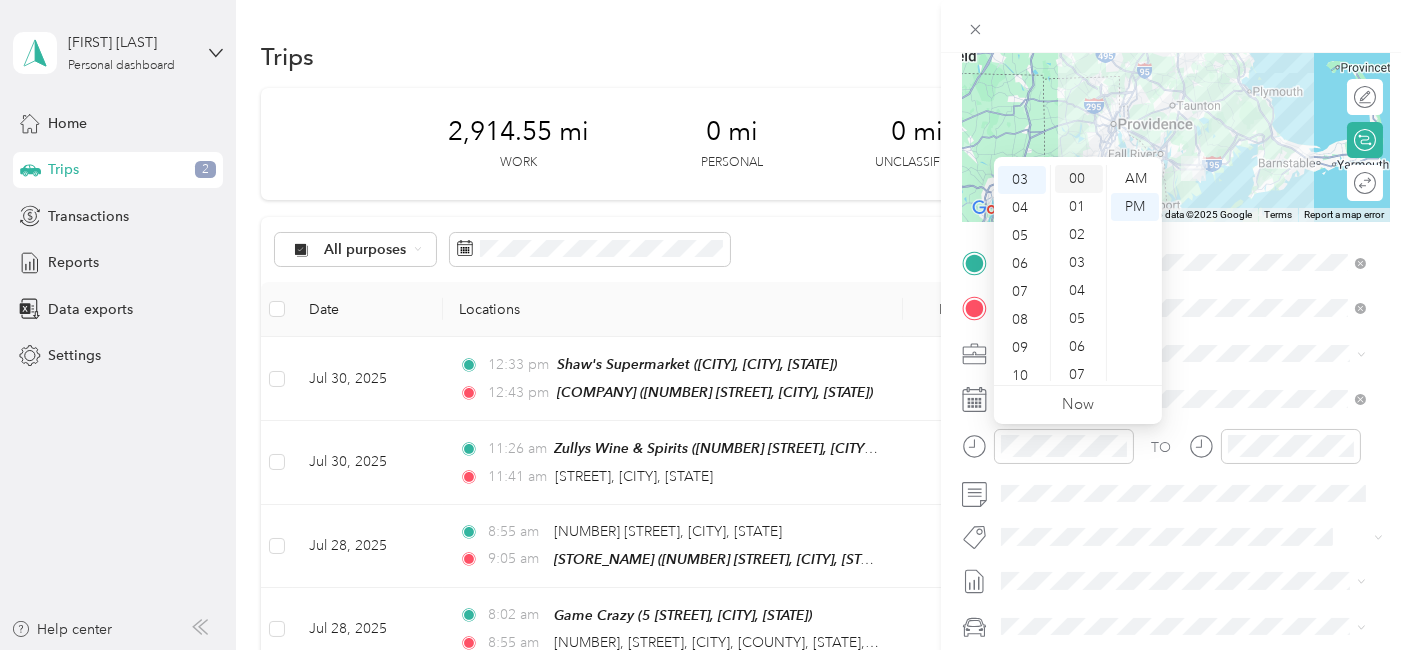 click on "00" at bounding box center (1079, 179) 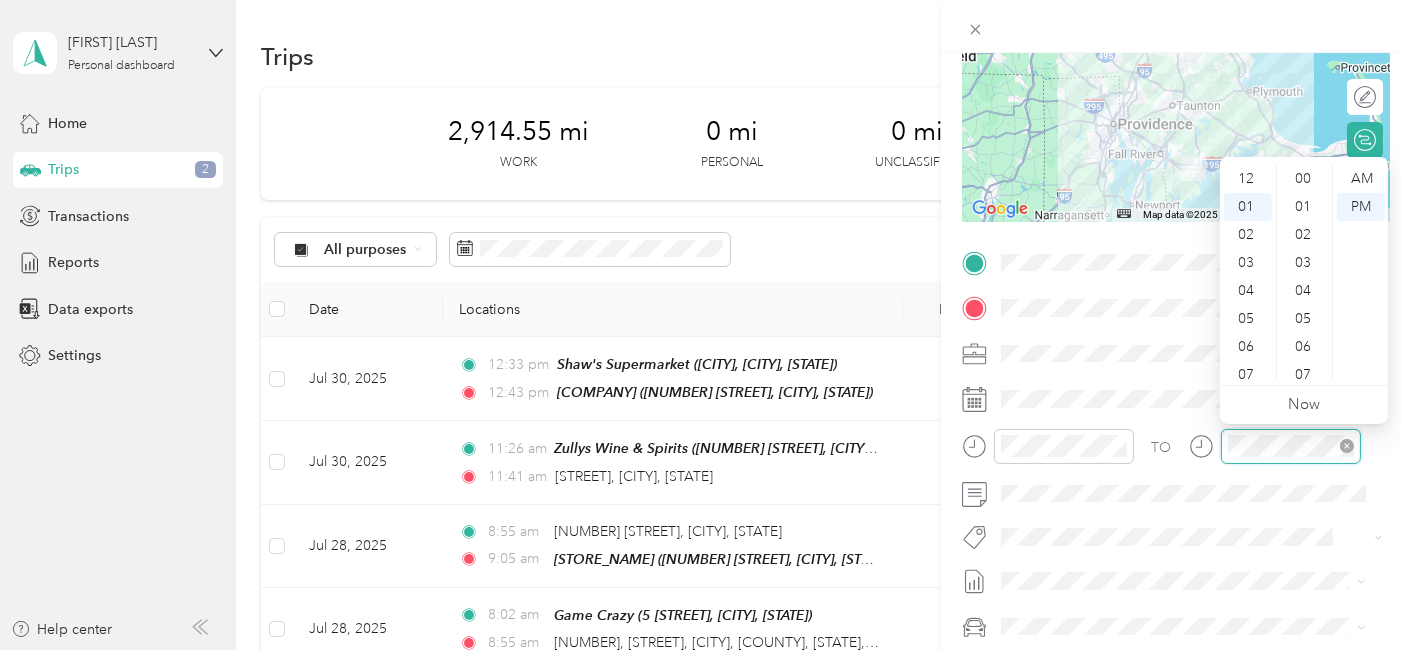 scroll, scrollTop: 1008, scrollLeft: 0, axis: vertical 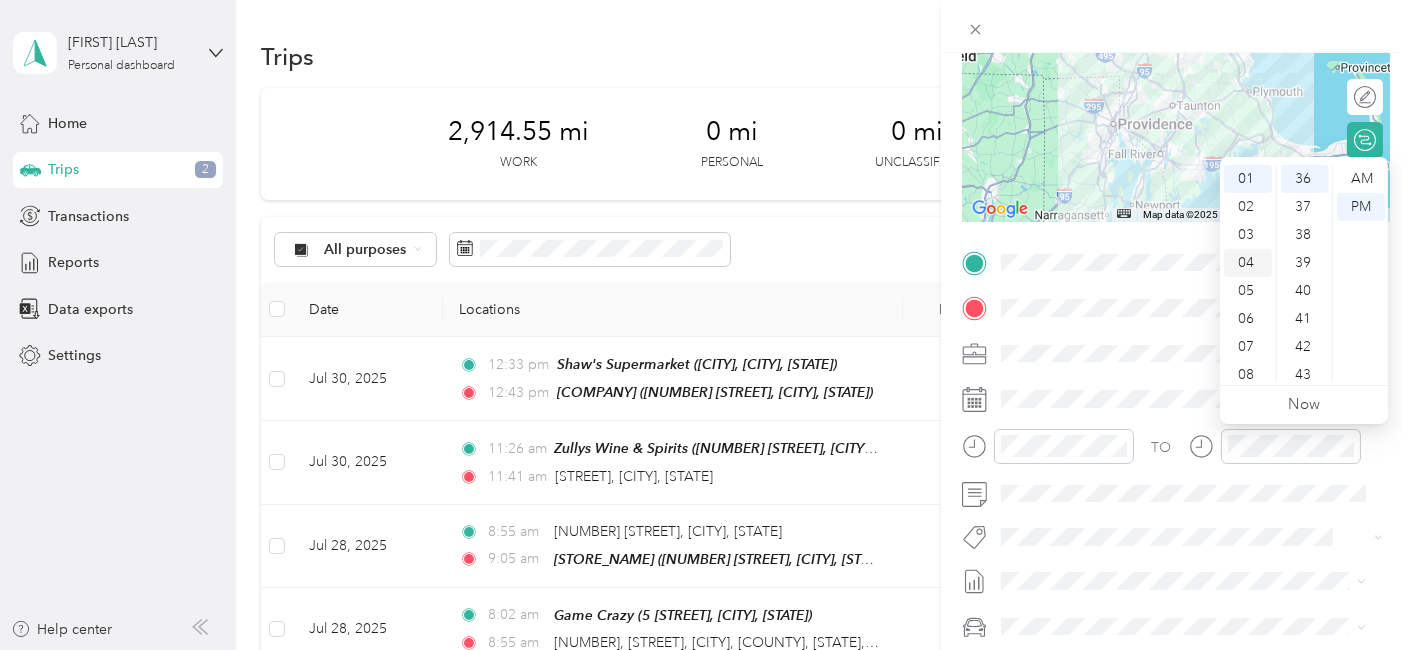 click on "04" at bounding box center (1248, 263) 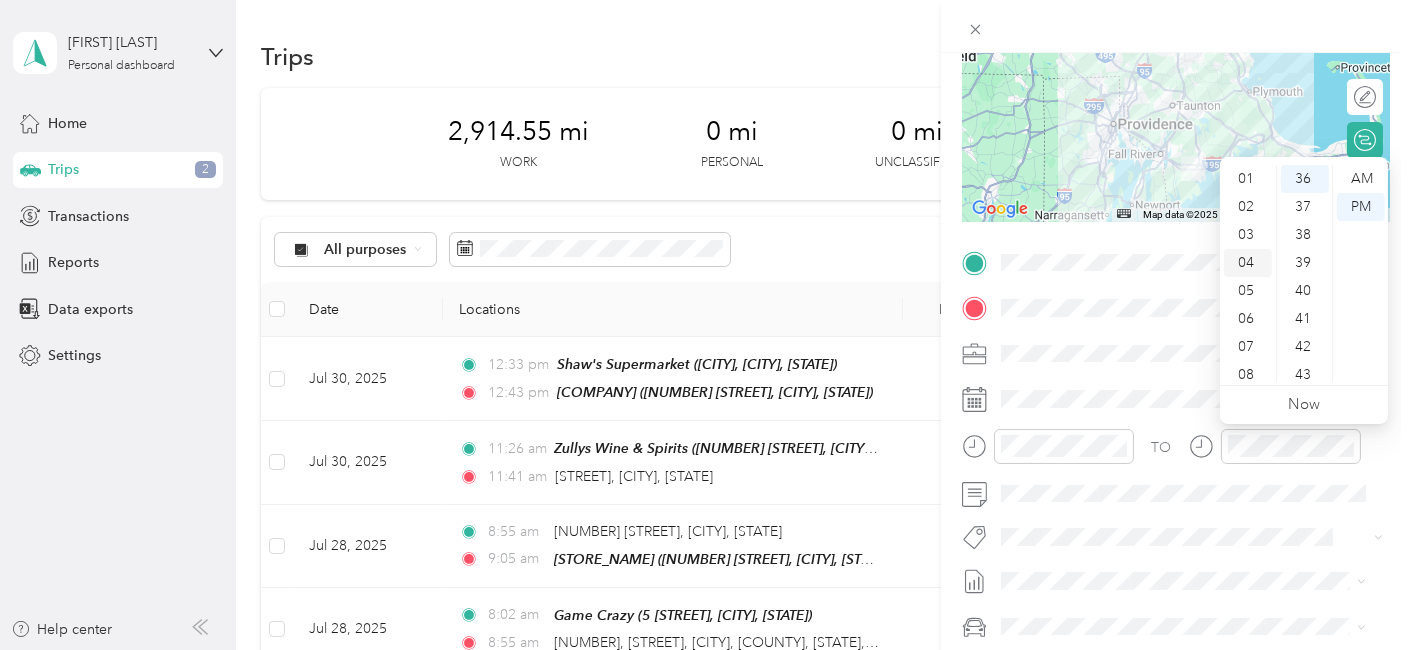 scroll, scrollTop: 111, scrollLeft: 0, axis: vertical 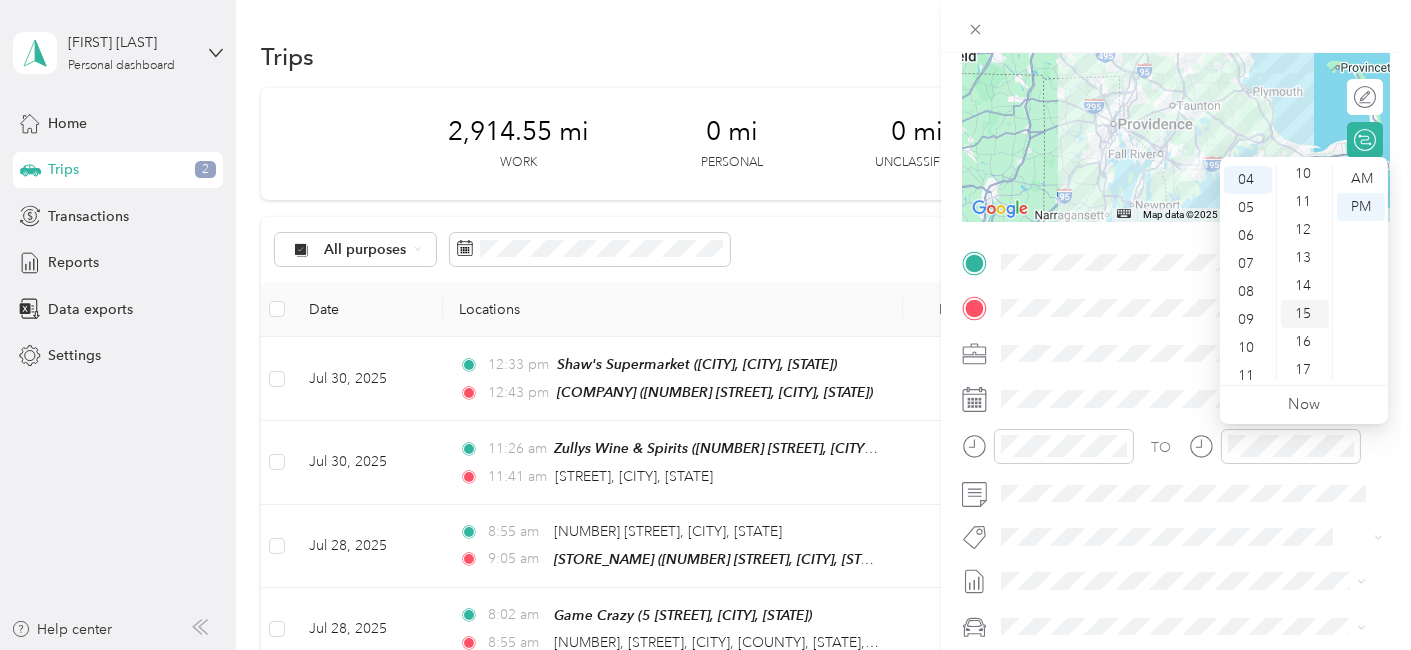 click on "15" at bounding box center [1305, 314] 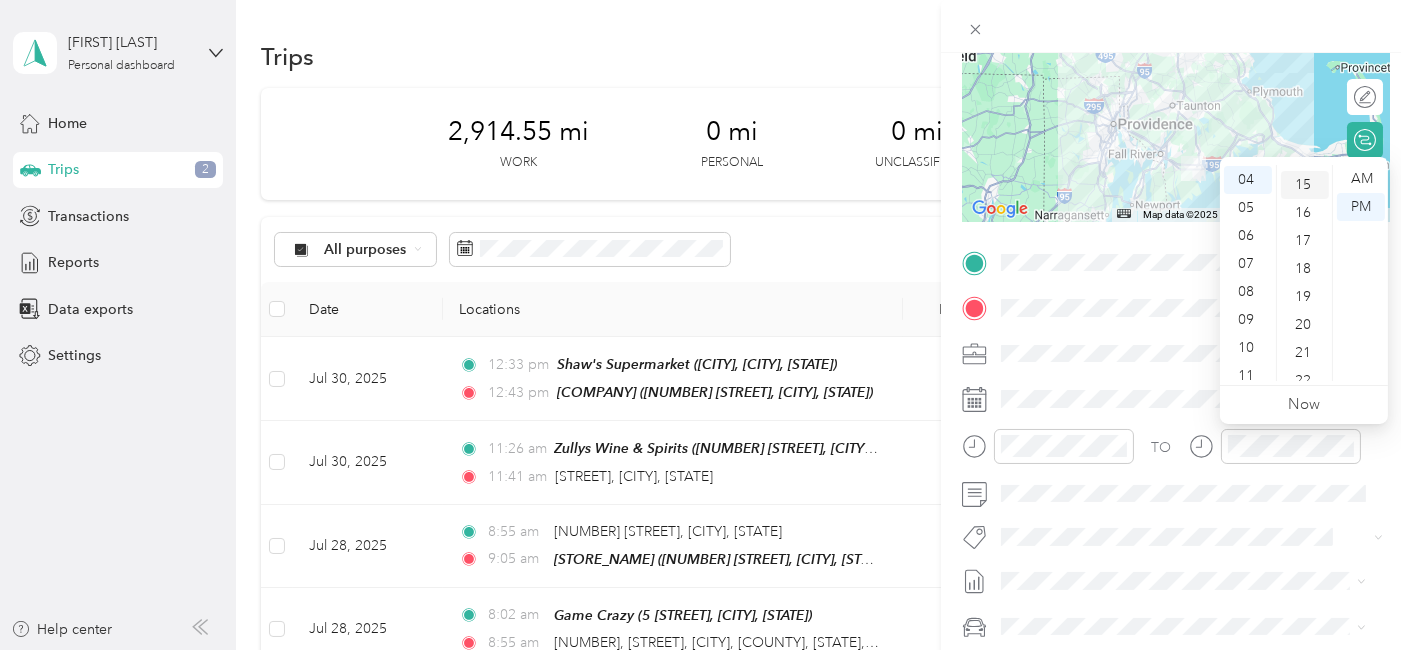 scroll, scrollTop: 420, scrollLeft: 0, axis: vertical 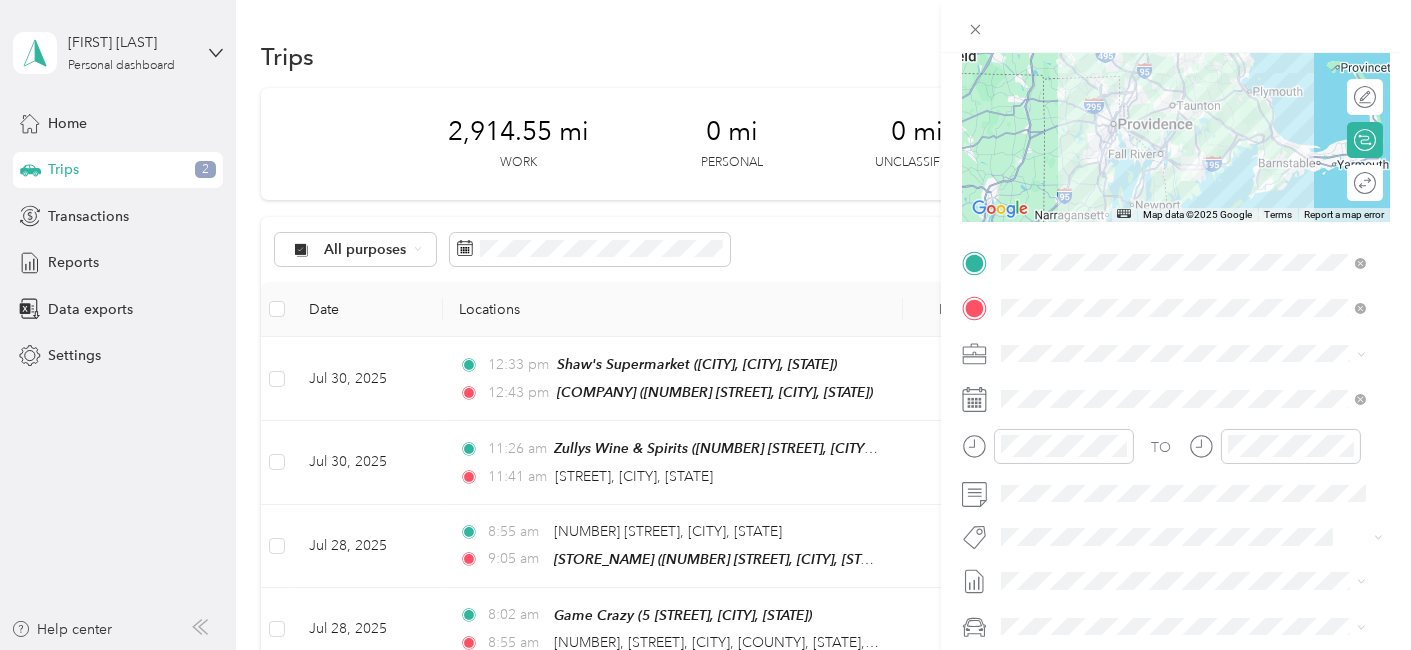 click on "TO Add photo" at bounding box center (1176, 488) 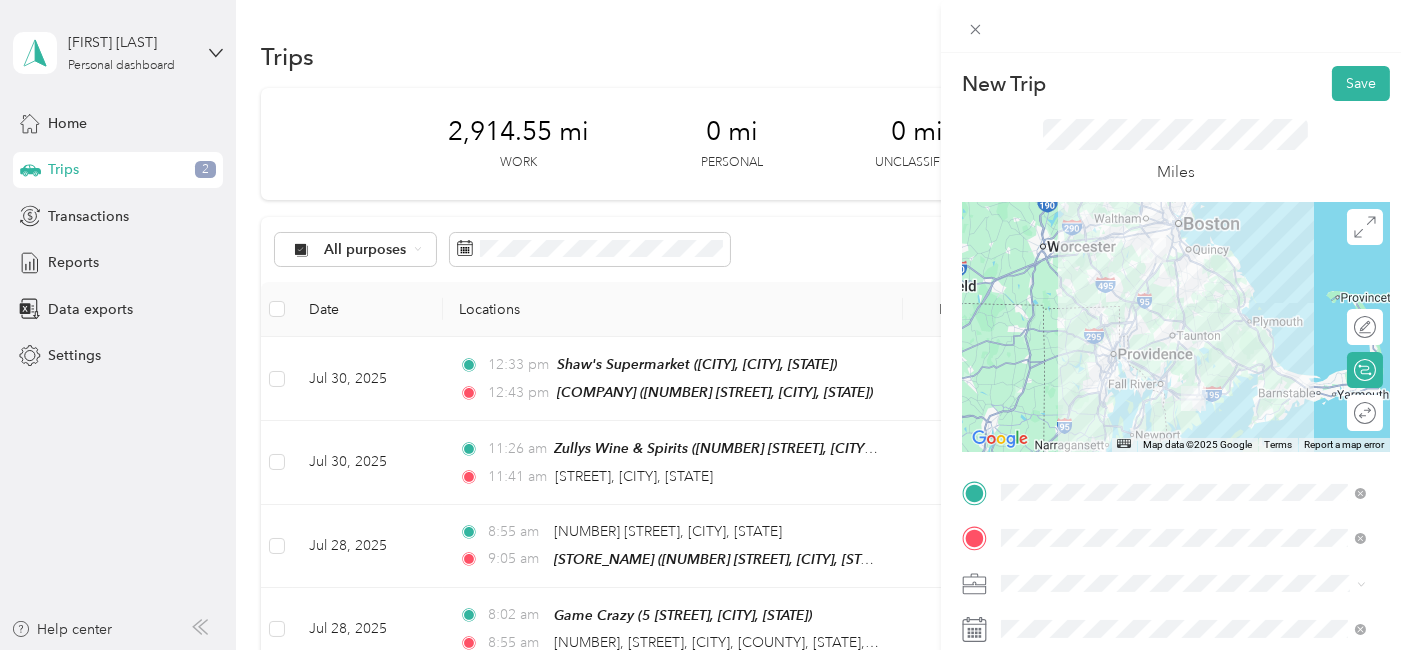 scroll, scrollTop: 0, scrollLeft: 0, axis: both 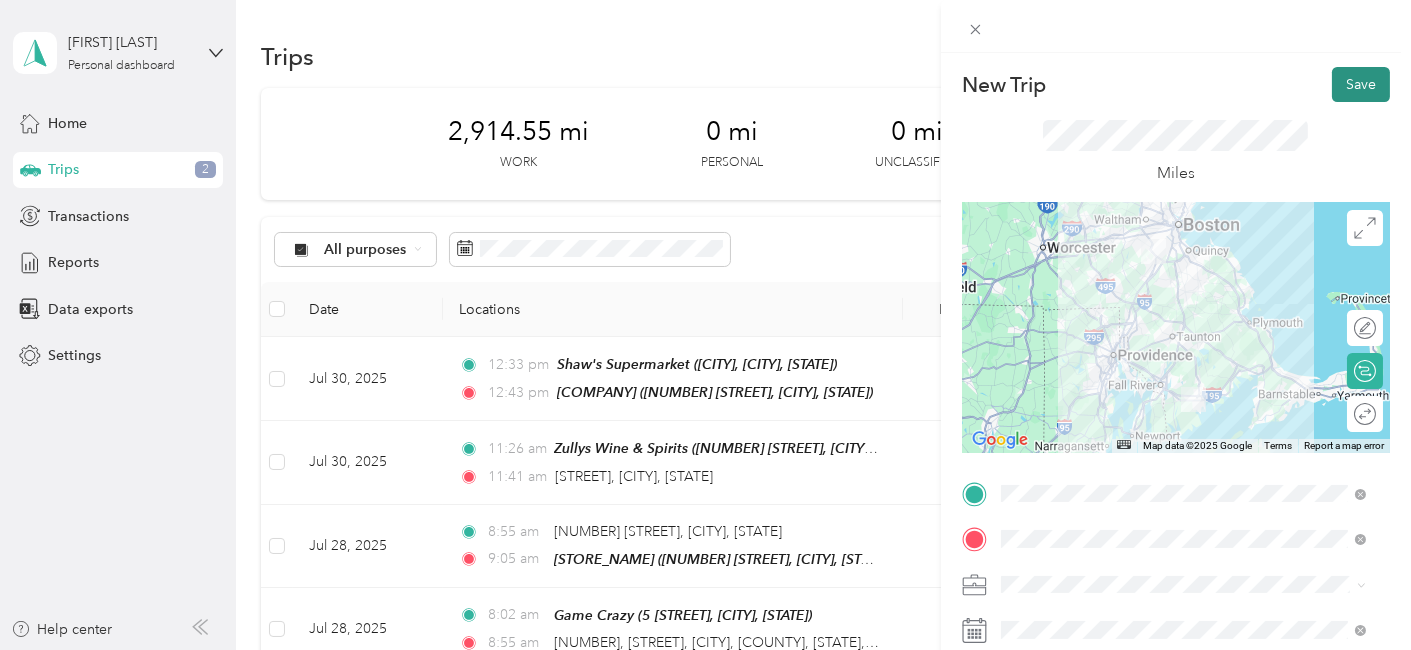 click on "Save" at bounding box center (1361, 84) 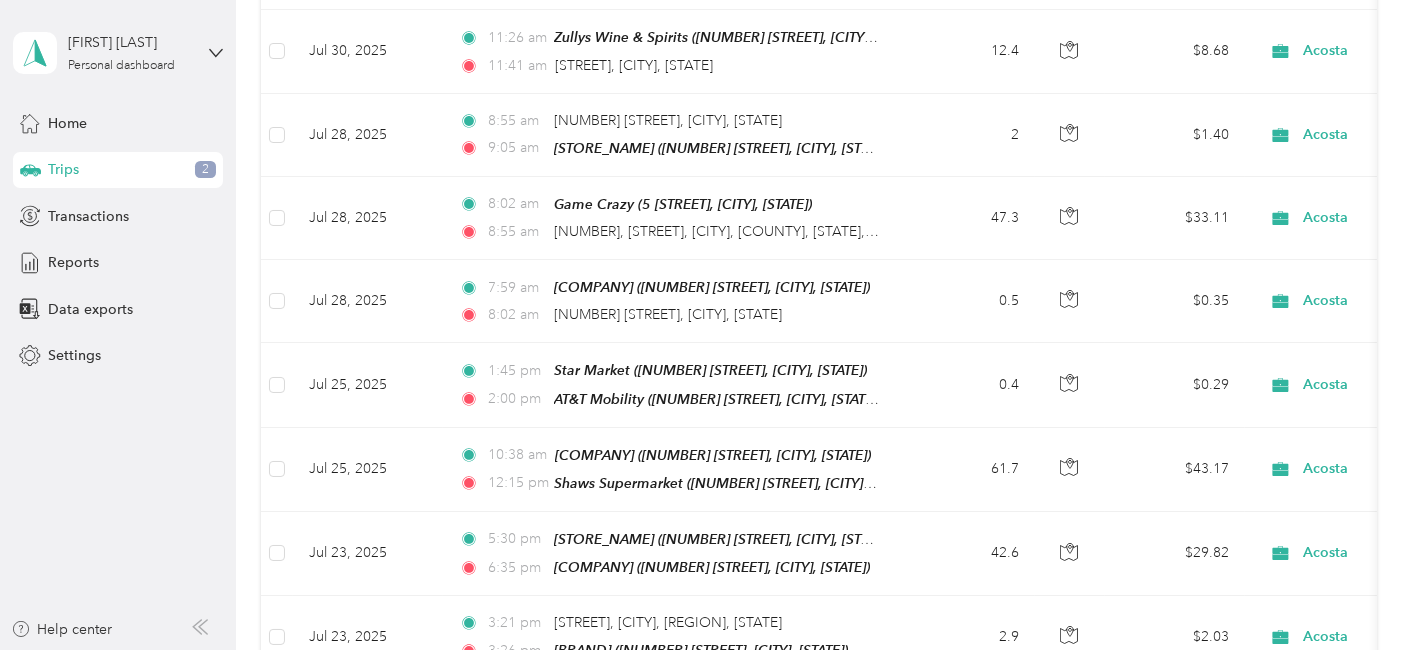 scroll, scrollTop: 422, scrollLeft: 0, axis: vertical 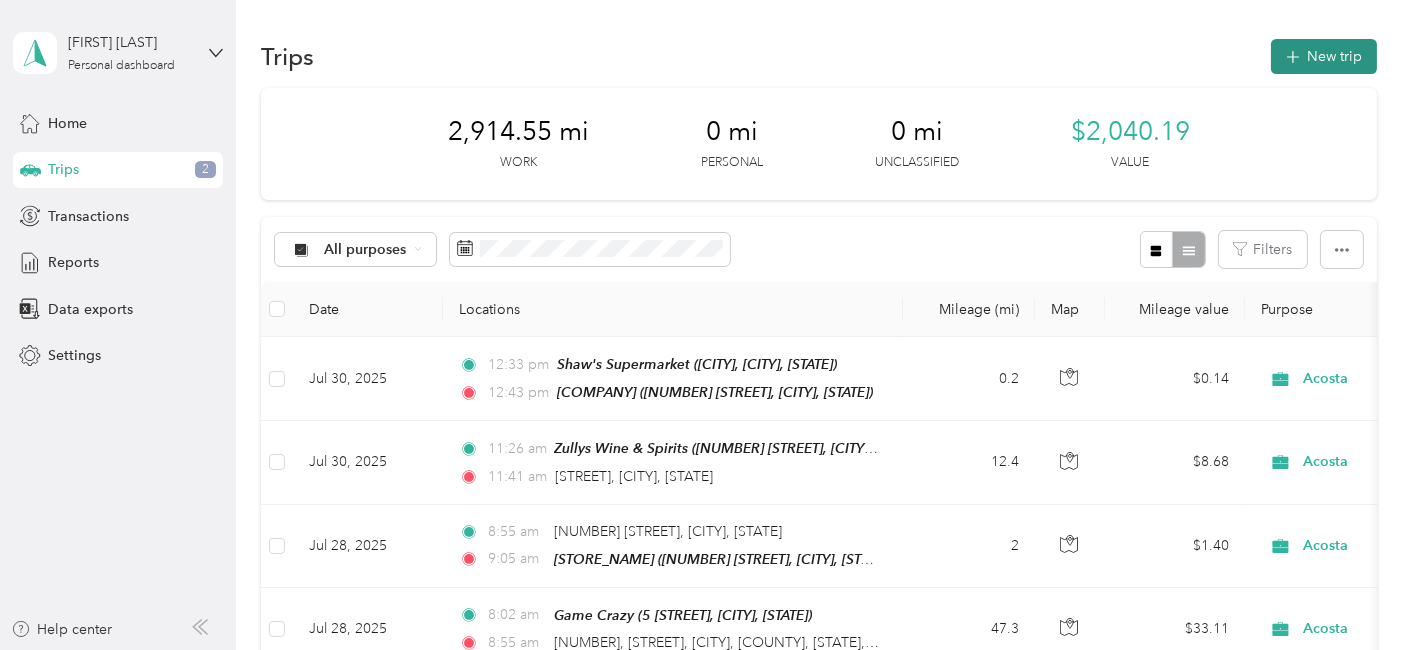 click on "New trip" at bounding box center [1324, 56] 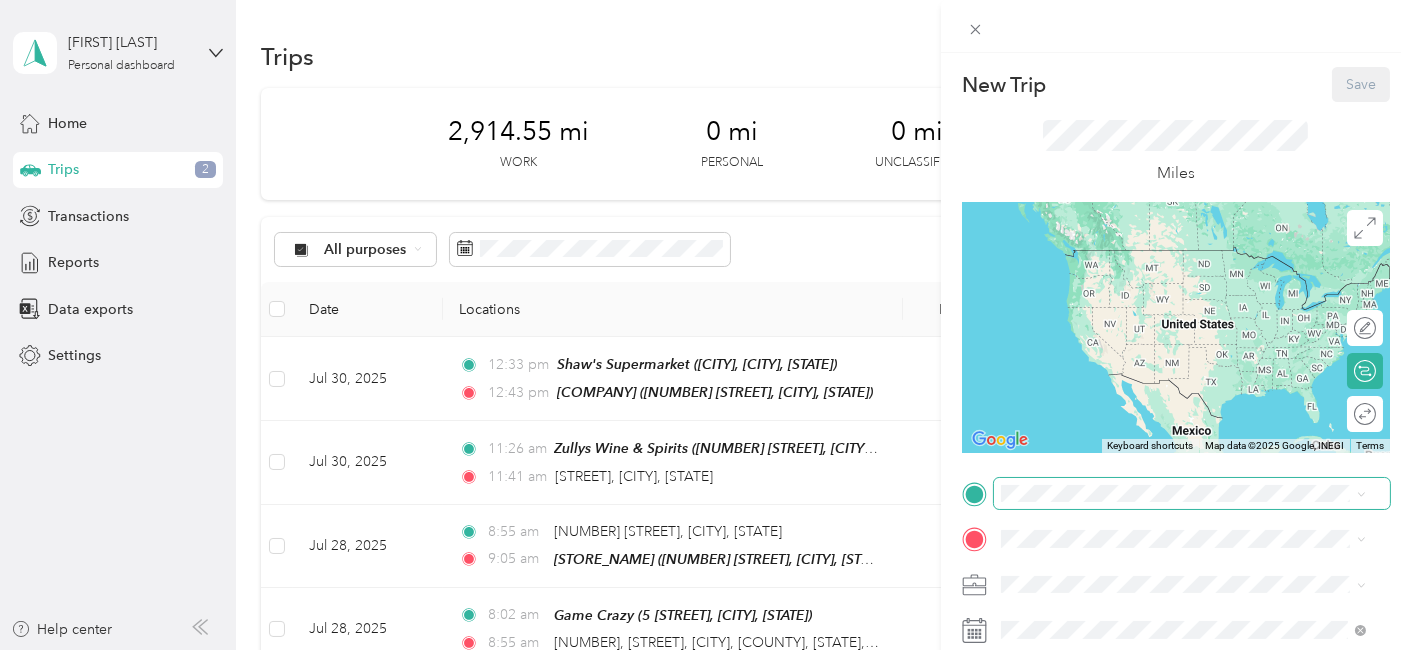click at bounding box center (1192, 493) 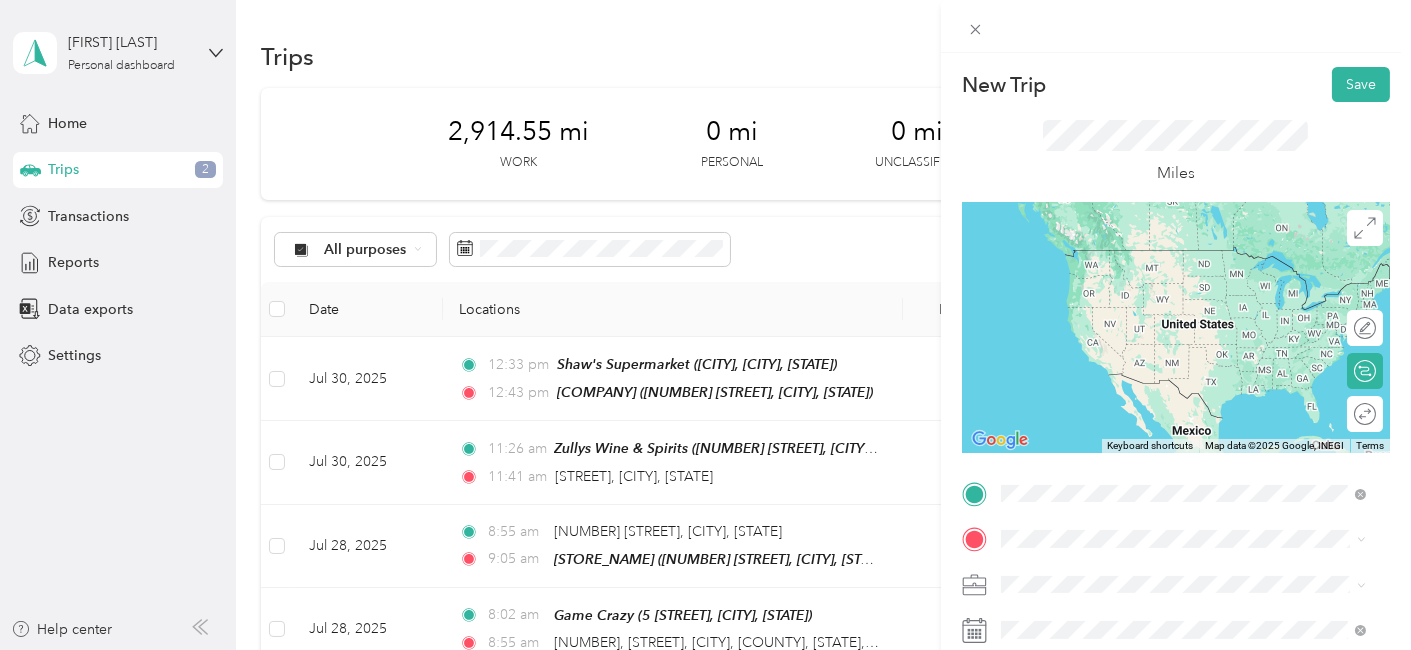 click on "TEAM [COMPANY] [NUMBER] [STREET], [POSTAL_CODE], [CITY], [STATE], [COUNTRY]" at bounding box center (1183, 282) 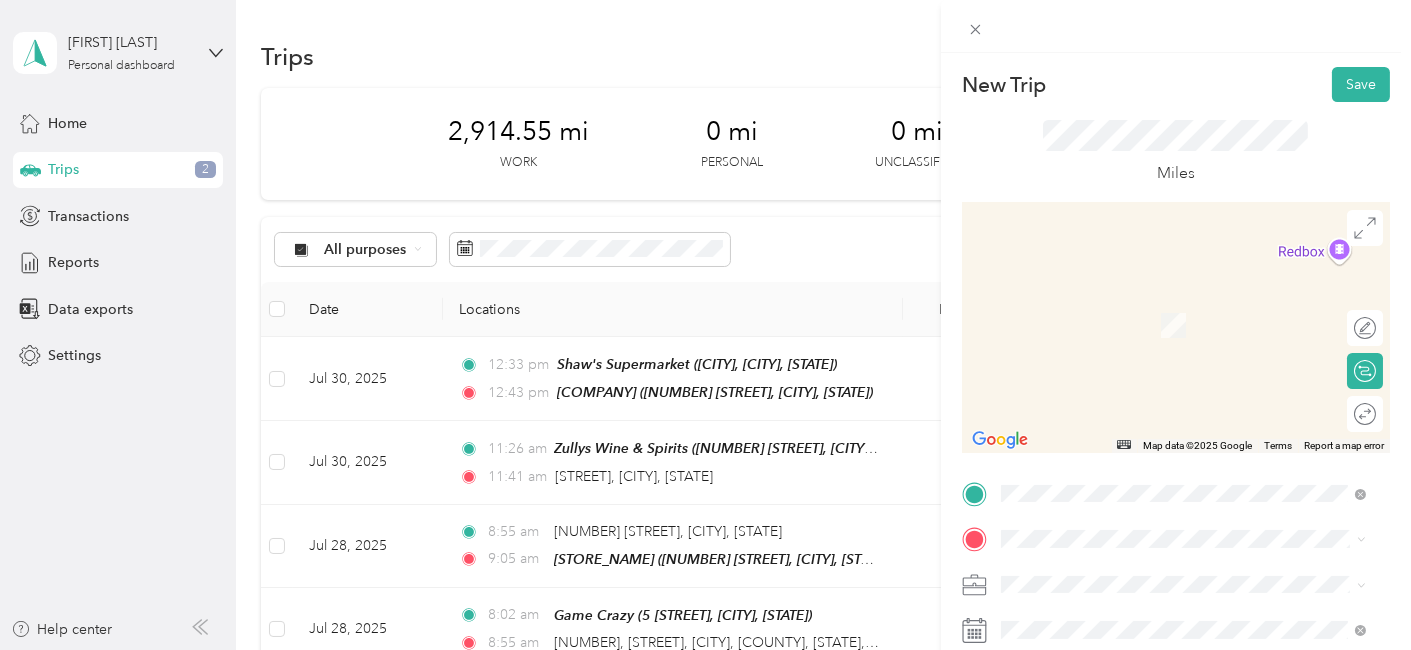 drag, startPoint x: 1177, startPoint y: 518, endPoint x: 1123, endPoint y: 448, distance: 88.40814 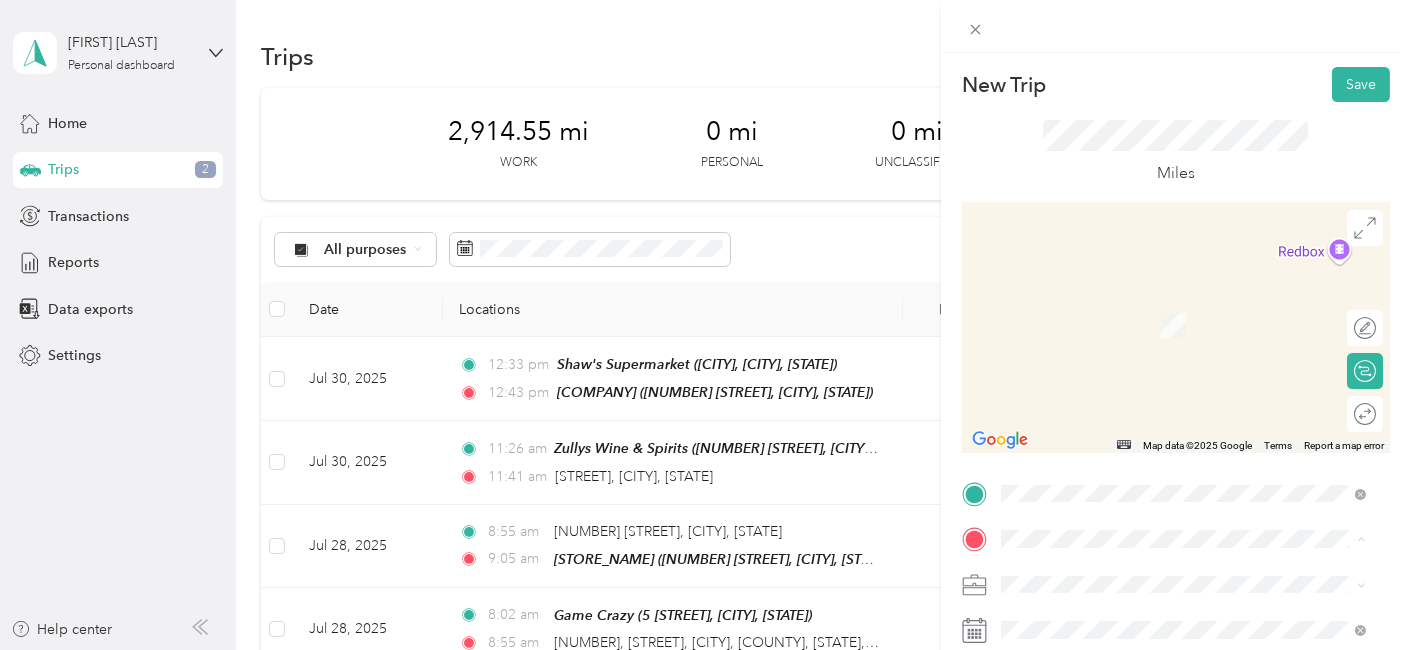 click on "[NUMBER] [STREET] Hwy, [NUMBER], [CITY], [STATE], [COUNTRY]" at bounding box center (1178, 342) 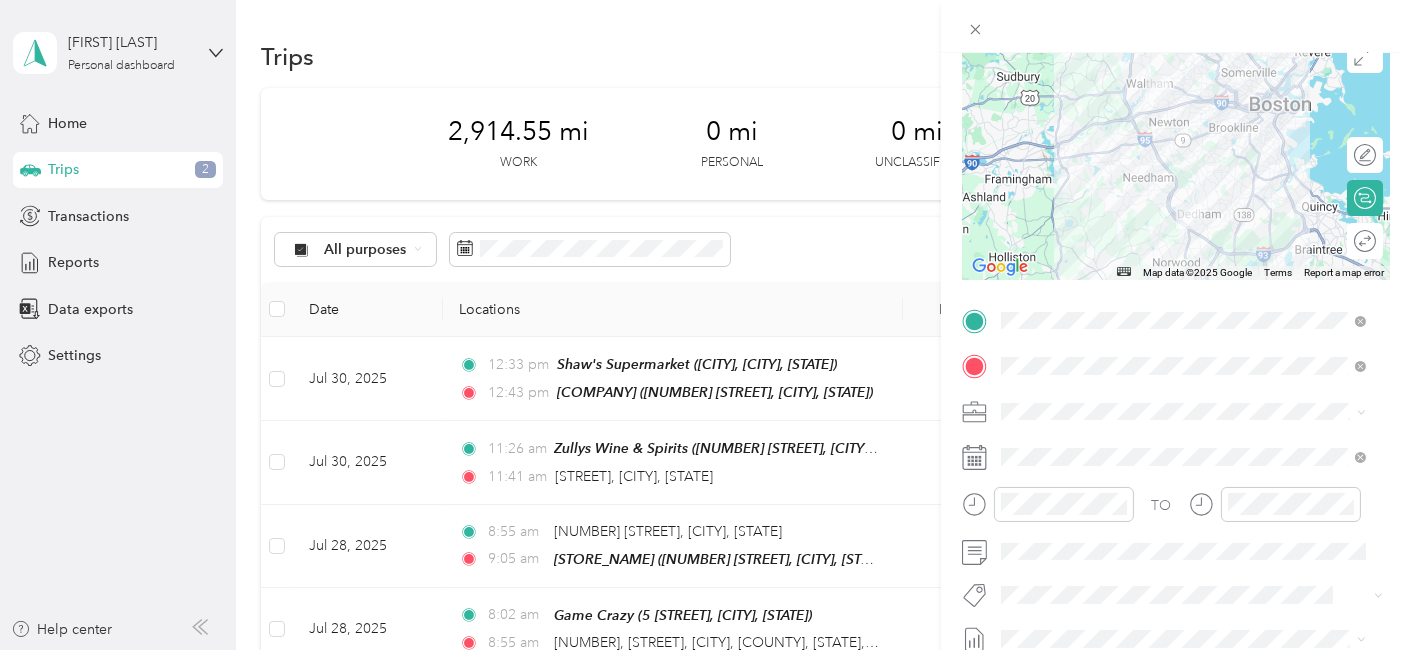 scroll, scrollTop: 186, scrollLeft: 0, axis: vertical 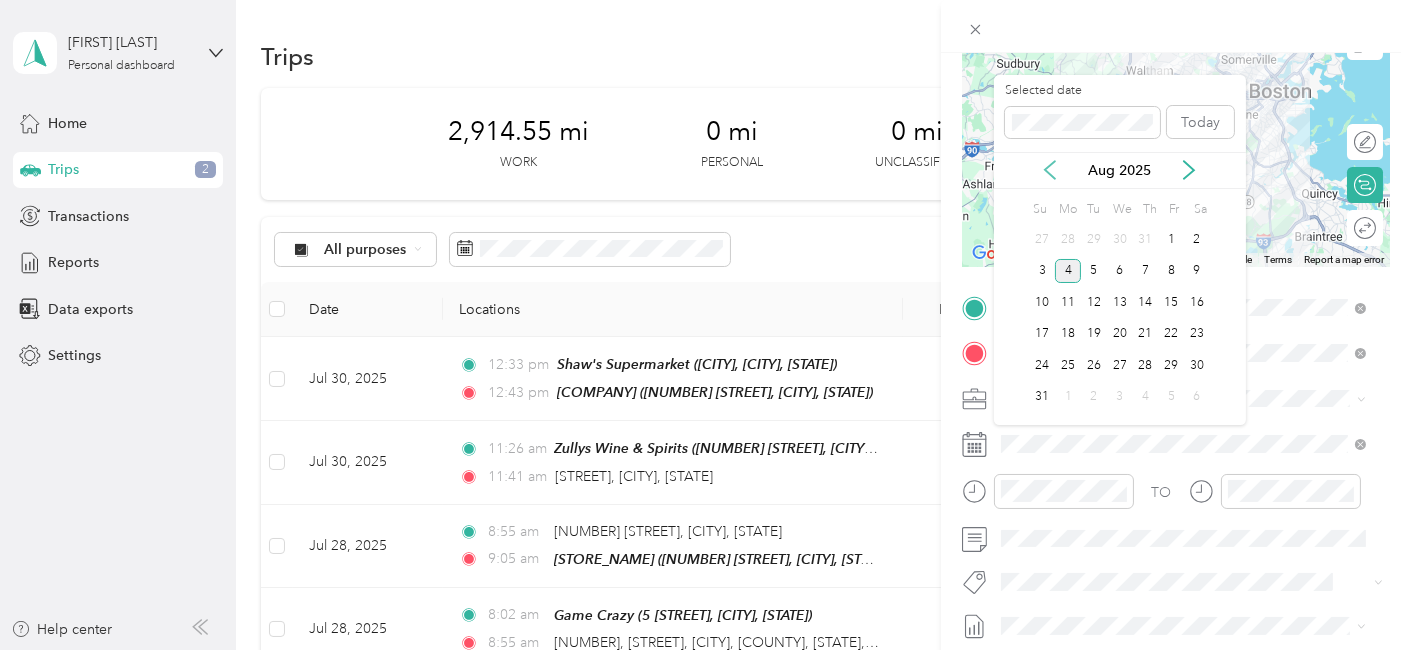 click 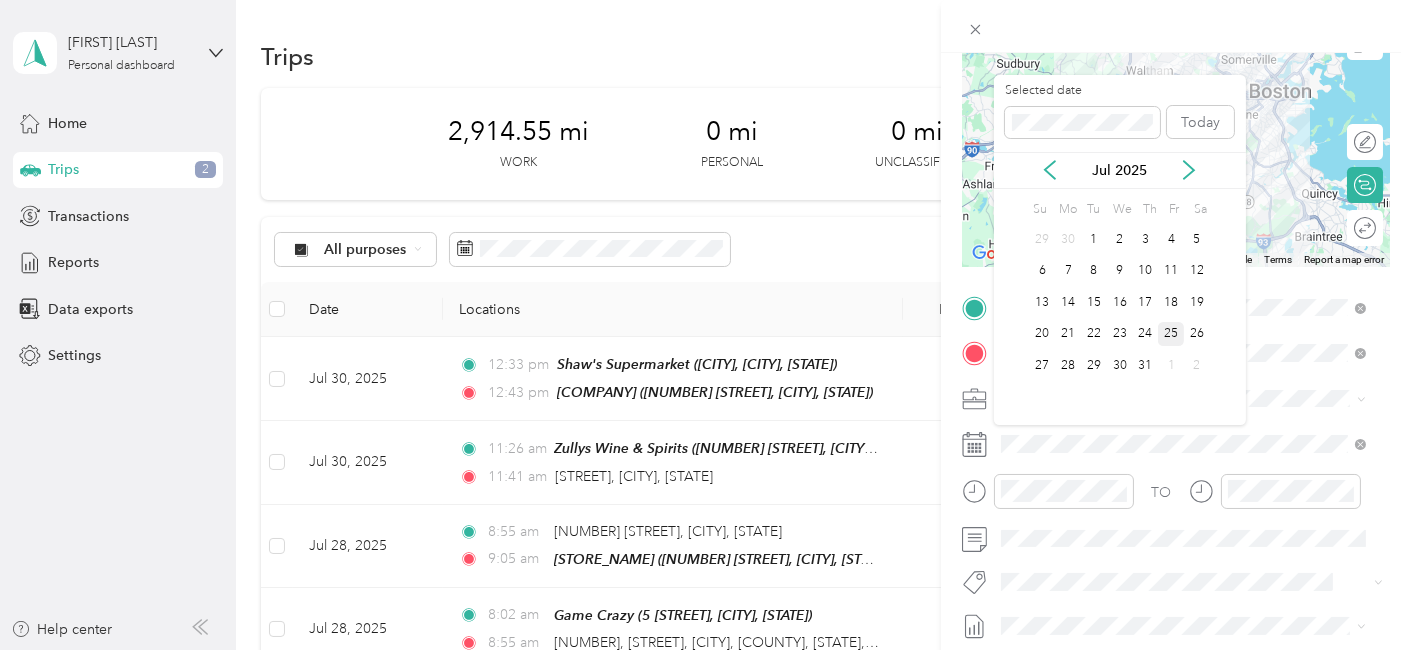 click on "25" at bounding box center (1171, 334) 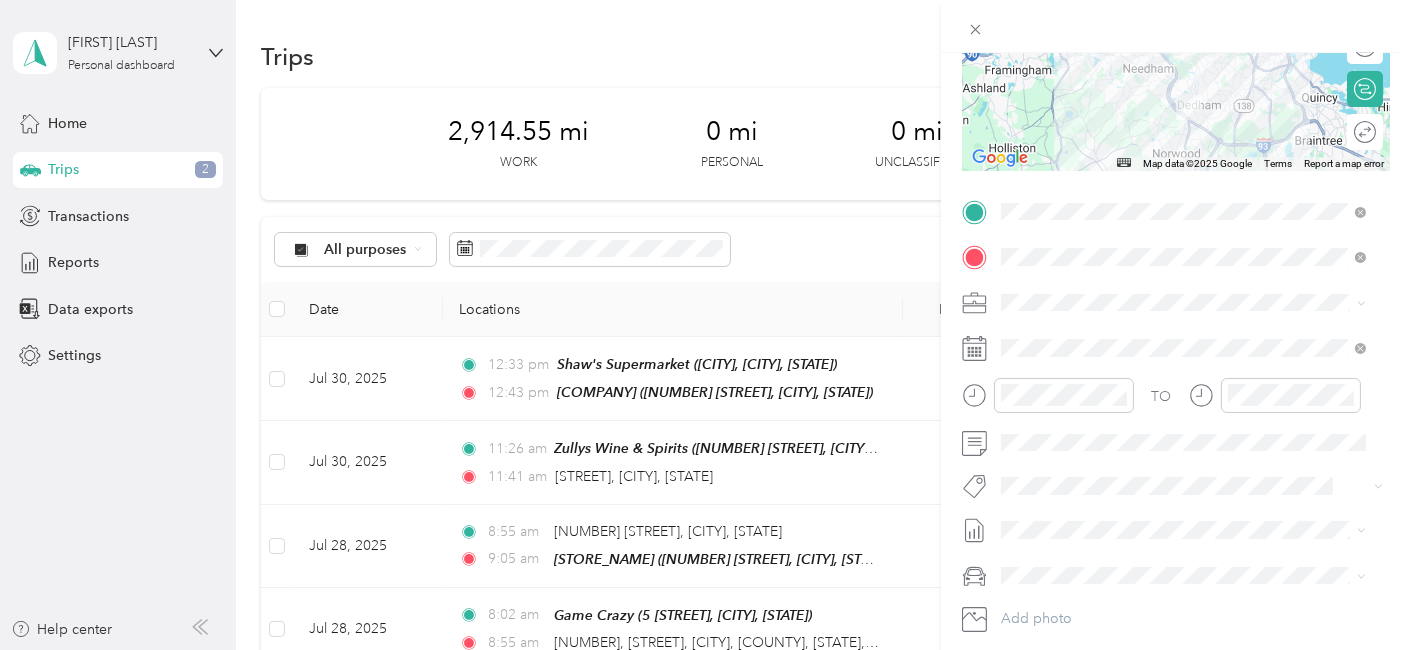 scroll, scrollTop: 282, scrollLeft: 0, axis: vertical 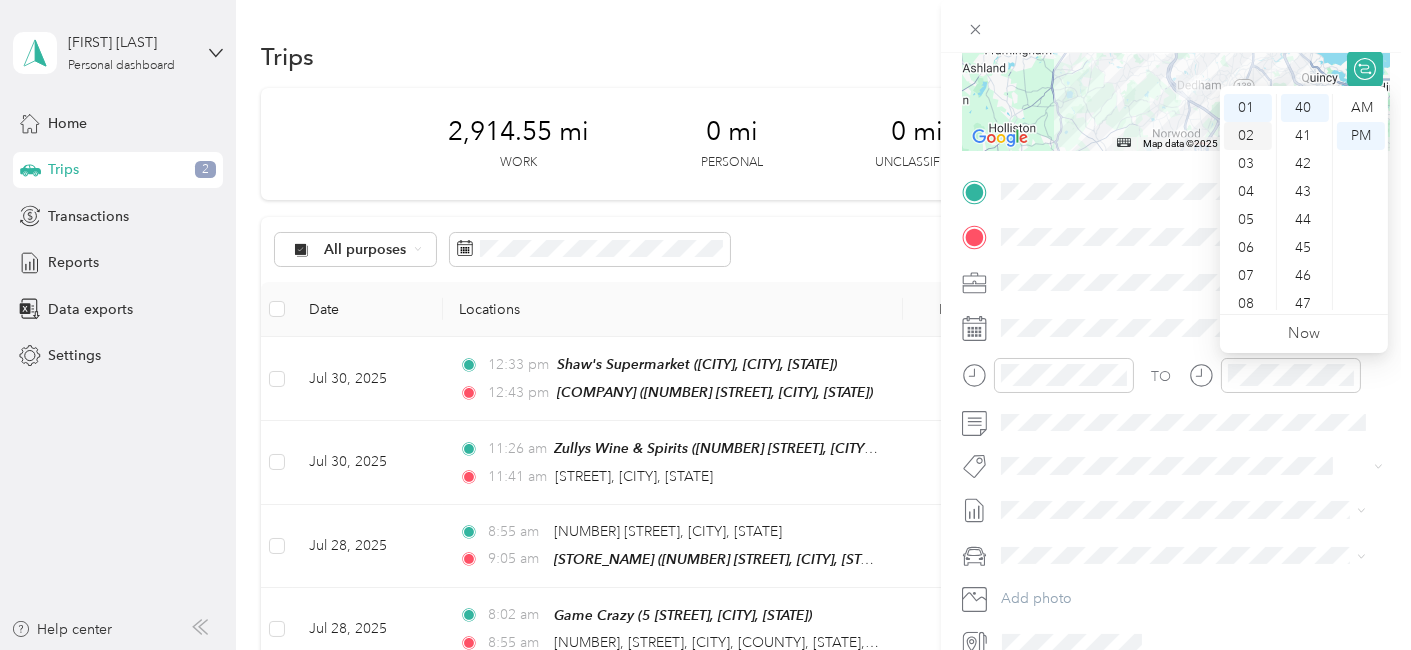click on "02" at bounding box center (1248, 136) 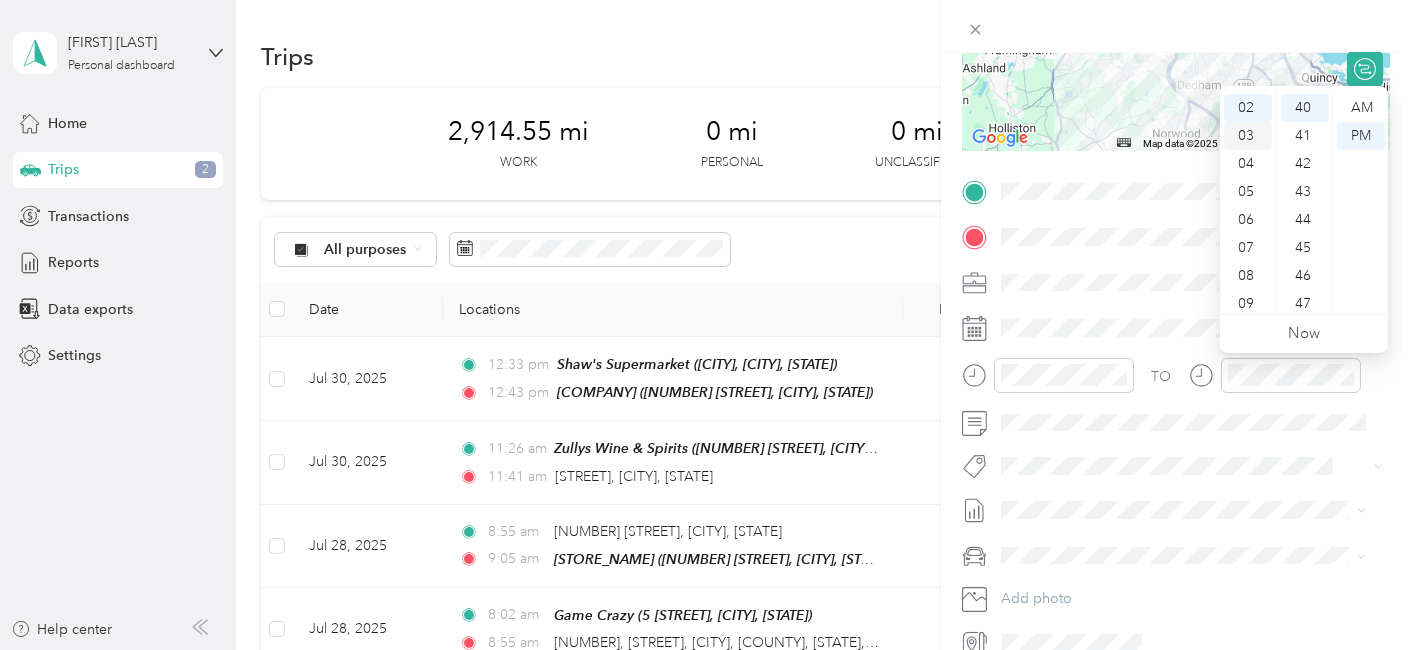scroll, scrollTop: 56, scrollLeft: 0, axis: vertical 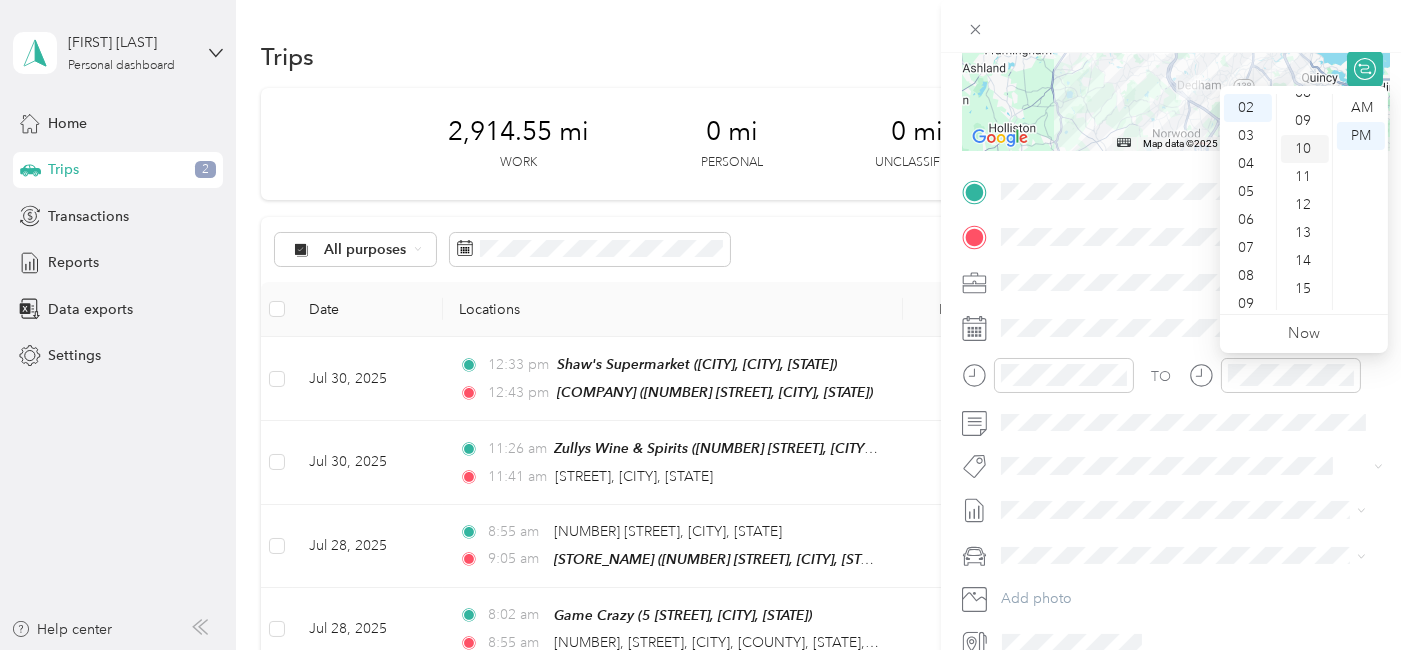 click on "10" at bounding box center [1305, 149] 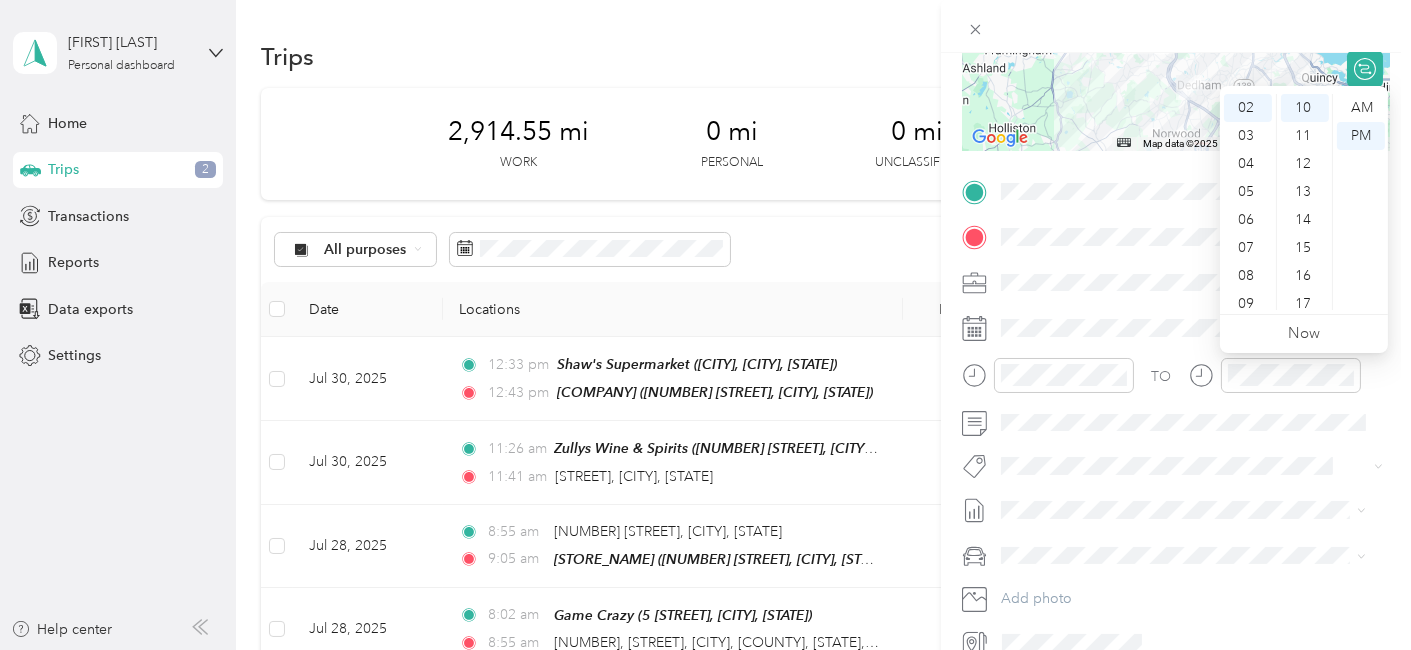 click on "New Trip Save This trip cannot be edited because it is either under review, approved, or paid. Contact your Team Manager to edit it. Miles ← Move left → Move right ↑ Move up ↓ Move down + Zoom in - Zoom out Home Jump left by 75% End Jump right by 75% Page Up Jump up by 75% Page Down Jump down by 75% Map Data Map data ©2025 Google Map data ©2025 Google 5 km  Click to toggle between metric and imperial units Terms Report a map error Edit route Calculate route Round trip TO Add photo" at bounding box center [1176, 212] 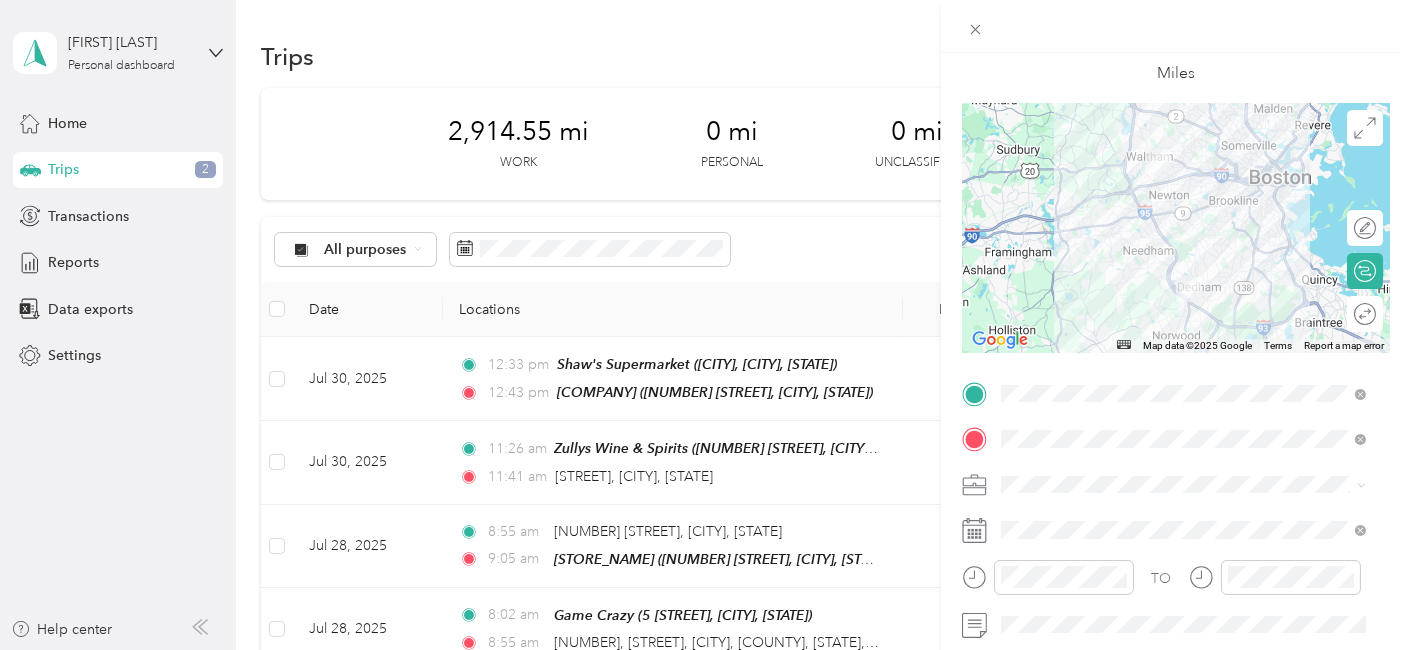 scroll, scrollTop: 28, scrollLeft: 0, axis: vertical 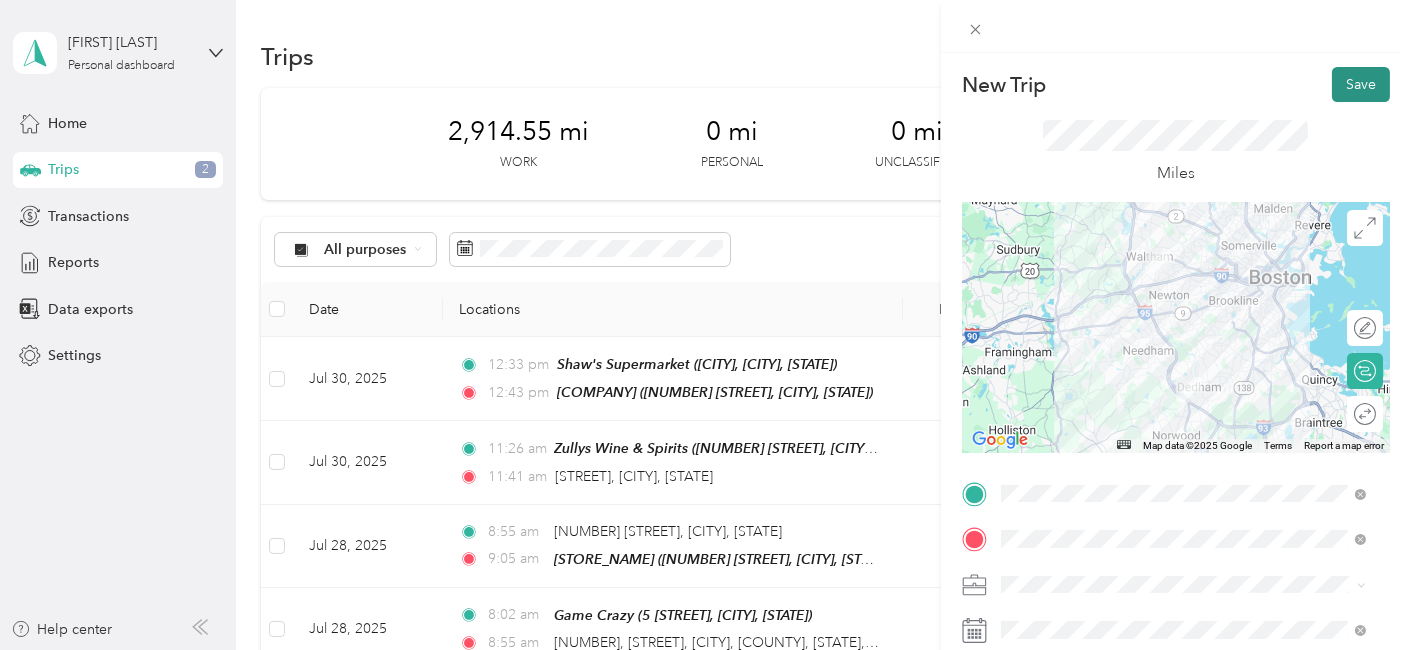 click on "Save" at bounding box center (1361, 84) 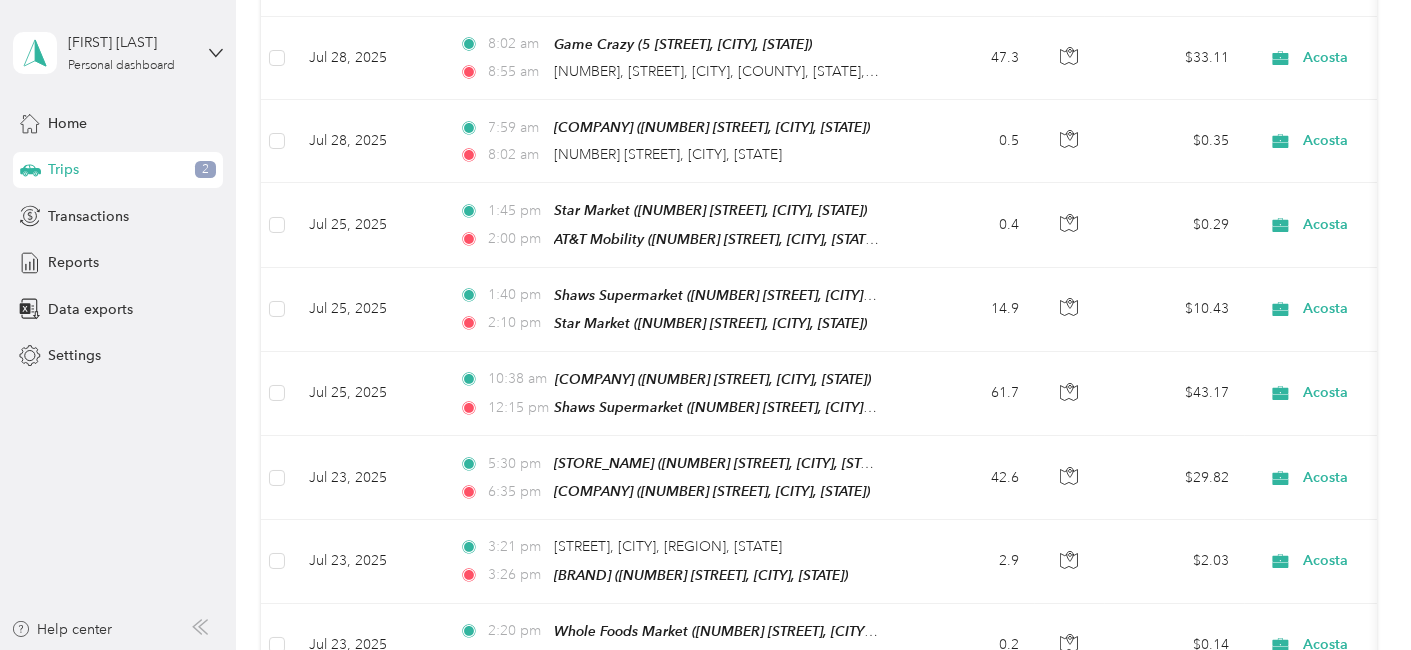 scroll, scrollTop: 578, scrollLeft: 0, axis: vertical 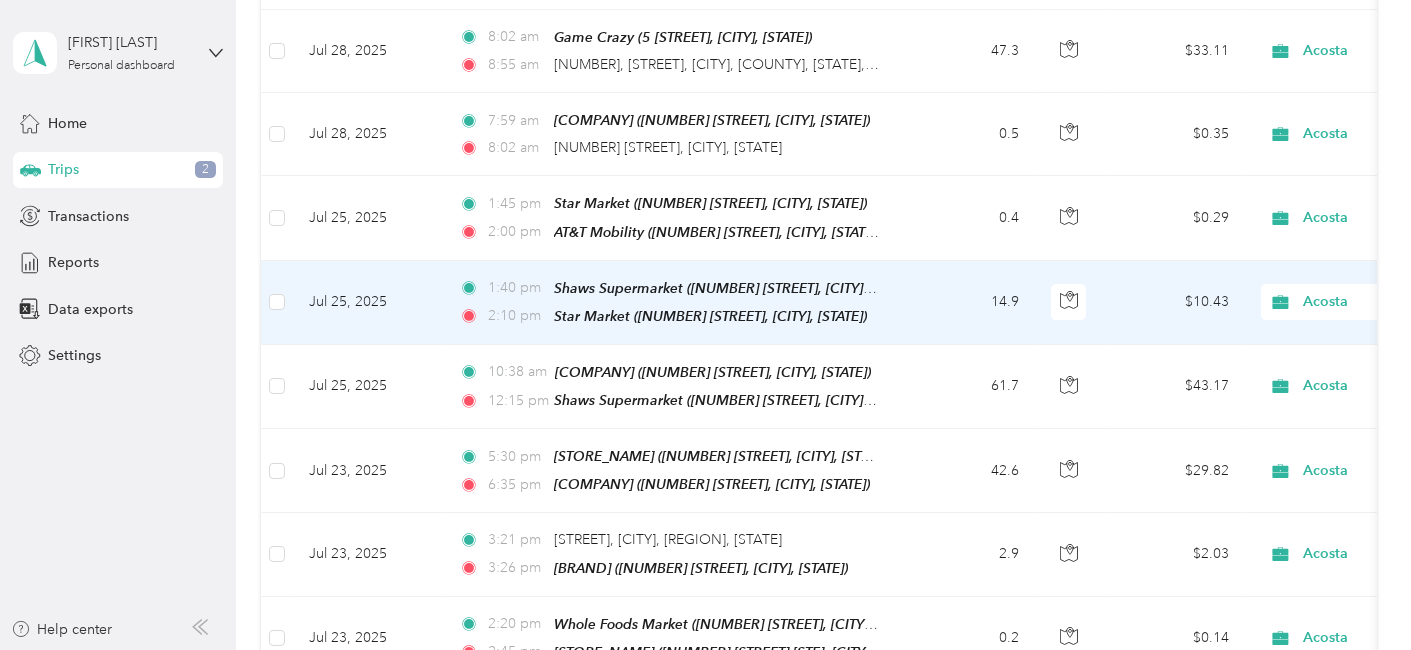 click on "Jul 25, 2025" at bounding box center [368, 303] 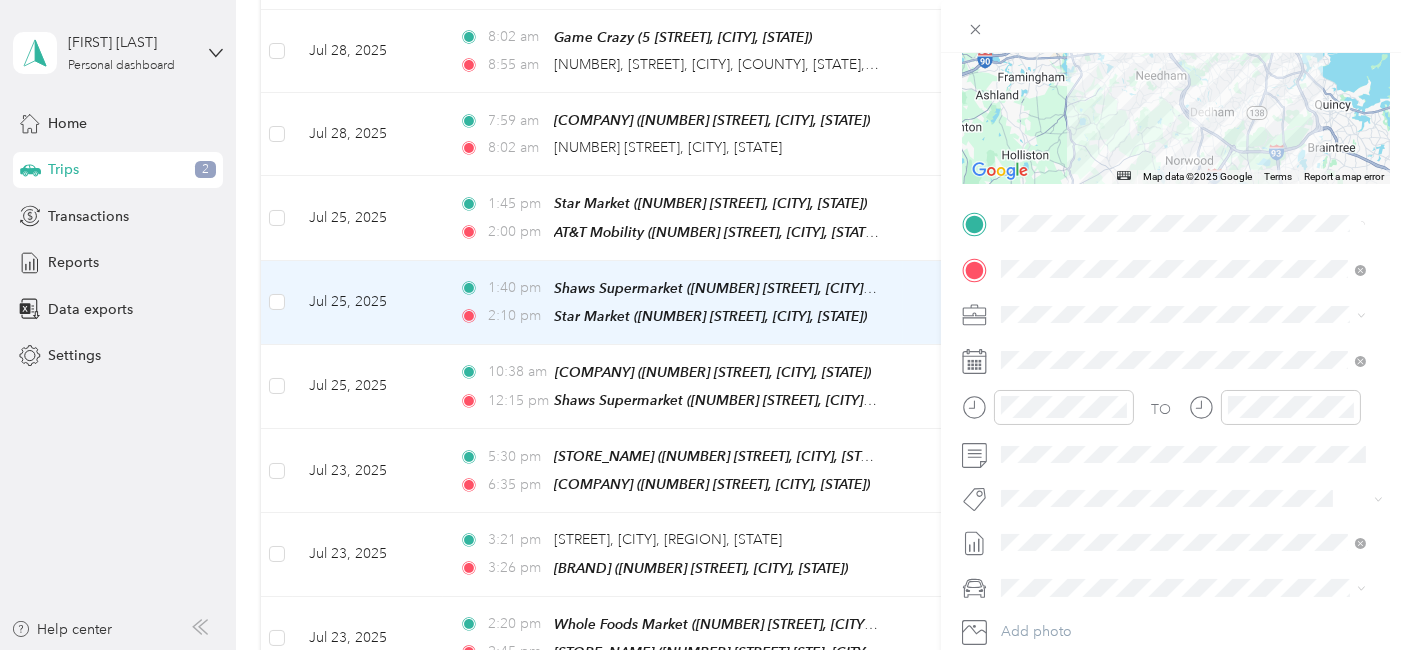 scroll, scrollTop: 285, scrollLeft: 0, axis: vertical 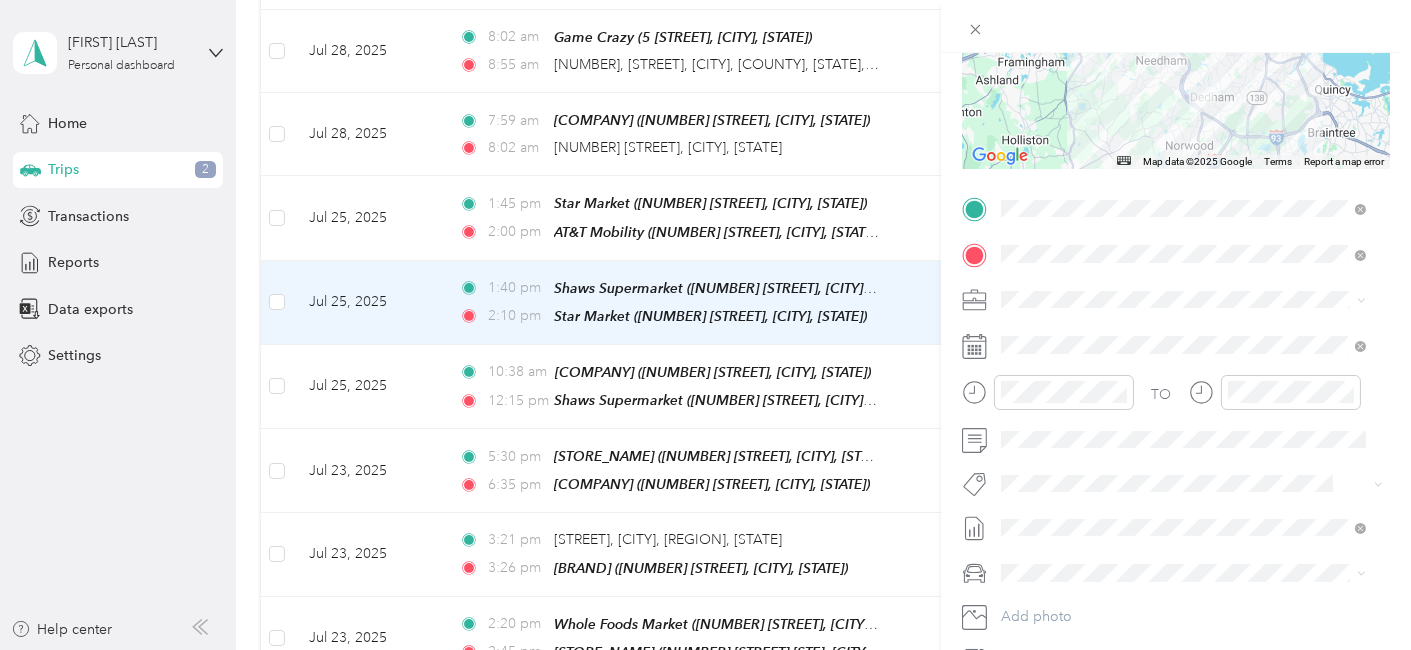 click at bounding box center [1275, 399] 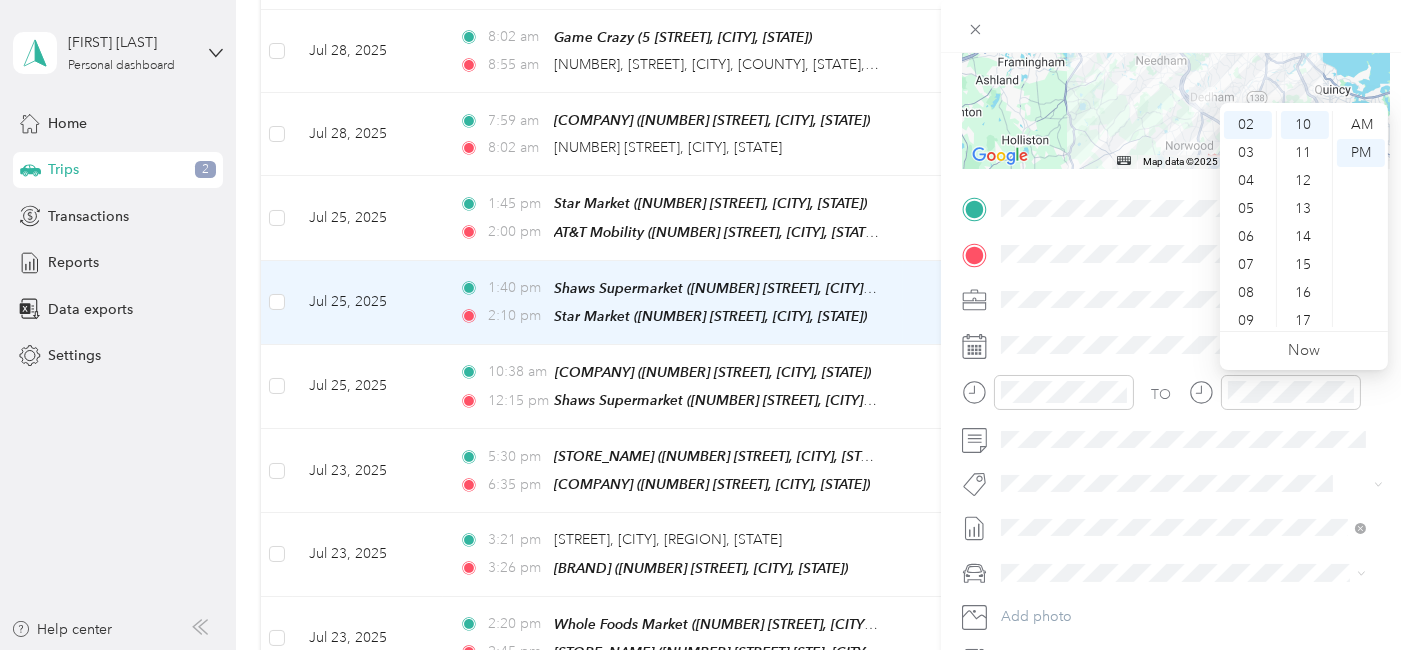 scroll, scrollTop: 0, scrollLeft: 0, axis: both 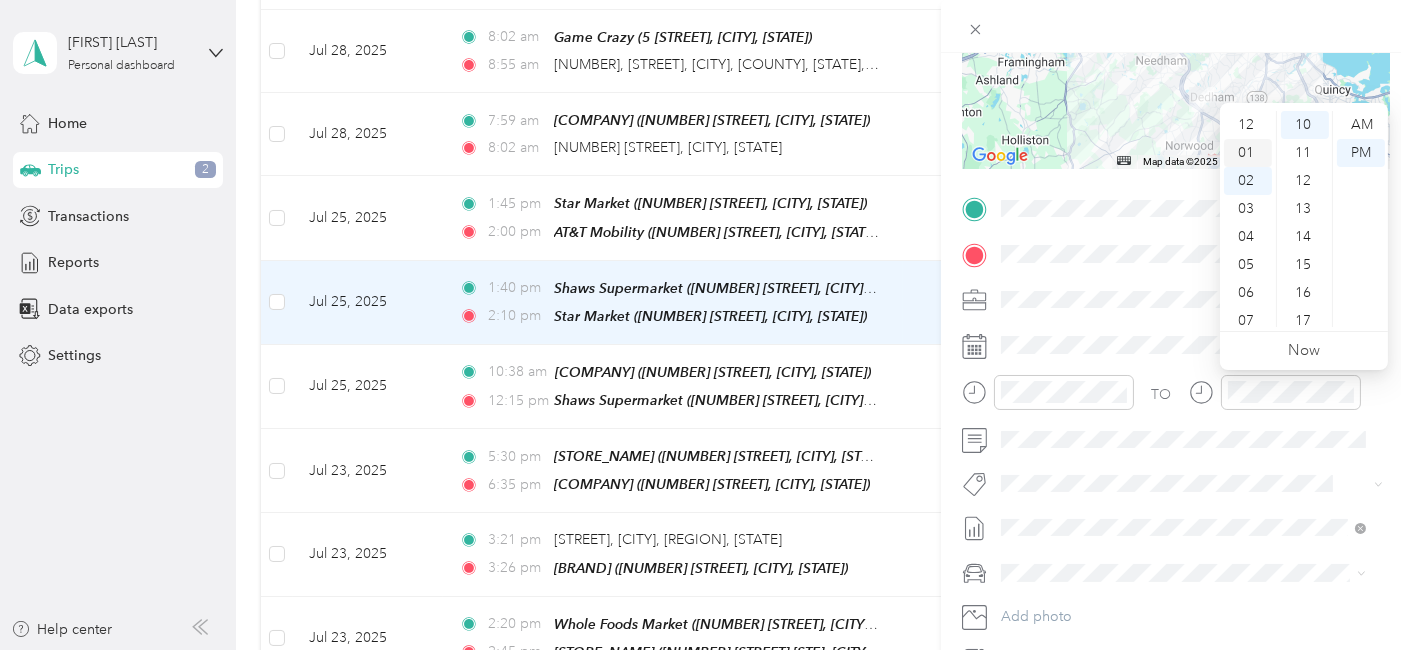 click on "01" at bounding box center [1248, 153] 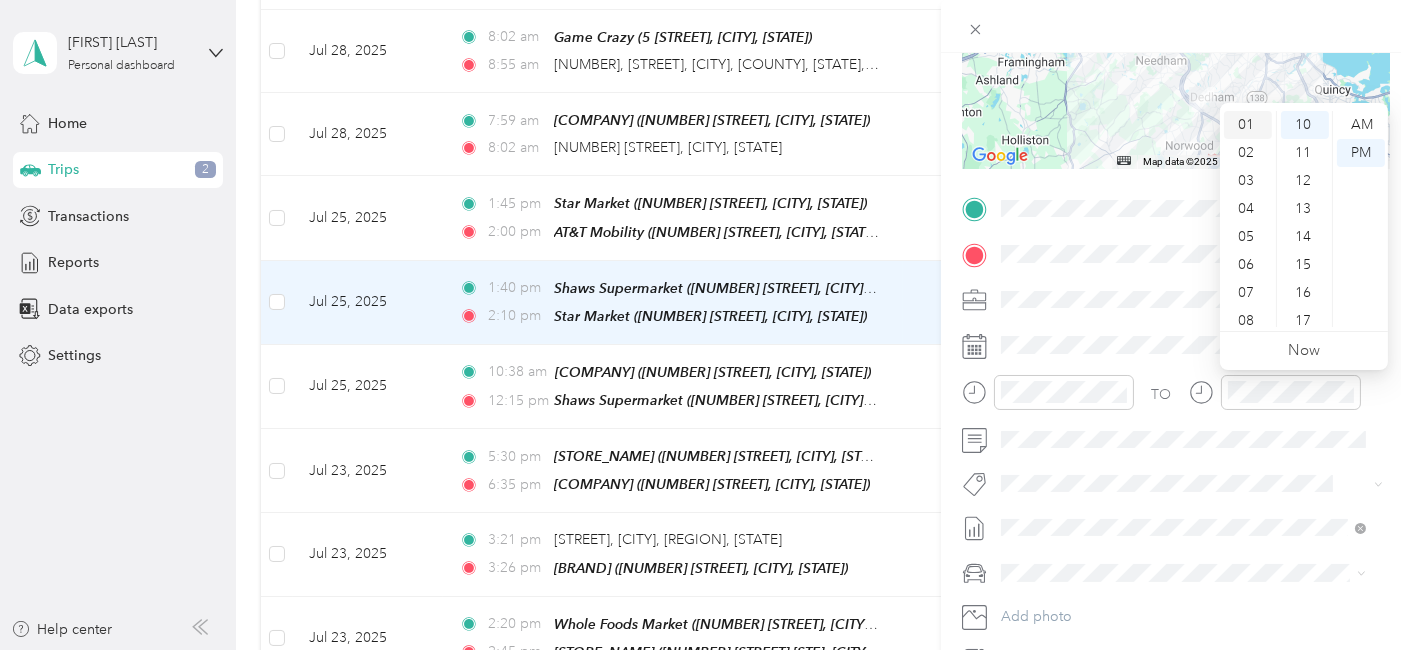 scroll, scrollTop: 28, scrollLeft: 0, axis: vertical 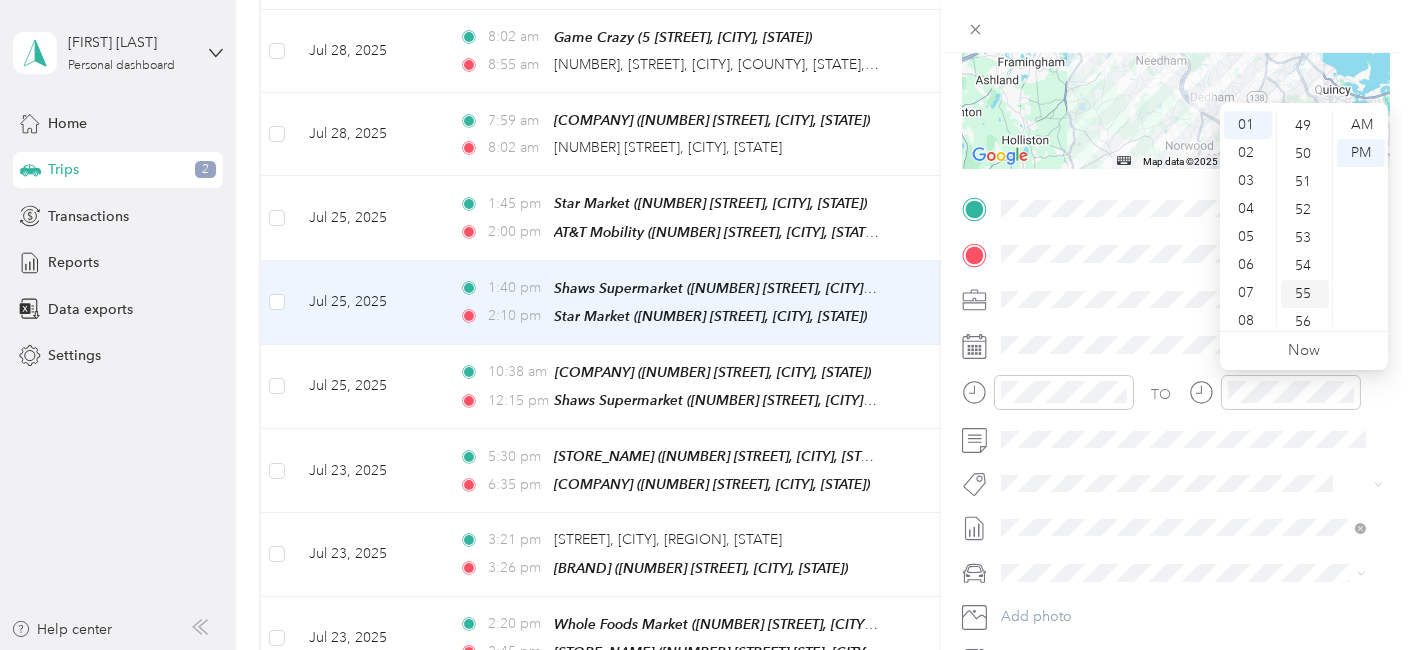 click on "55" at bounding box center [1305, 294] 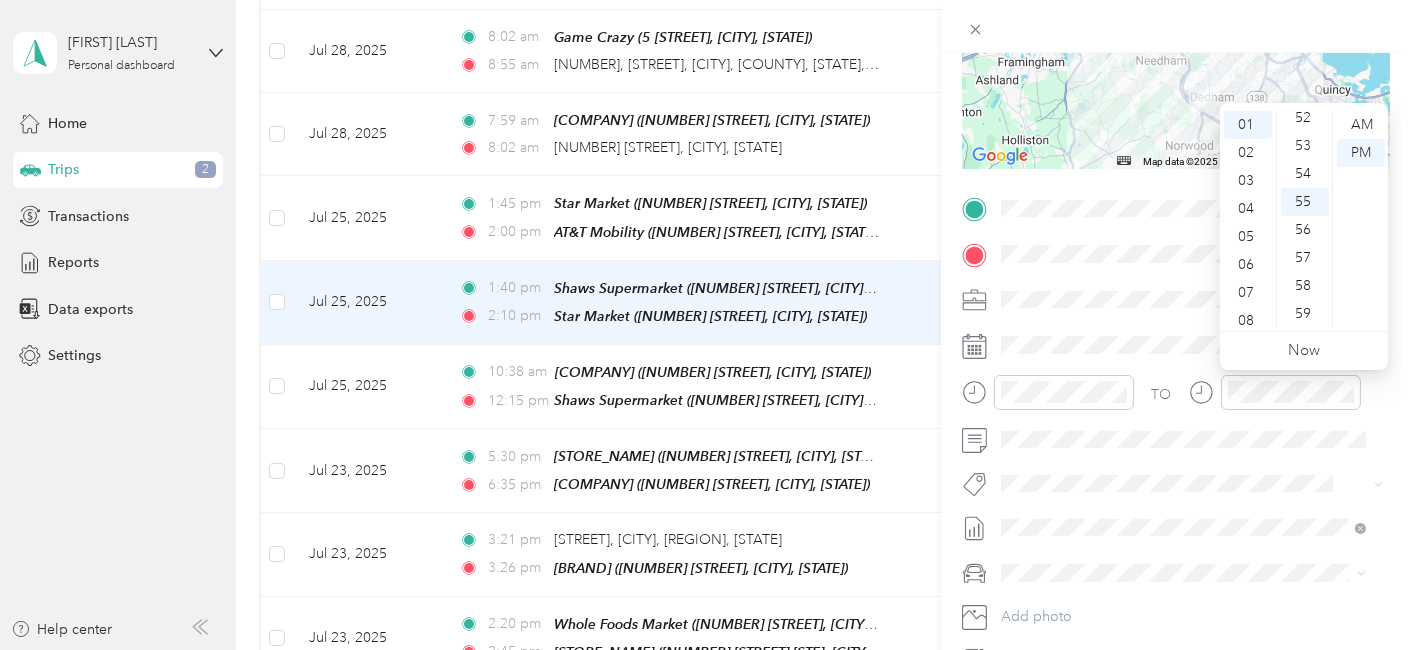 click at bounding box center [1192, 299] 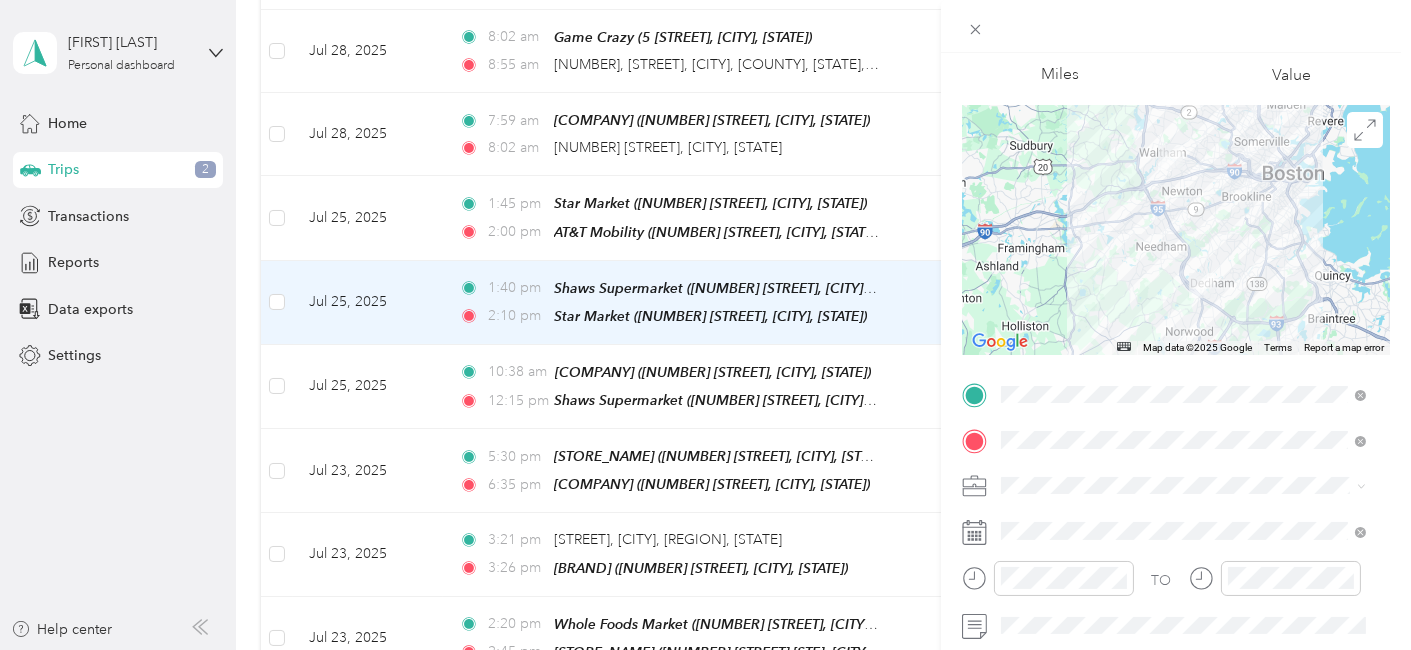 scroll, scrollTop: 0, scrollLeft: 0, axis: both 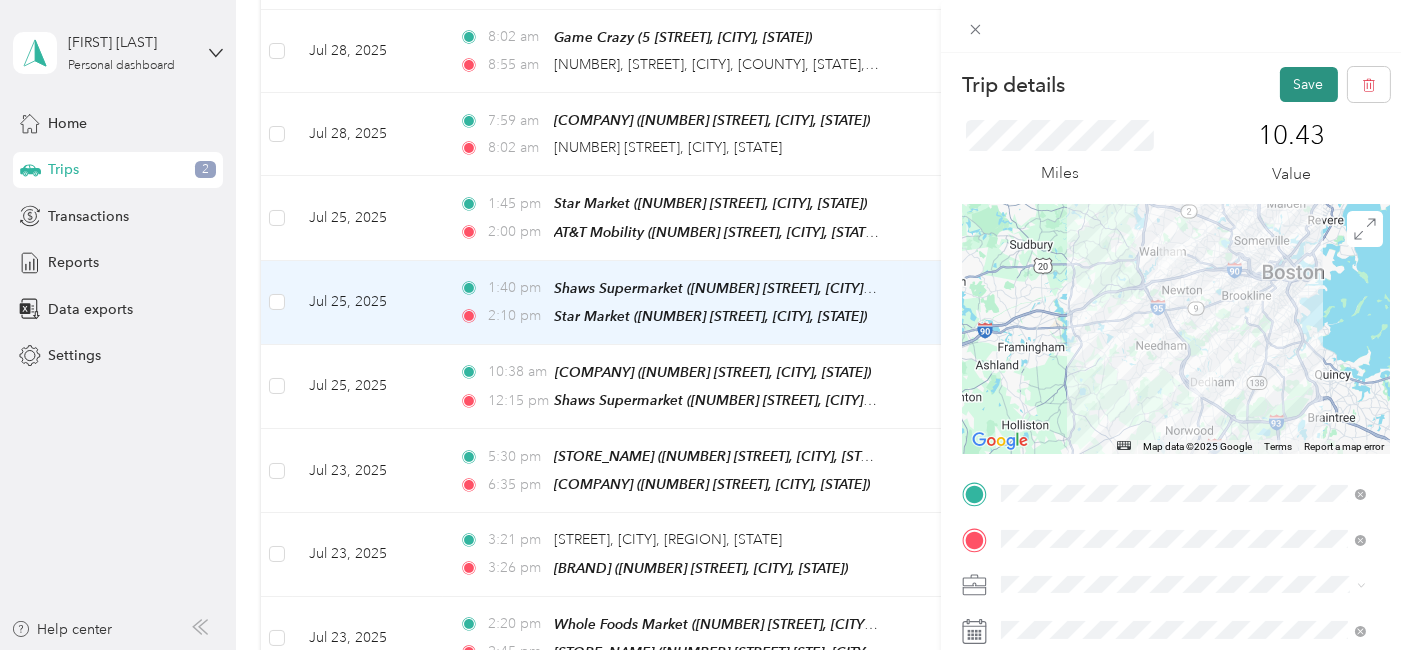 click on "Save" at bounding box center (1309, 84) 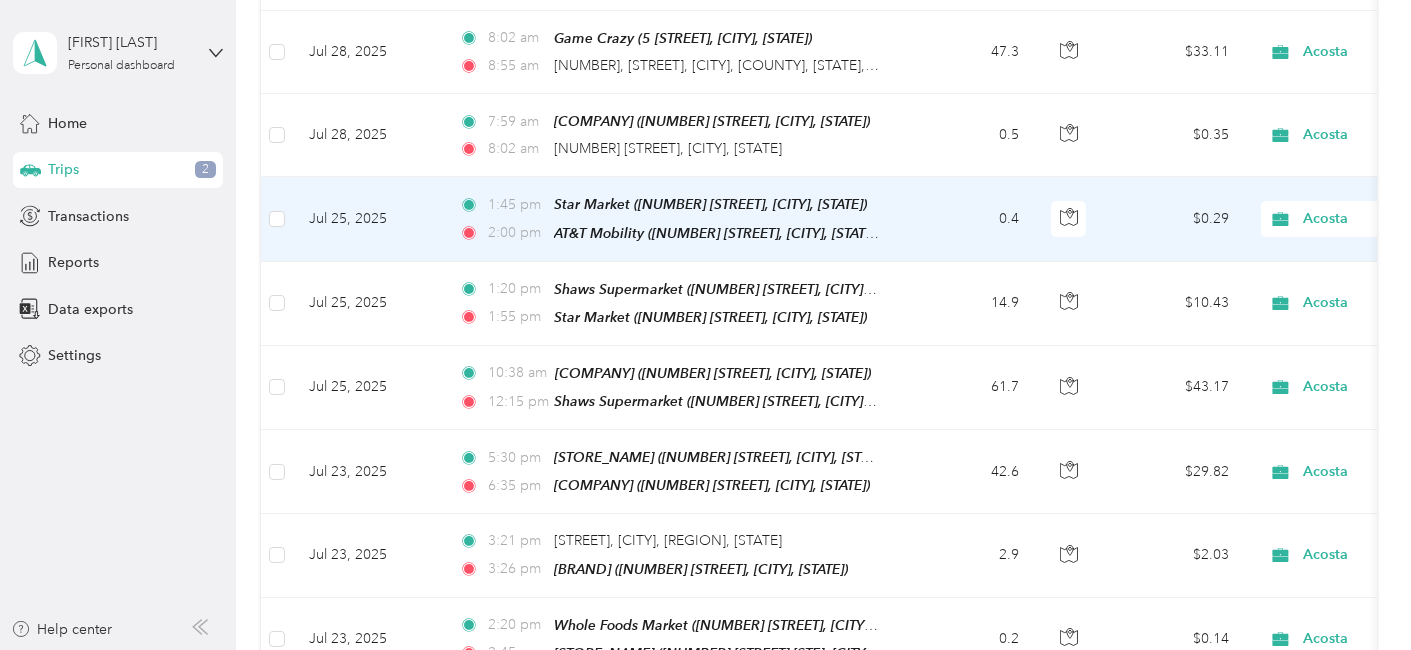 scroll, scrollTop: 578, scrollLeft: 0, axis: vertical 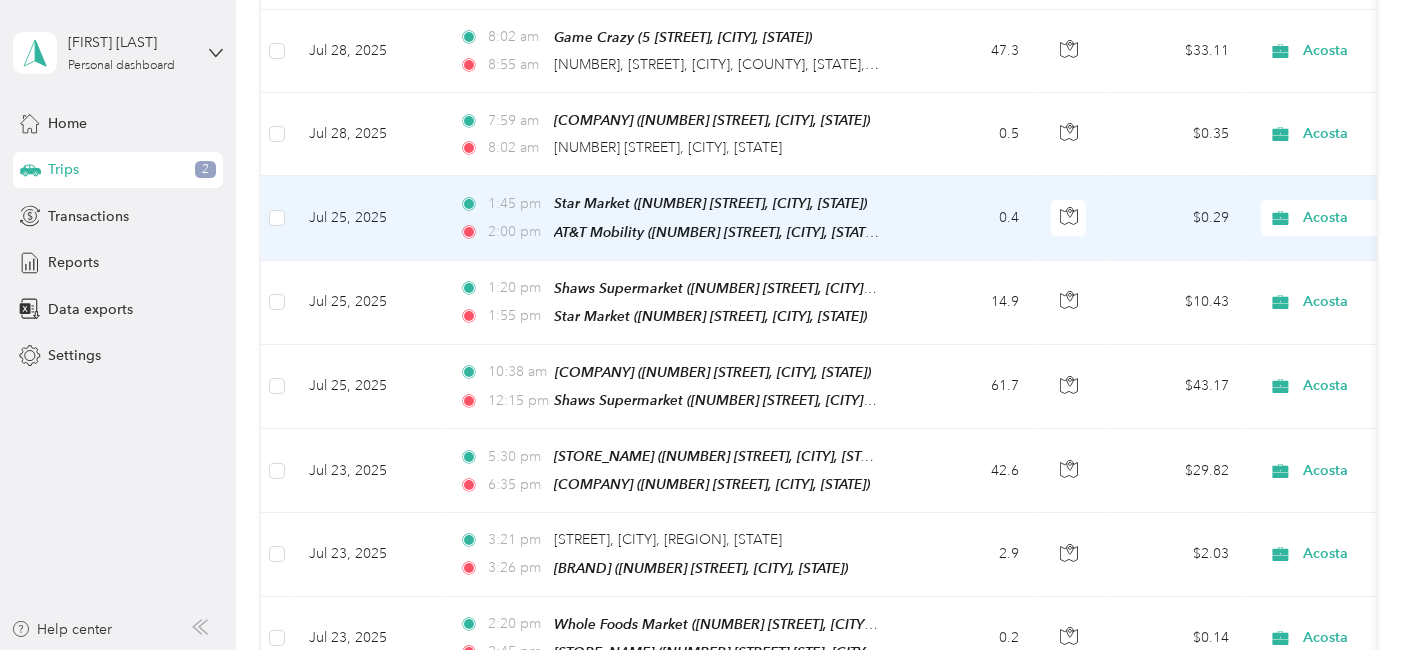 click on "Jul 25, 2025" at bounding box center [368, 218] 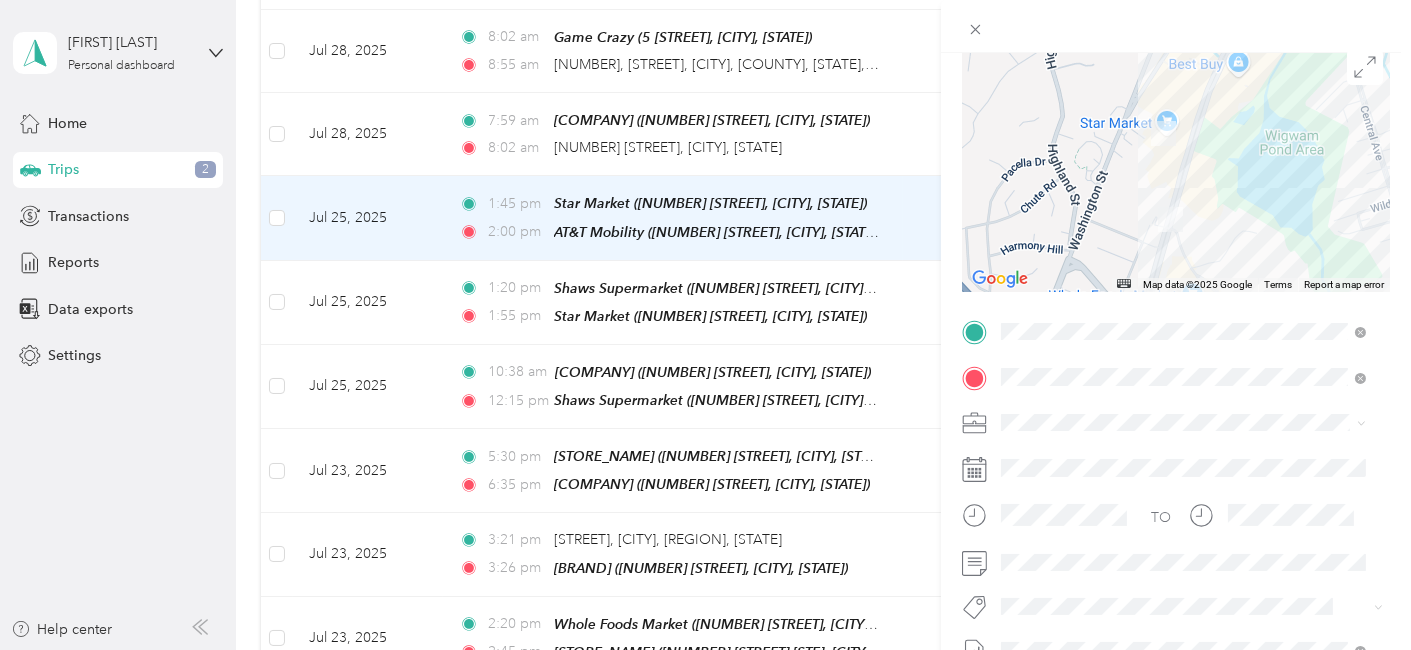 scroll, scrollTop: 172, scrollLeft: 0, axis: vertical 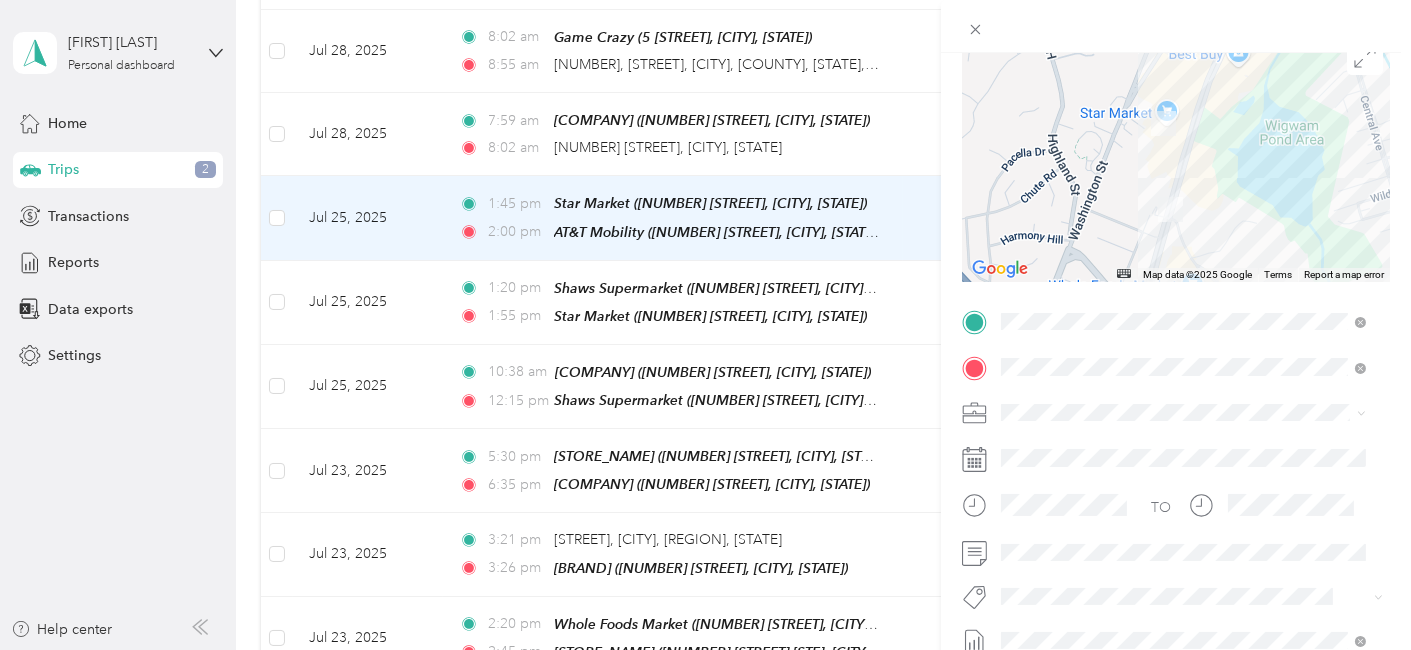 click on "Whole Foods Market" at bounding box center (1176, 269) 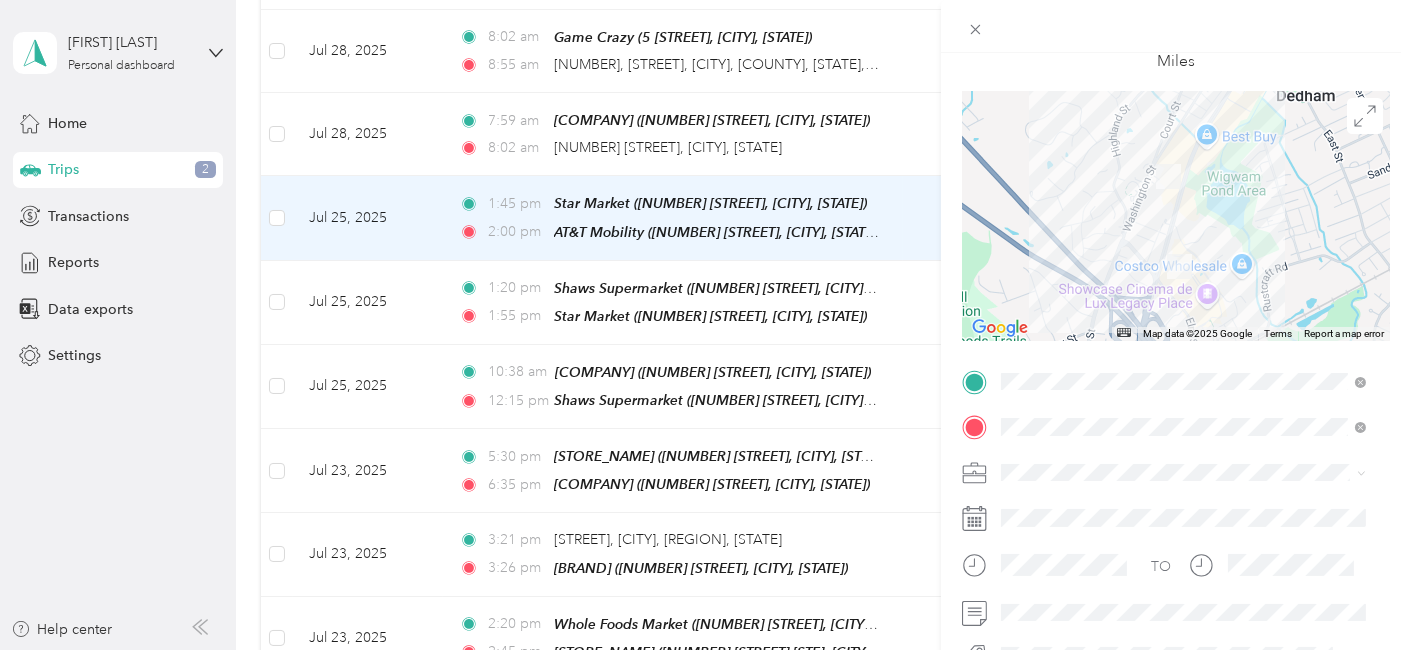 scroll, scrollTop: 0, scrollLeft: 0, axis: both 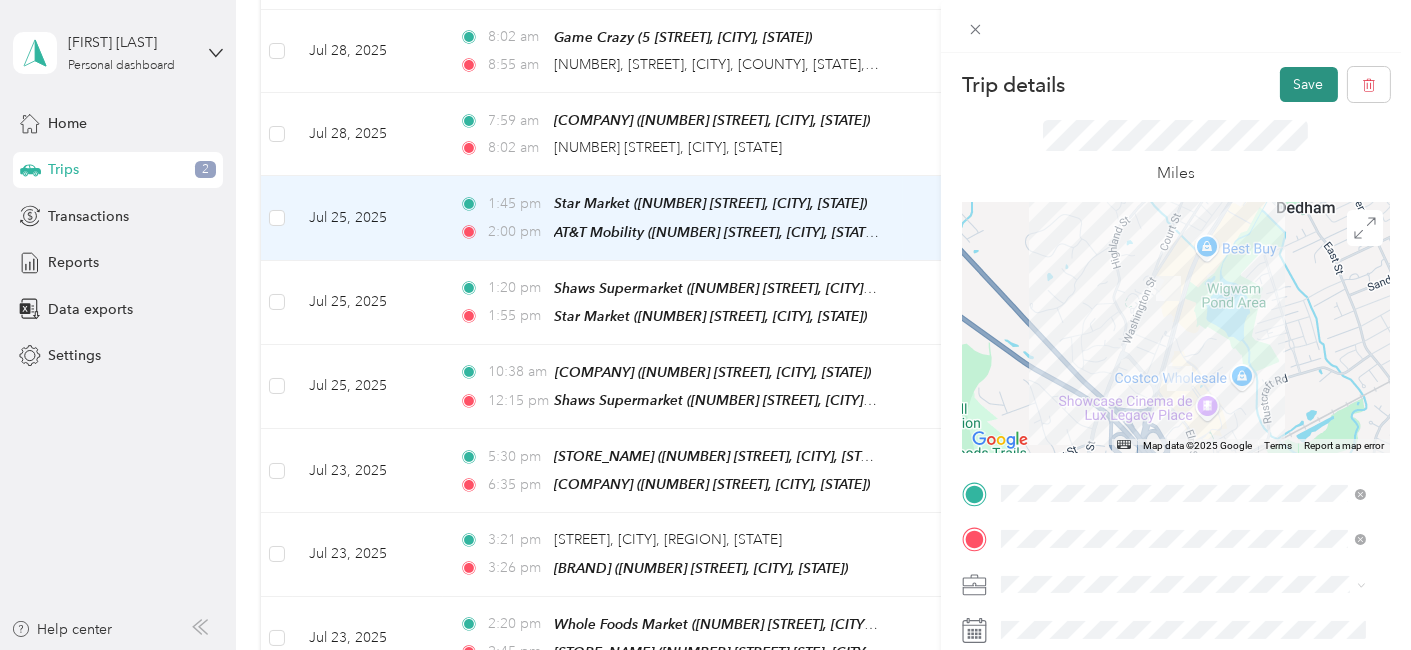 click on "Save" at bounding box center (1309, 84) 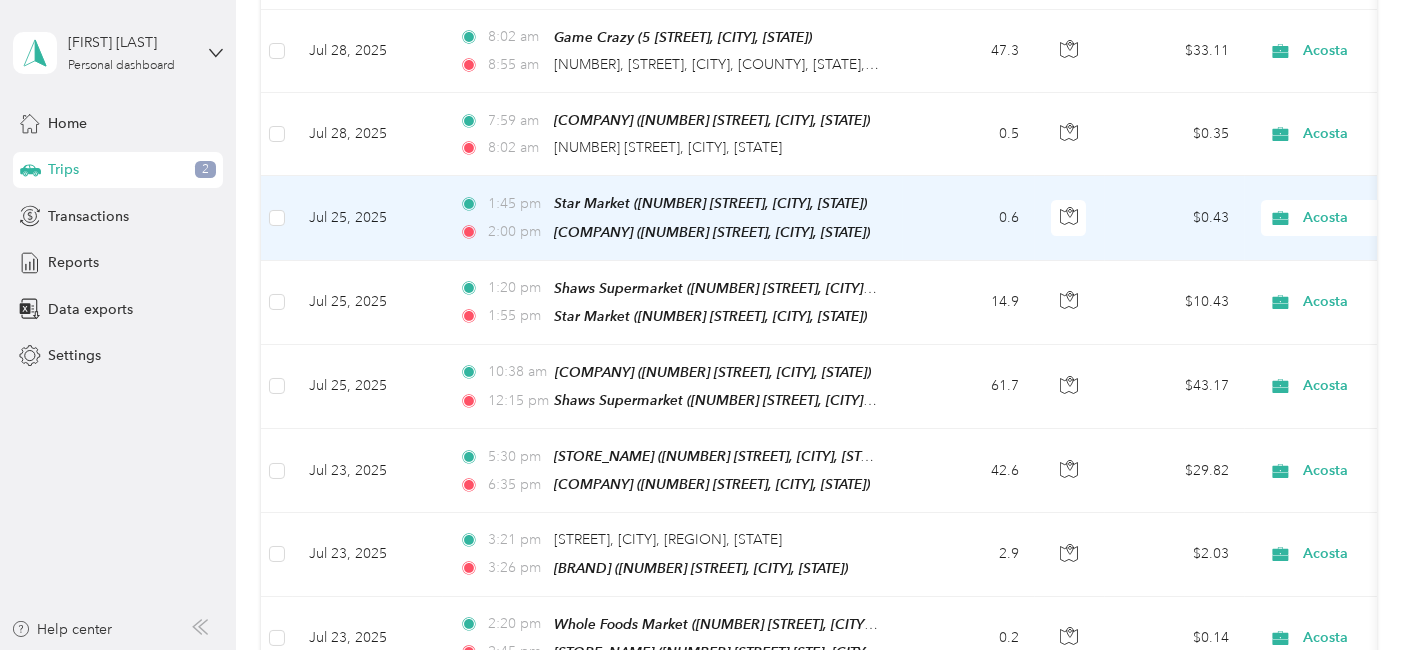 click on "Jul 25, 2025" at bounding box center (368, 218) 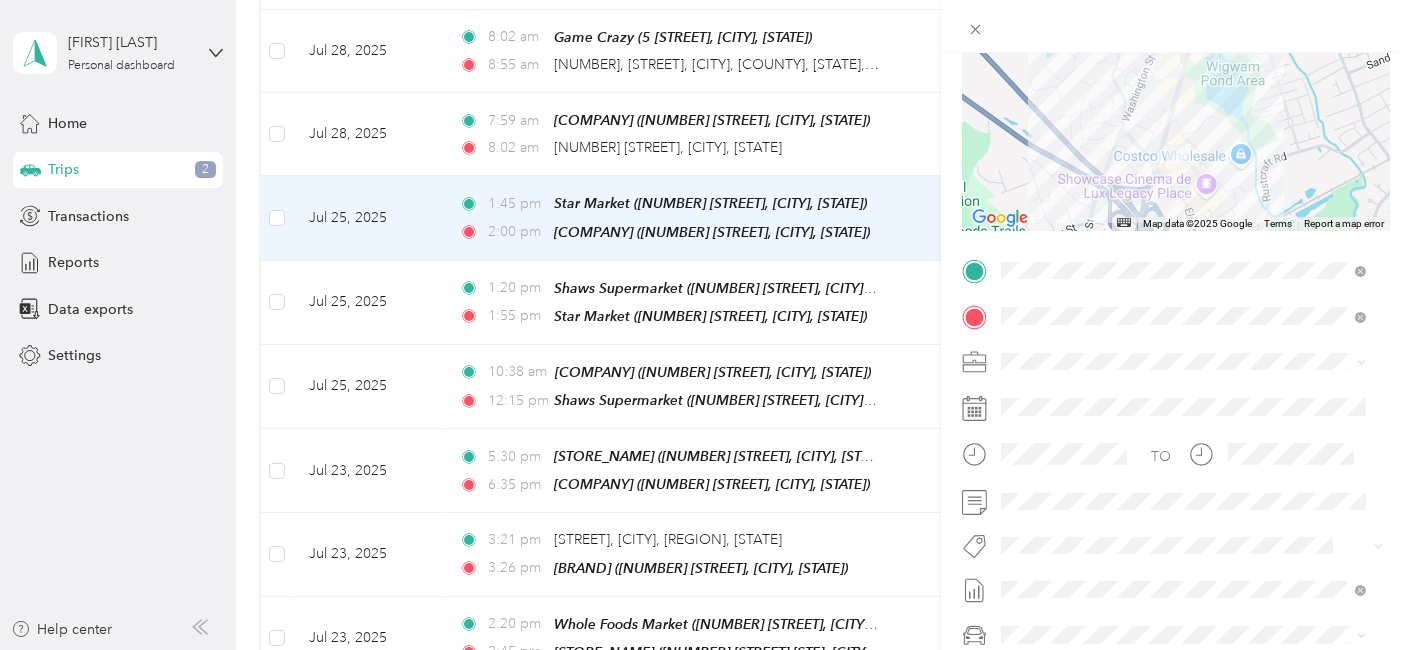 scroll, scrollTop: 231, scrollLeft: 0, axis: vertical 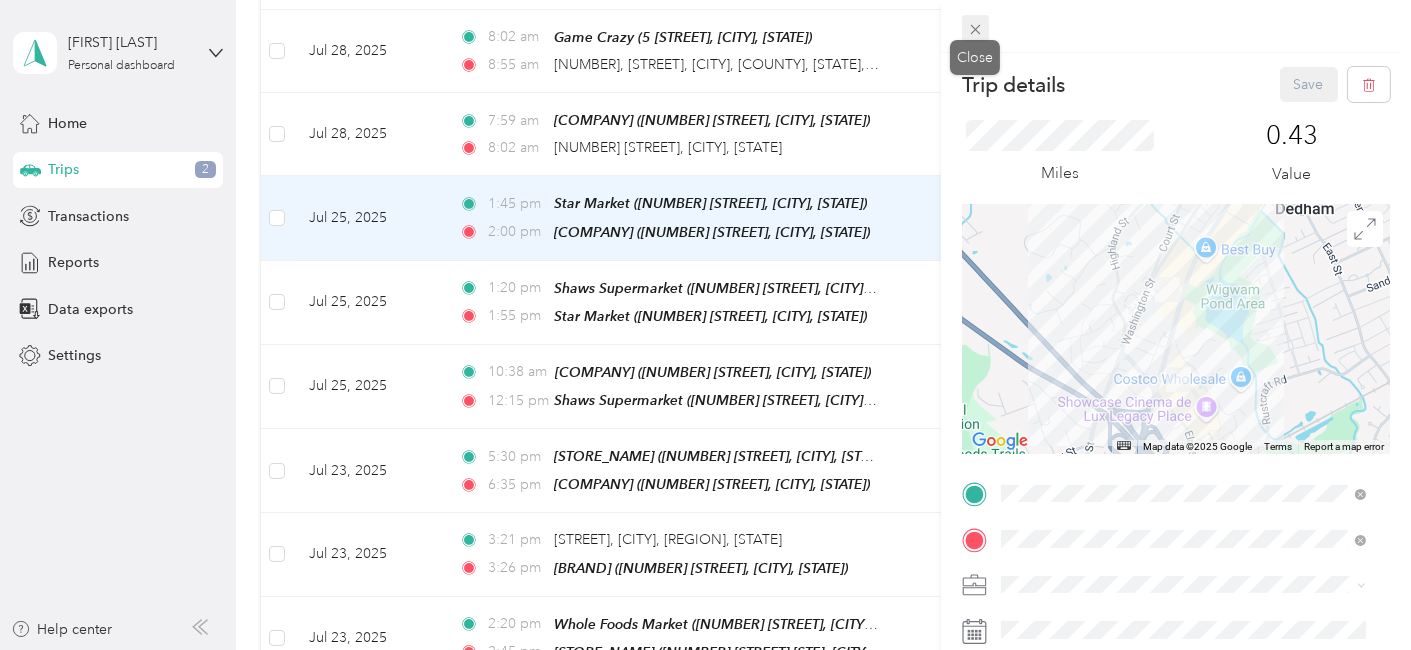 click 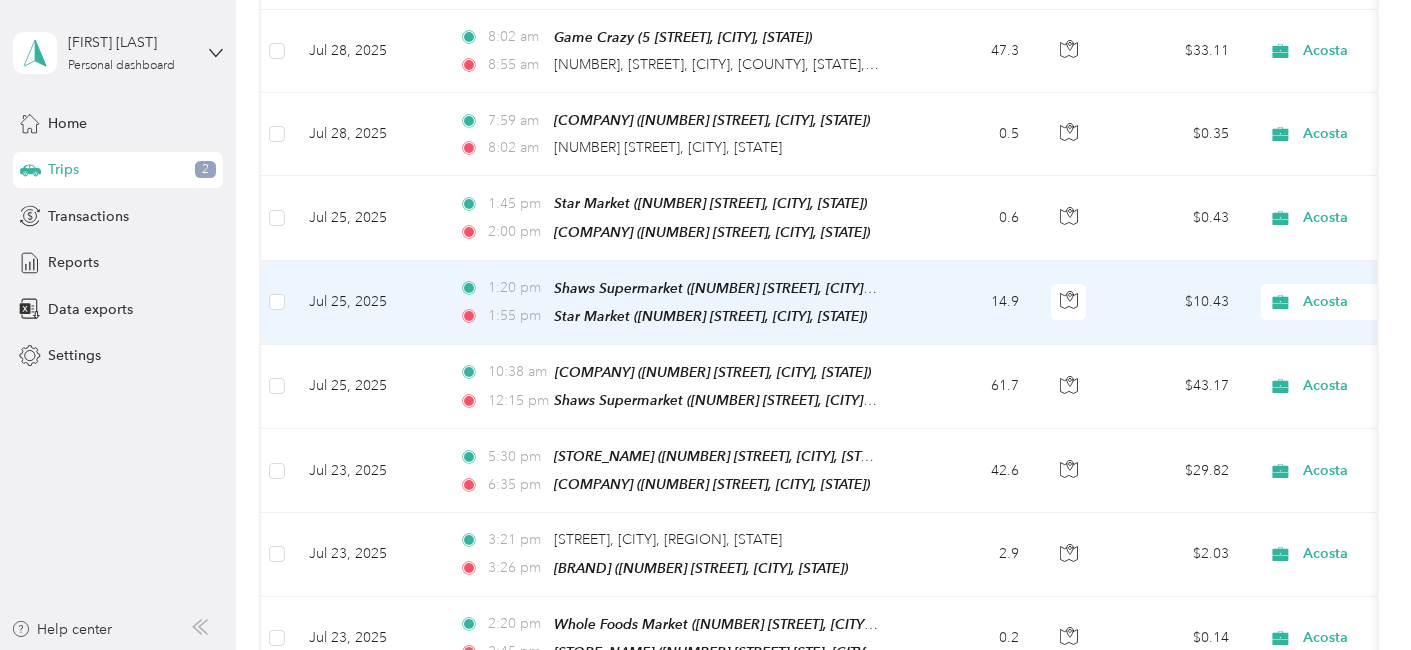 click on "Jul 25, 2025" at bounding box center [368, 303] 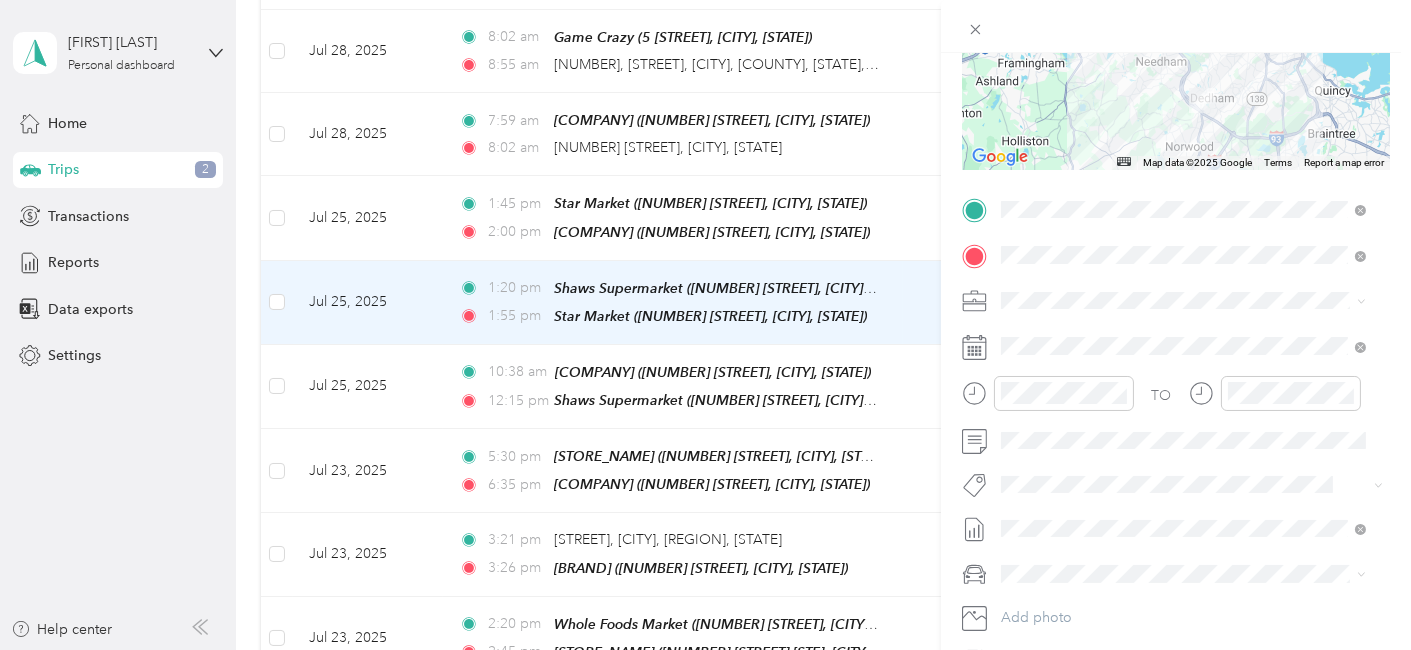 scroll, scrollTop: 279, scrollLeft: 0, axis: vertical 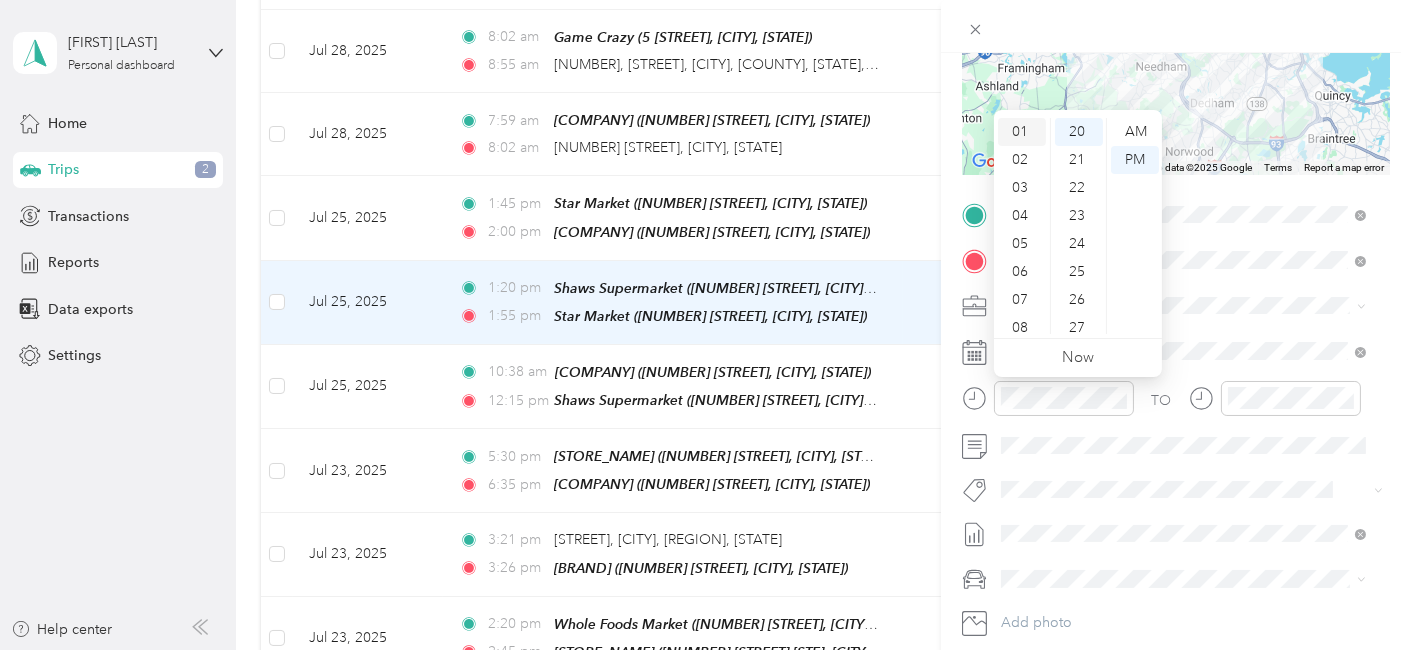 click on "01" at bounding box center [1022, 132] 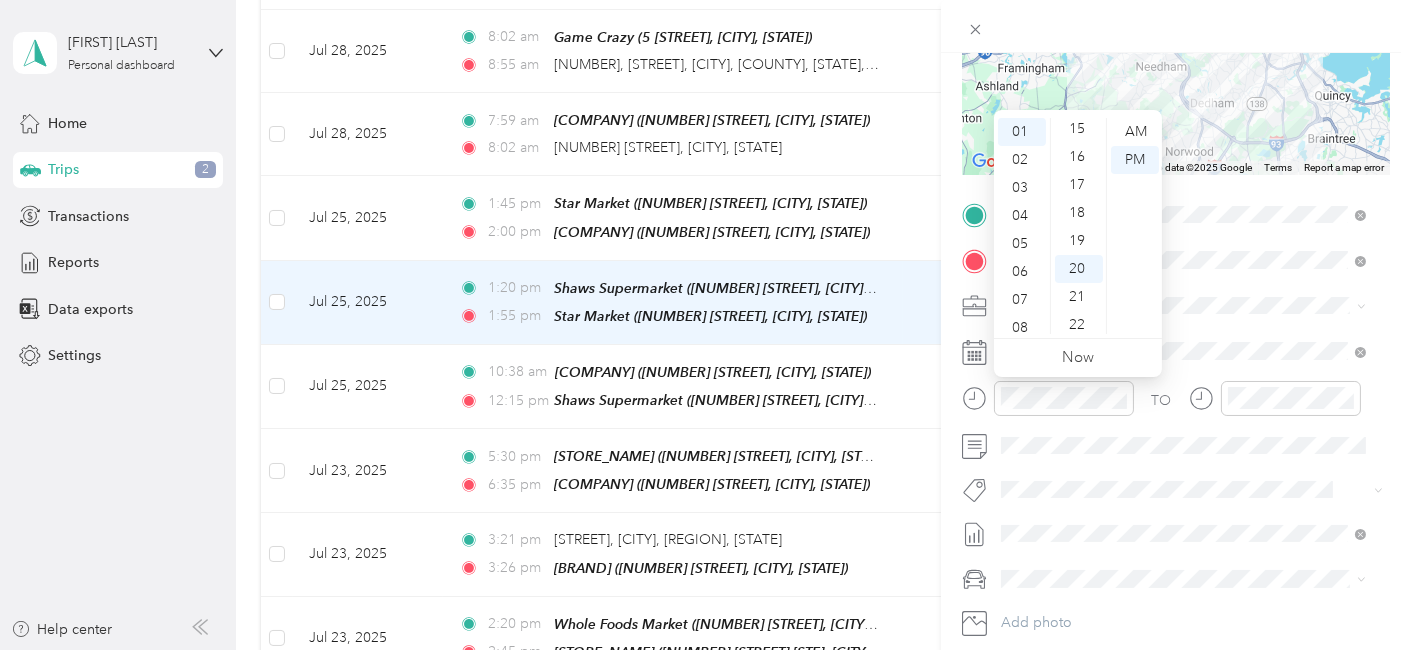 scroll, scrollTop: 382, scrollLeft: 0, axis: vertical 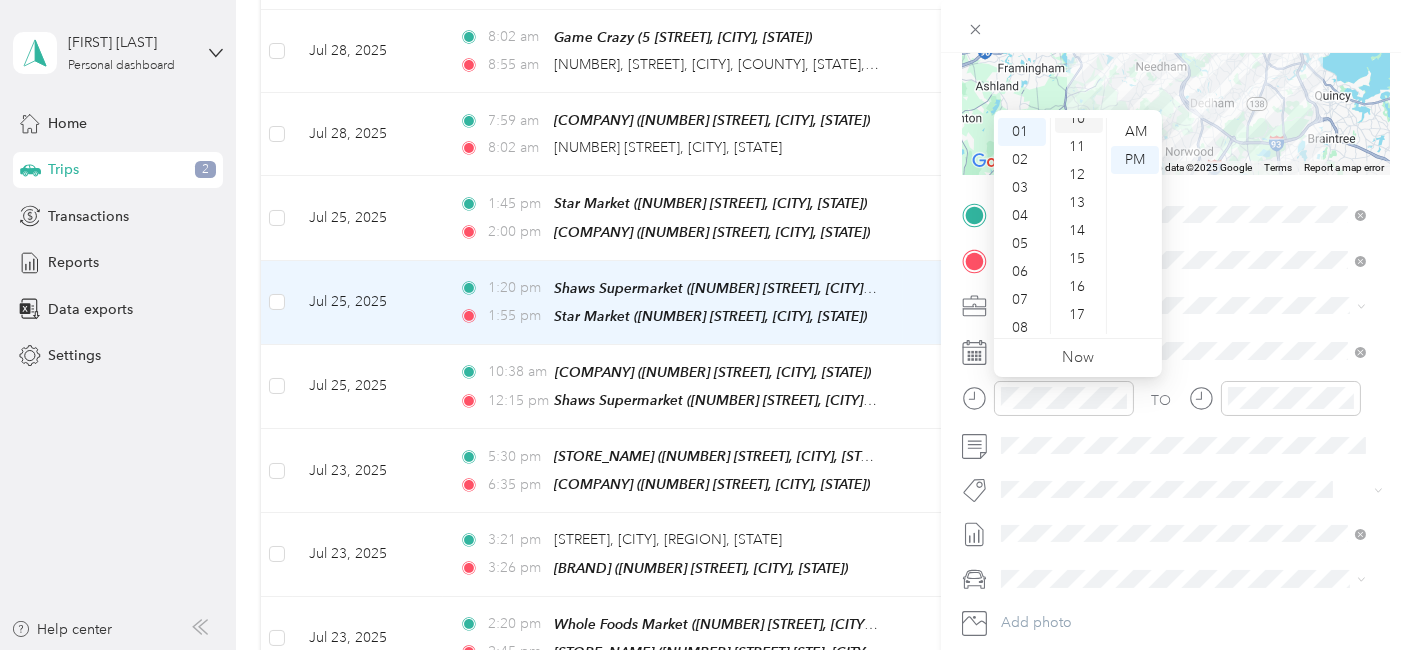 click on "10" at bounding box center (1079, 119) 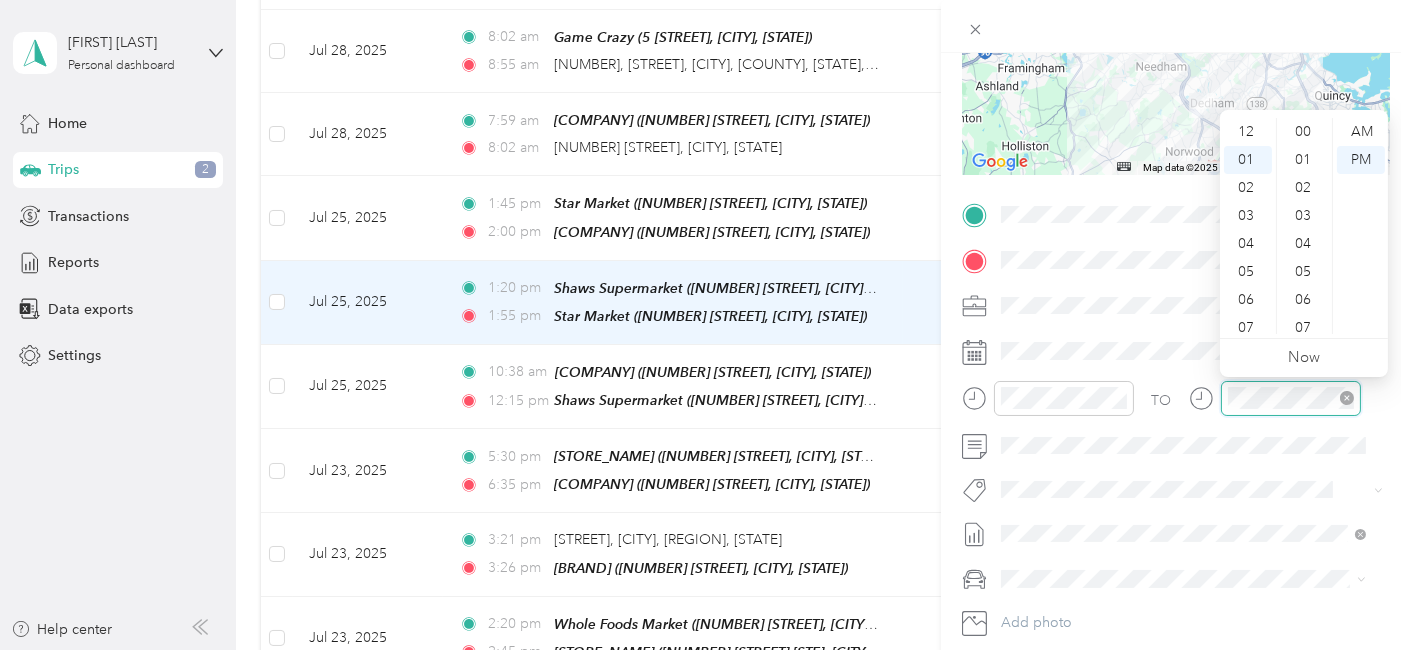scroll, scrollTop: 28, scrollLeft: 0, axis: vertical 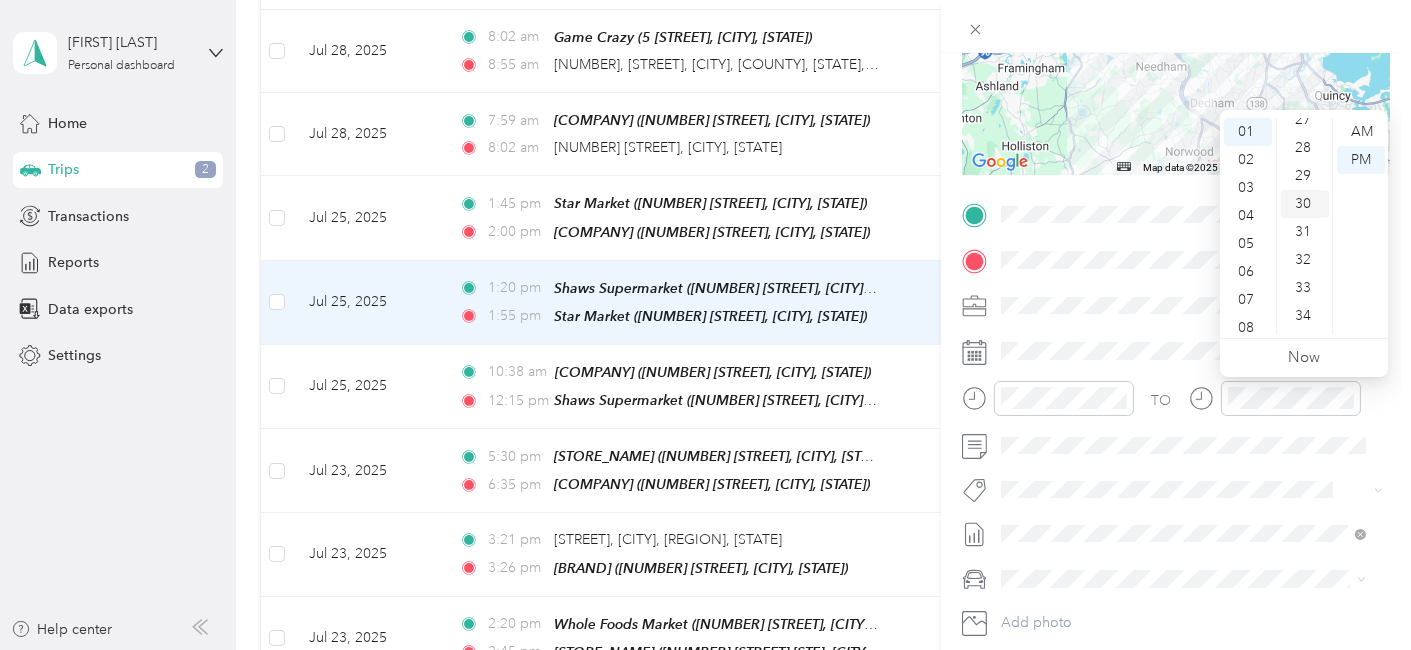 click on "30" at bounding box center [1305, 204] 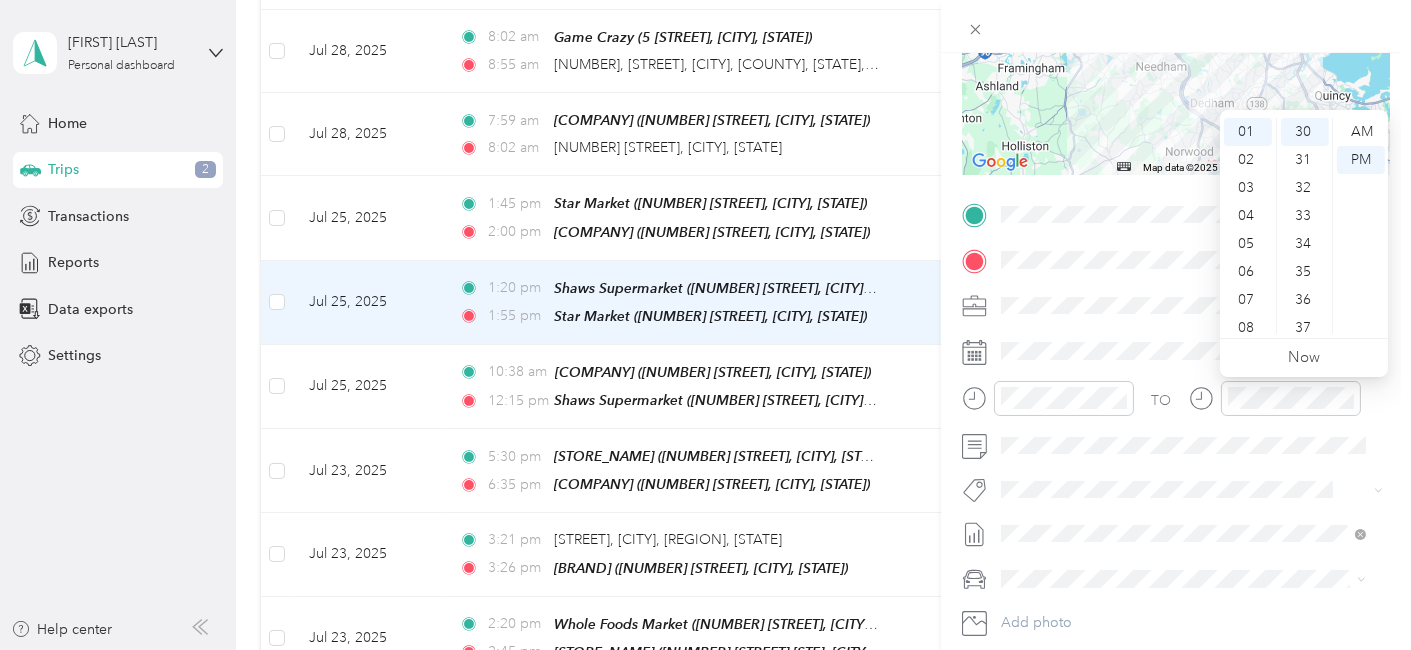 click at bounding box center (1275, 405) 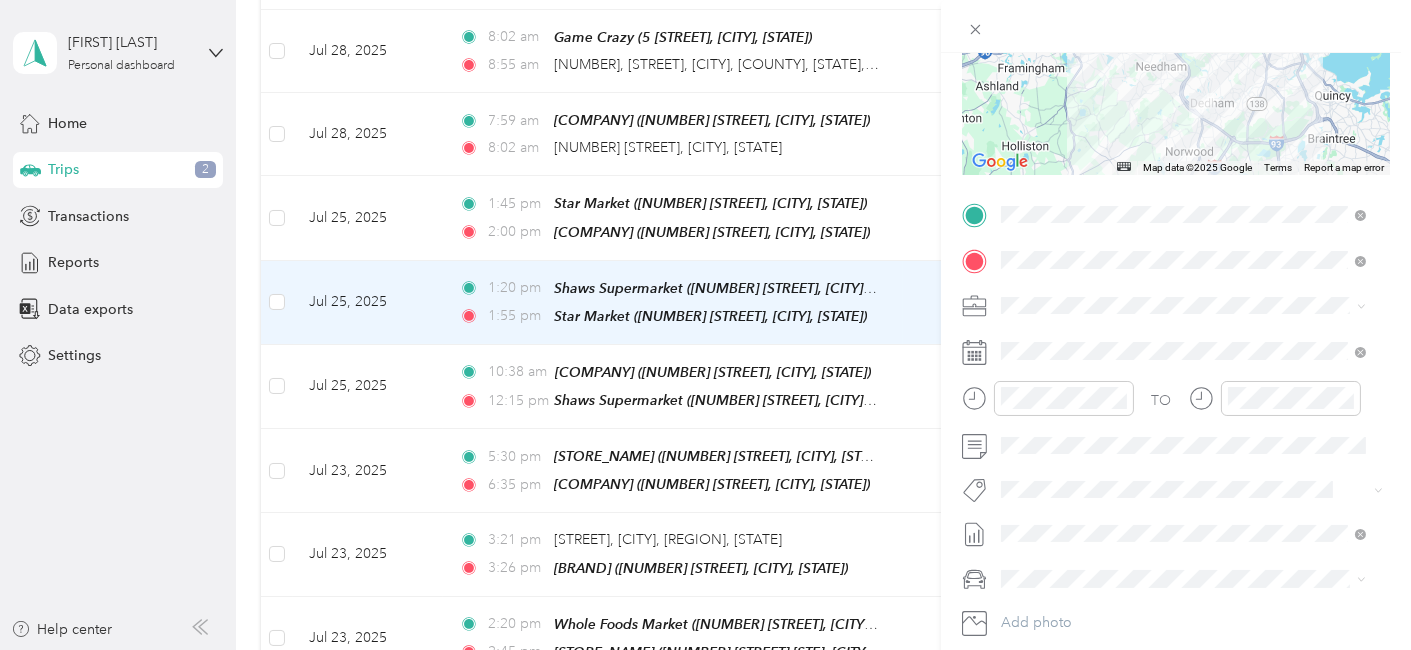 scroll, scrollTop: 0, scrollLeft: 0, axis: both 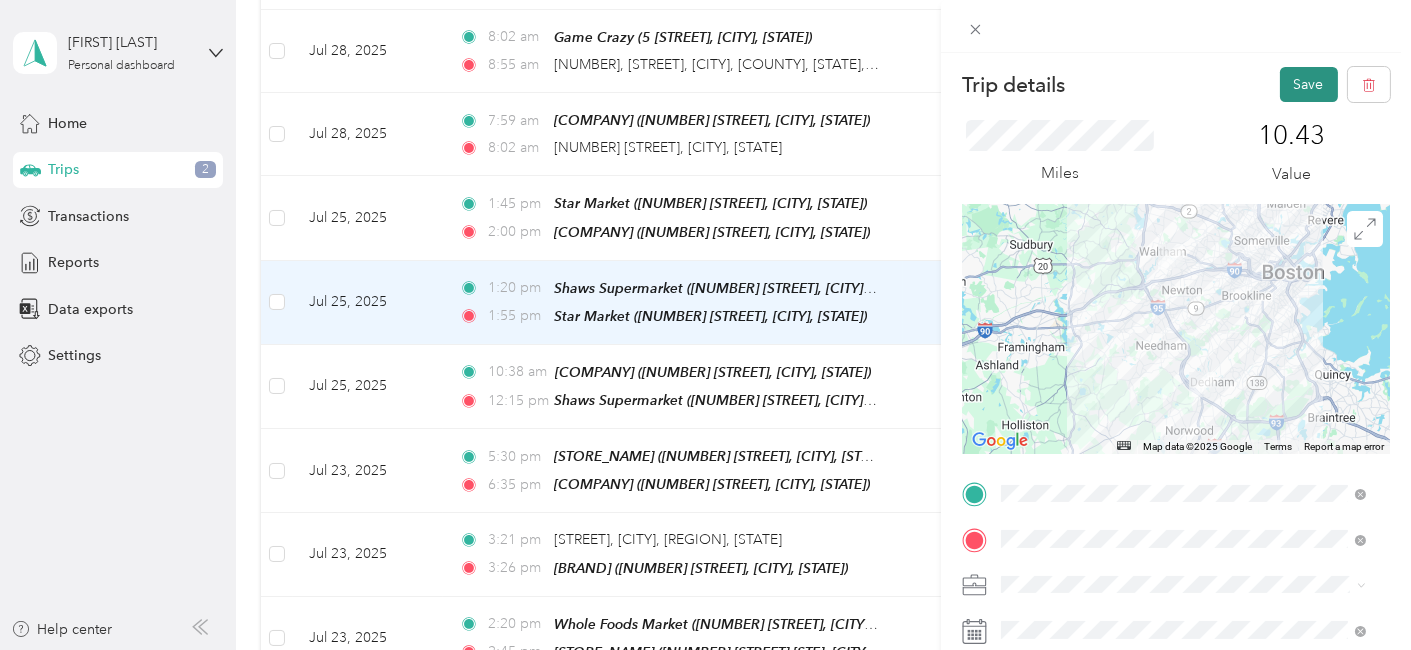 click on "Save" at bounding box center [1309, 84] 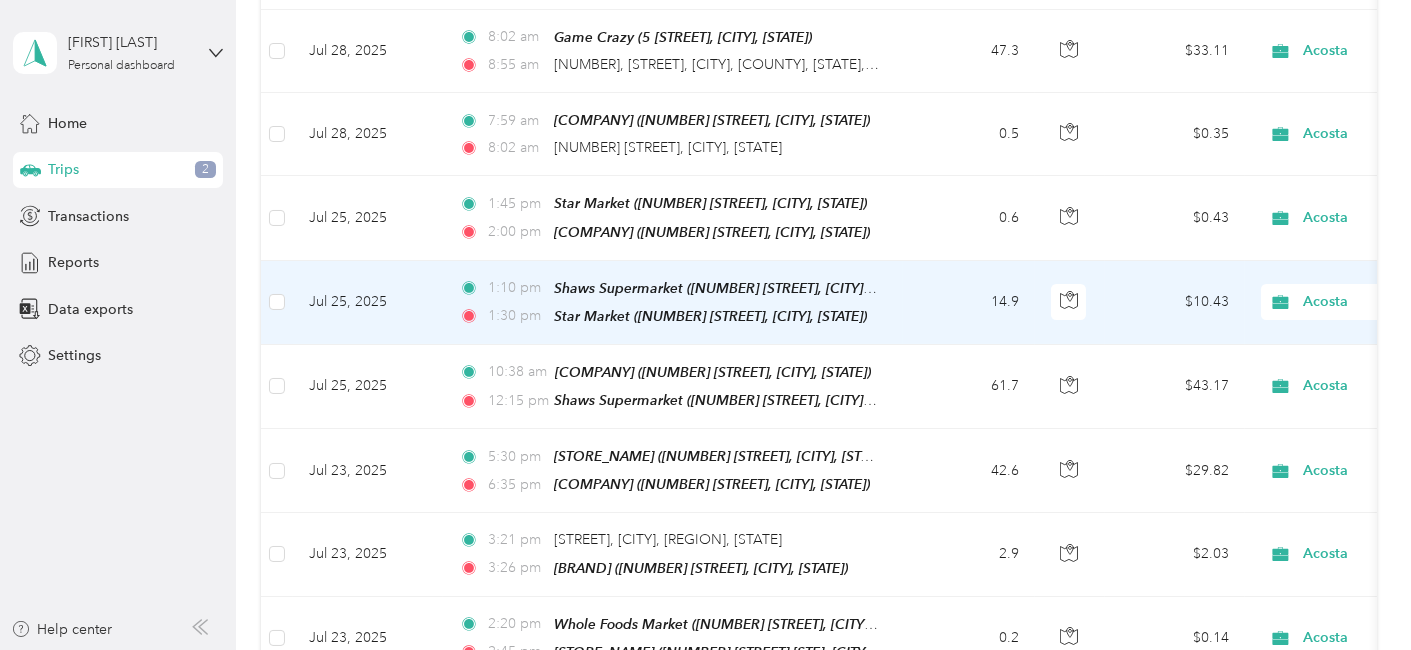 click on "Jul 25, 2025" at bounding box center [368, 303] 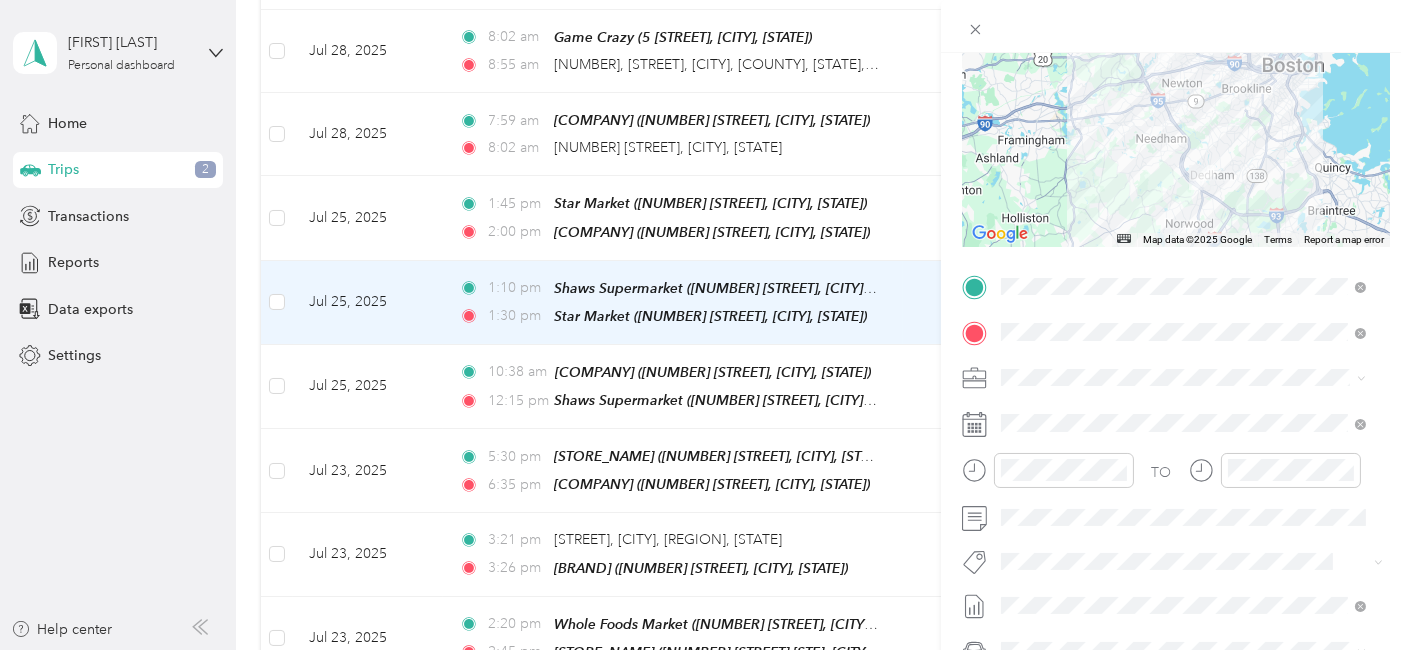 scroll, scrollTop: 217, scrollLeft: 0, axis: vertical 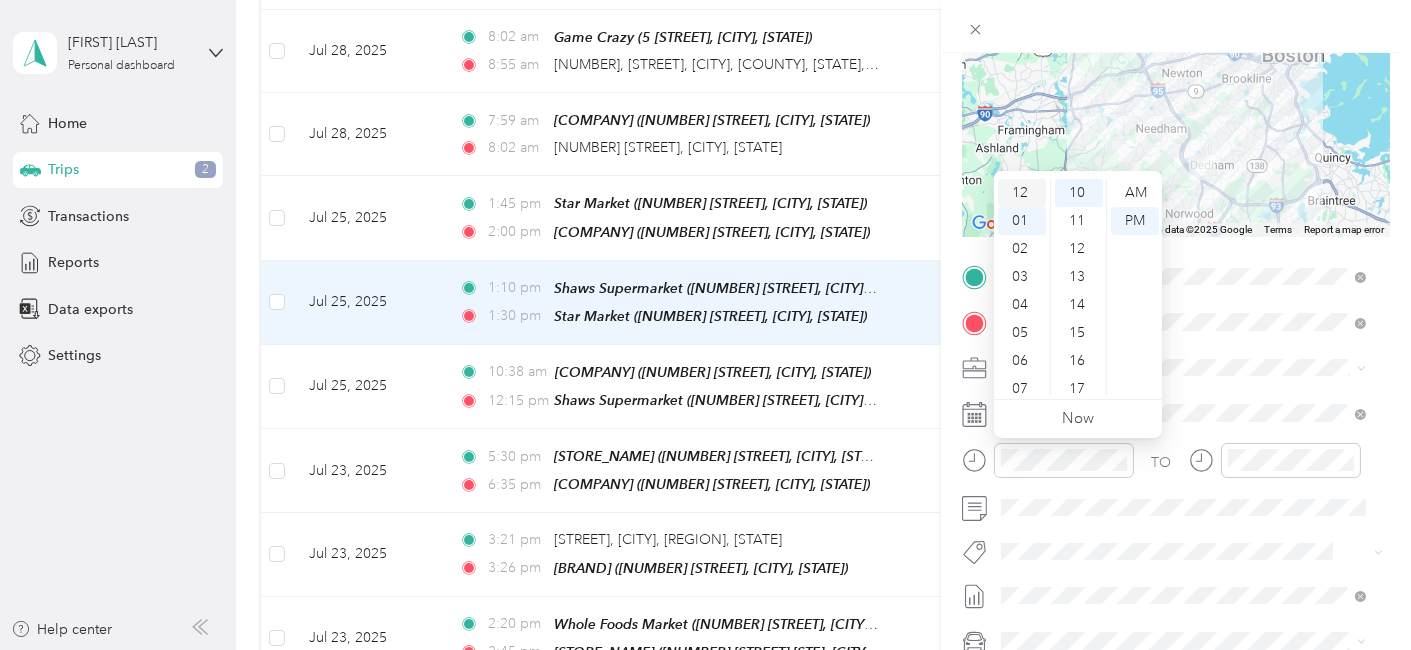 click on "12" at bounding box center (1022, 193) 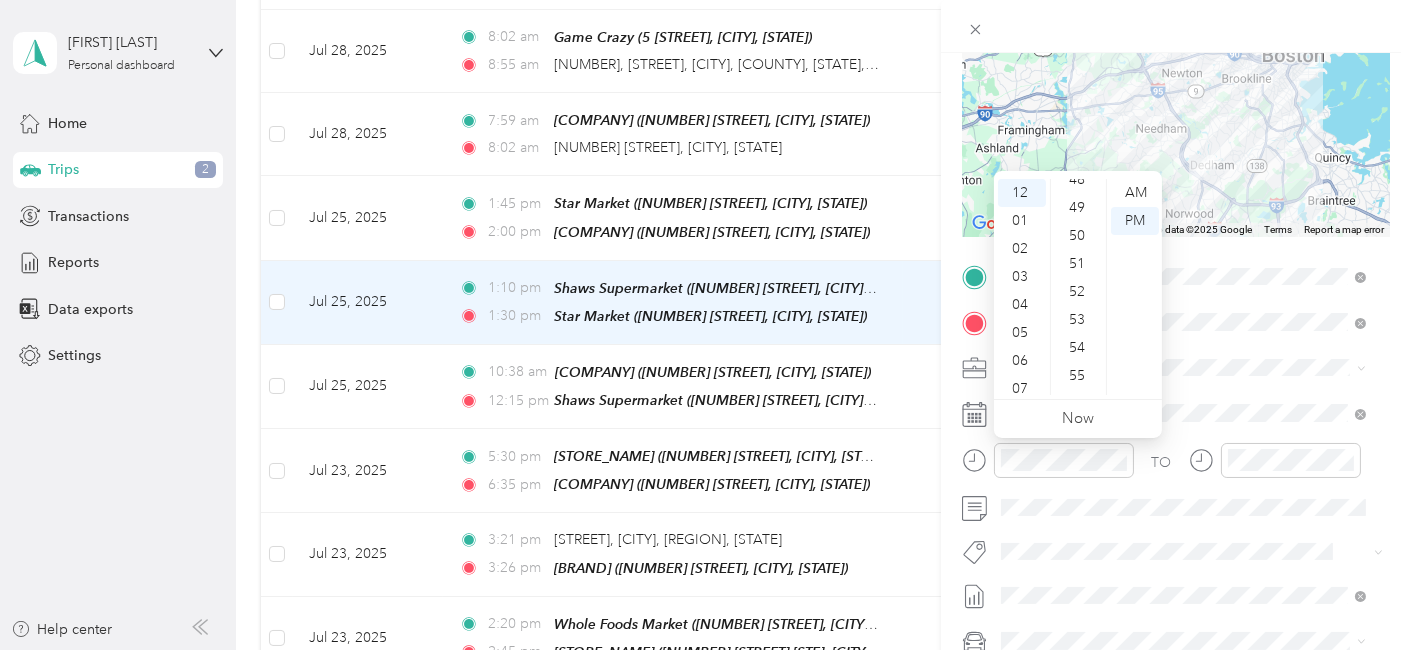 scroll, scrollTop: 1463, scrollLeft: 0, axis: vertical 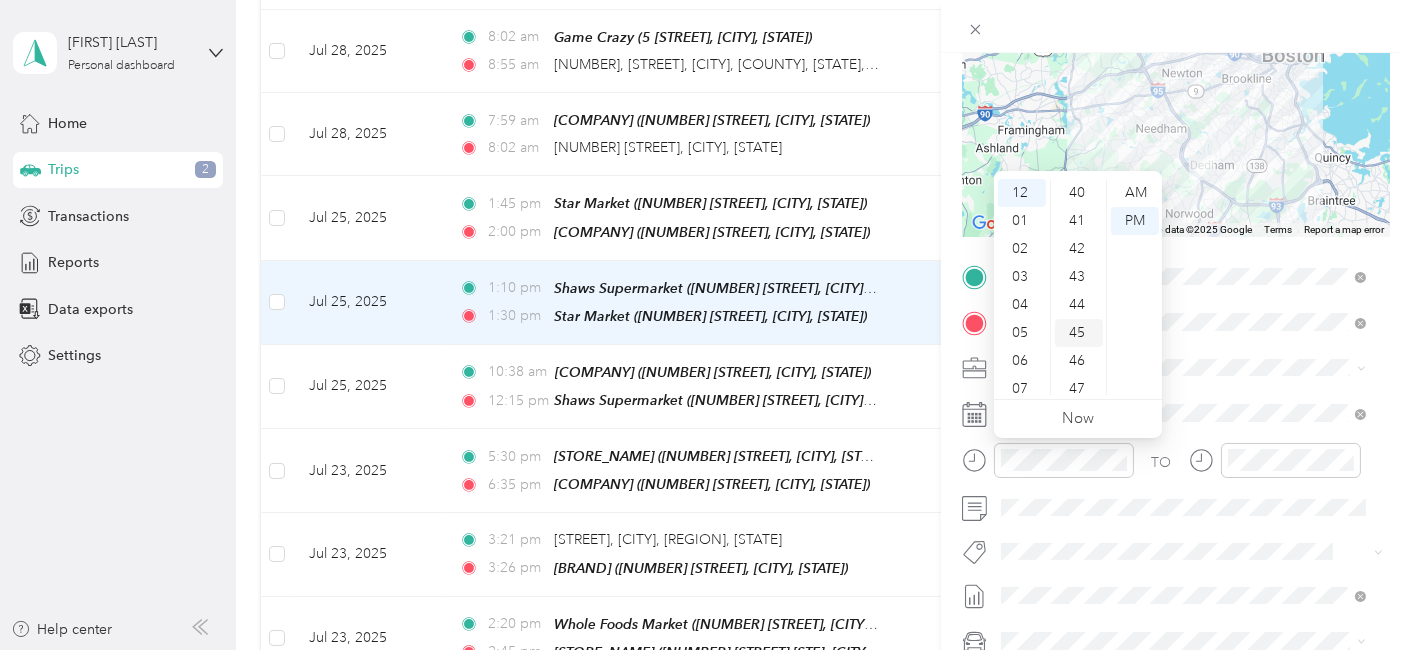 click on "45" at bounding box center (1079, 333) 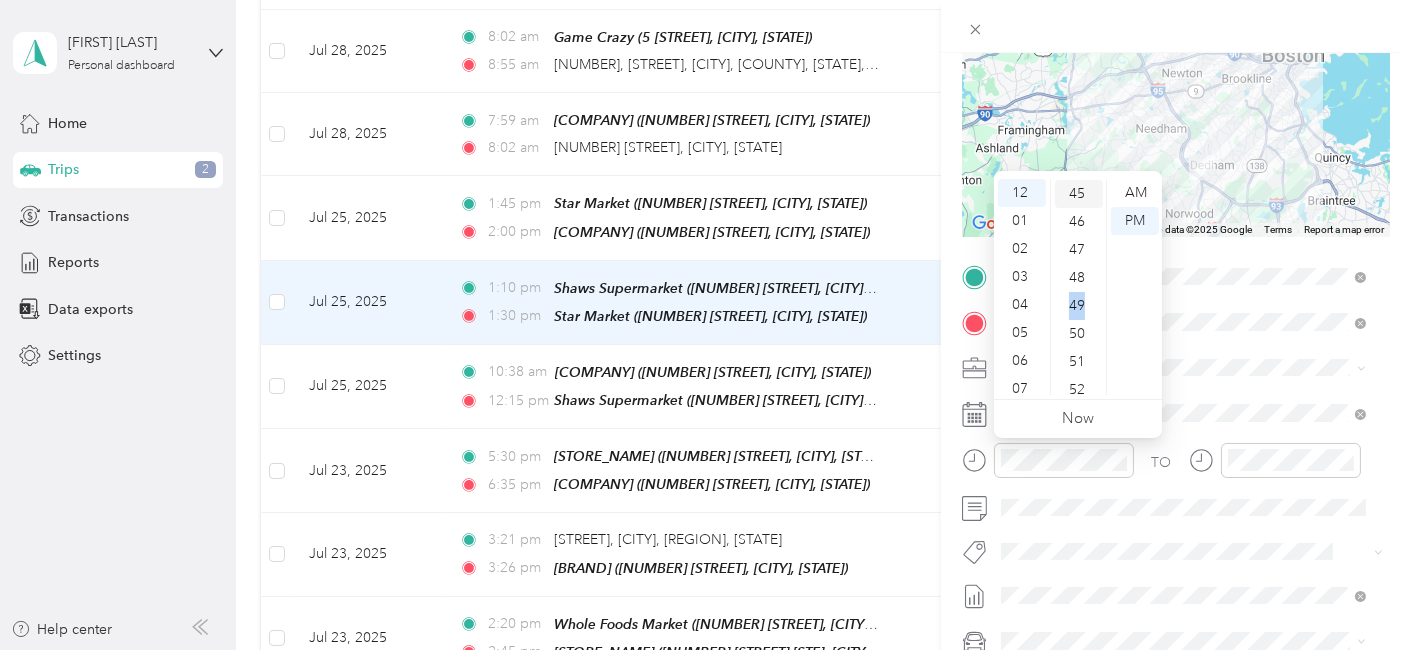click on "00 01 02 03 04 05 06 07 08 09 10 11 12 13 14 15 16 17 18 19 20 21 22 23 24 25 26 27 28 29 30 31 32 33 34 35 36 37 38 39 40 41 42 43 44 45 46 47 48 49 50 51 52 53 54 55 56 57 58 59" at bounding box center [1078, 287] 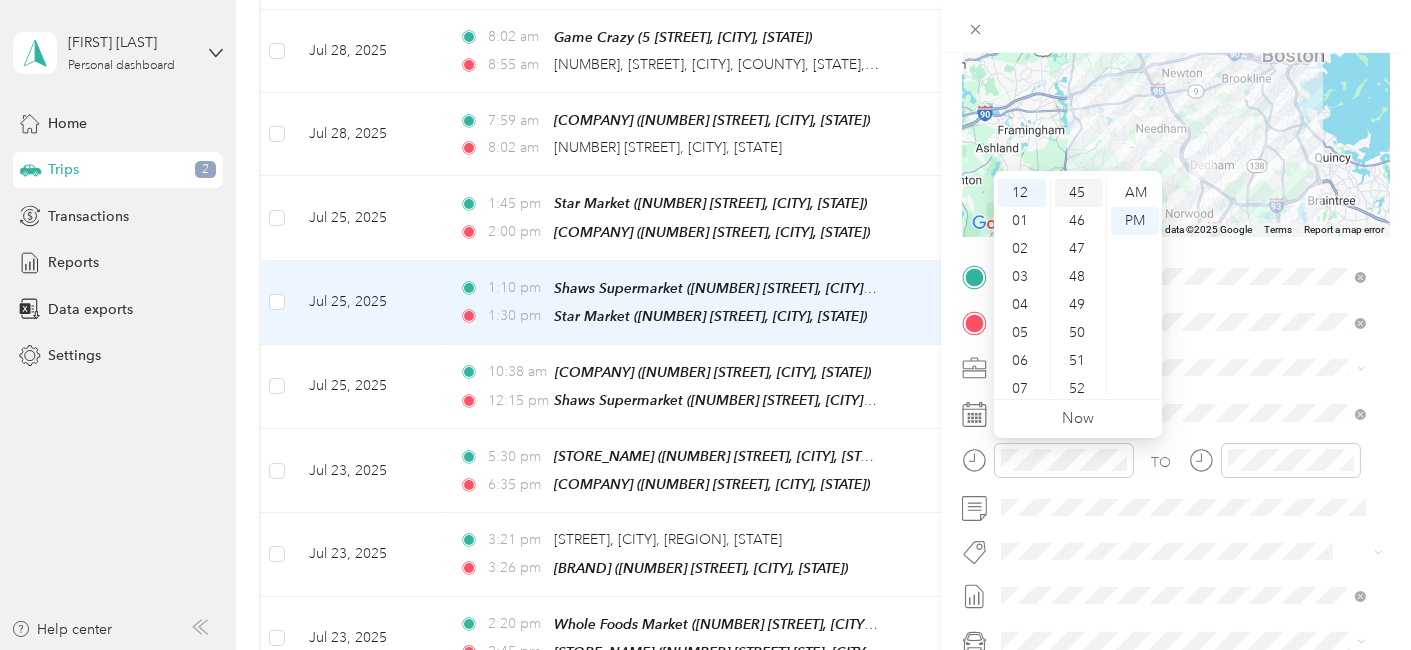 click on "45" at bounding box center (1079, 193) 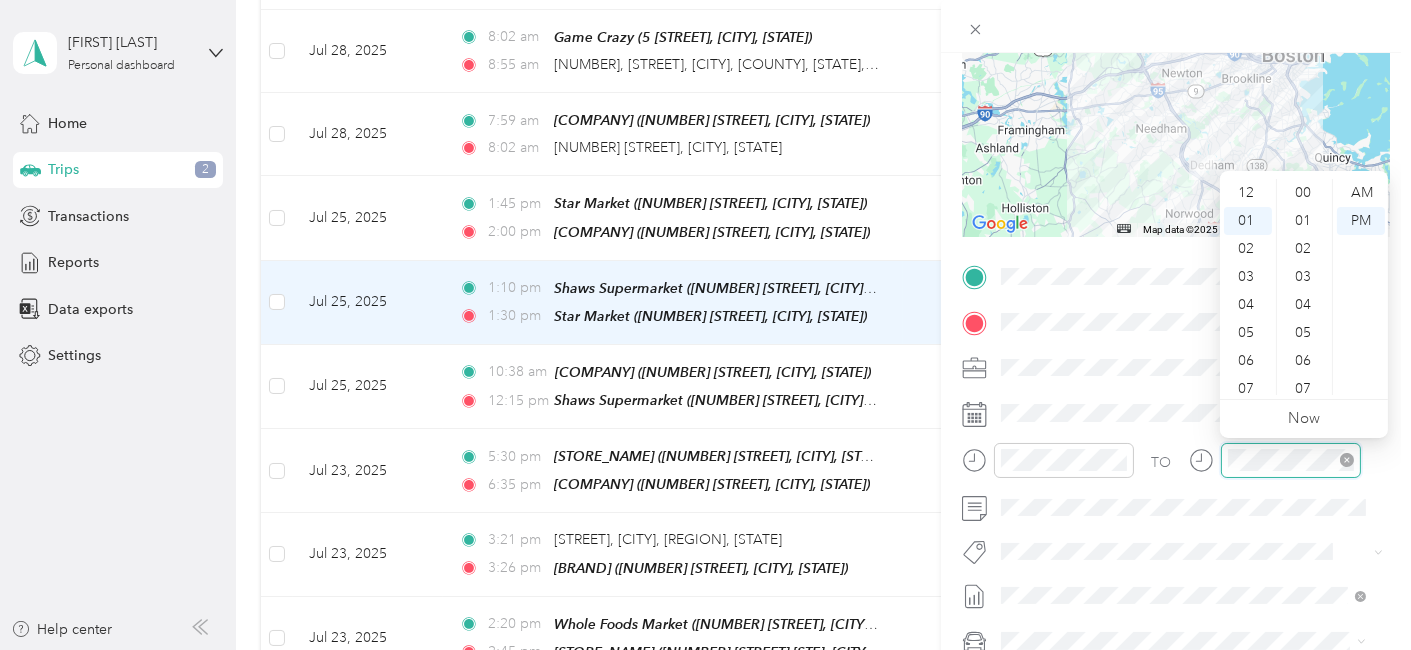 scroll, scrollTop: 840, scrollLeft: 0, axis: vertical 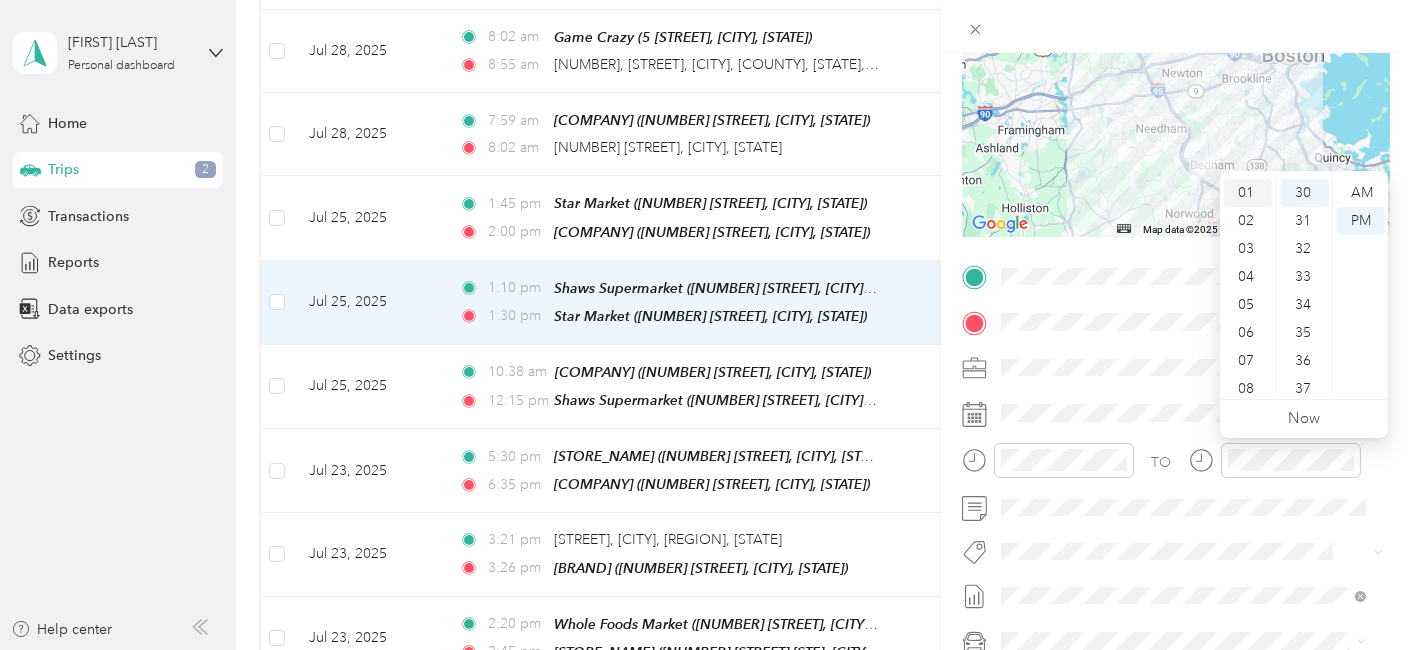 click on "01" at bounding box center (1248, 193) 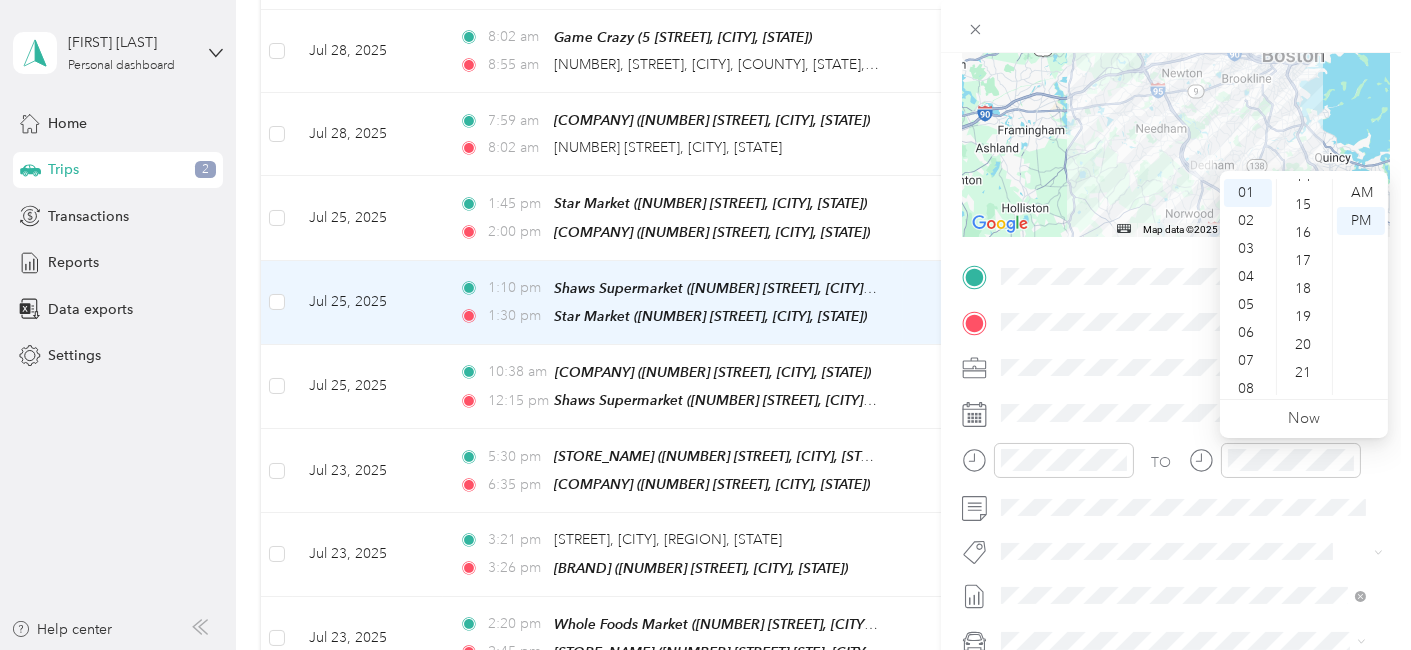 scroll, scrollTop: 355, scrollLeft: 0, axis: vertical 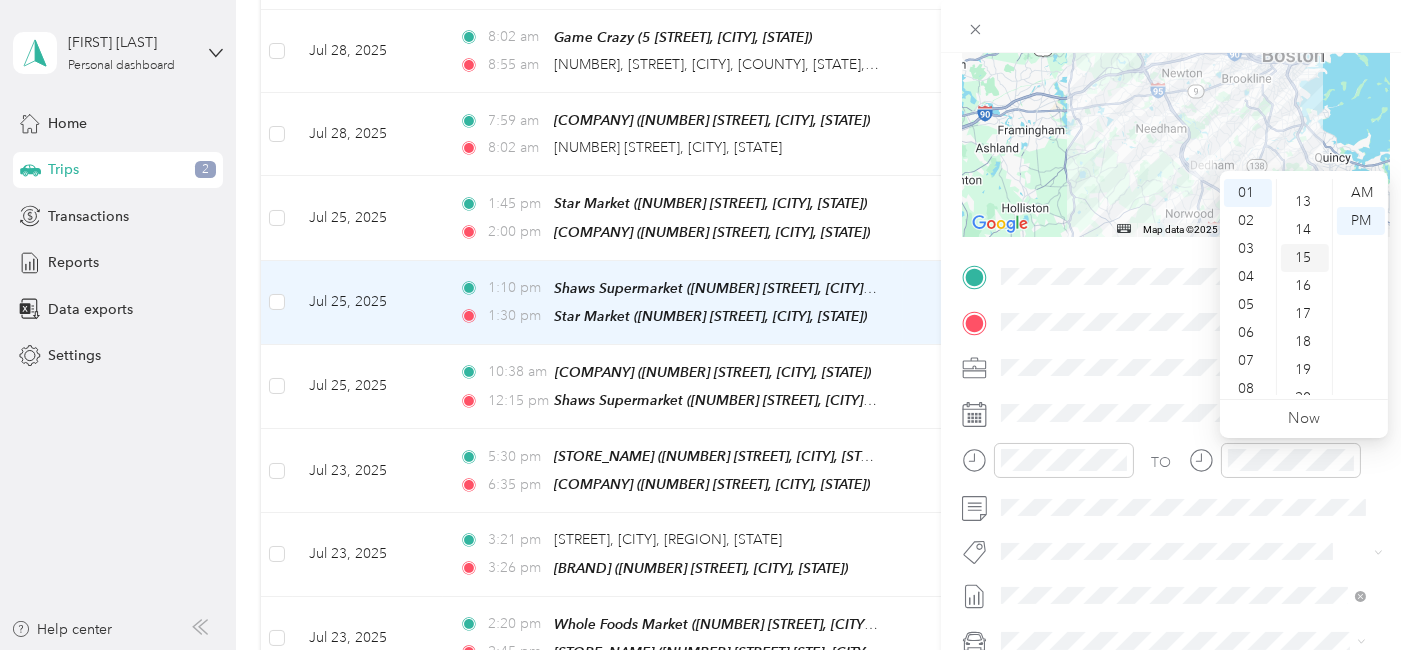 click on "15" at bounding box center [1305, 258] 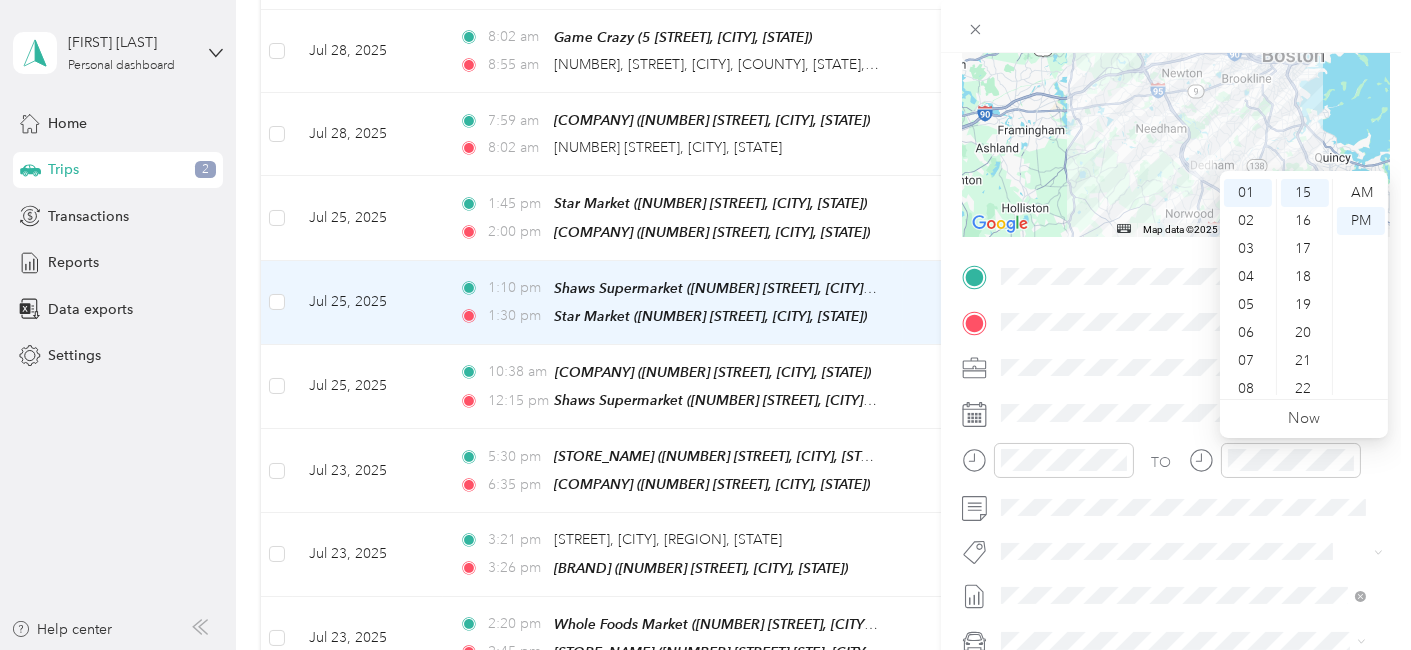 click on "Trip details Save This trip cannot be edited because it is either under review, approved, or paid. Contact your Team Manager to edit it. Miles 10.43 Value  ← Move left → Move right ↑ Move up ↓ Move down + Zoom in - Zoom out Home Jump left by 75% End Jump right by 75% Page Up Jump up by 75% Page Down Jump down by 75% Map Data Map data ©2025 Google Map data ©2025 Google 5 km  Click to toggle between metric and imperial units Terms Report a map error TO Add photo" at bounding box center (1176, 297) 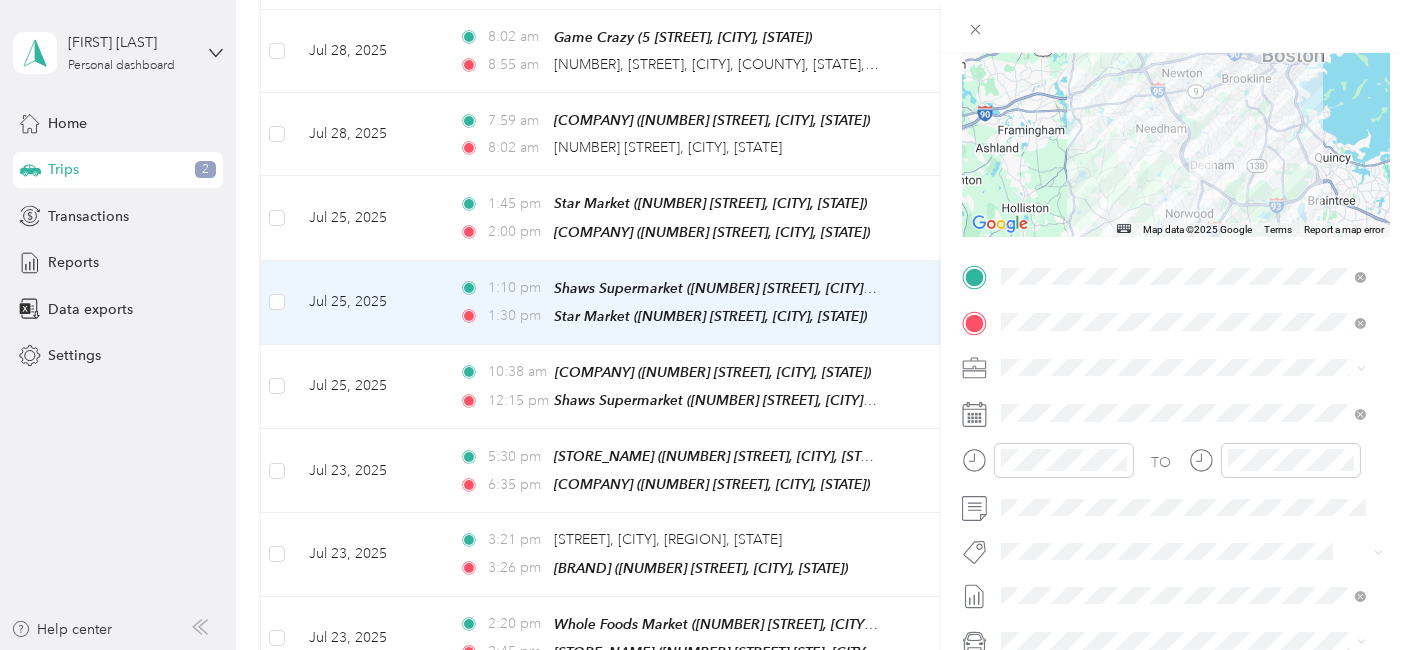 scroll, scrollTop: 0, scrollLeft: 0, axis: both 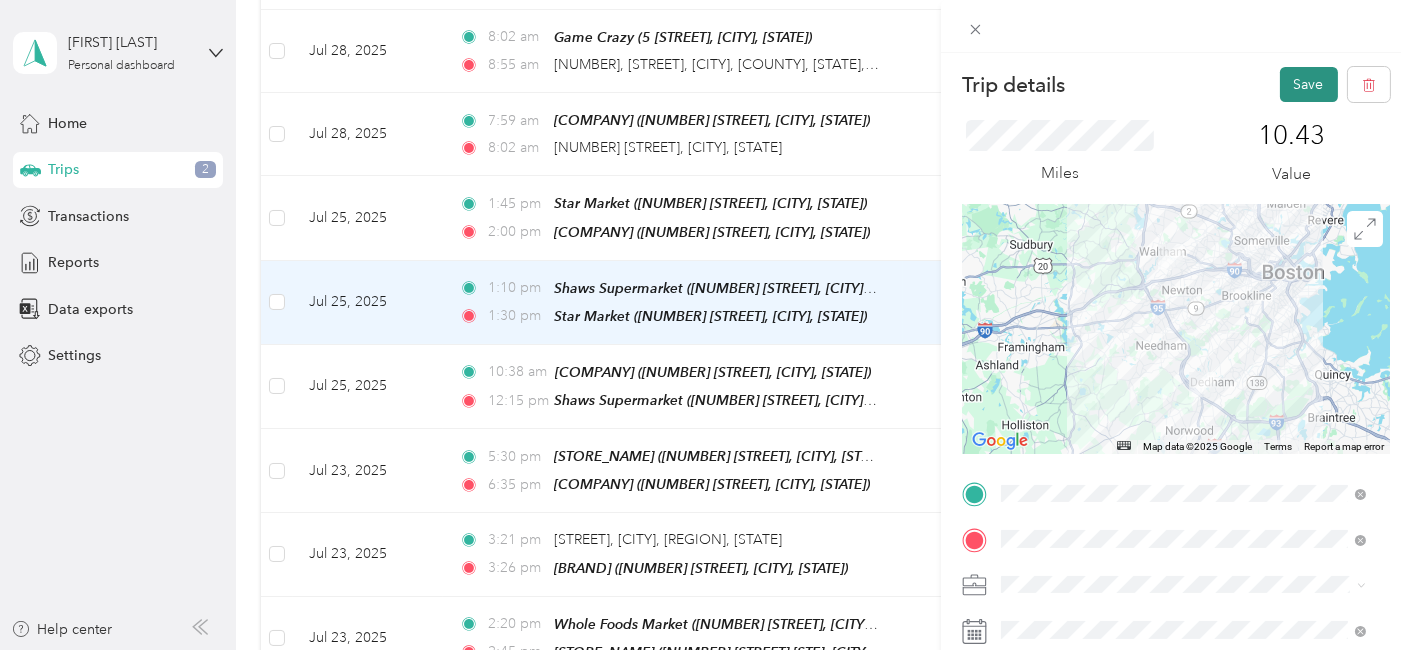 click on "Save" at bounding box center [1309, 84] 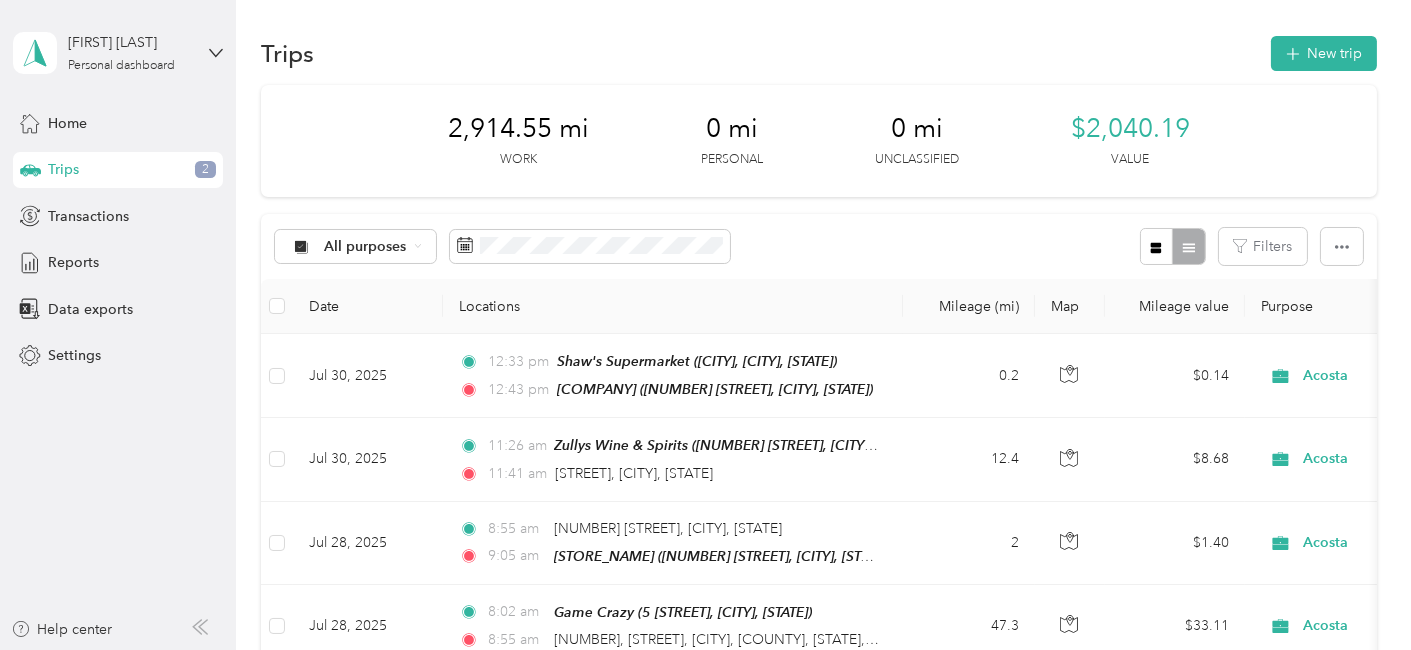 scroll, scrollTop: 0, scrollLeft: 0, axis: both 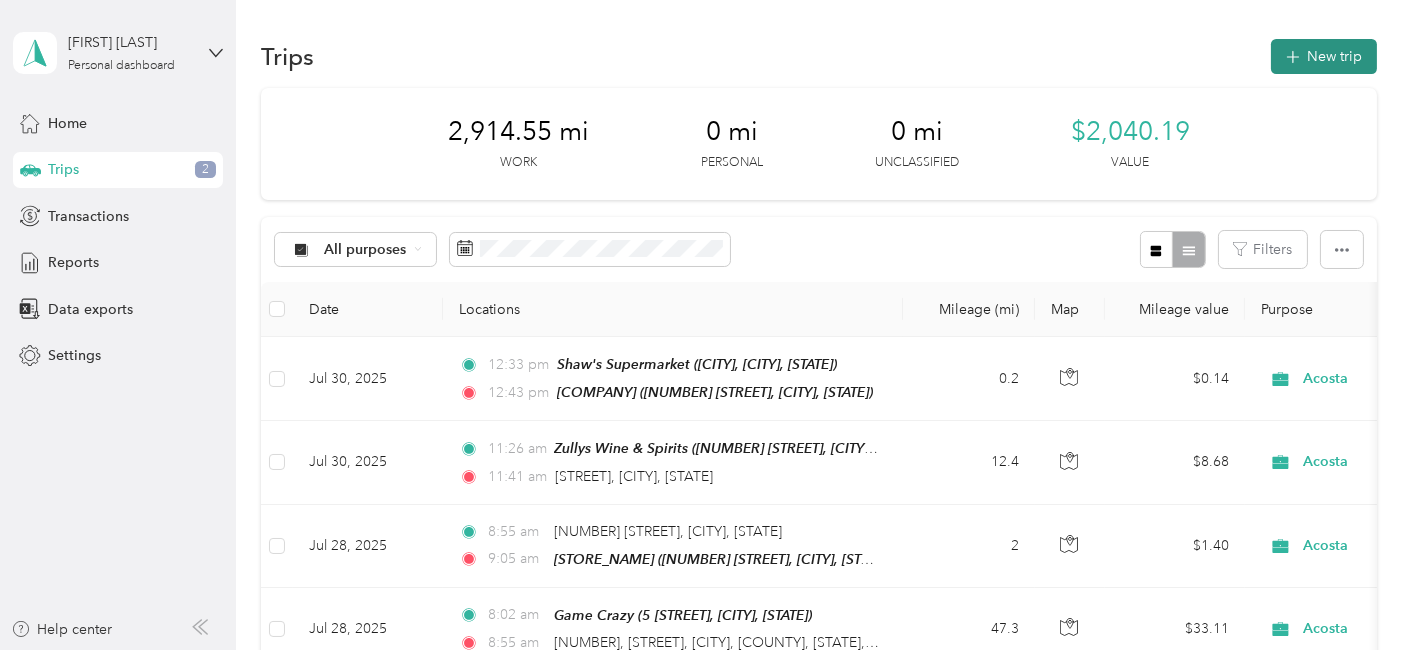 click on "New trip" at bounding box center [1324, 56] 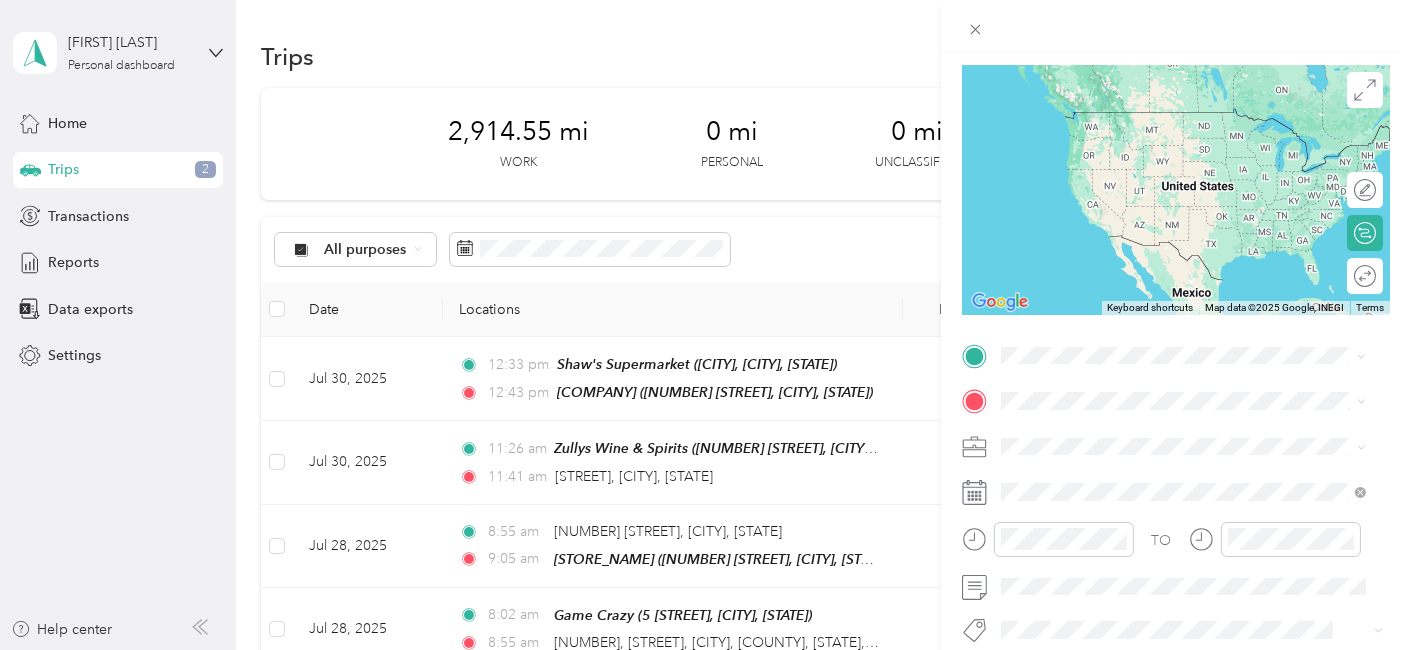 scroll, scrollTop: 146, scrollLeft: 0, axis: vertical 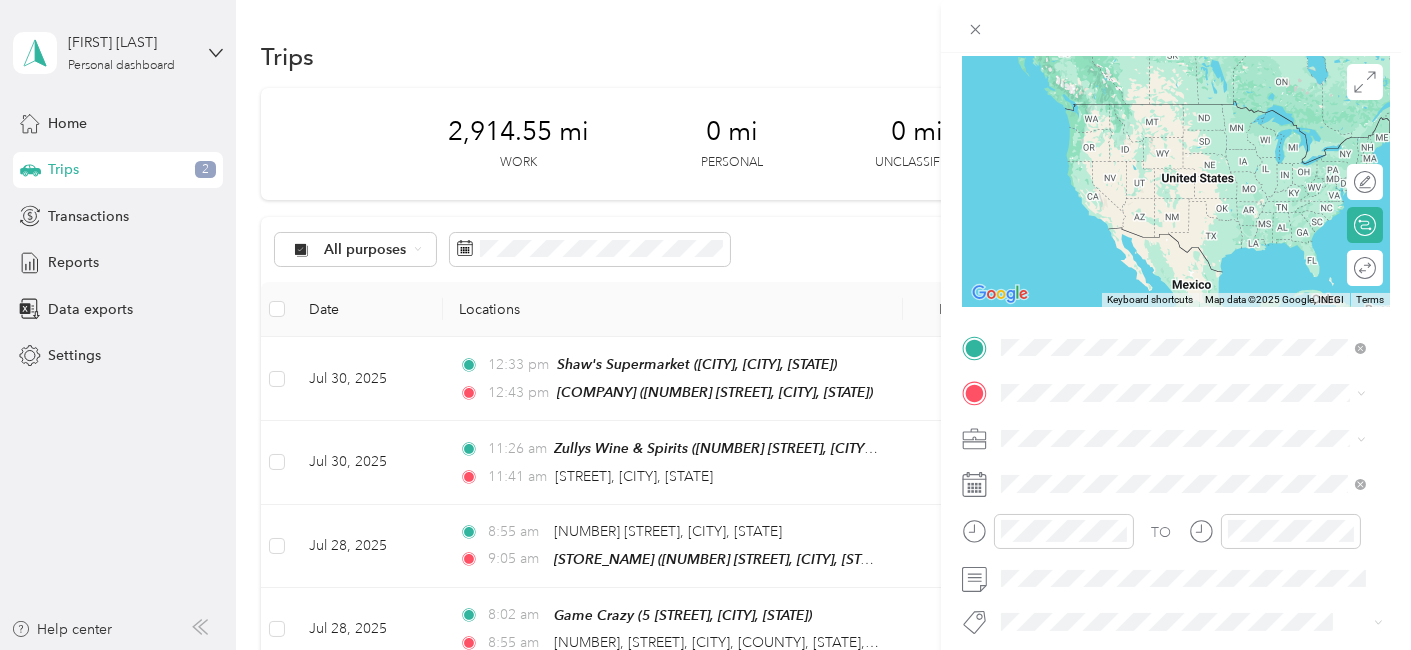 click on "TEAM Whole Foods Market" at bounding box center (1198, 429) 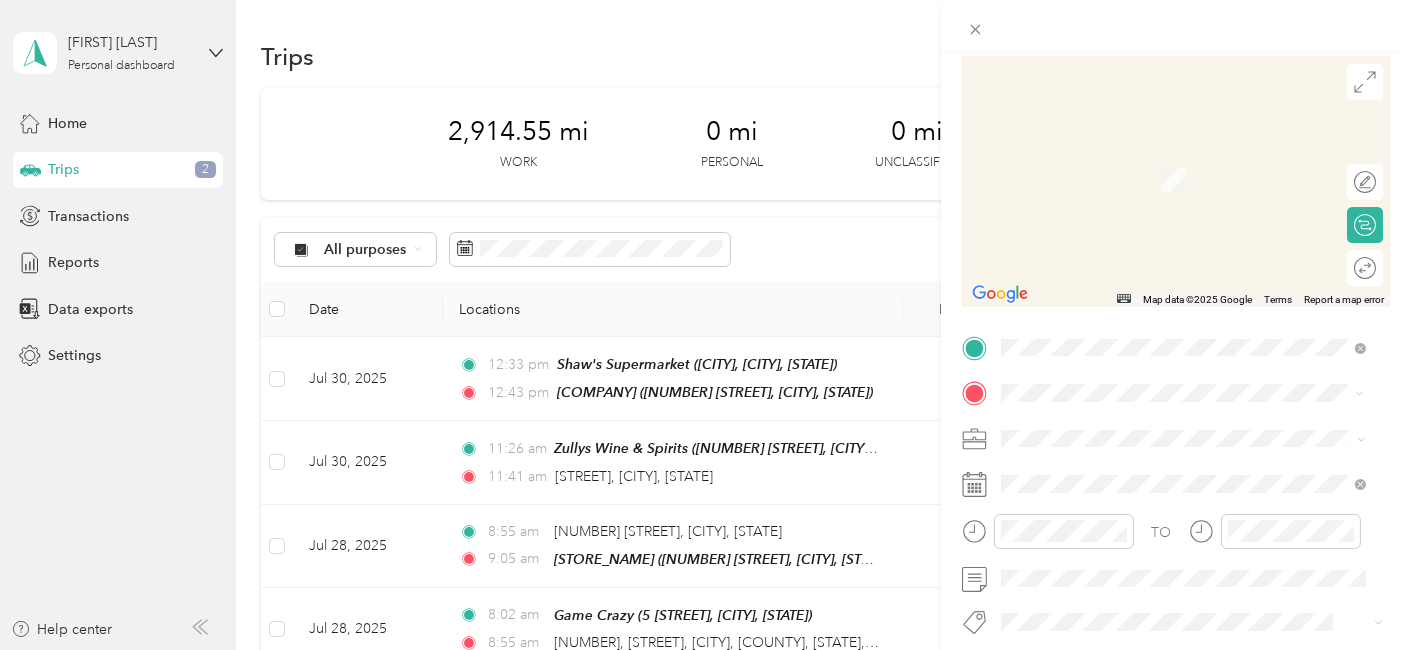 click on "[NUMBER] [STREET]
[CITY], [STATE] [POSTAL_CODE], [COUNTRY]" at bounding box center [1182, 234] 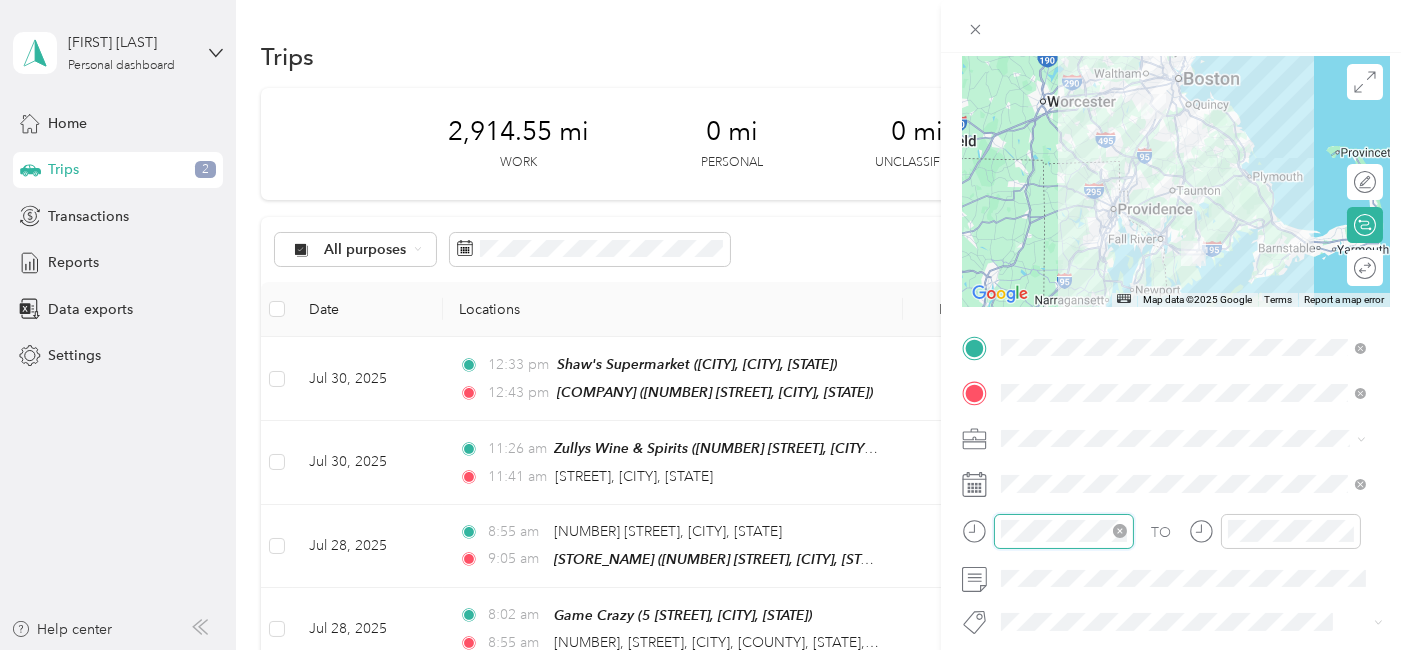 scroll, scrollTop: 28, scrollLeft: 0, axis: vertical 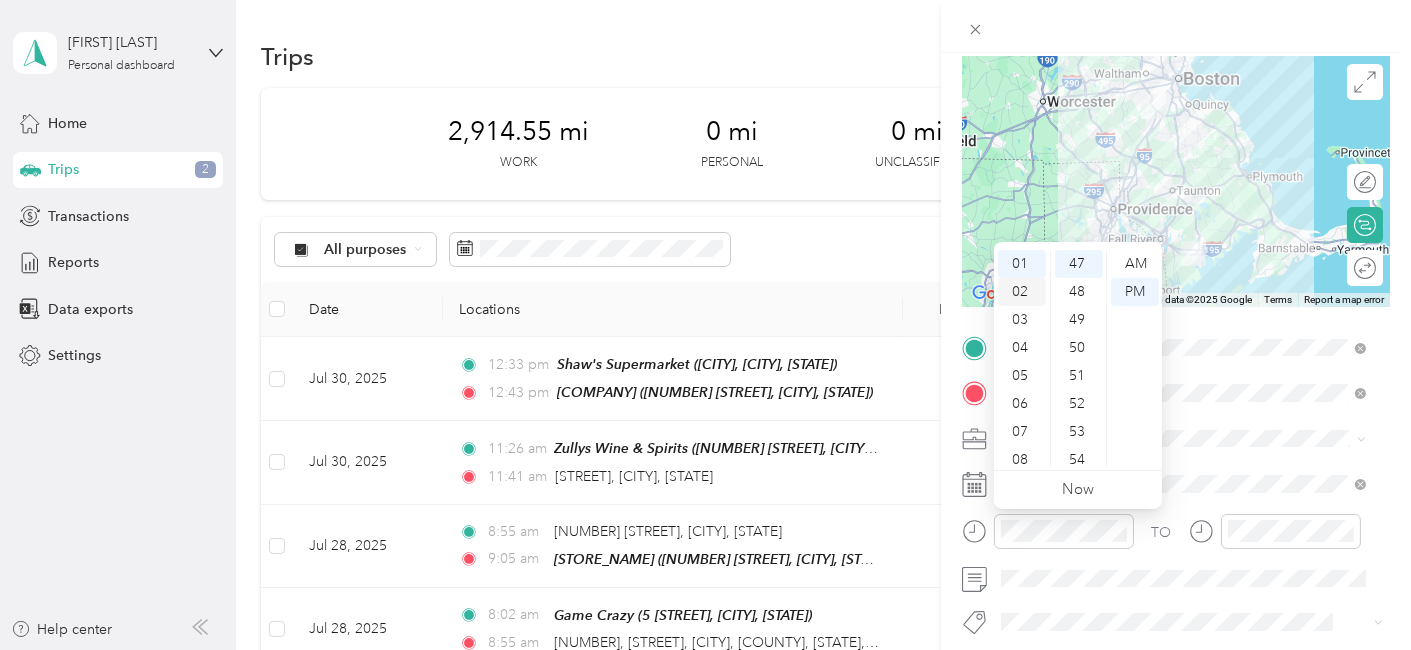 click on "02" at bounding box center (1022, 292) 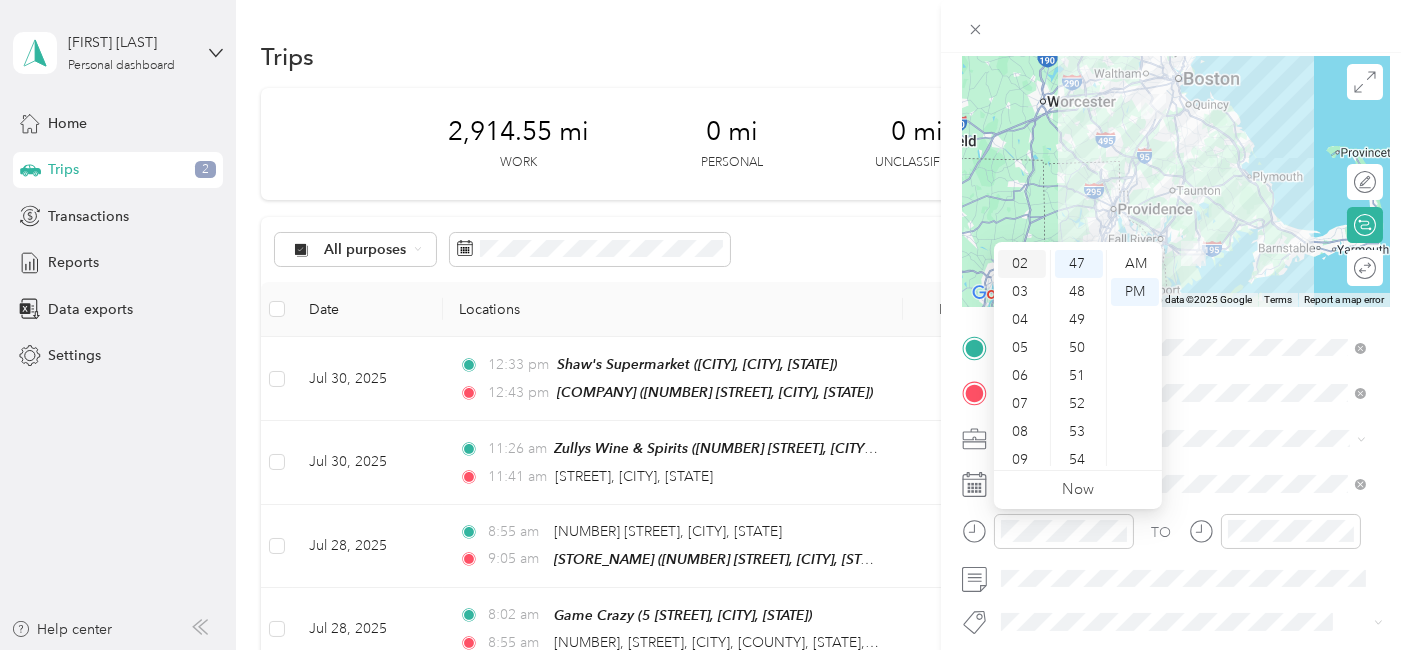 scroll, scrollTop: 56, scrollLeft: 0, axis: vertical 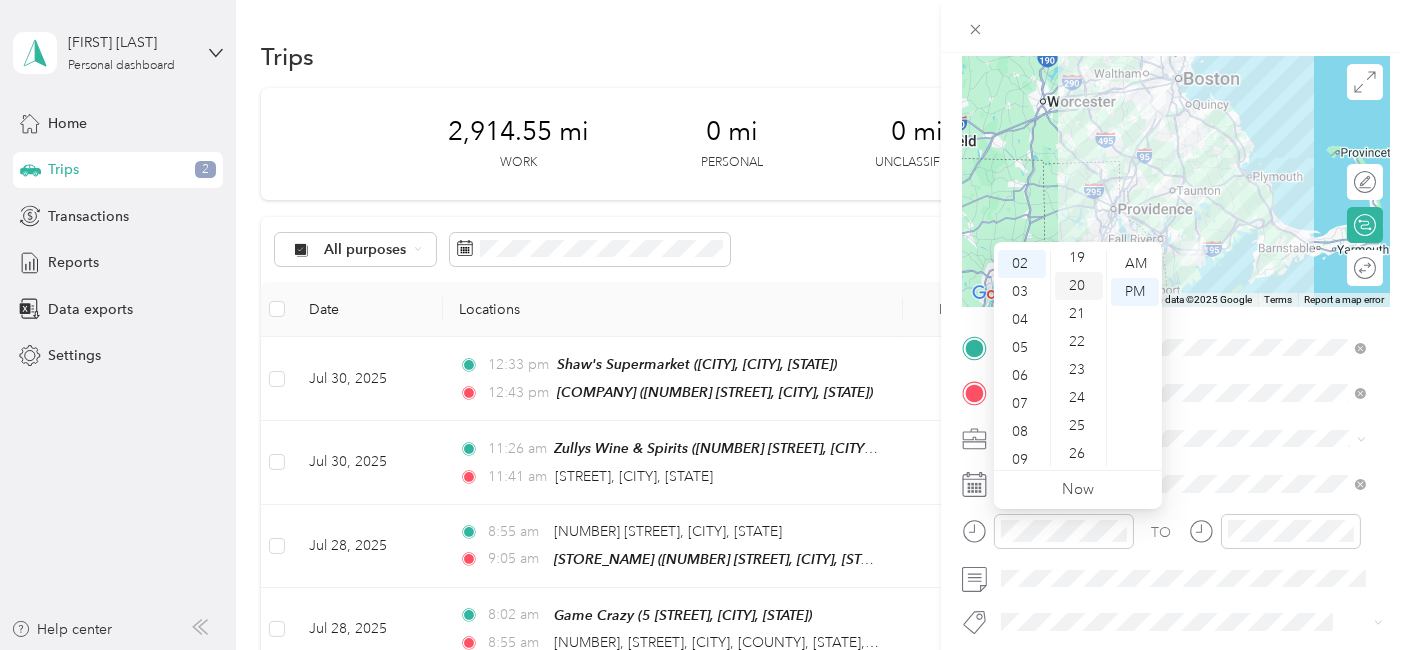 click on "20" at bounding box center (1079, 286) 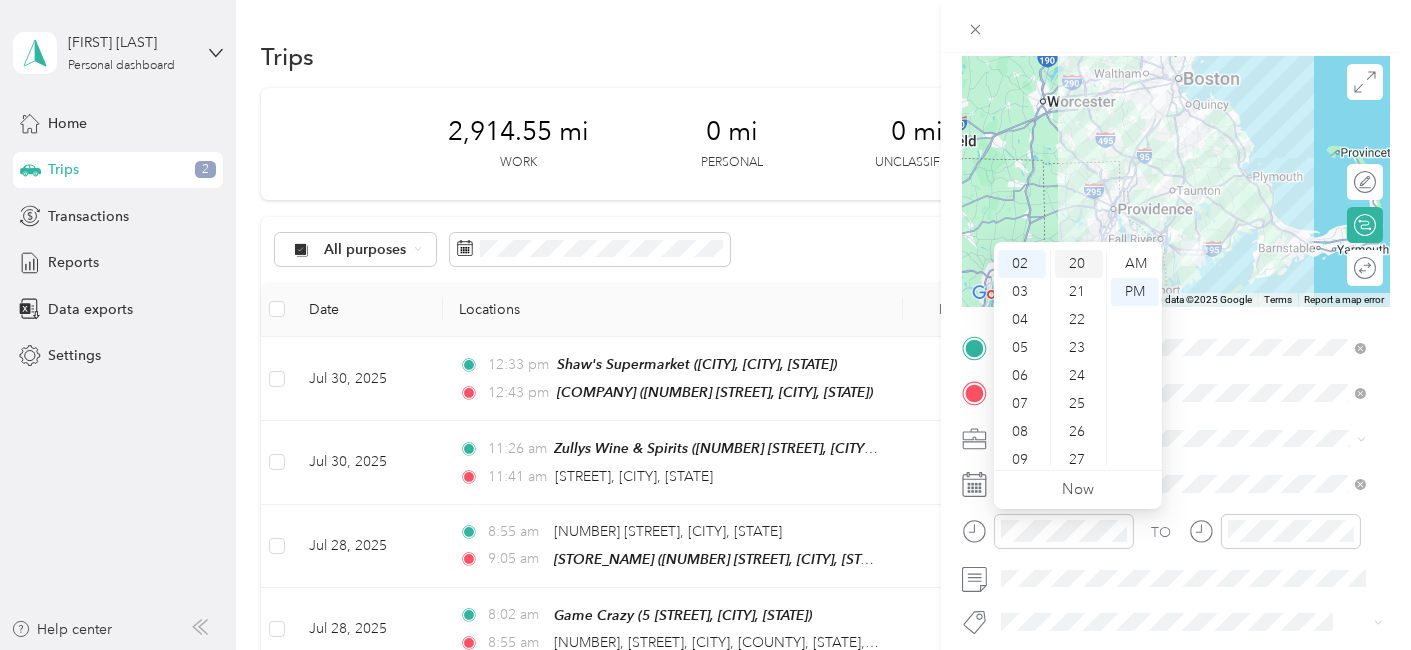 scroll, scrollTop: 560, scrollLeft: 0, axis: vertical 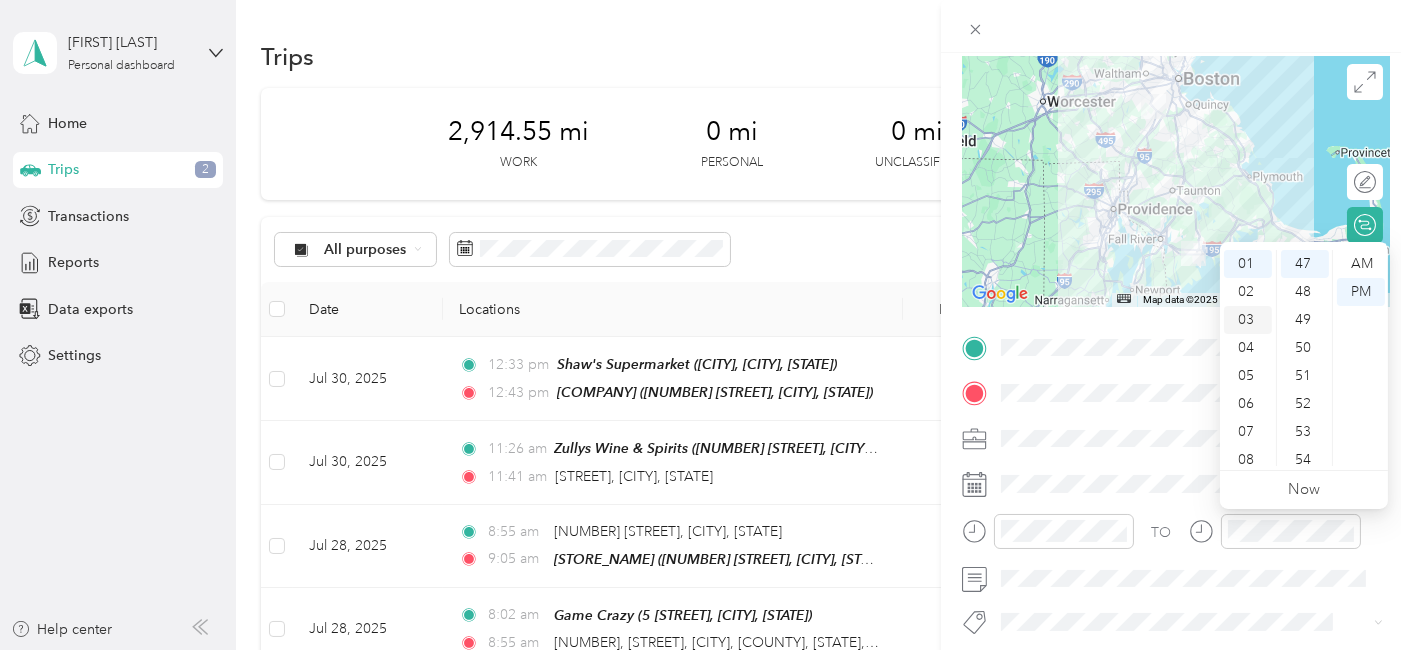 click on "03" at bounding box center [1248, 320] 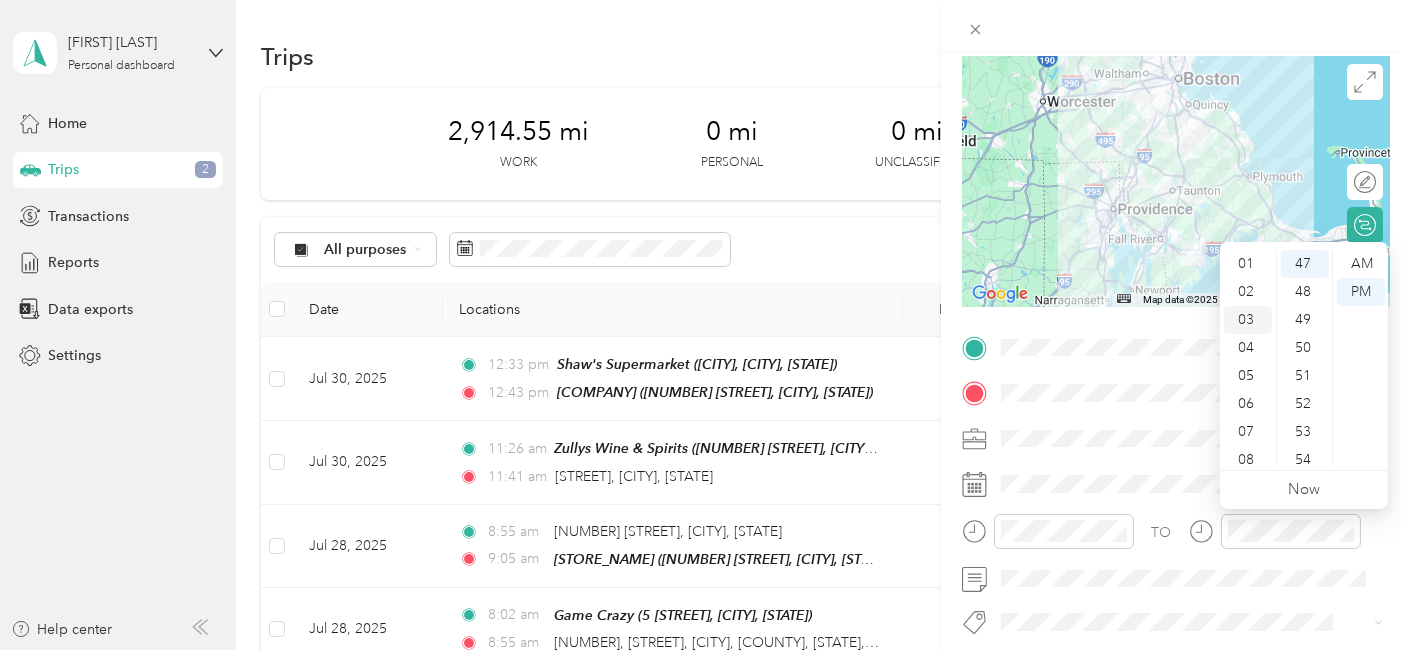 scroll, scrollTop: 83, scrollLeft: 0, axis: vertical 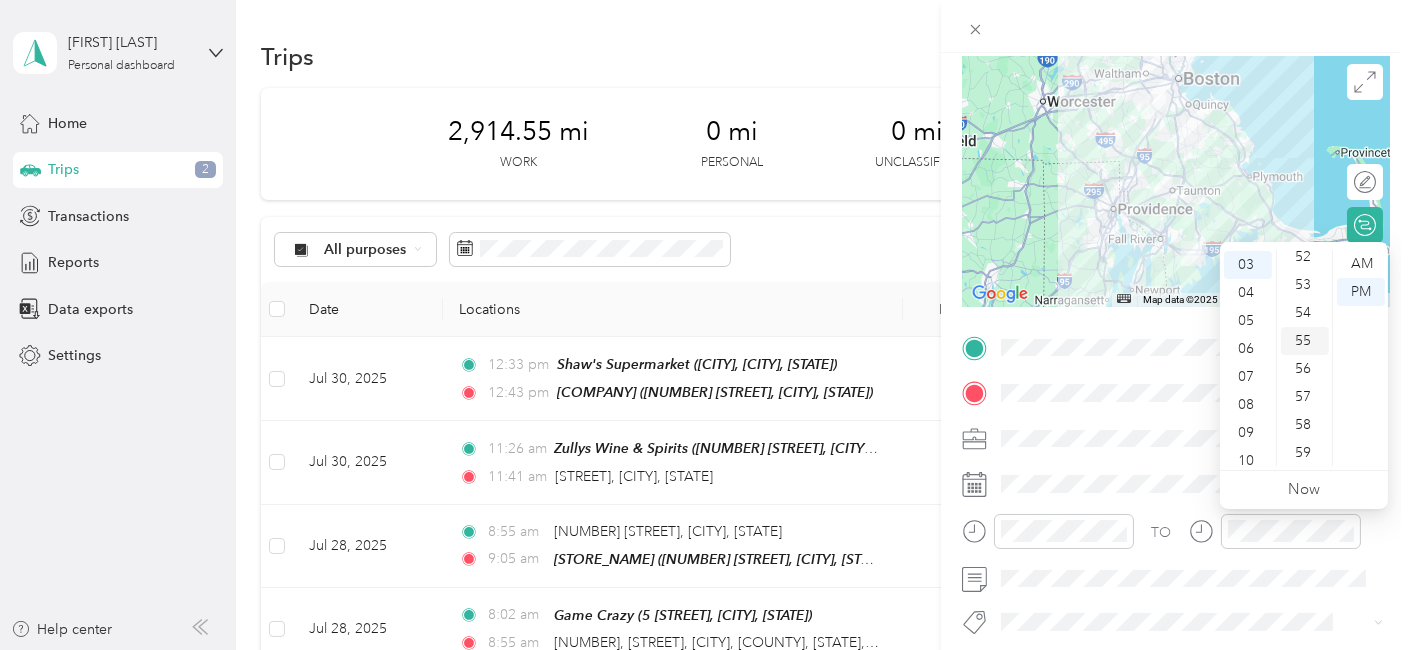 click on "55" at bounding box center (1305, 341) 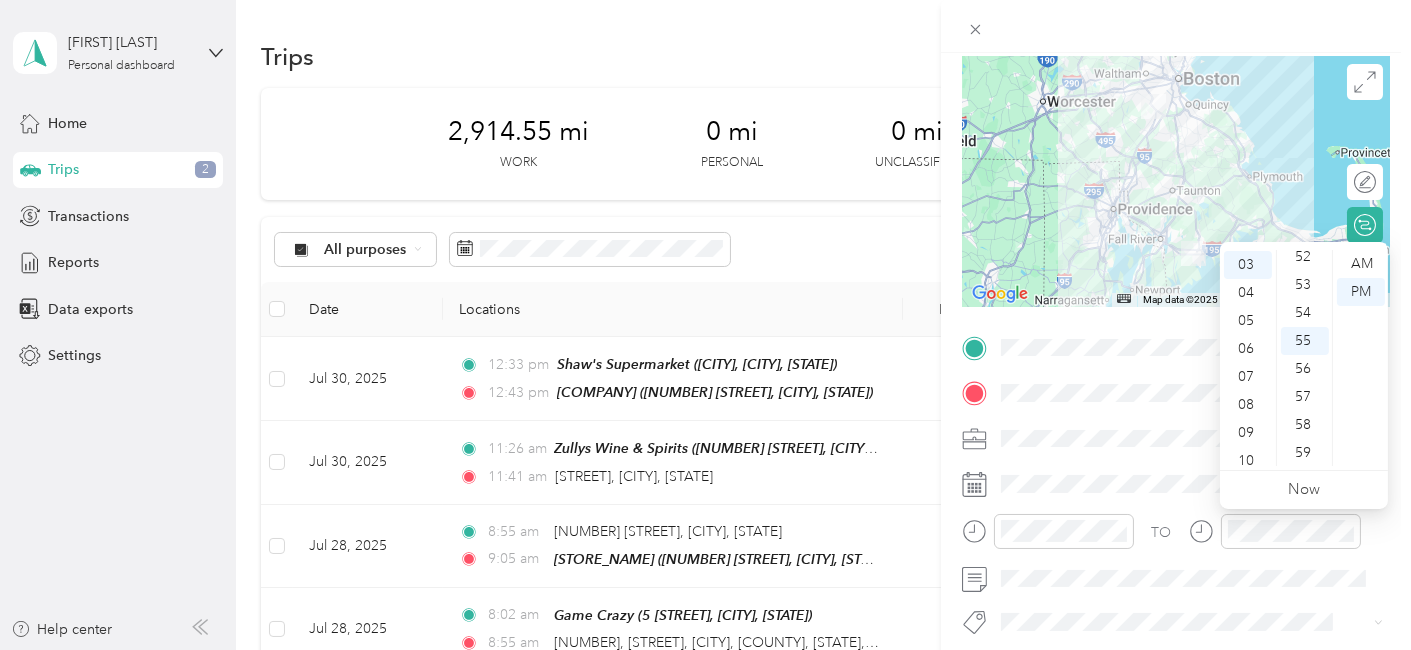 click at bounding box center (1275, 538) 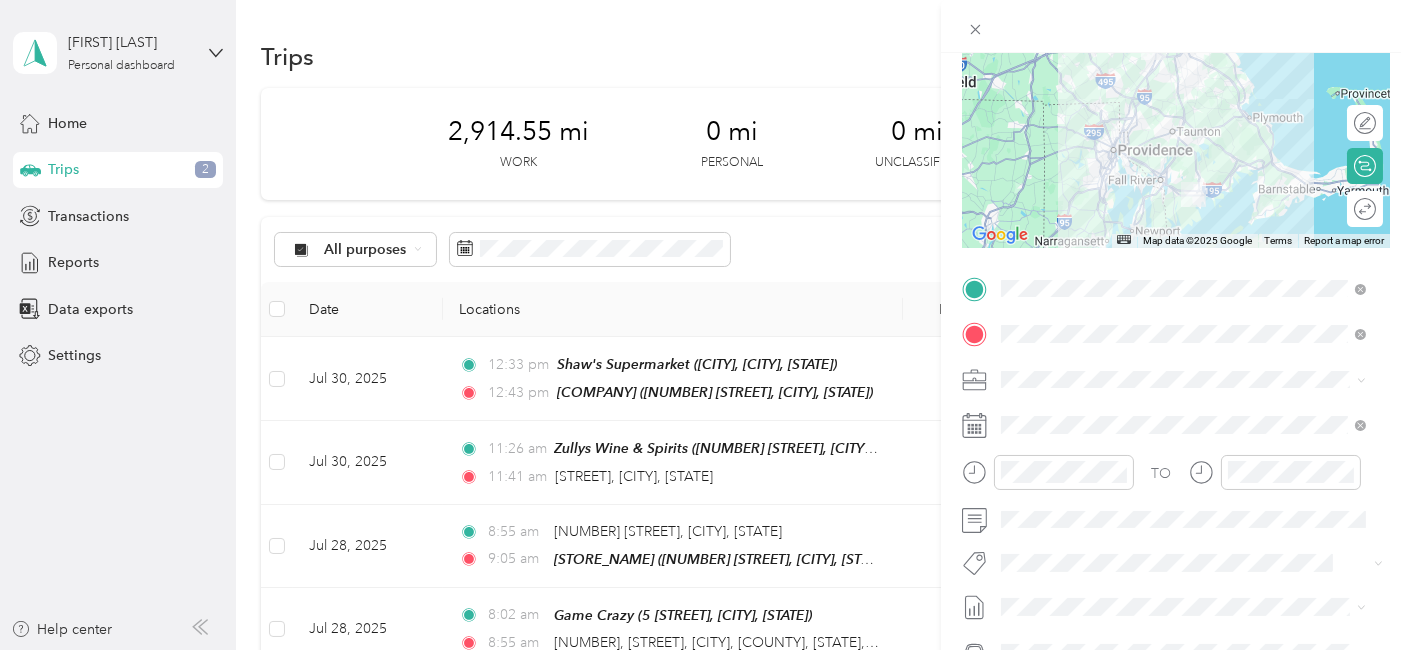 scroll, scrollTop: 206, scrollLeft: 0, axis: vertical 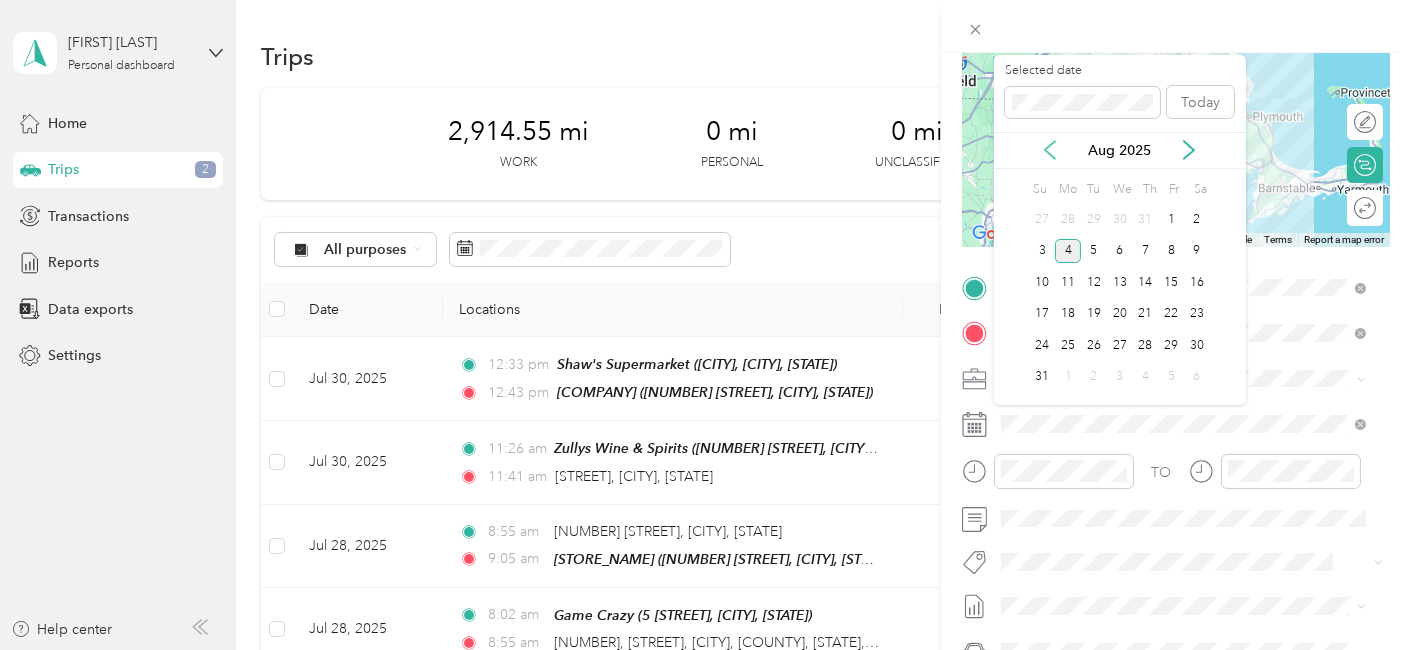 click 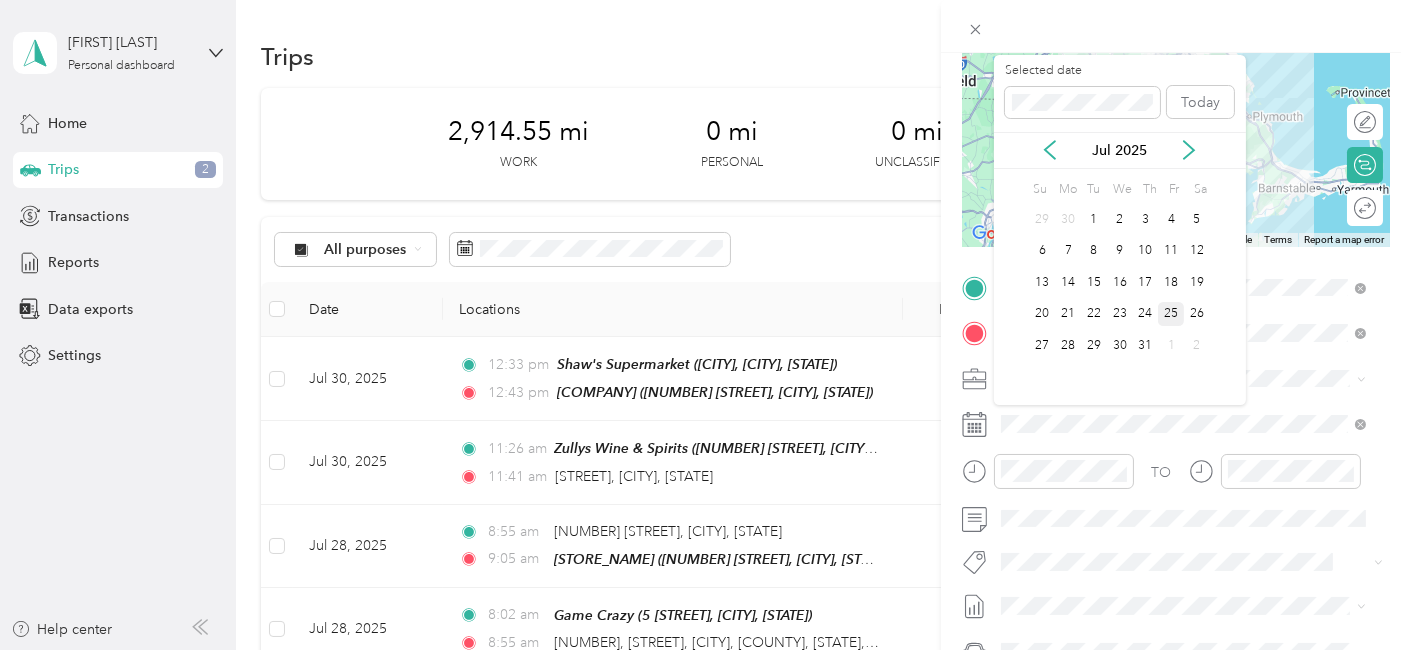click on "25" at bounding box center (1171, 314) 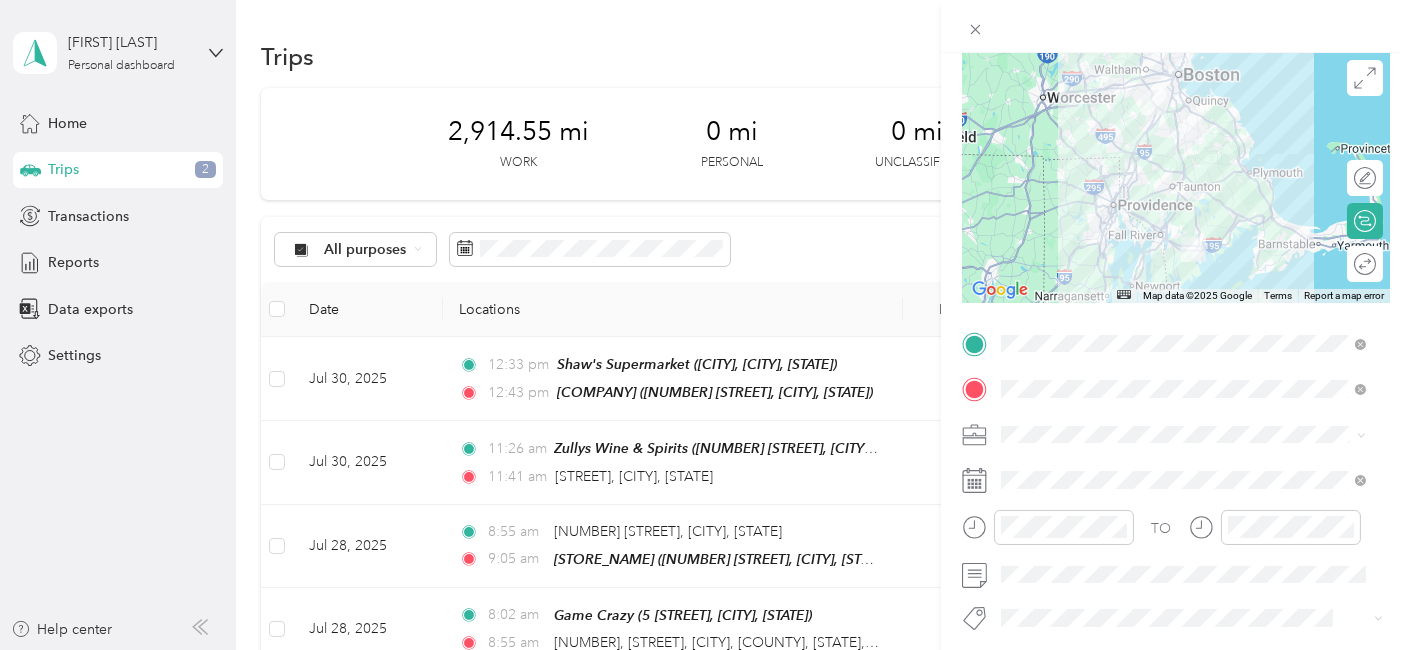 scroll, scrollTop: 0, scrollLeft: 0, axis: both 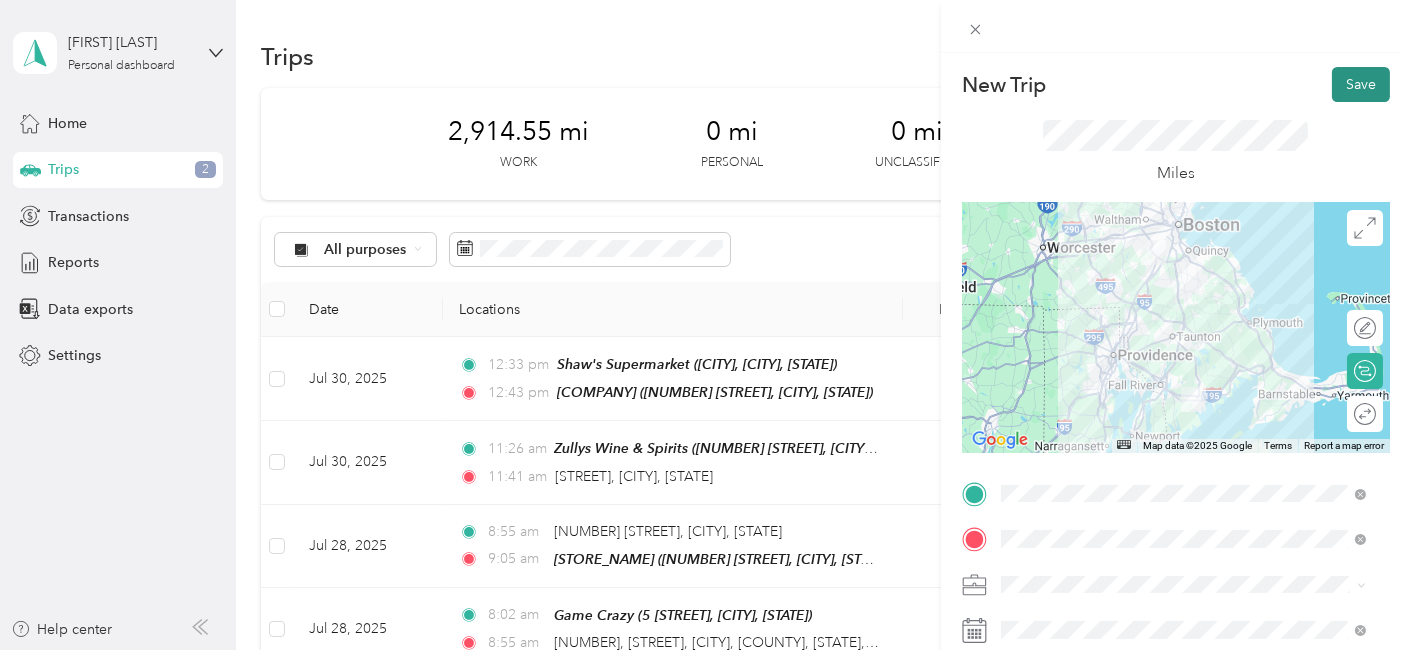 click on "Save" at bounding box center [1361, 84] 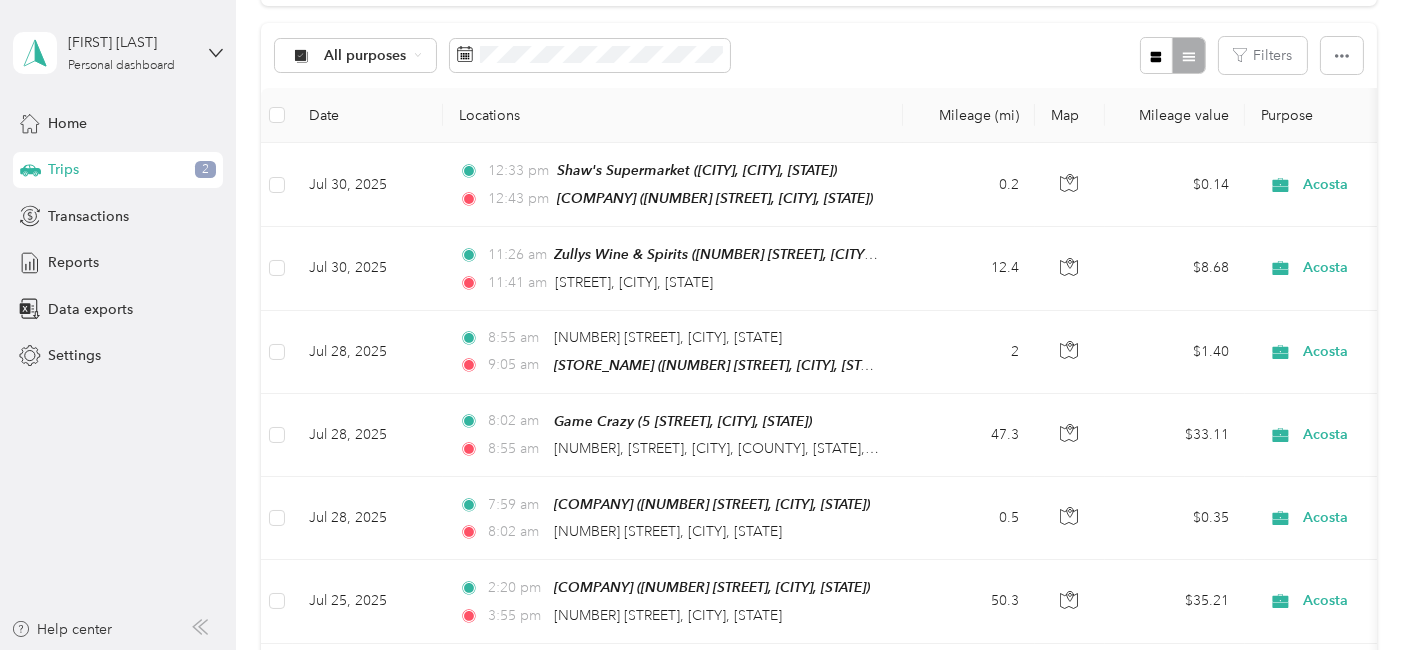 scroll, scrollTop: 251, scrollLeft: 0, axis: vertical 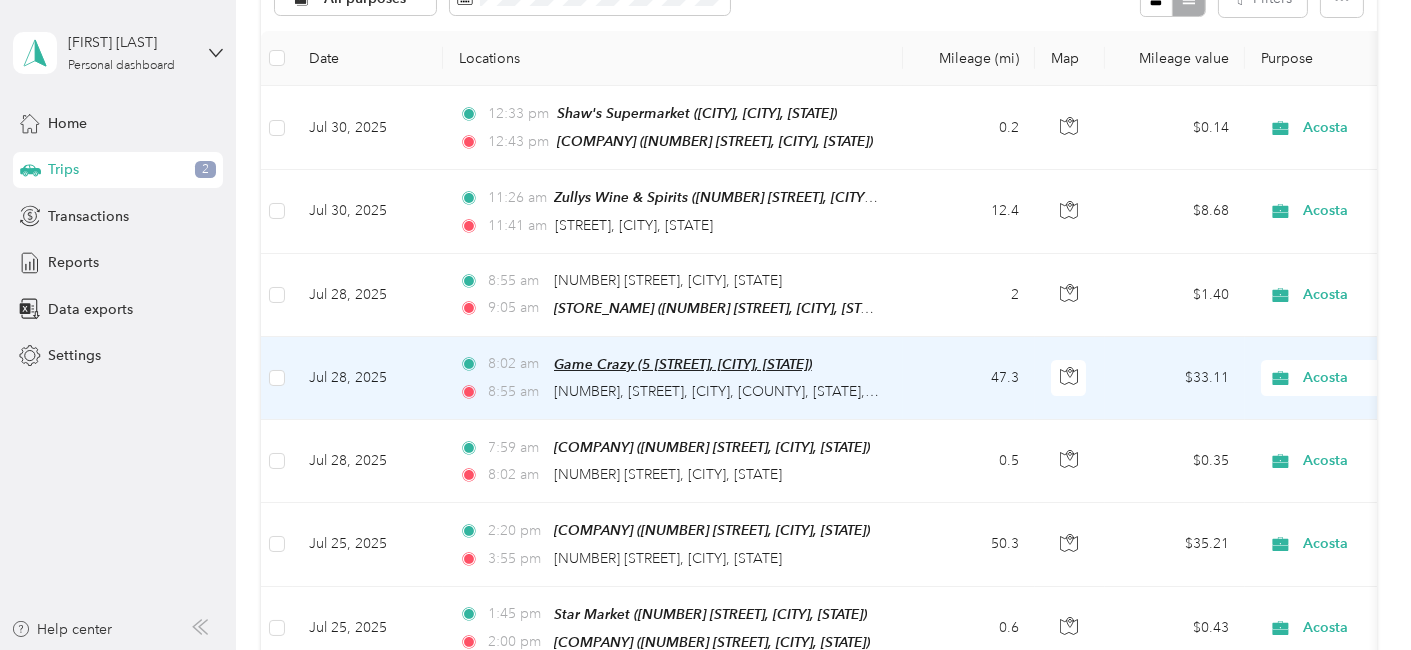 click on "Game Crazy (5 [STREET], [CITY], [STATE])" at bounding box center (683, 364) 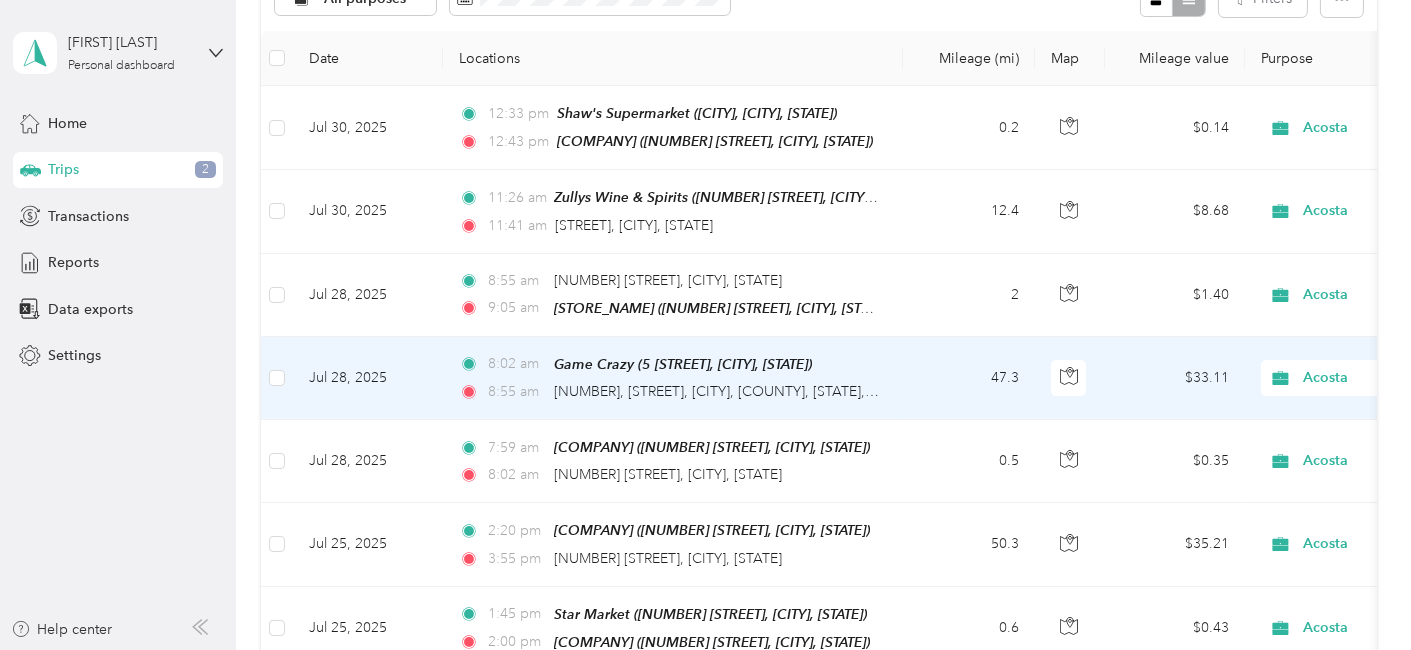 click on "Jul 28, 2025" at bounding box center [368, 378] 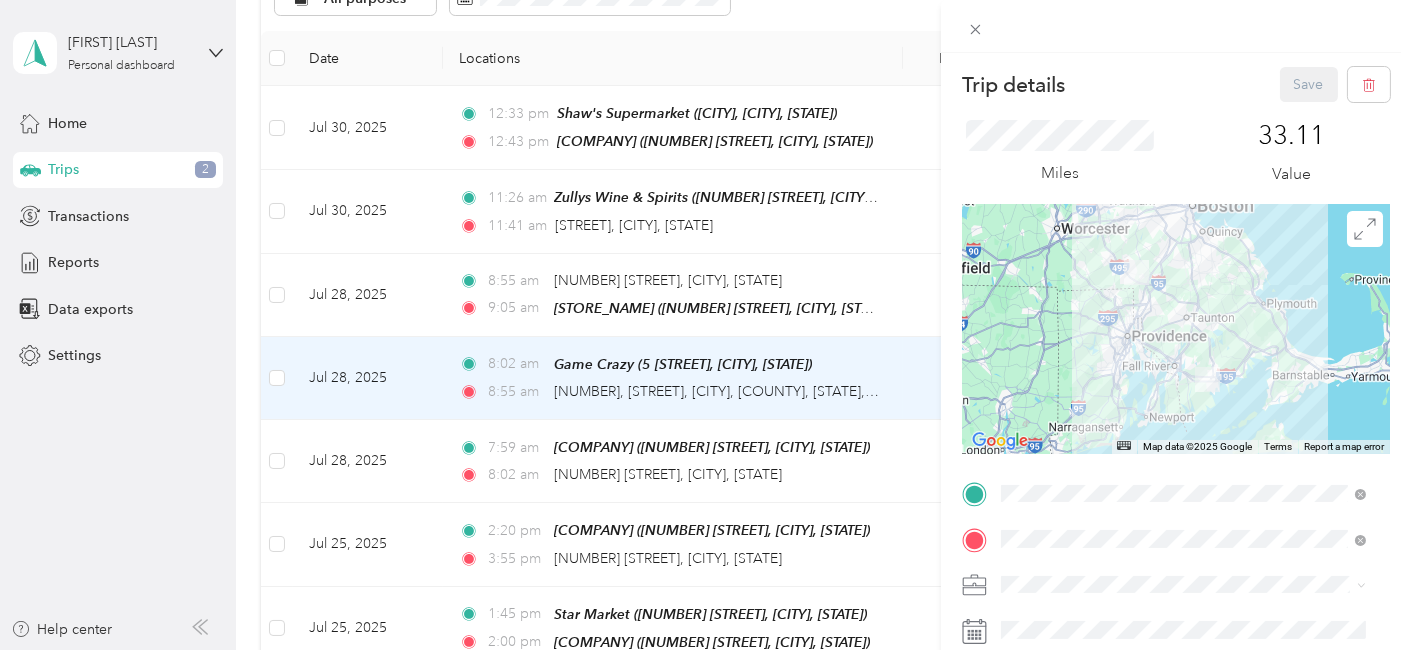 click on "Shaws Supermarket" at bounding box center [1171, 352] 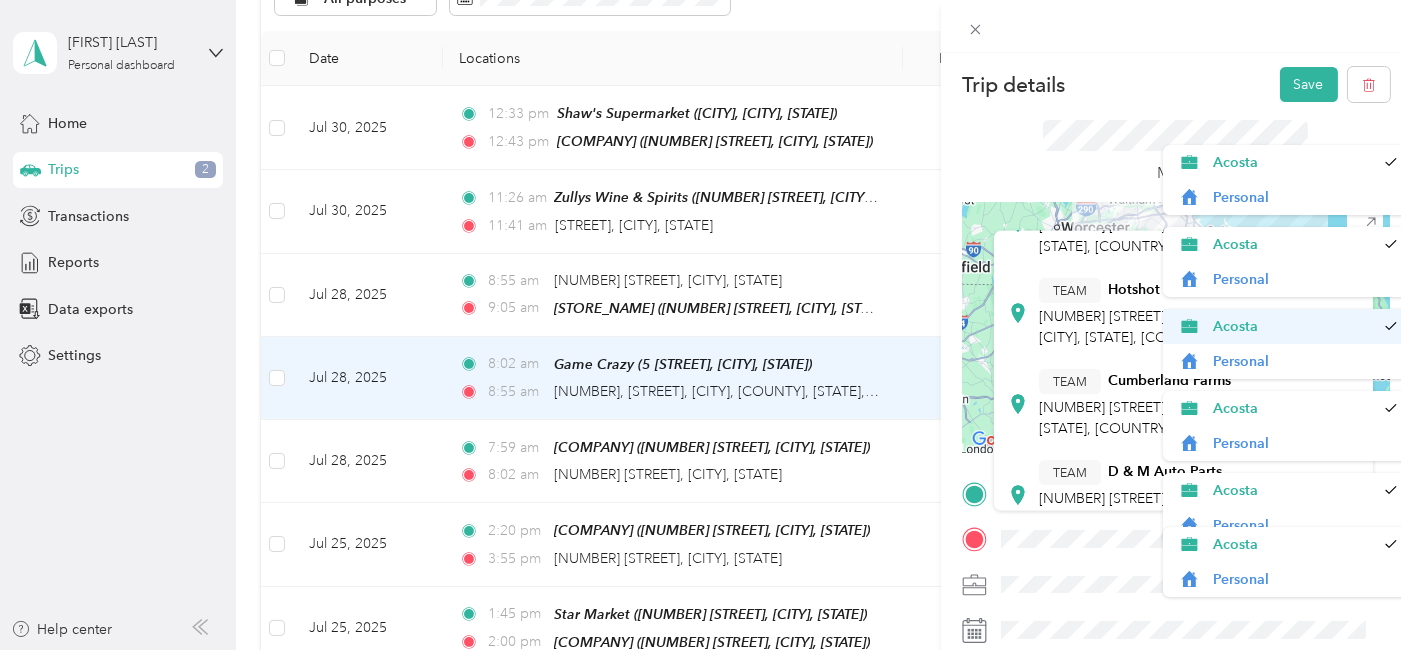 scroll, scrollTop: 0, scrollLeft: 0, axis: both 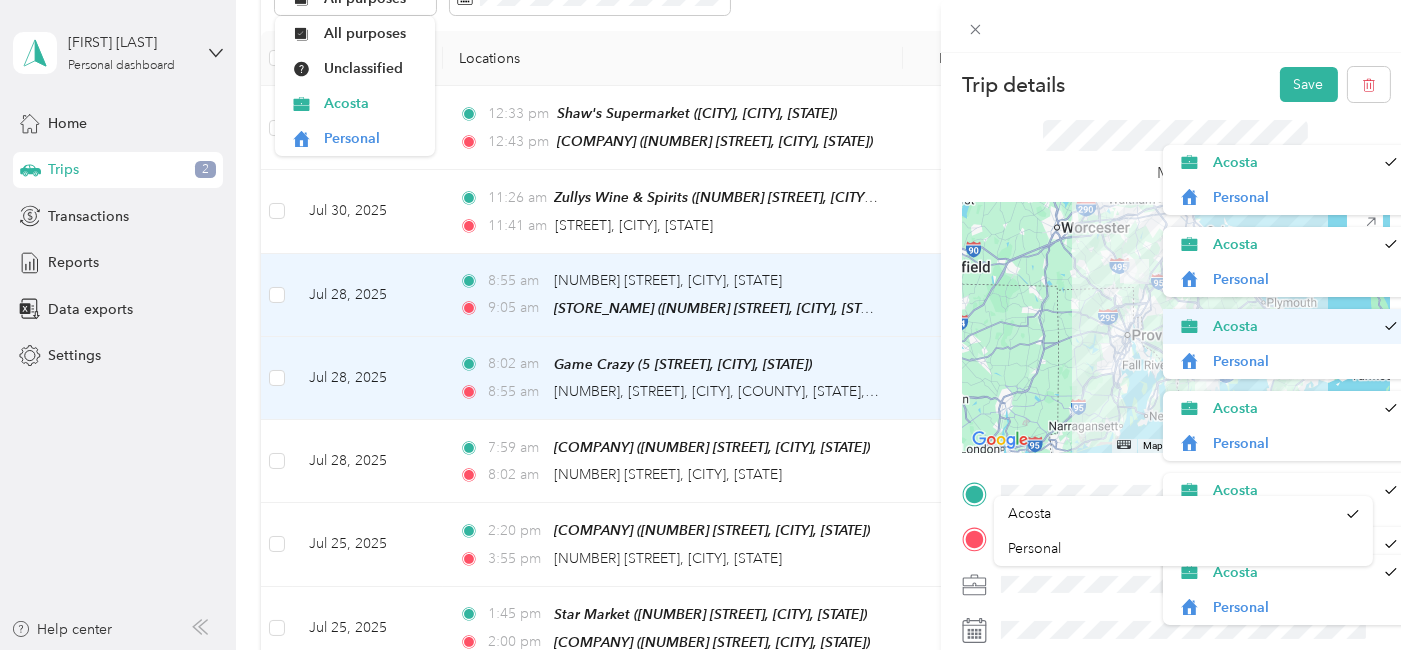 drag, startPoint x: 1364, startPoint y: 285, endPoint x: 1360, endPoint y: 324, distance: 39.20459 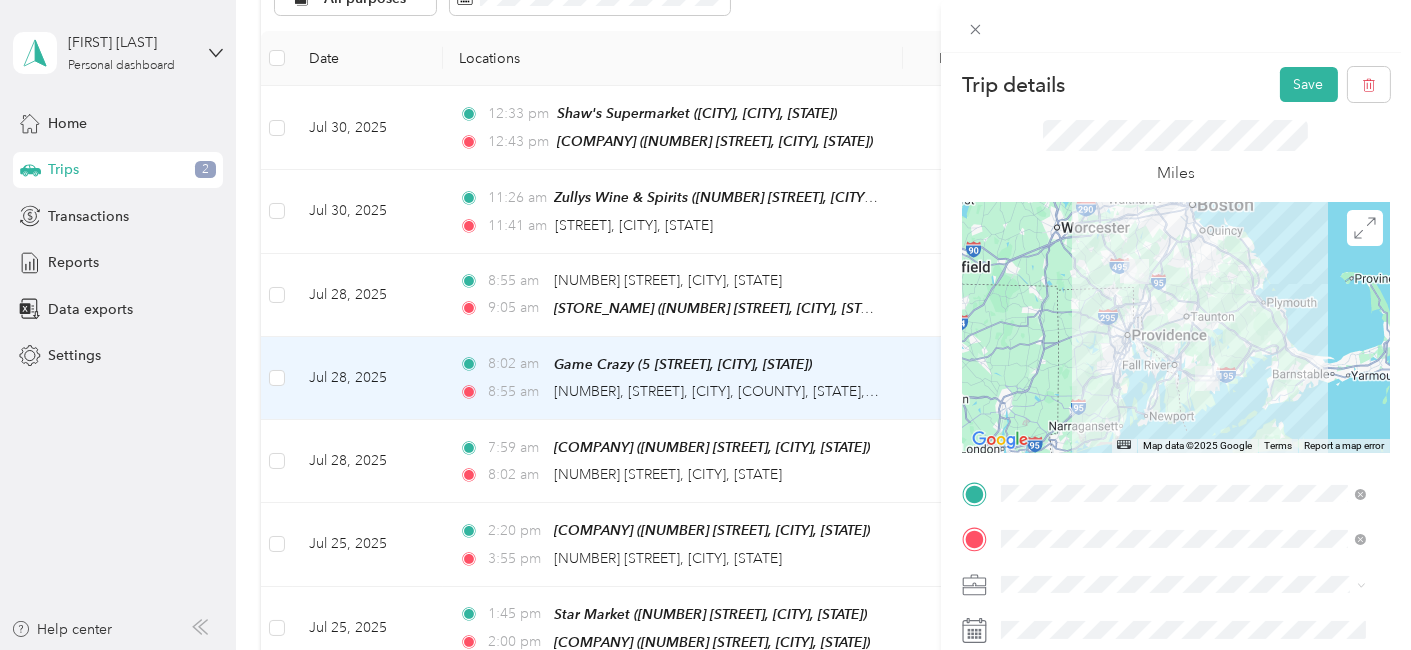 click at bounding box center [1192, 493] 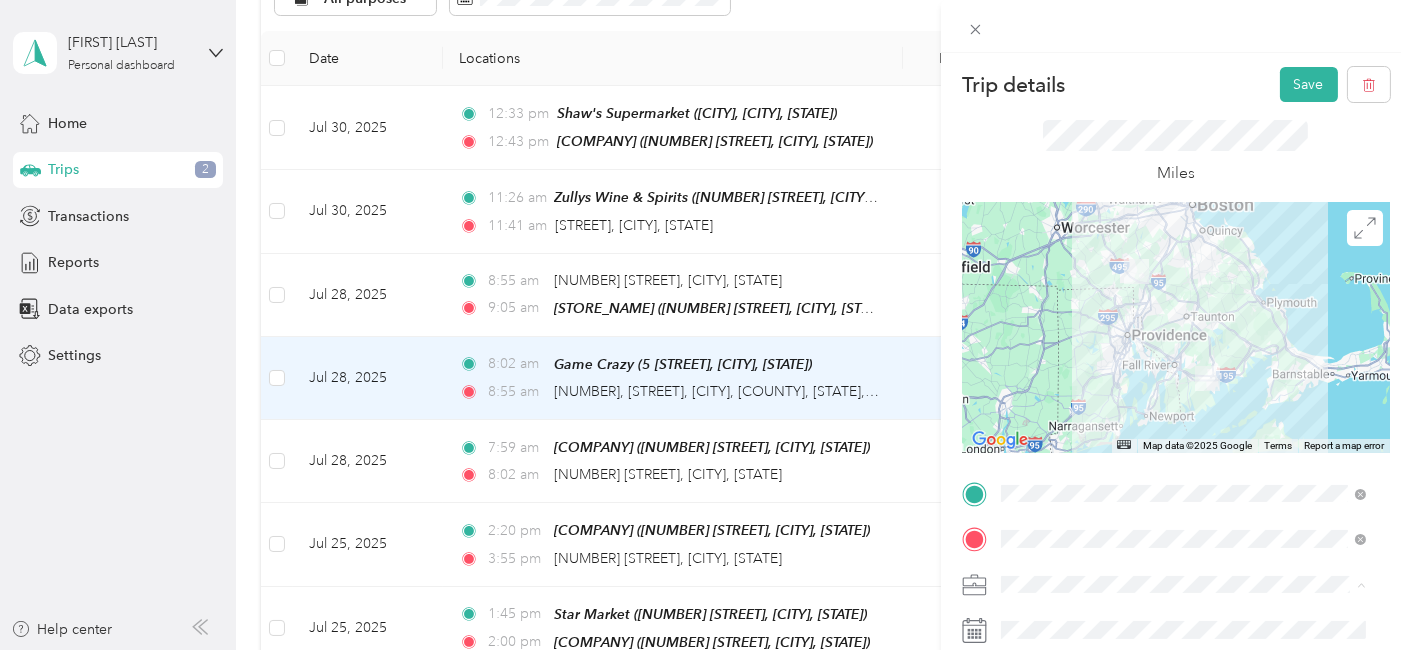 scroll, scrollTop: 44, scrollLeft: 0, axis: vertical 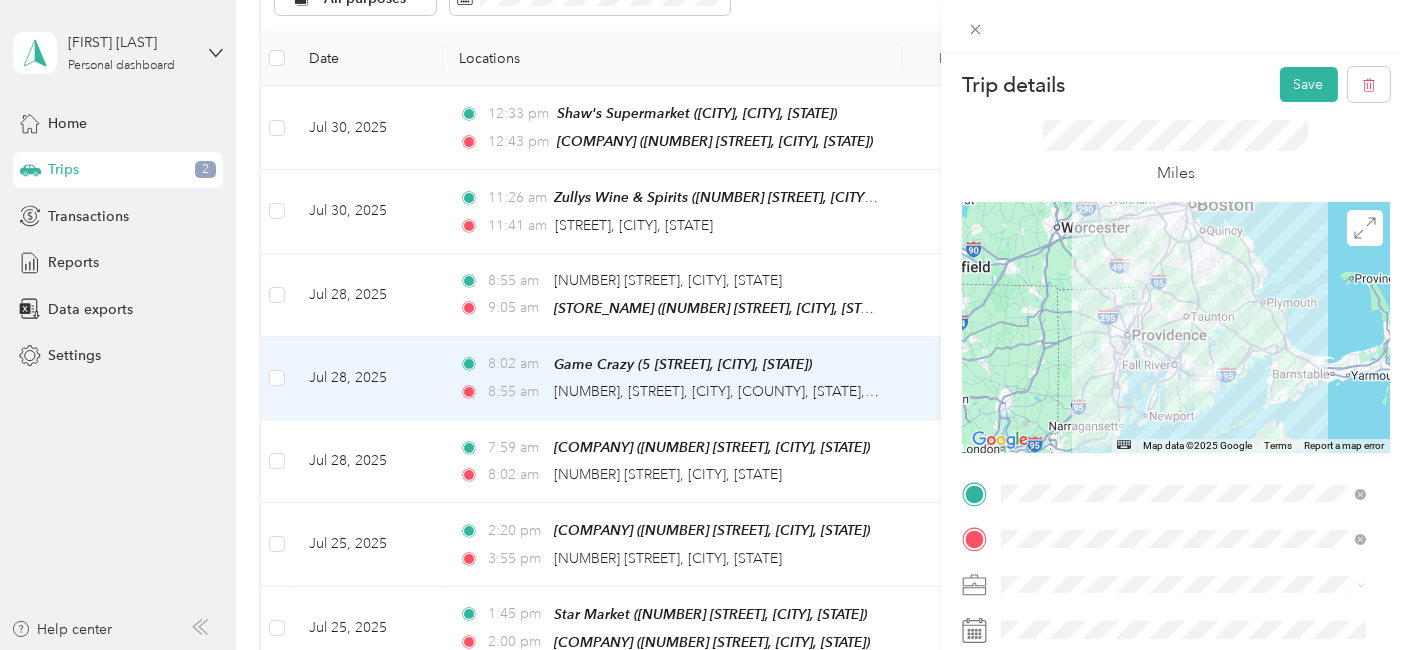 click on "Trip details Save This trip cannot be edited because it is either under review, approved, or paid. Contact your Team Manager to edit it. Miles ← Move left → Move right ↑ Move up ↓ Move down + Zoom in - Zoom out Home Jump left by 75% End Jump right by 75% Page Up Jump up by 75% Page Down Jump down by 75% Map Data Map data ©2025 Google Map data ©2025 Google 20 km  Click to toggle between metric and imperial units Terms Report a map error TO Add photo" at bounding box center (705, 325) 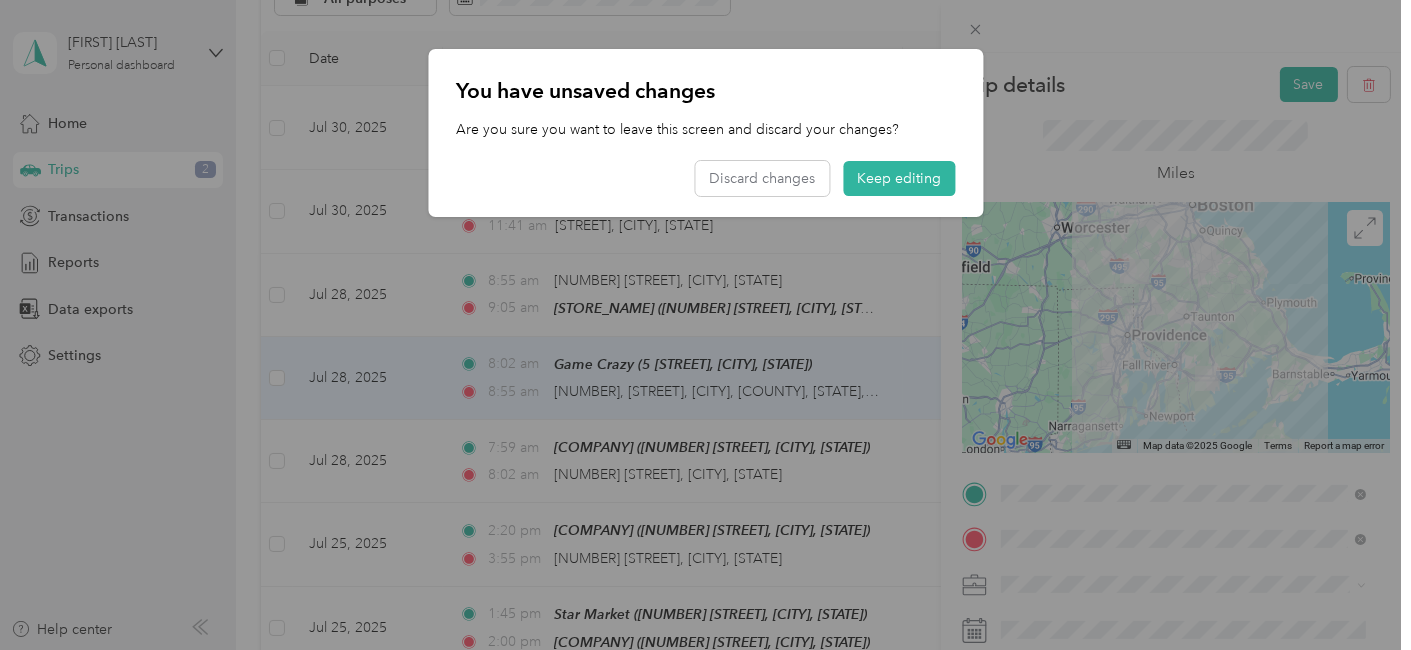 click at bounding box center [705, 325] 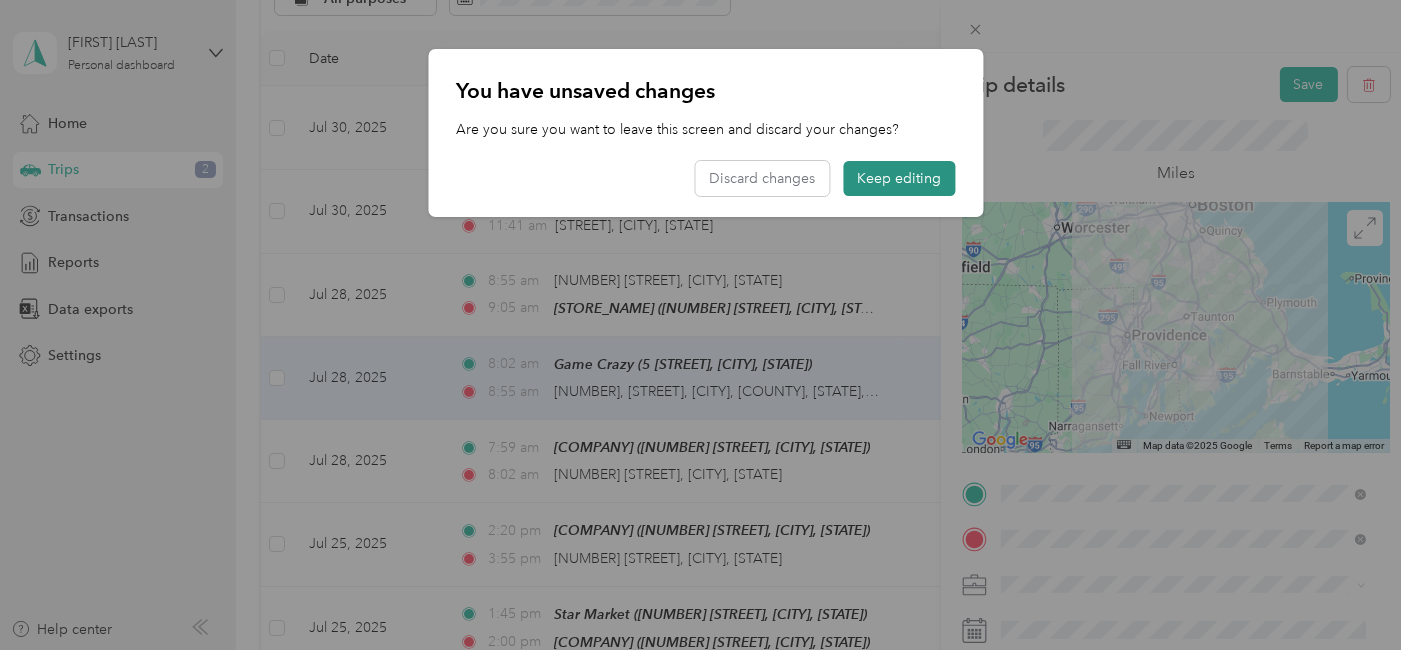 click on "Keep editing" at bounding box center [899, 178] 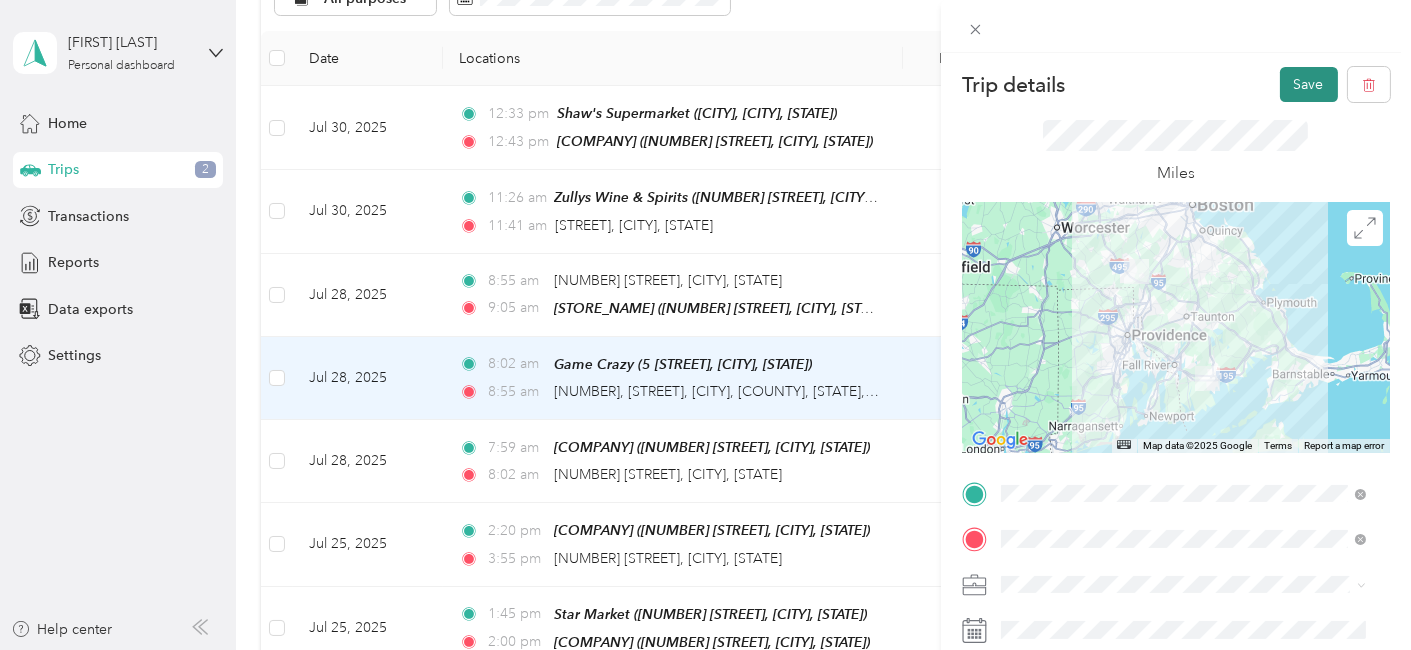 click on "Save" at bounding box center [1309, 84] 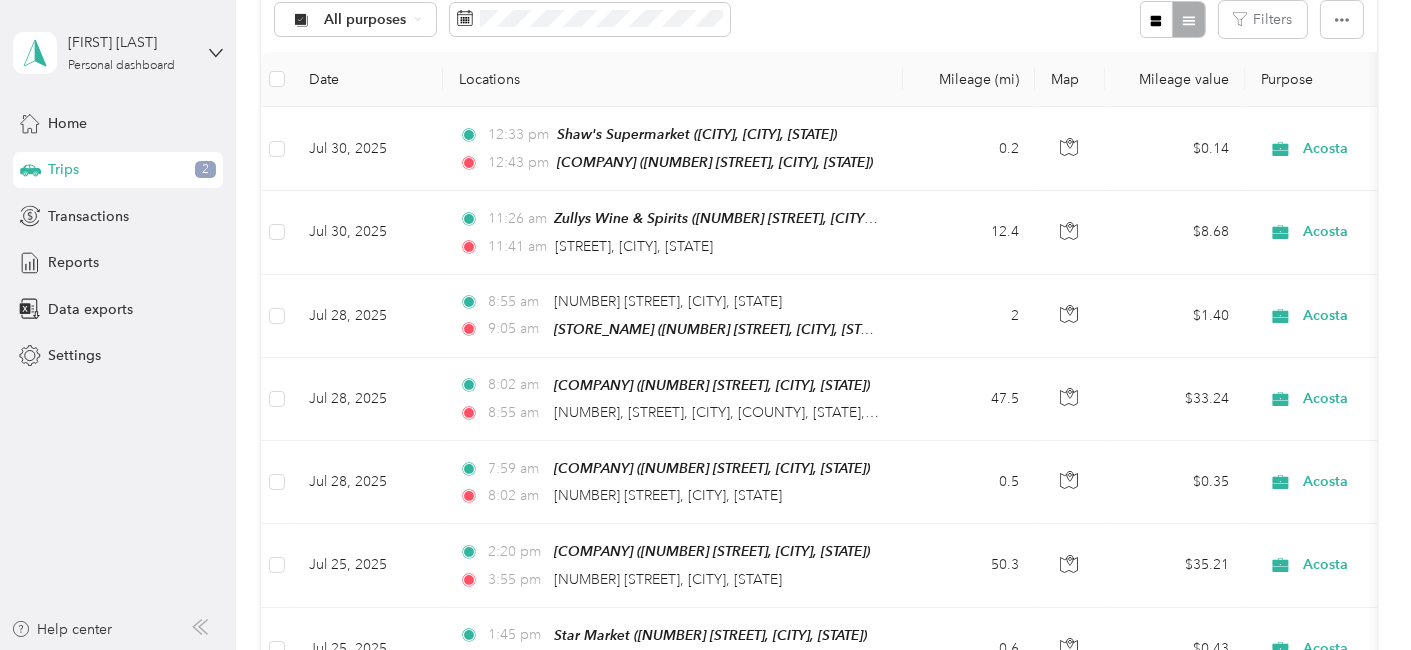 scroll, scrollTop: 250, scrollLeft: 0, axis: vertical 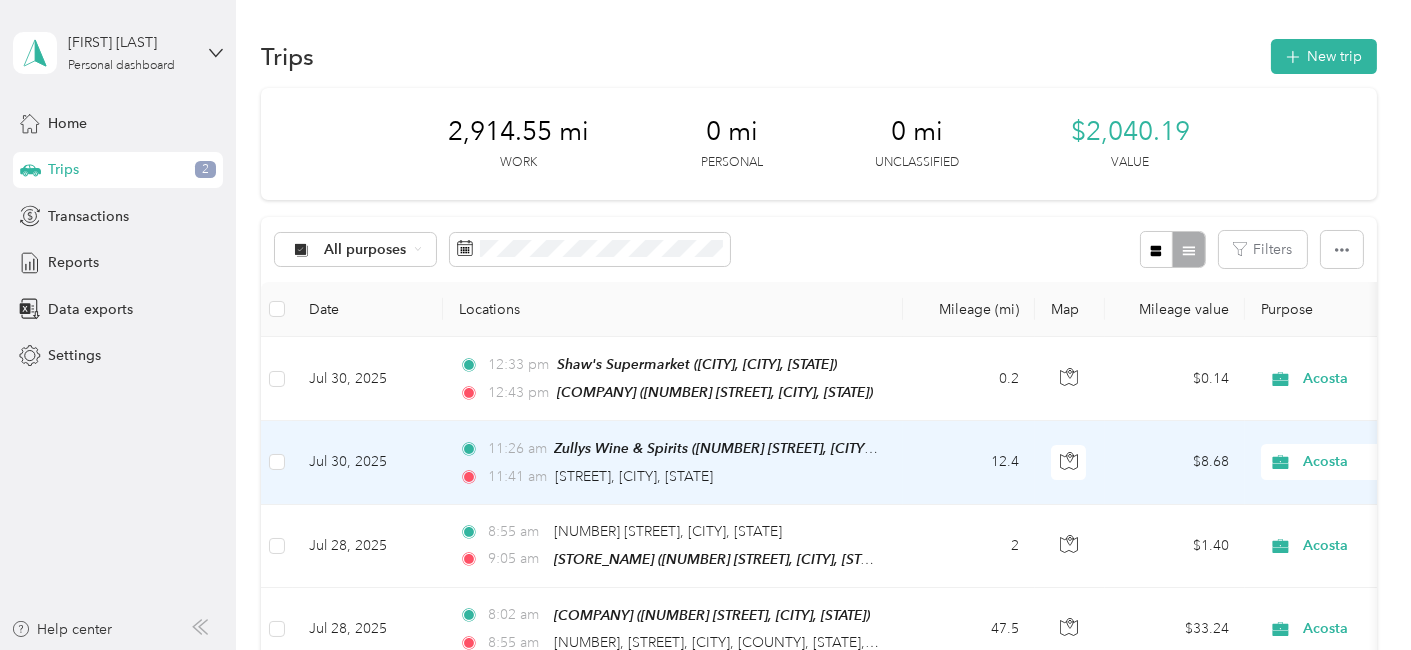 click on "Zullys Wine & Spirits ([NUMBER] [STREET], [CITY], [STATE])" at bounding box center (716, 448) 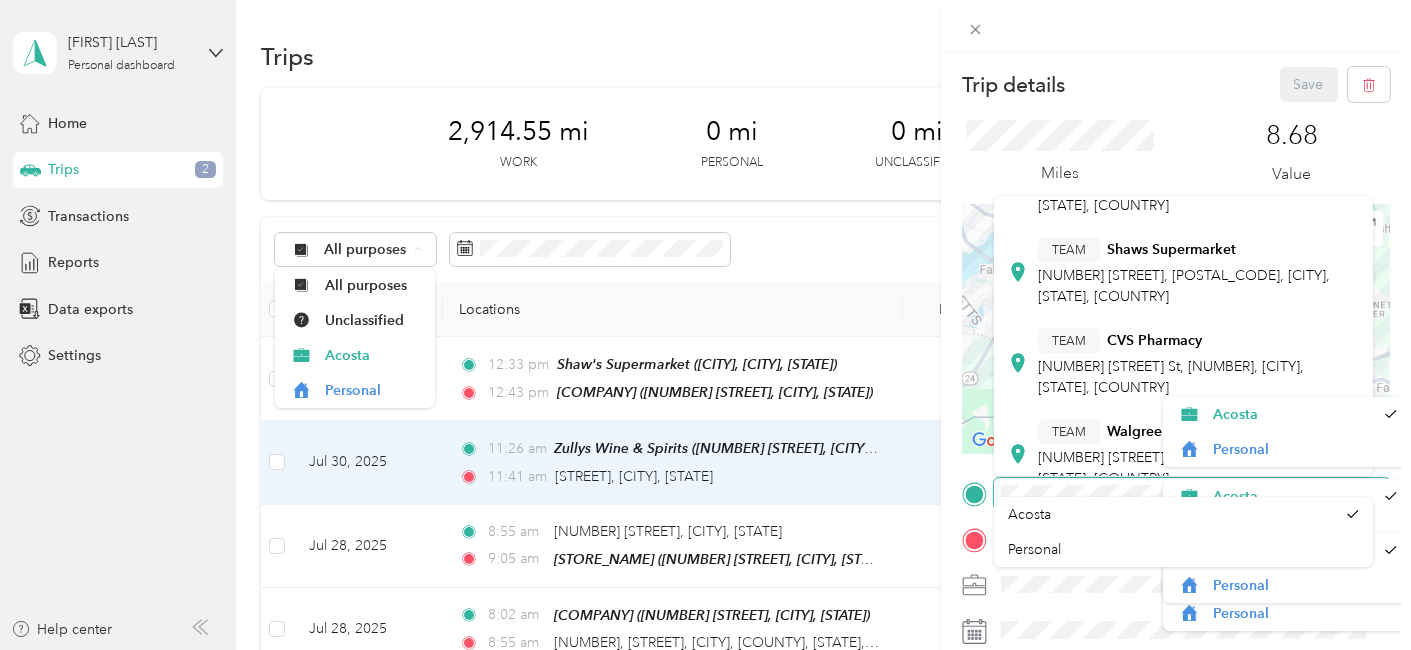 scroll, scrollTop: 282, scrollLeft: 0, axis: vertical 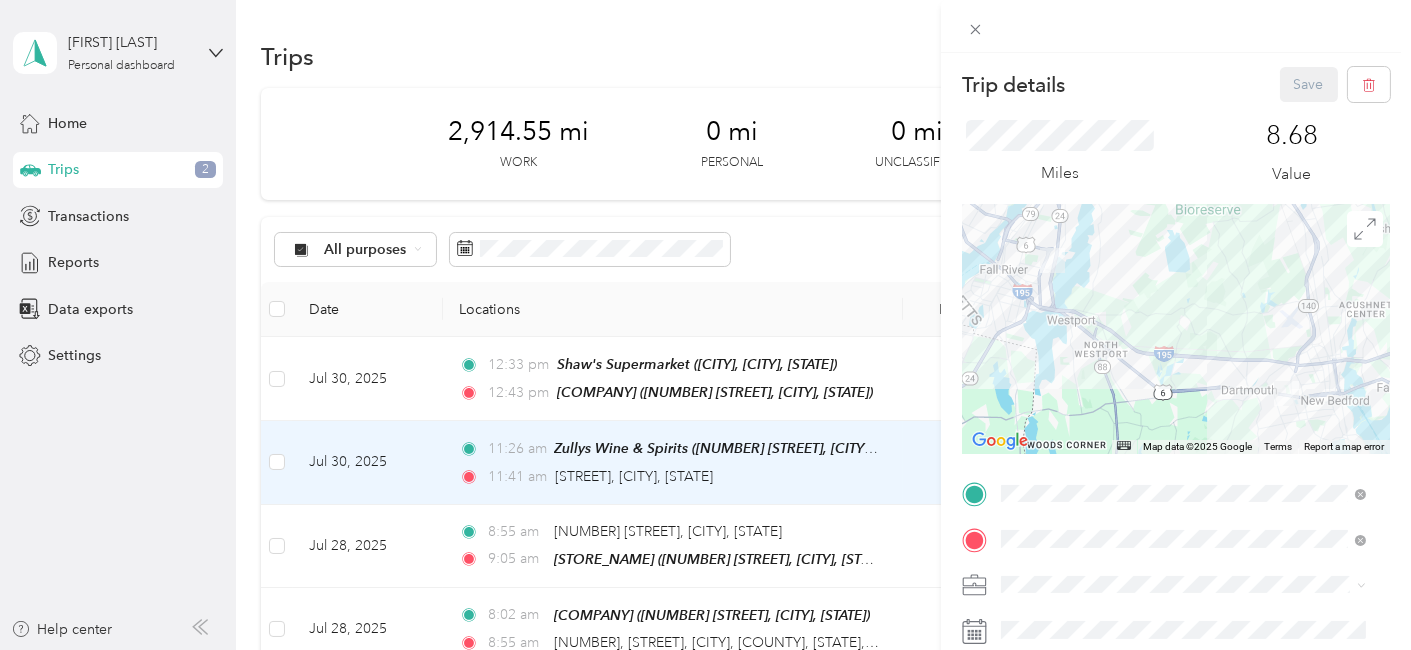 click on "[NUMBER] [STREET], [POSTAL_CODE], [CITY], [STATE], [COUNTRY]" at bounding box center [1184, 277] 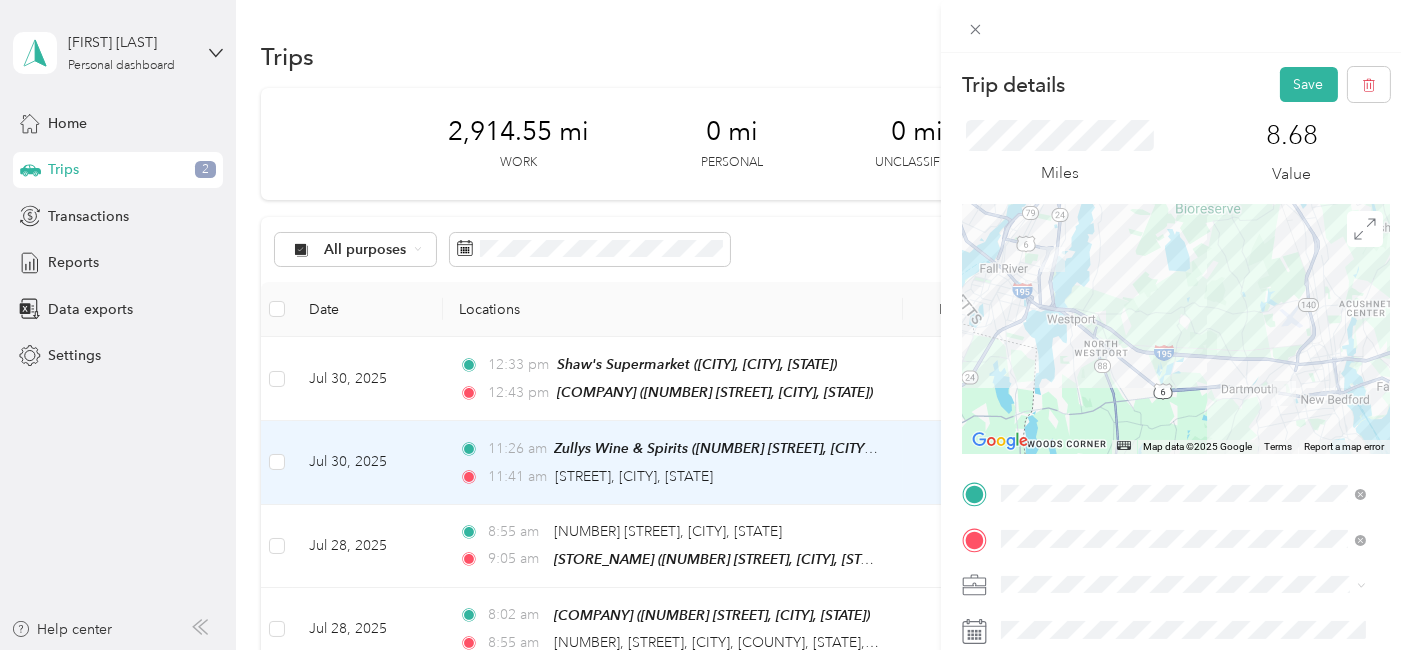 click at bounding box center (1176, 329) 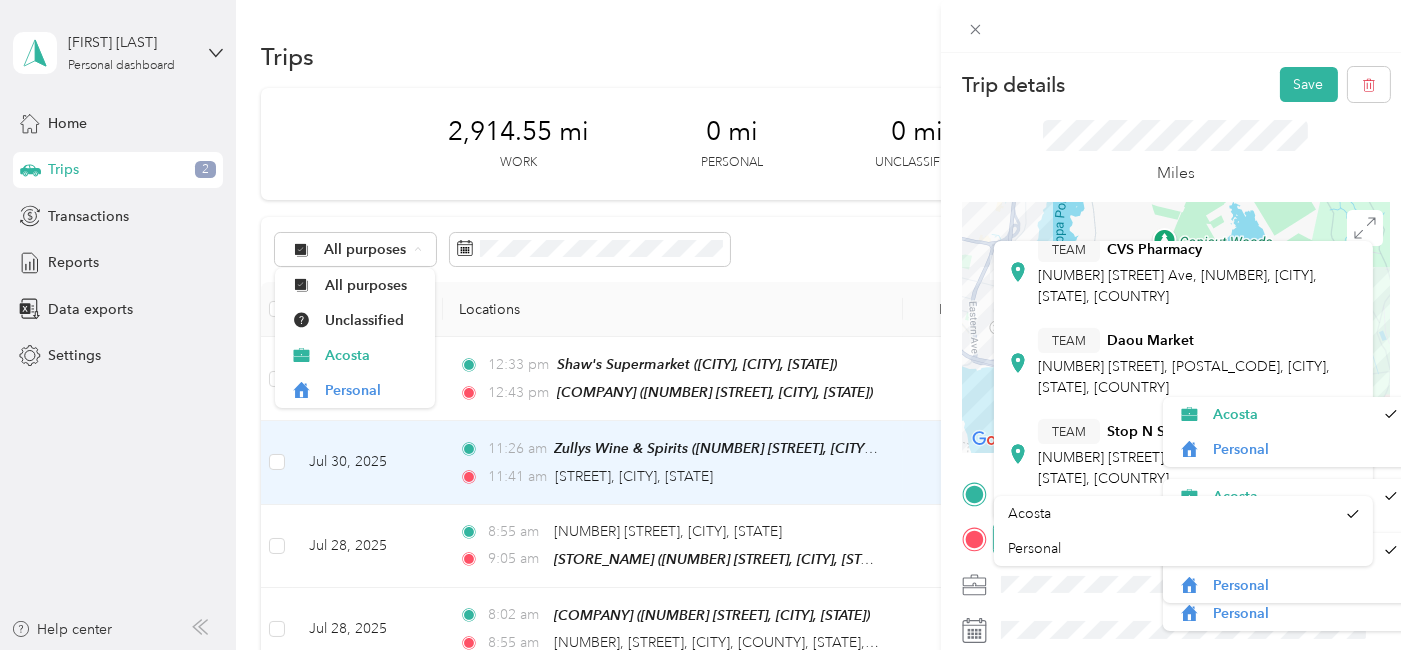 scroll, scrollTop: 431, scrollLeft: 0, axis: vertical 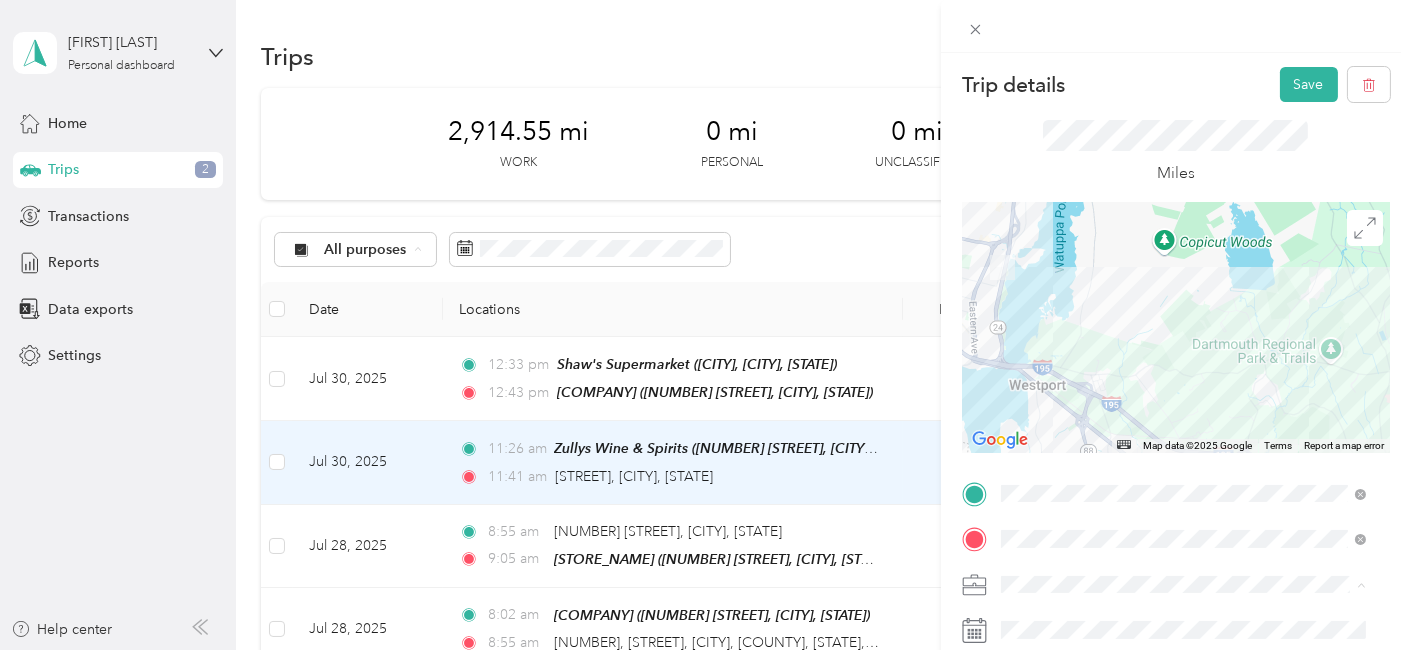 click on "Daou Market" at bounding box center (1150, 330) 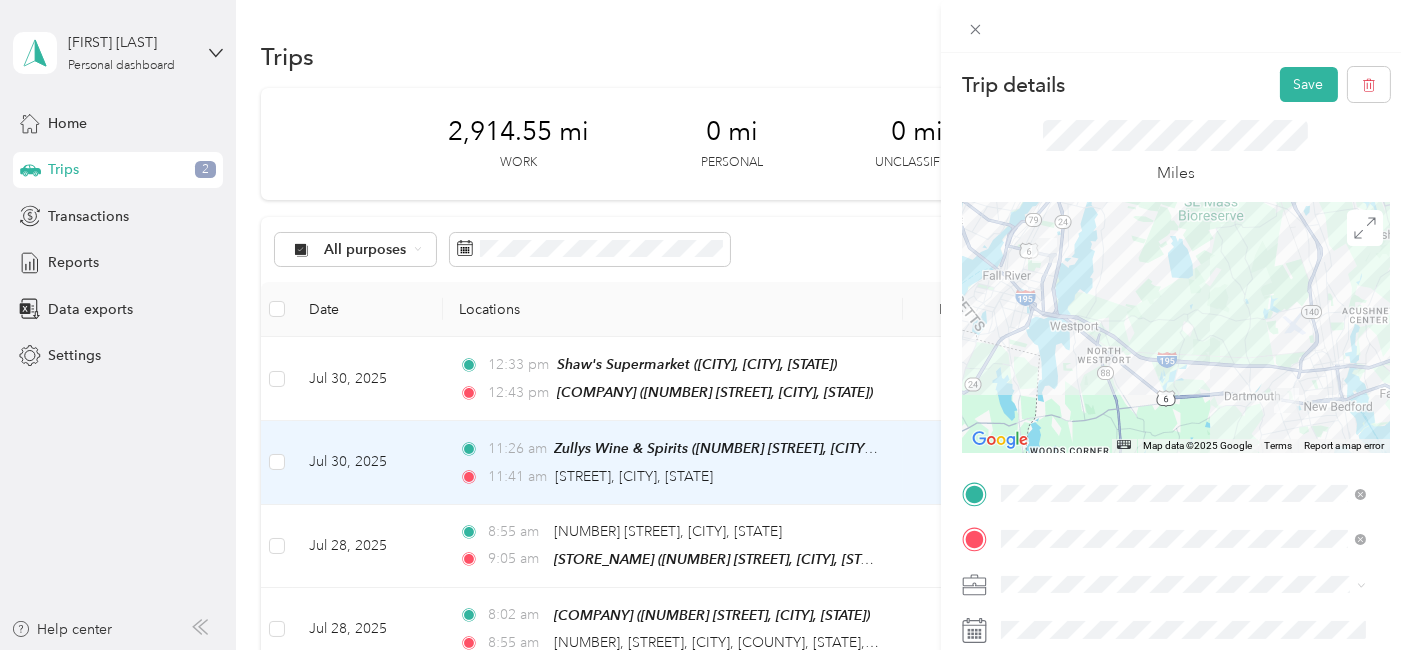 click on "Trip details Save This trip cannot be edited because it is either under review, approved, or paid. Contact your Team Manager to edit it. Miles ← Move left → Move right ↑ Move up ↓ Move down + Zoom in - Zoom out Home Jump left by 75% End Jump right by 75% Page Up Jump up by 75% Page Down Jump down by 75% Map Data Map data ©2025 Google Map data ©2025 Google 2 km  Click to toggle between metric and imperial units Terms Report a map error TO Add photo" at bounding box center (705, 325) 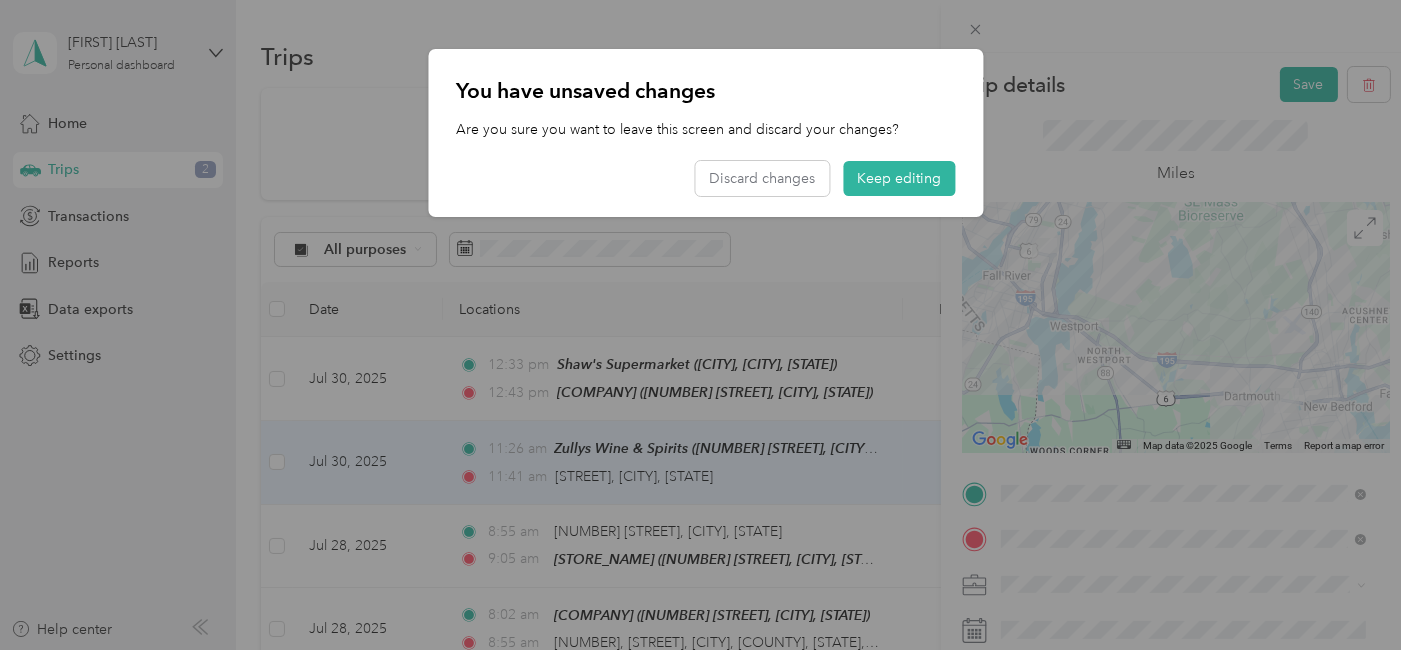 click at bounding box center [705, 325] 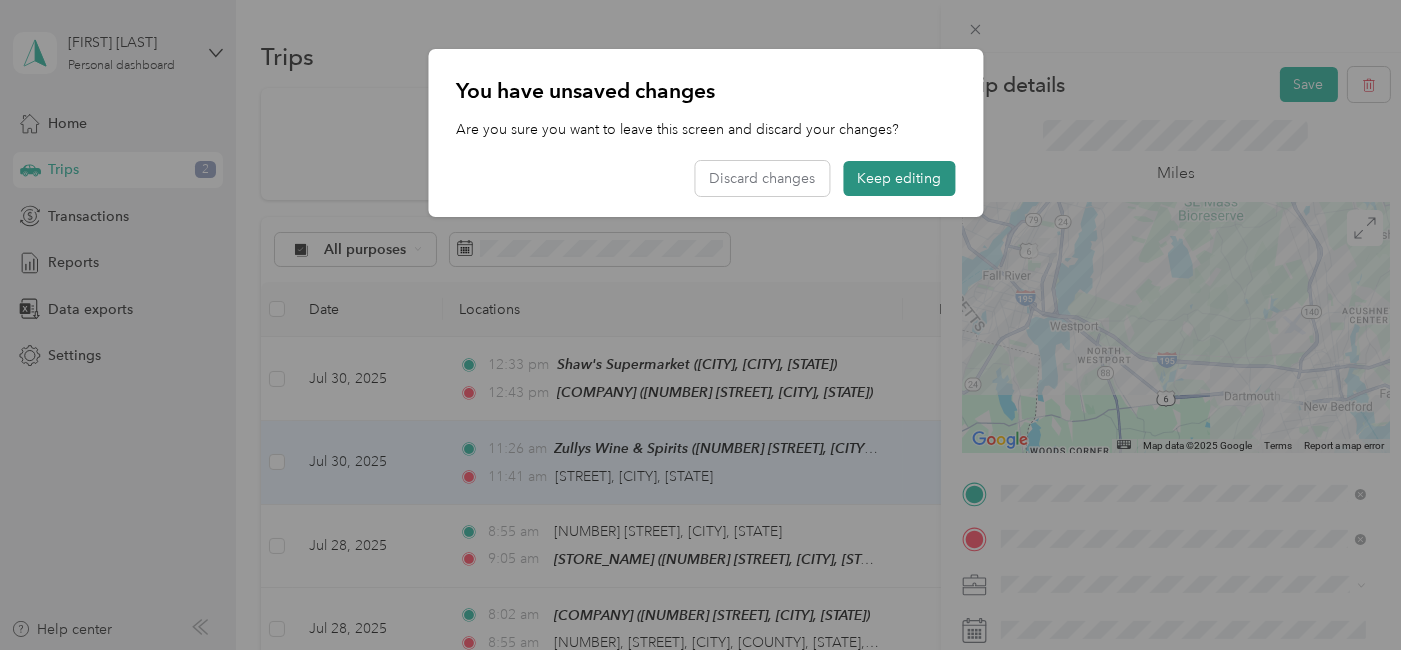 click on "Keep editing" at bounding box center (899, 178) 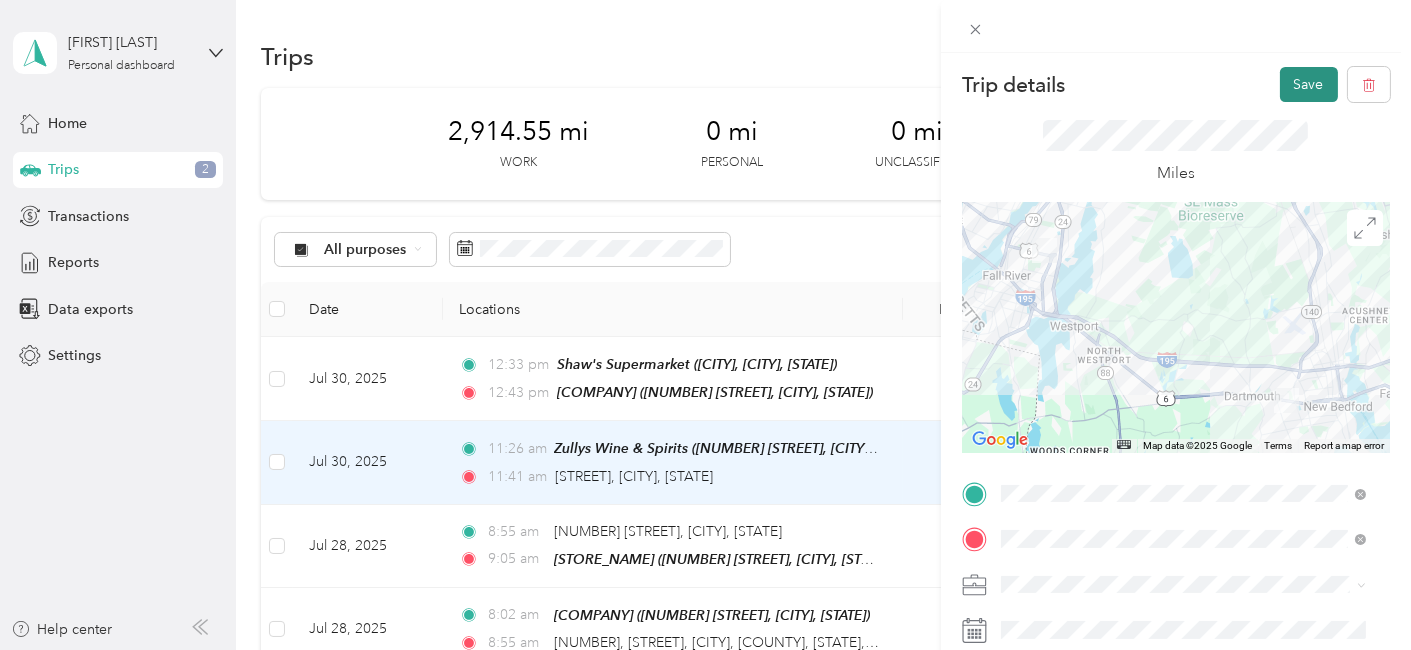 click on "Save" at bounding box center (1309, 84) 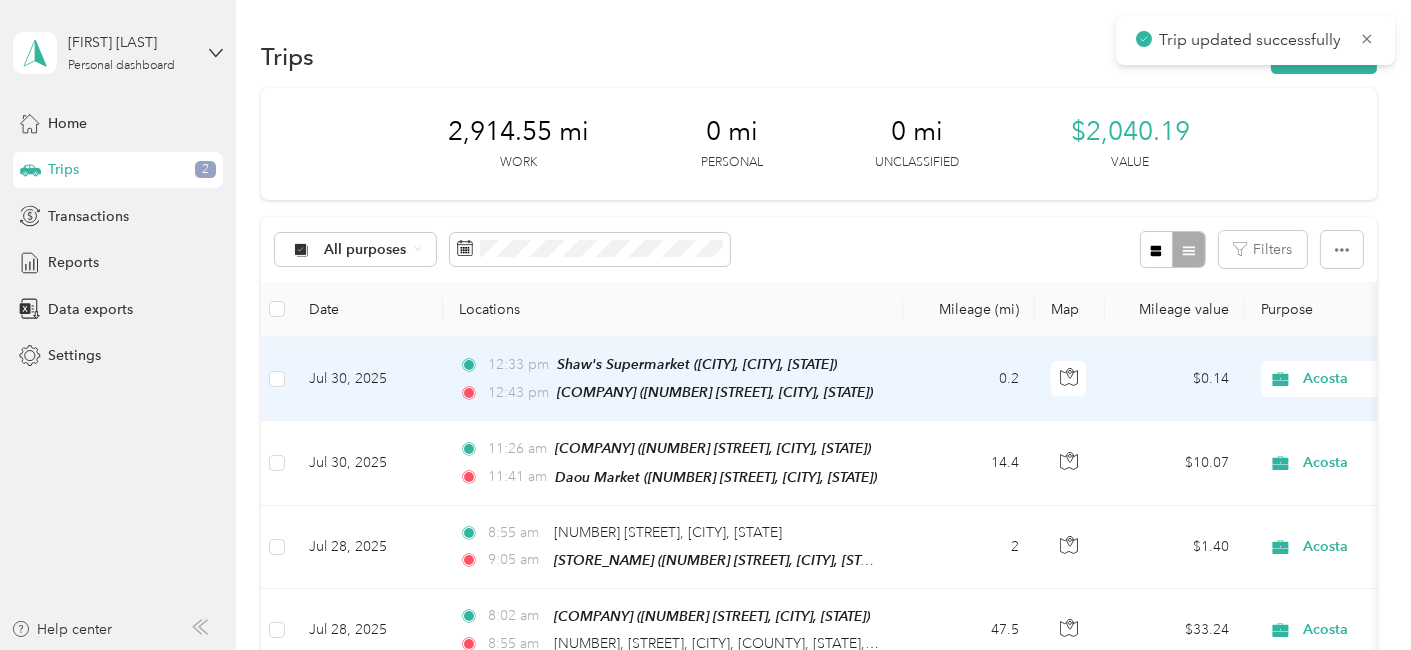 click on "Jul 30, 2025" at bounding box center [368, 379] 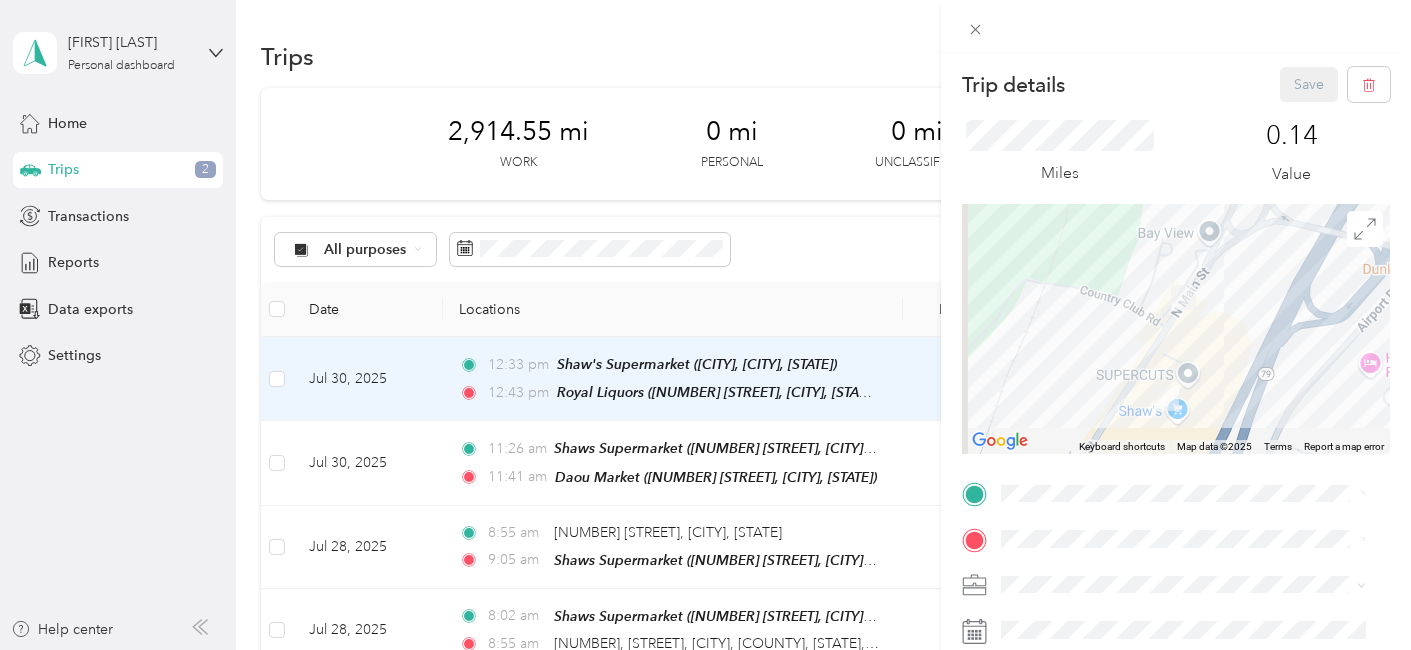 scroll, scrollTop: 0, scrollLeft: 0, axis: both 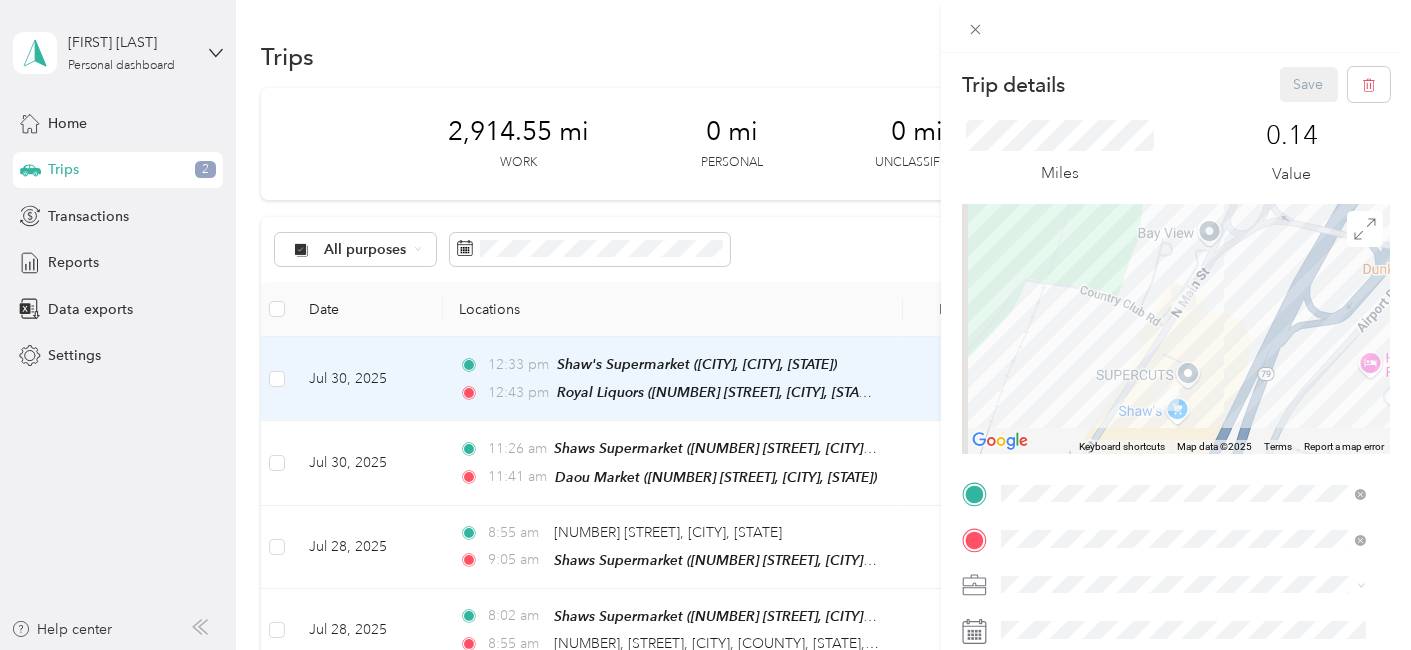 click on "TEAM Shaws Supermarket" at bounding box center [1198, 390] 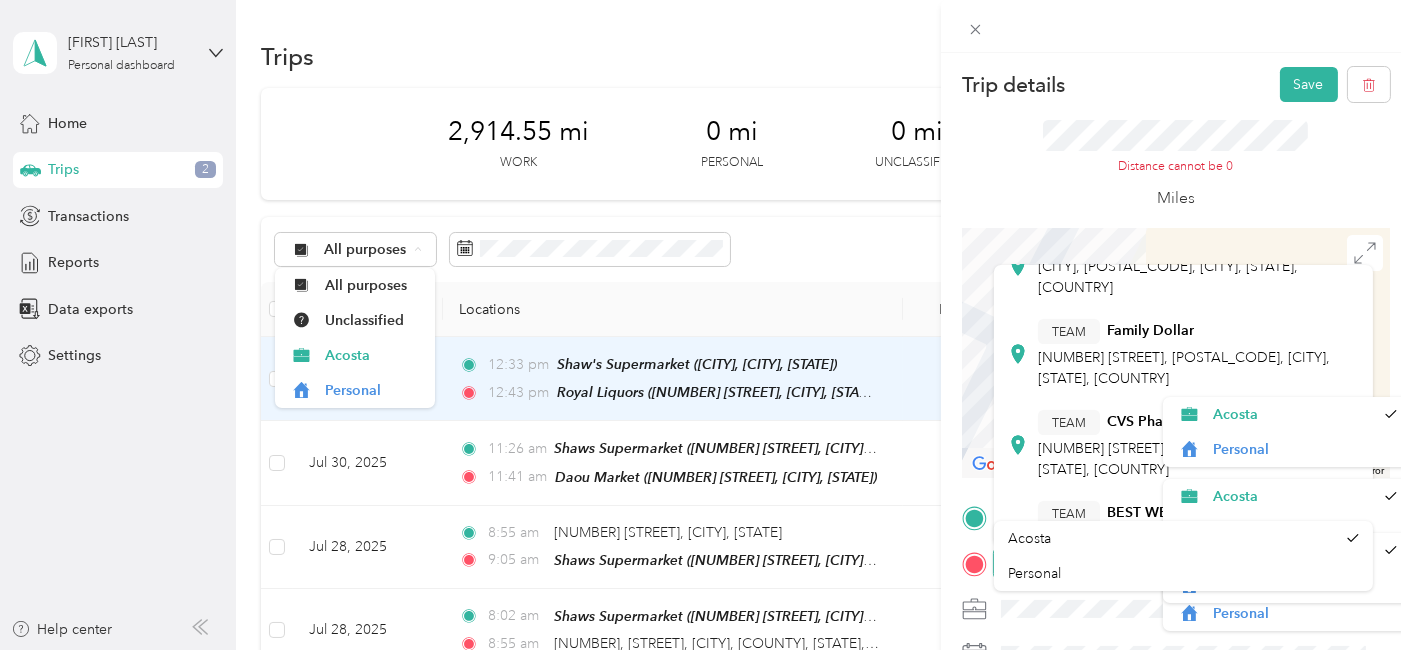 scroll, scrollTop: 156, scrollLeft: 0, axis: vertical 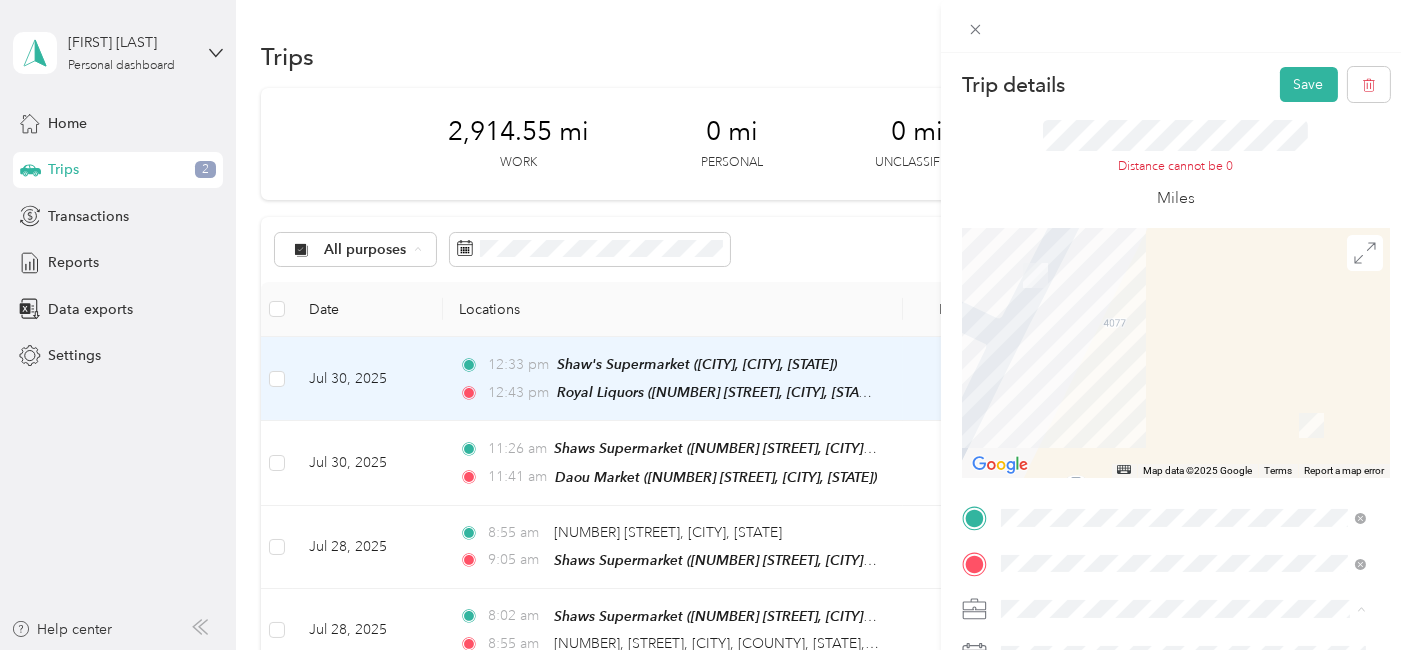 click on "Family Dollar" at bounding box center [1150, 349] 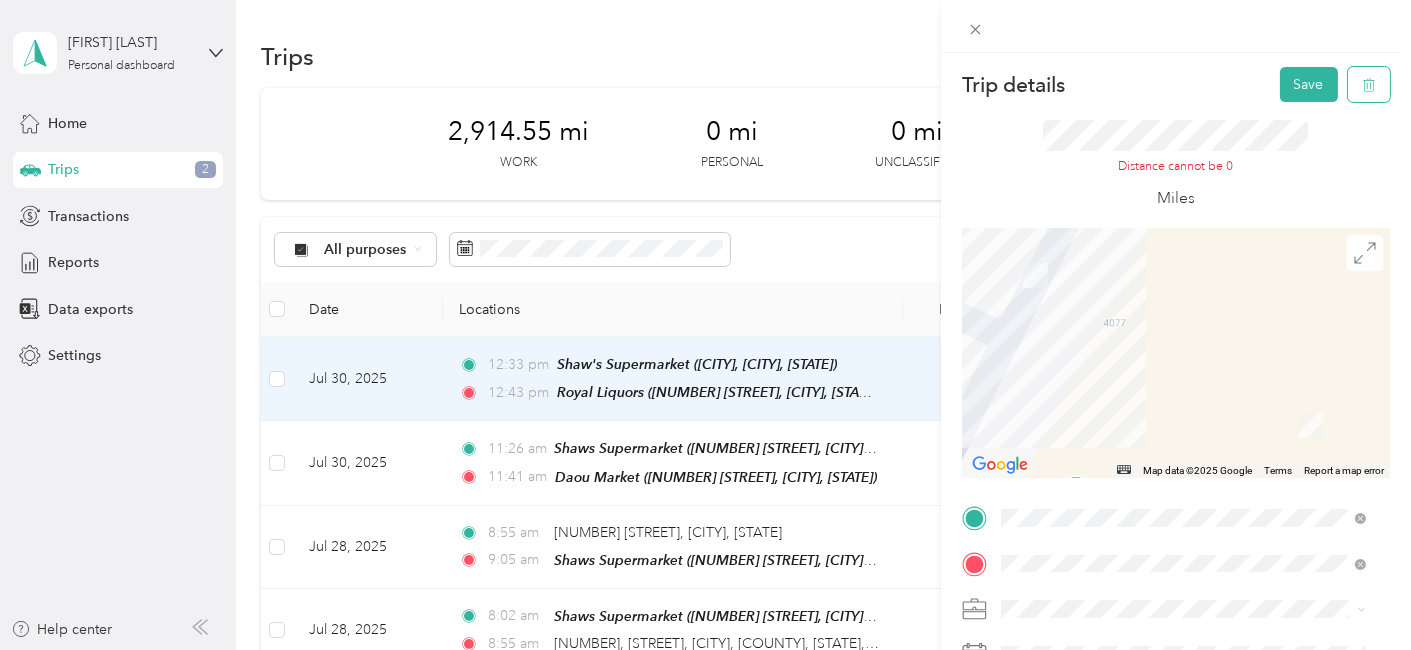click at bounding box center (1369, 84) 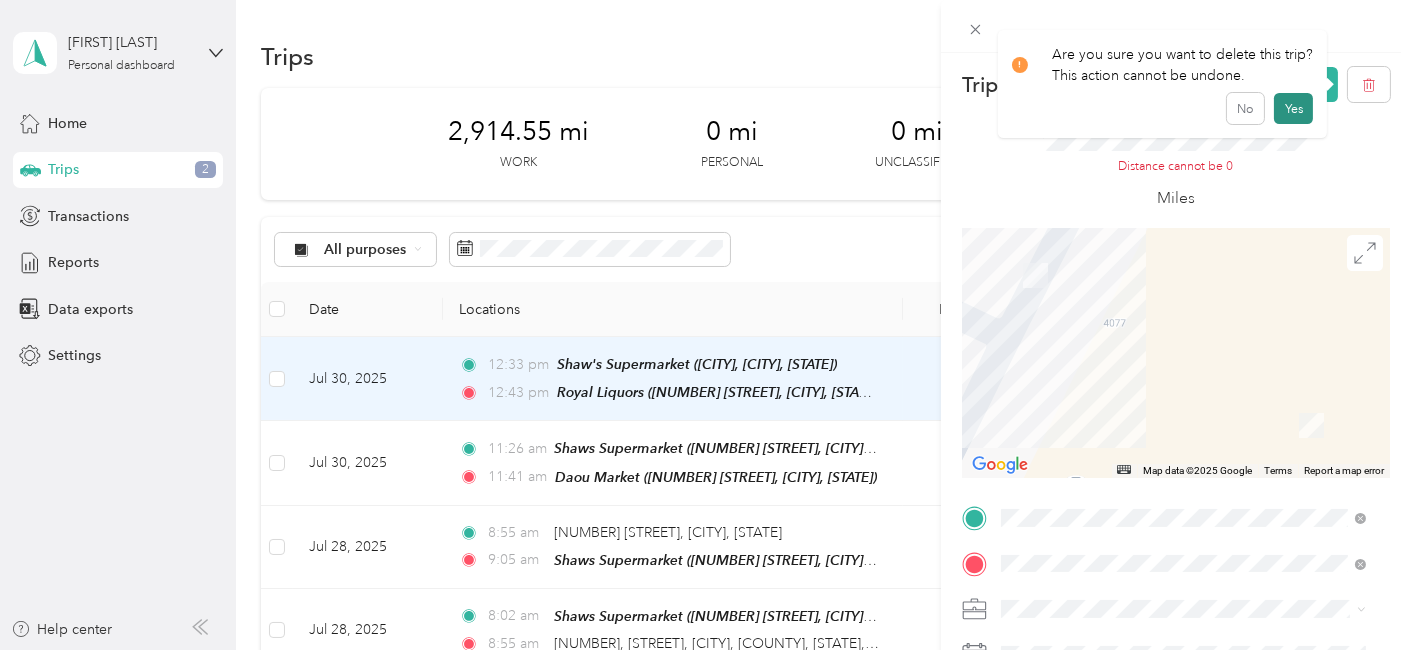 click on "Yes" at bounding box center [1293, 109] 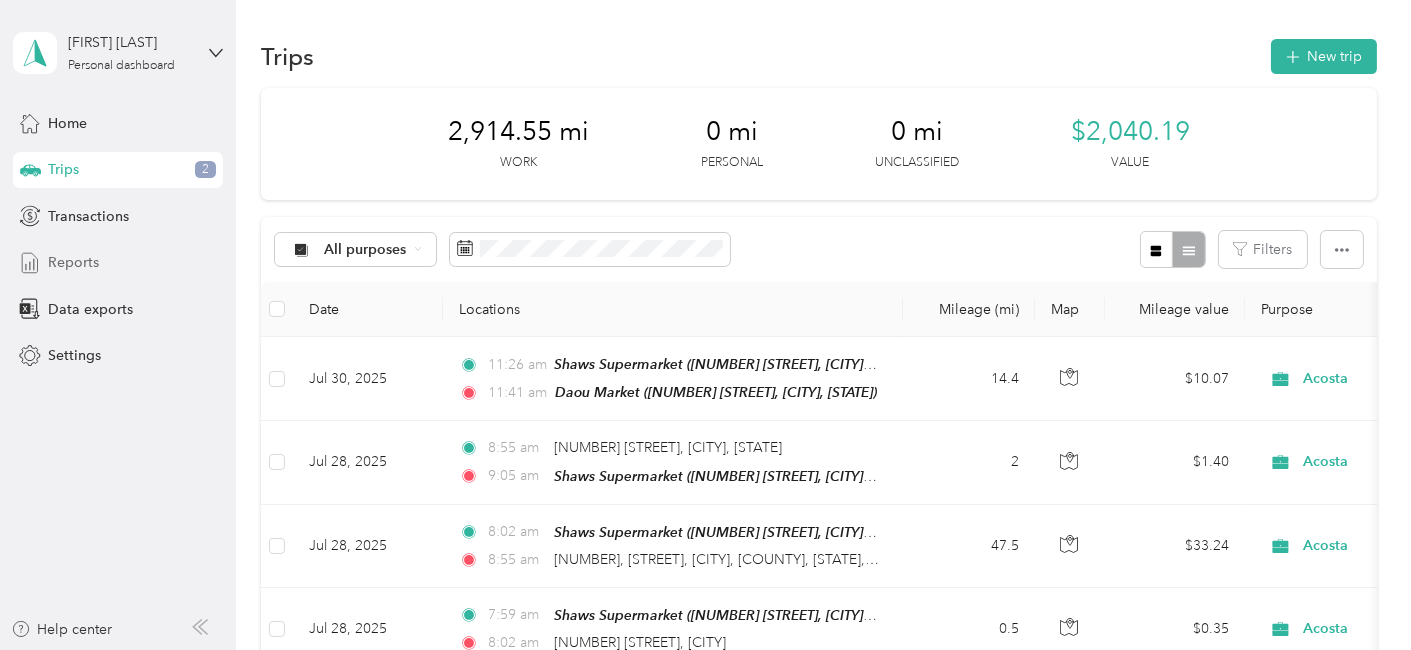 click on "Reports" at bounding box center (73, 262) 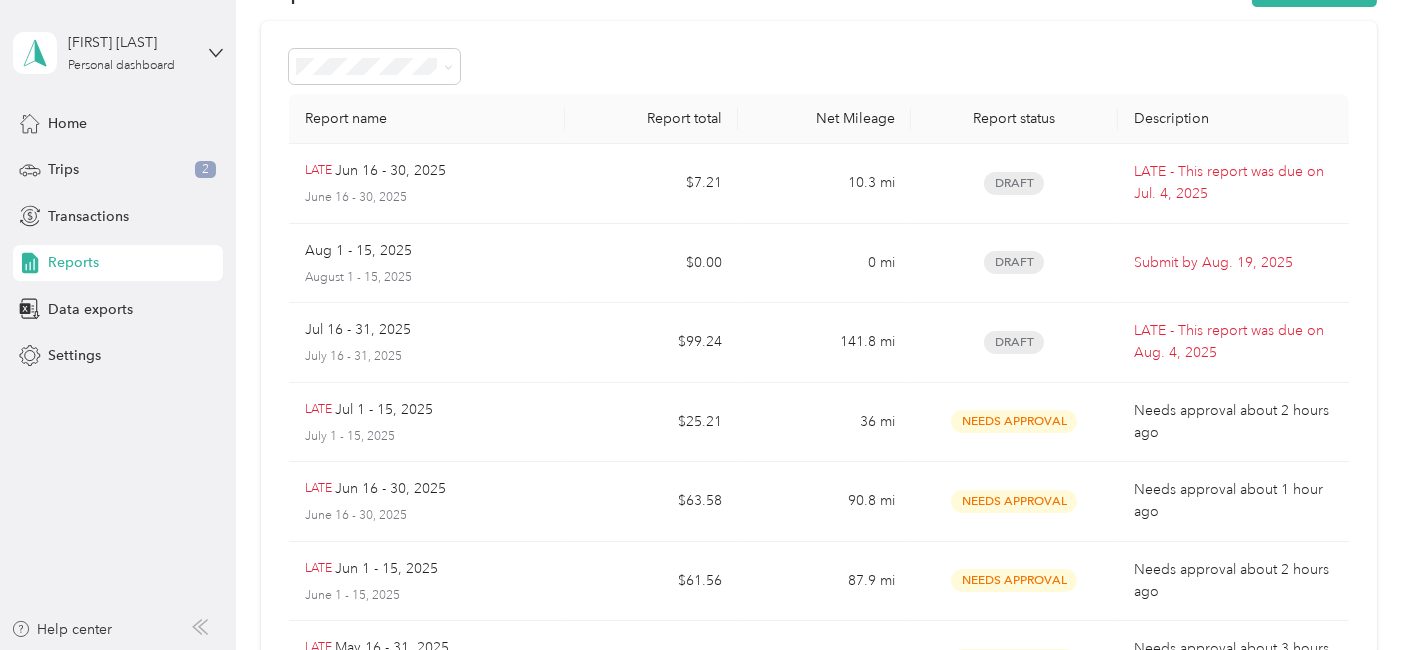 scroll, scrollTop: 65, scrollLeft: 0, axis: vertical 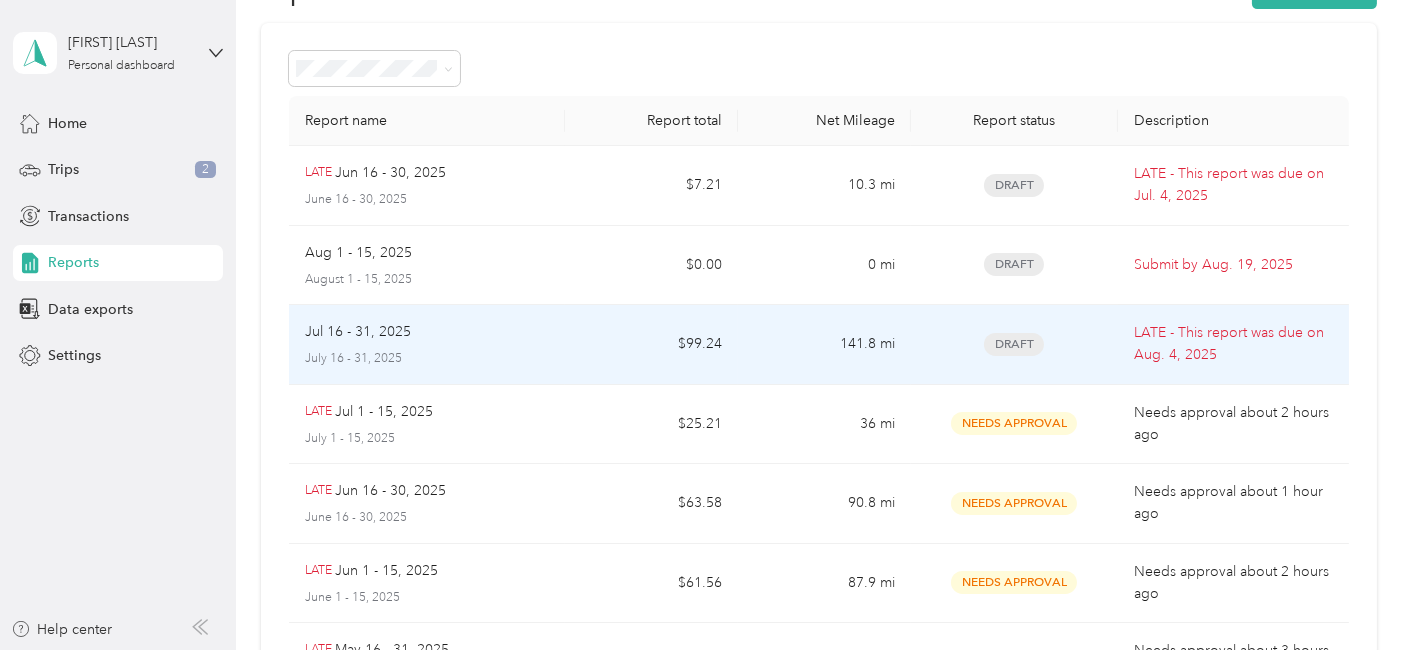 click on "July 16 - 31, 2025" at bounding box center (427, 359) 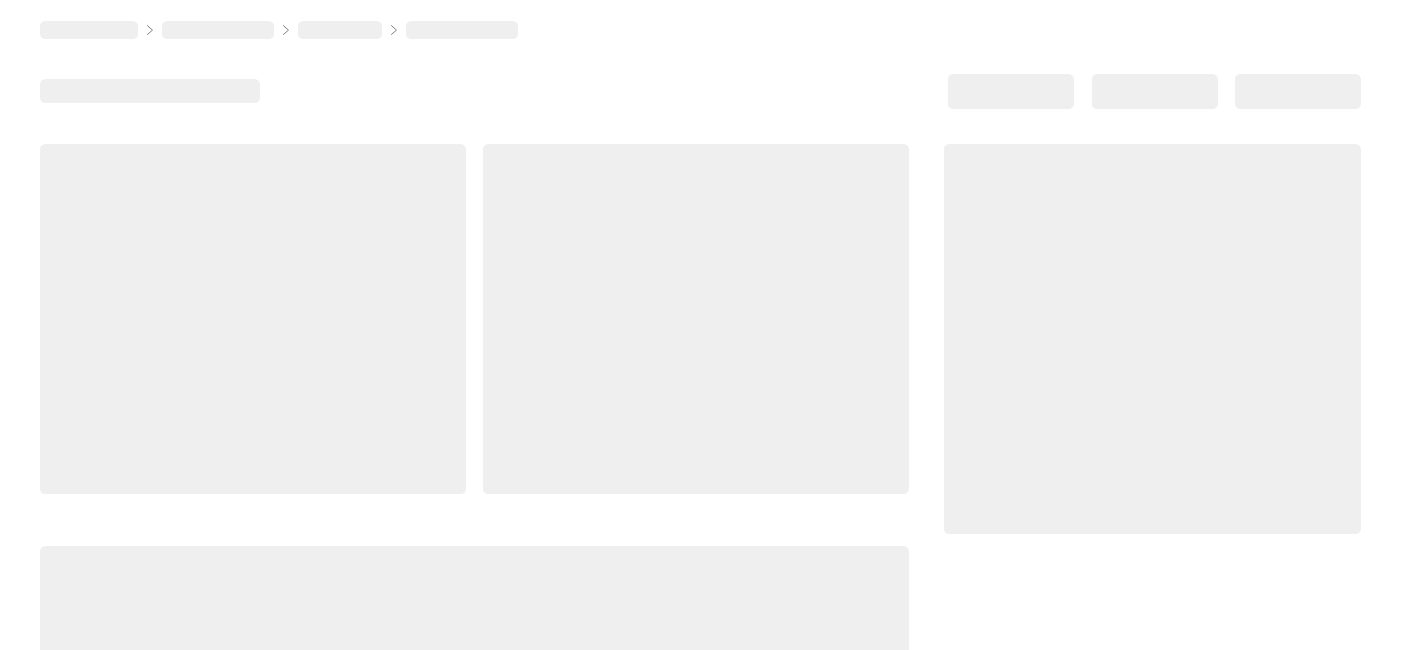 click at bounding box center (253, 319) 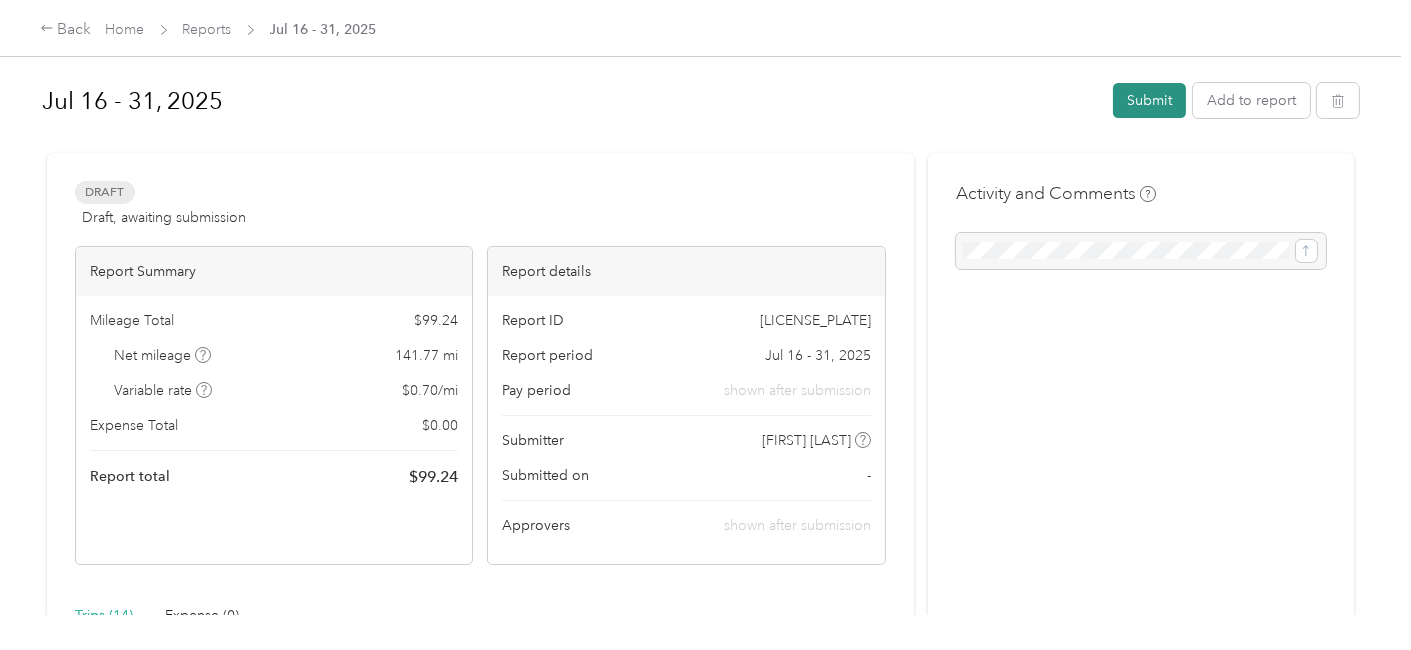 click on "Submit" at bounding box center [1149, 100] 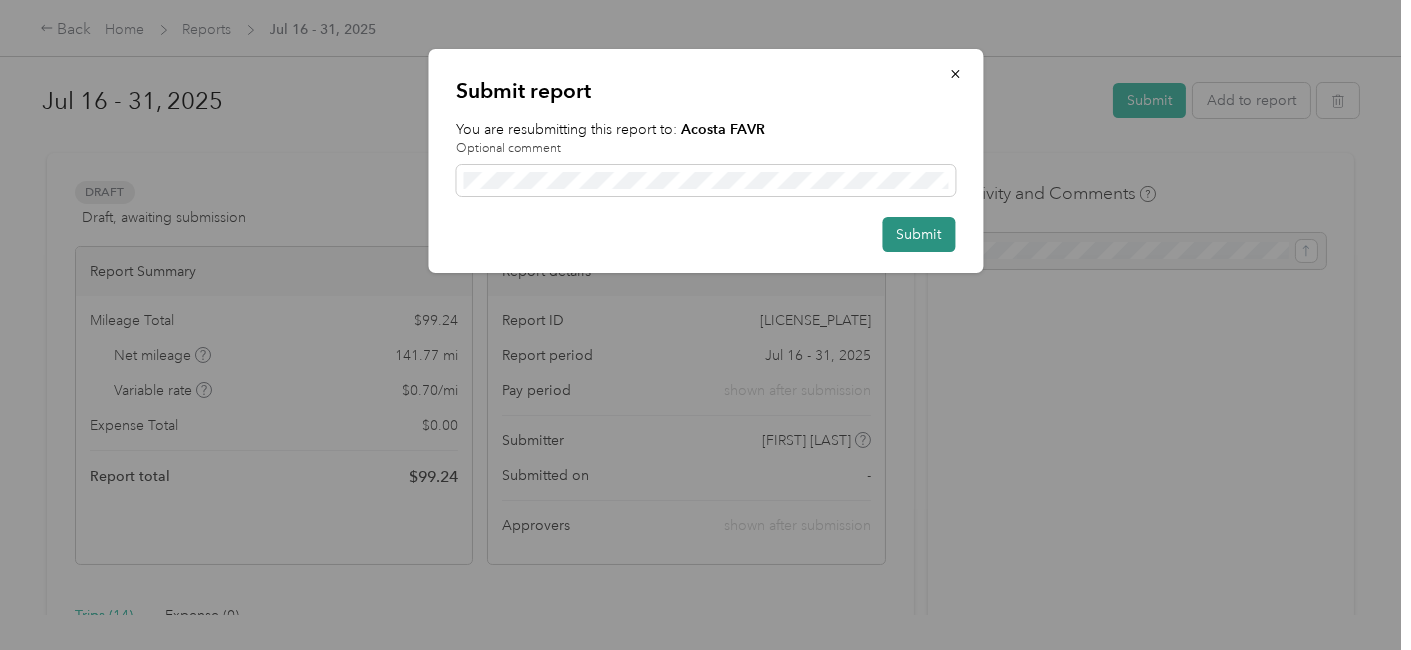 click on "Submit" at bounding box center (918, 234) 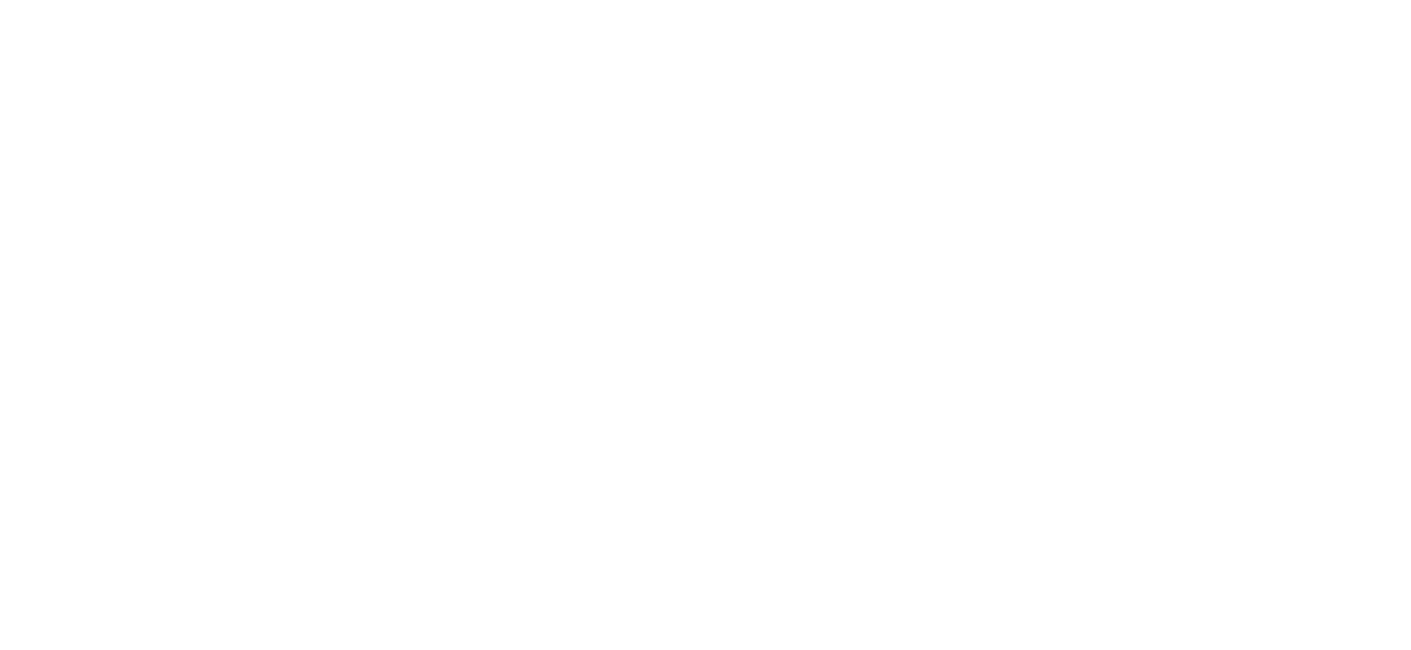 scroll, scrollTop: 0, scrollLeft: 0, axis: both 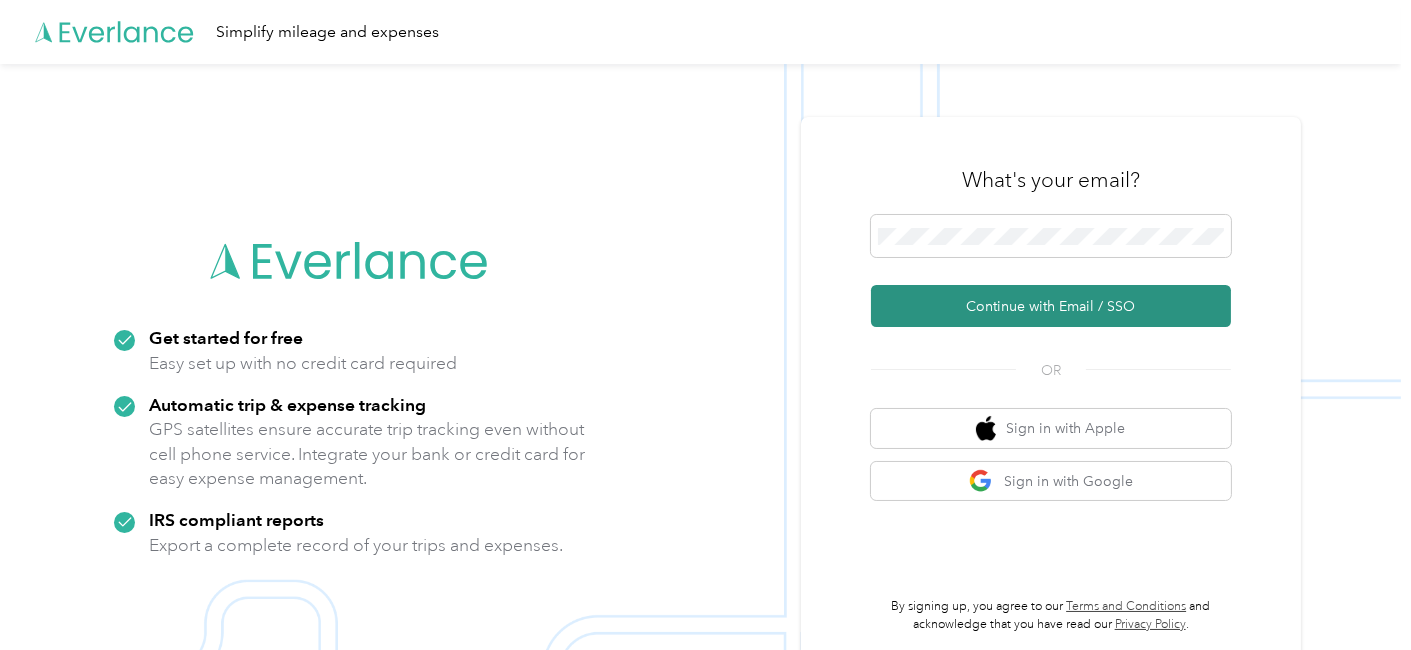 click on "Continue with Email / SSO" at bounding box center [1051, 306] 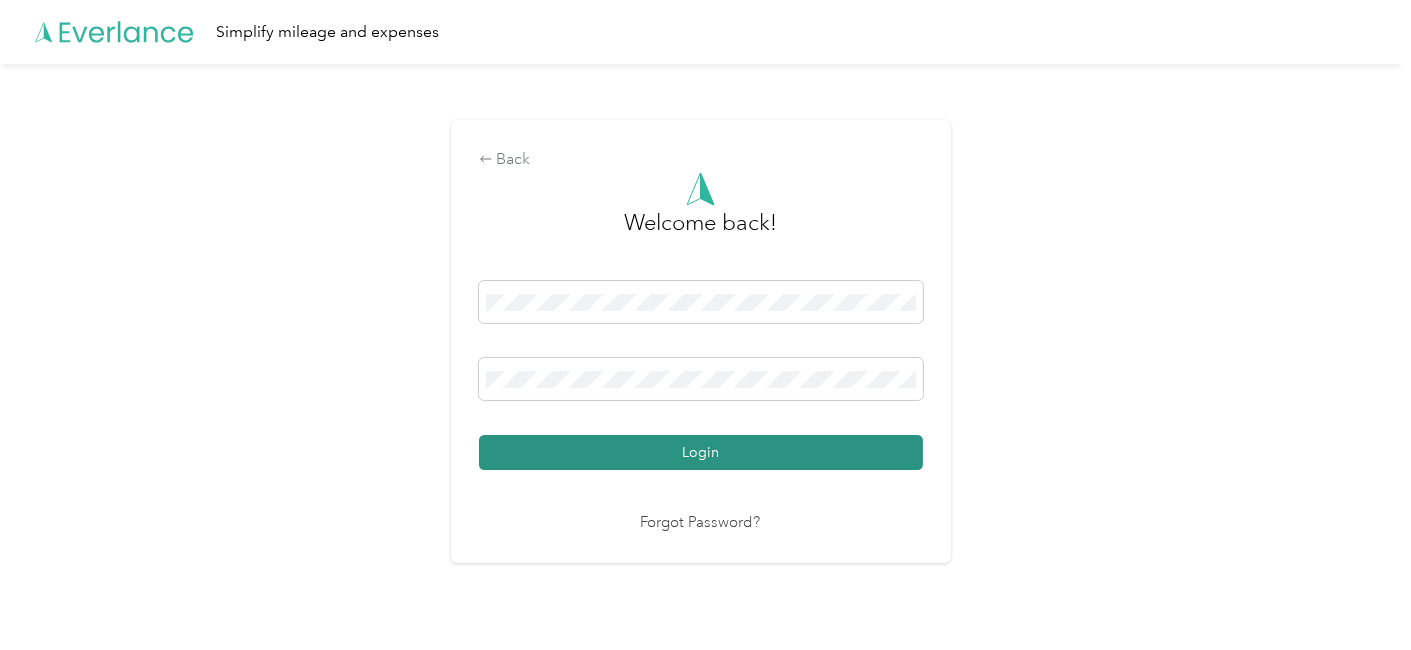 click on "Login" at bounding box center (701, 452) 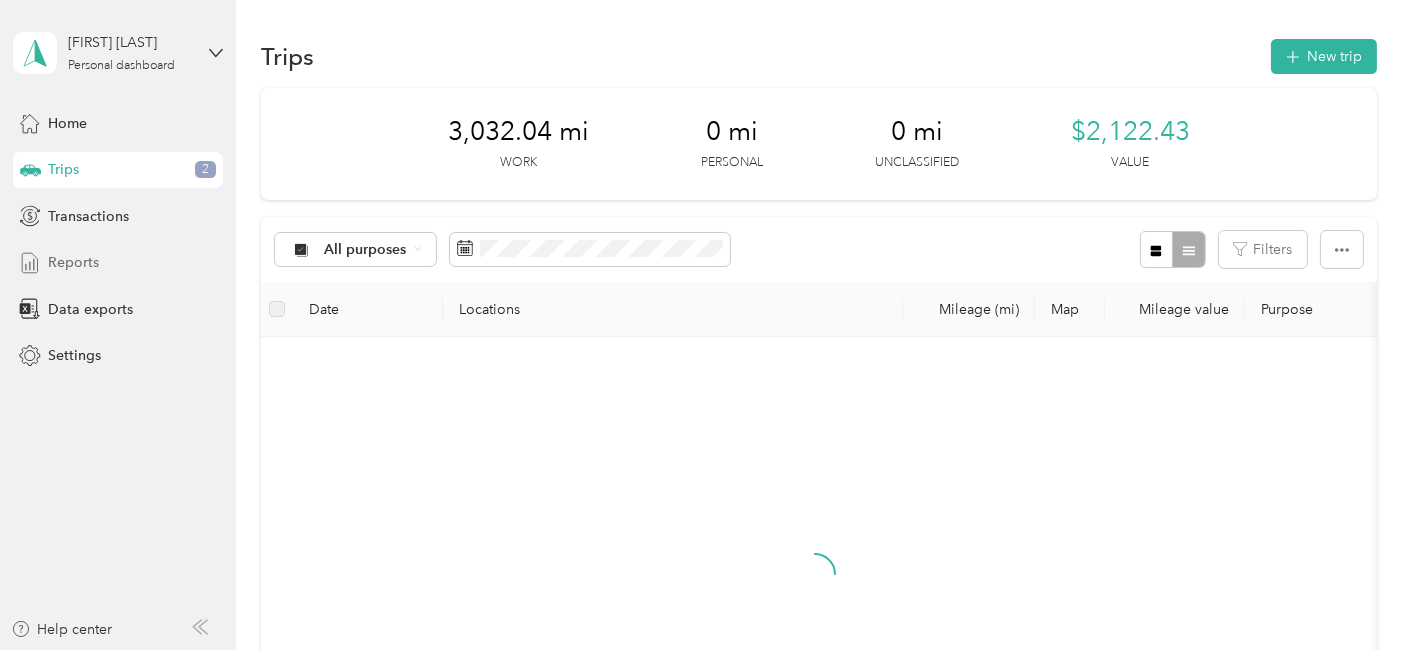 click on "Reports" at bounding box center [73, 262] 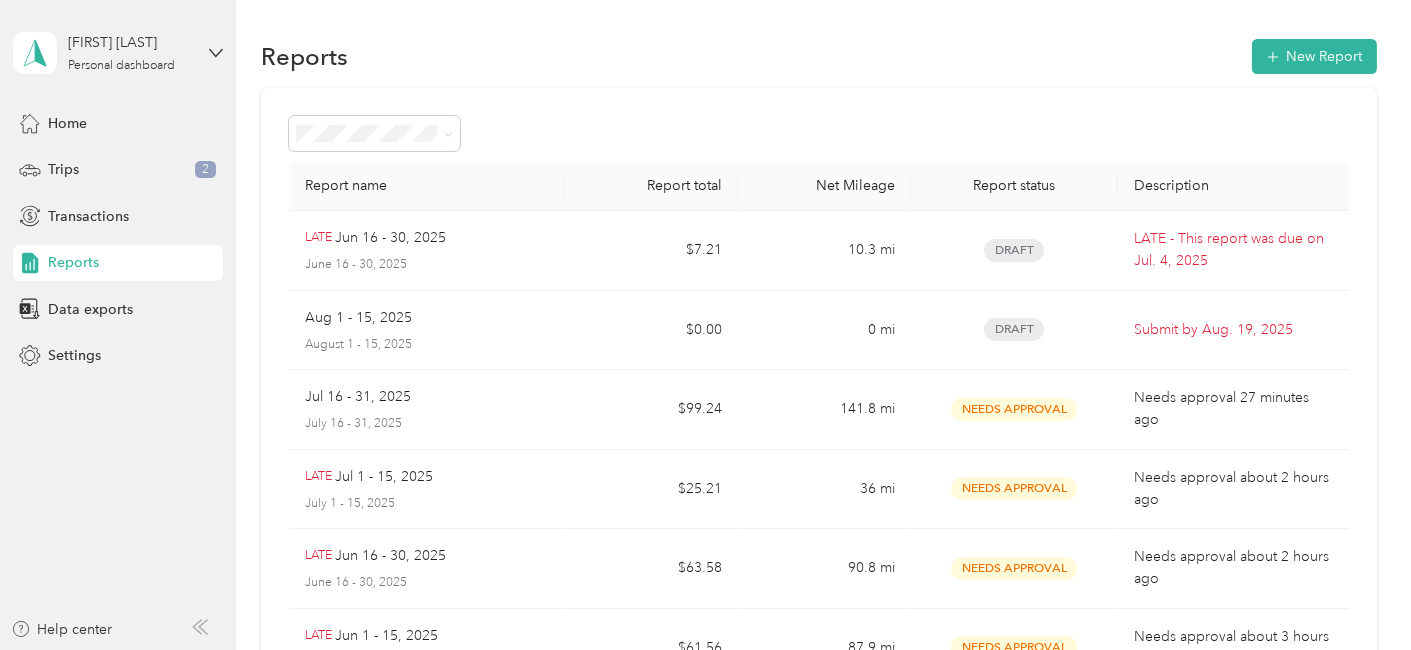 scroll, scrollTop: 568, scrollLeft: 0, axis: vertical 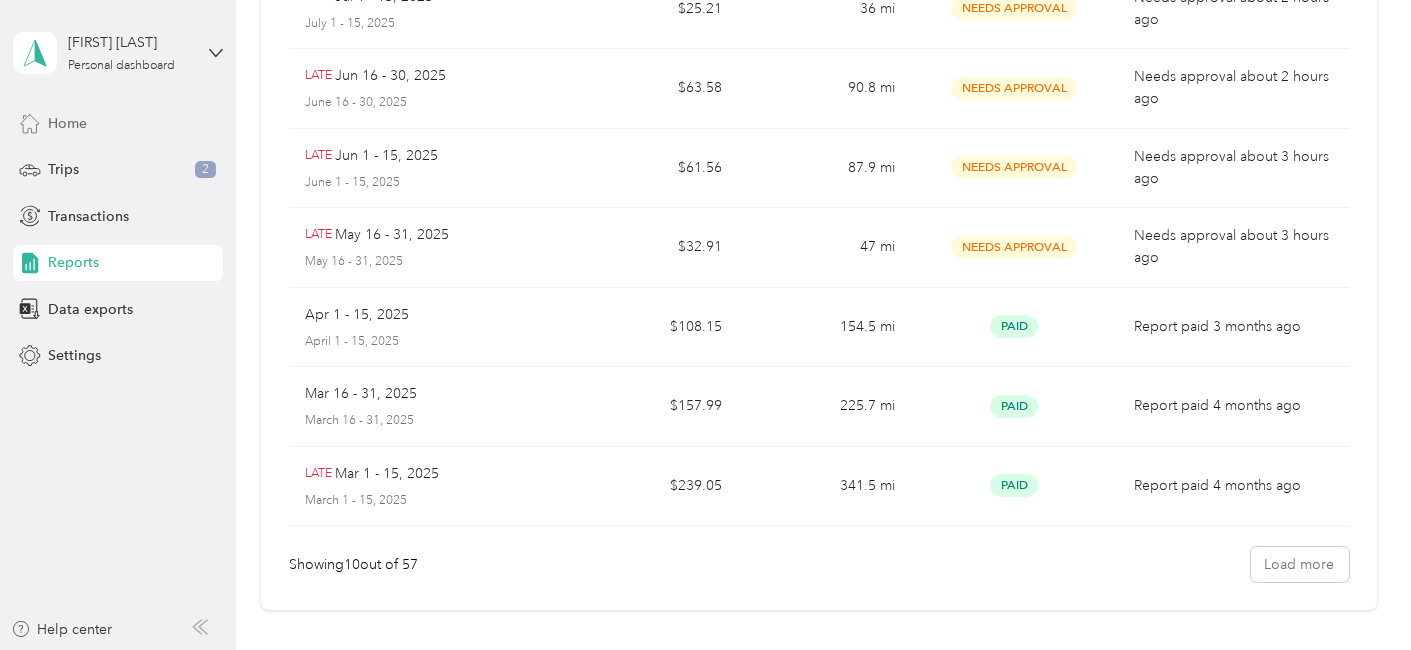 click on "Home" at bounding box center [67, 123] 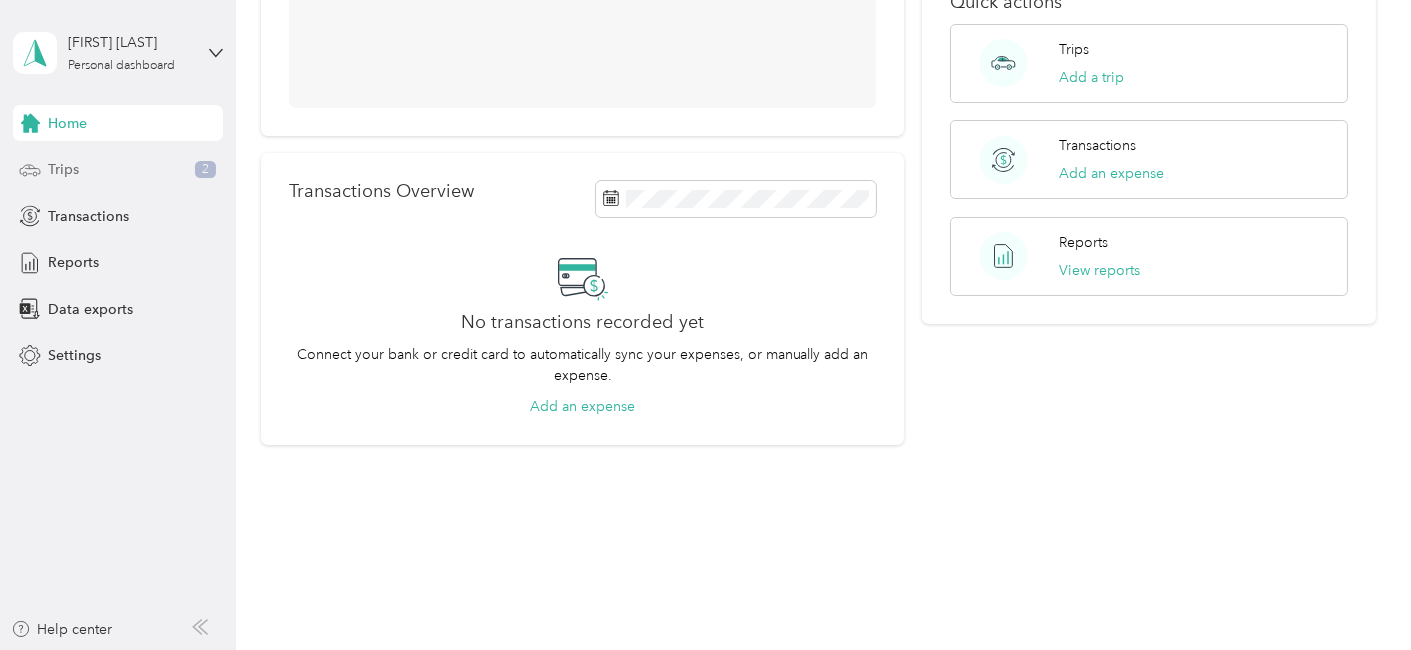 scroll, scrollTop: 365, scrollLeft: 0, axis: vertical 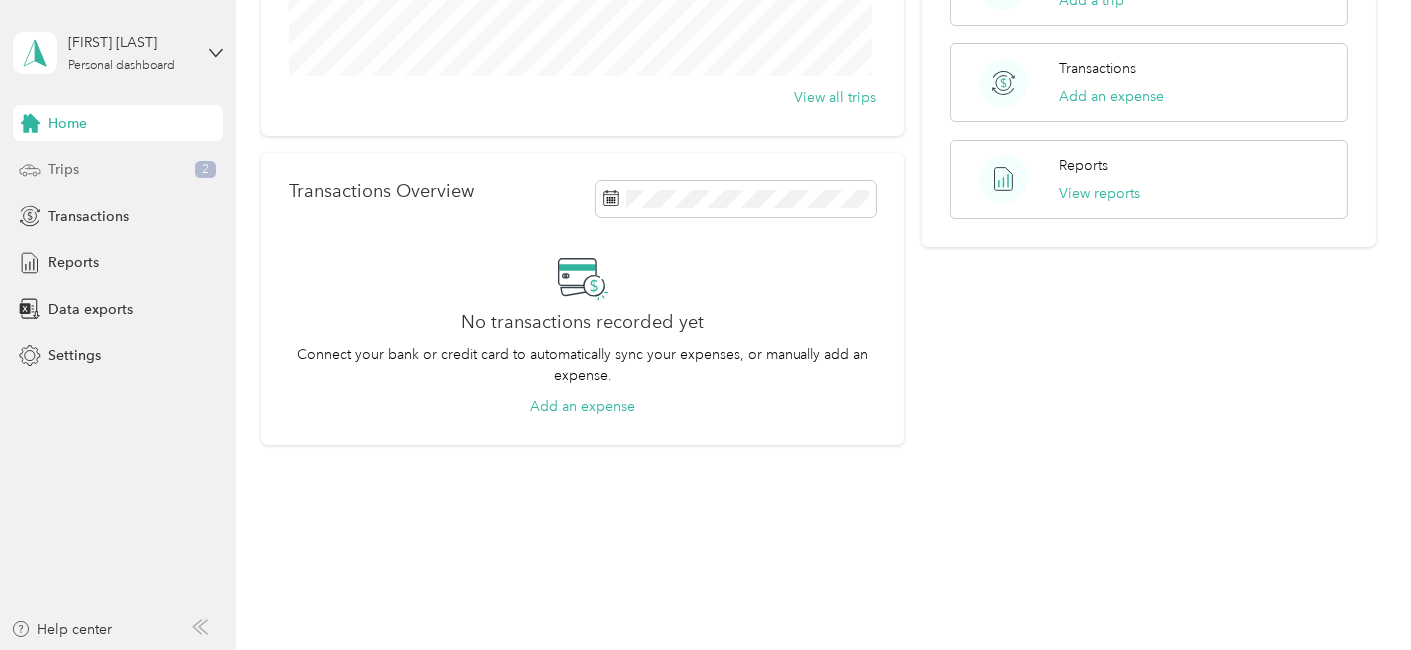 click on "Trips 2" at bounding box center [118, 170] 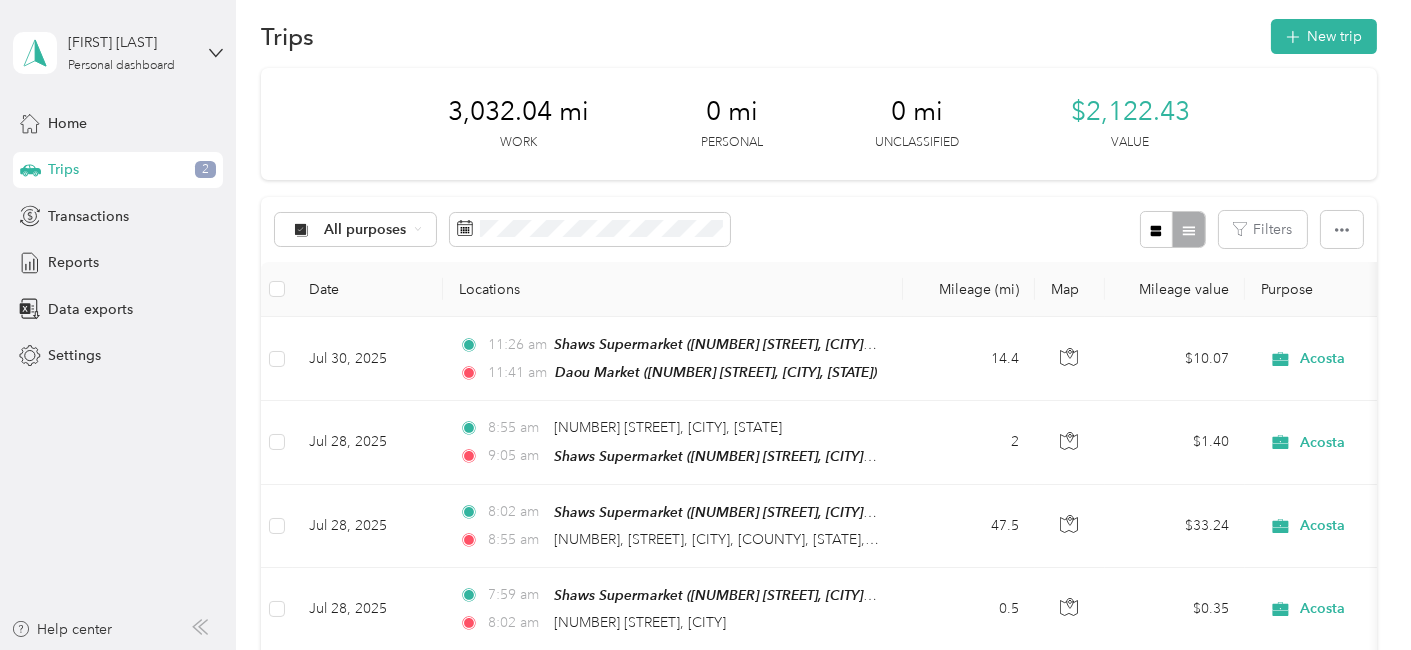 scroll, scrollTop: 0, scrollLeft: 0, axis: both 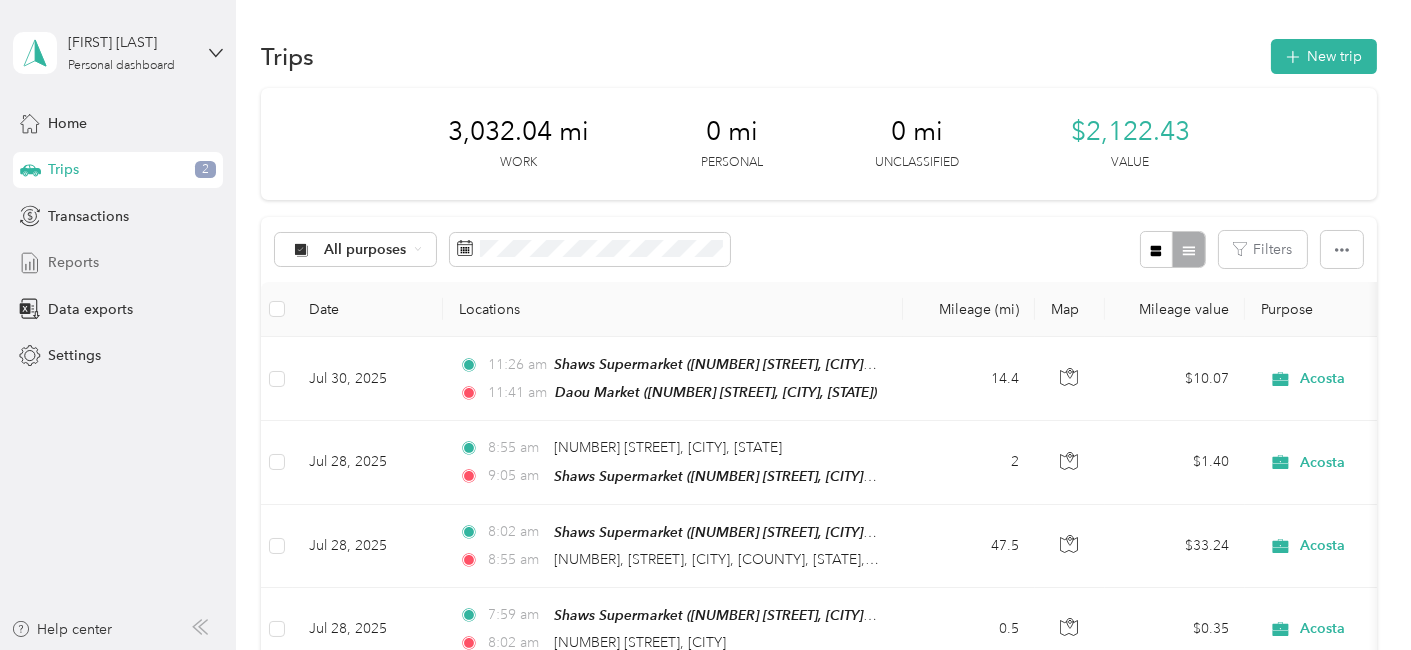 click on "Reports" at bounding box center [73, 262] 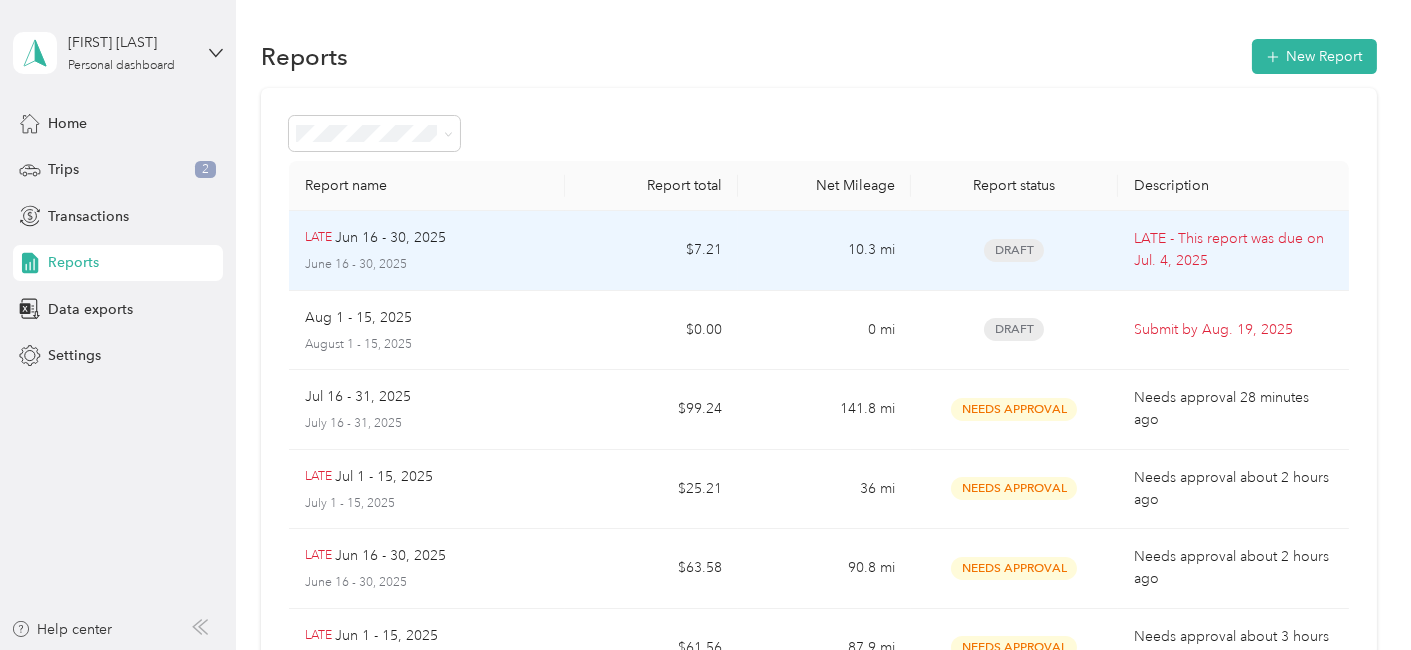 click on "Jun 16 - 30, 2025" at bounding box center (390, 238) 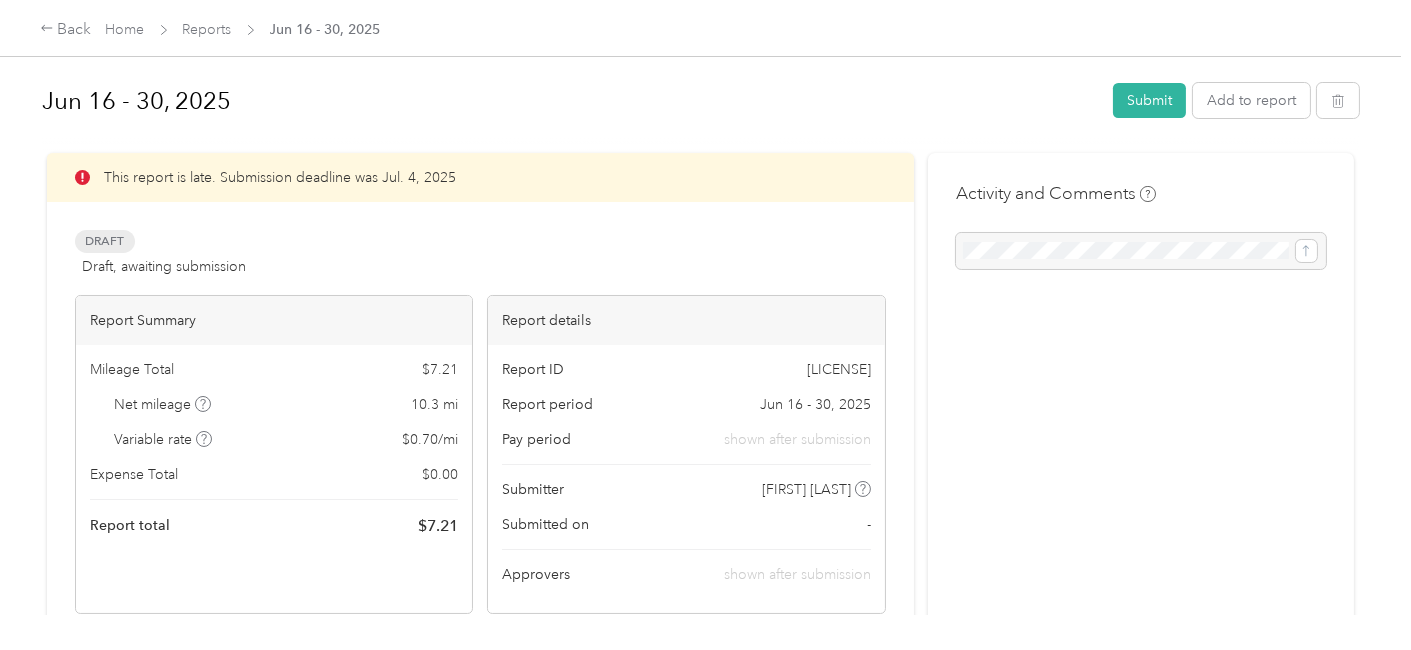 click on "Activity and Comments" at bounding box center [1141, 538] 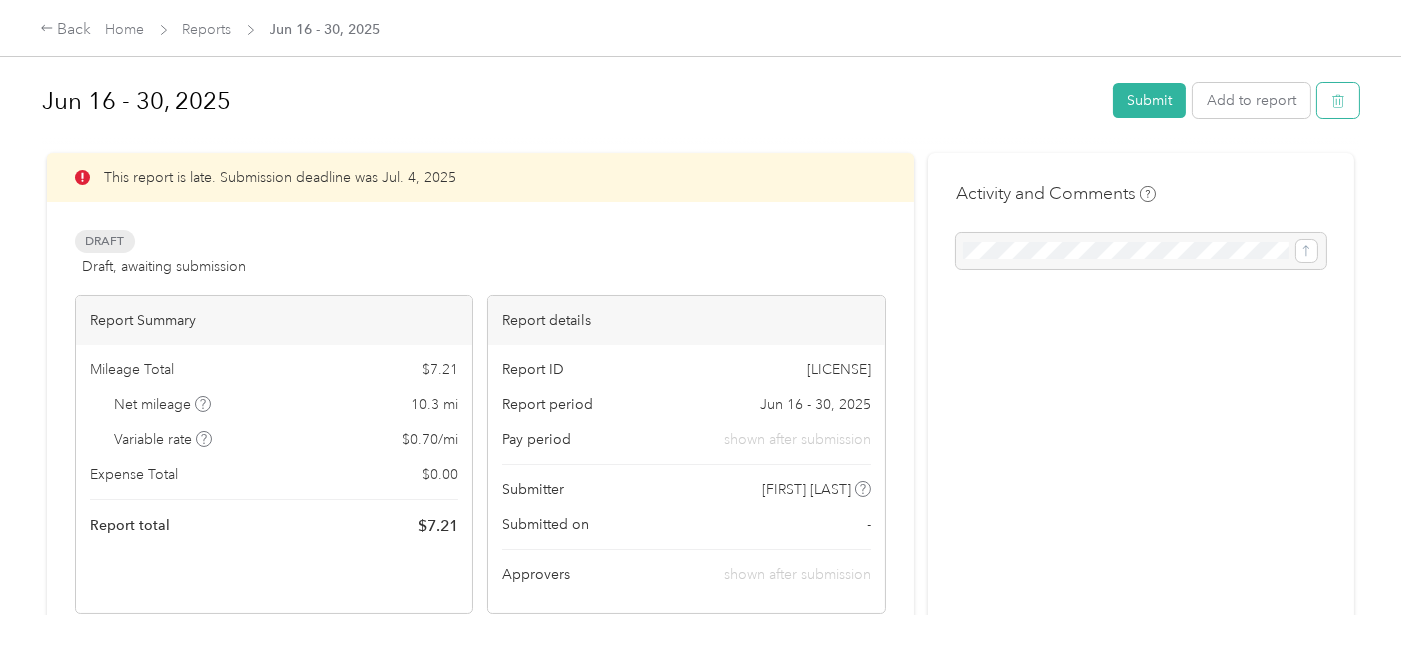 click 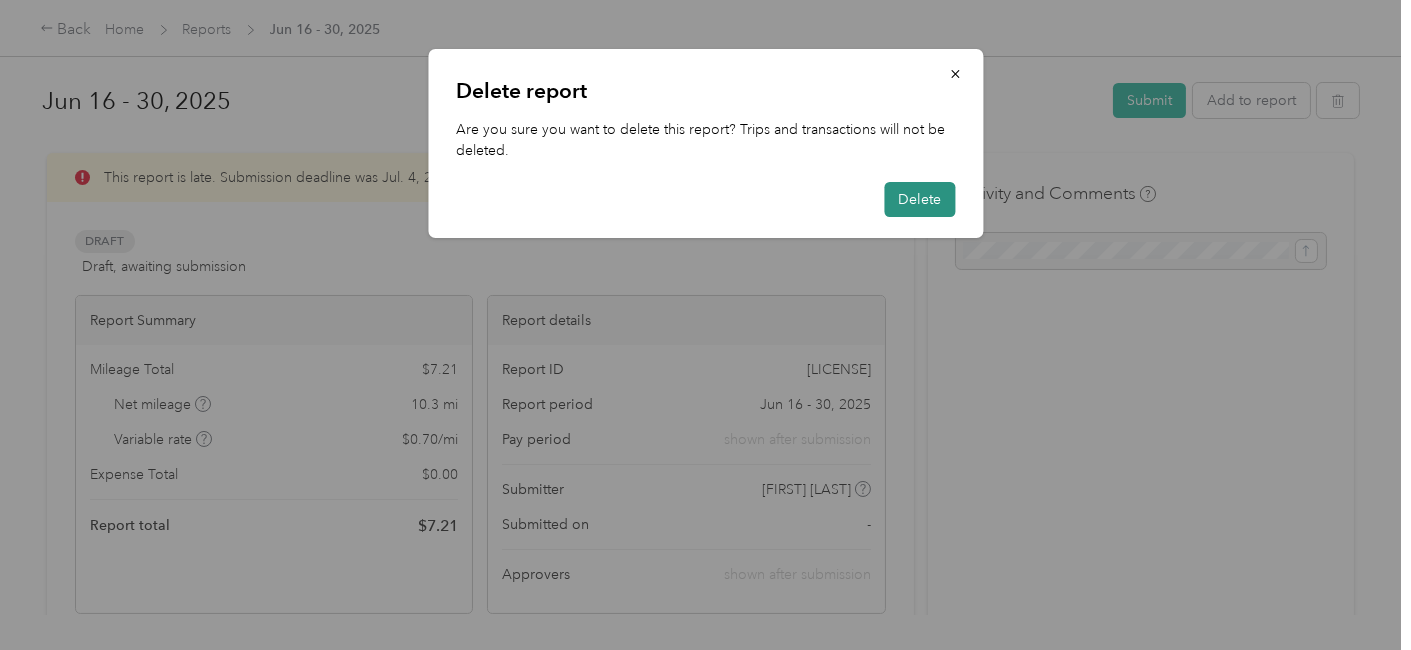 click on "Delete" at bounding box center [919, 199] 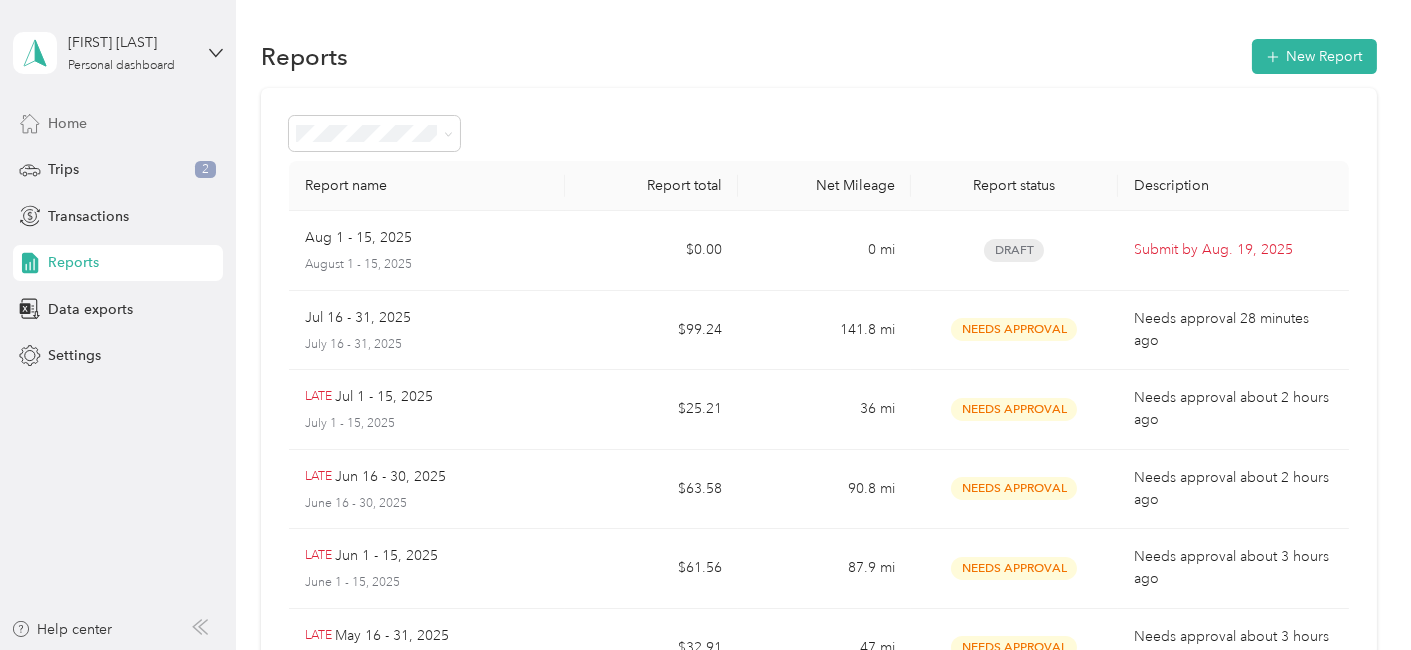click on "Home" at bounding box center [67, 123] 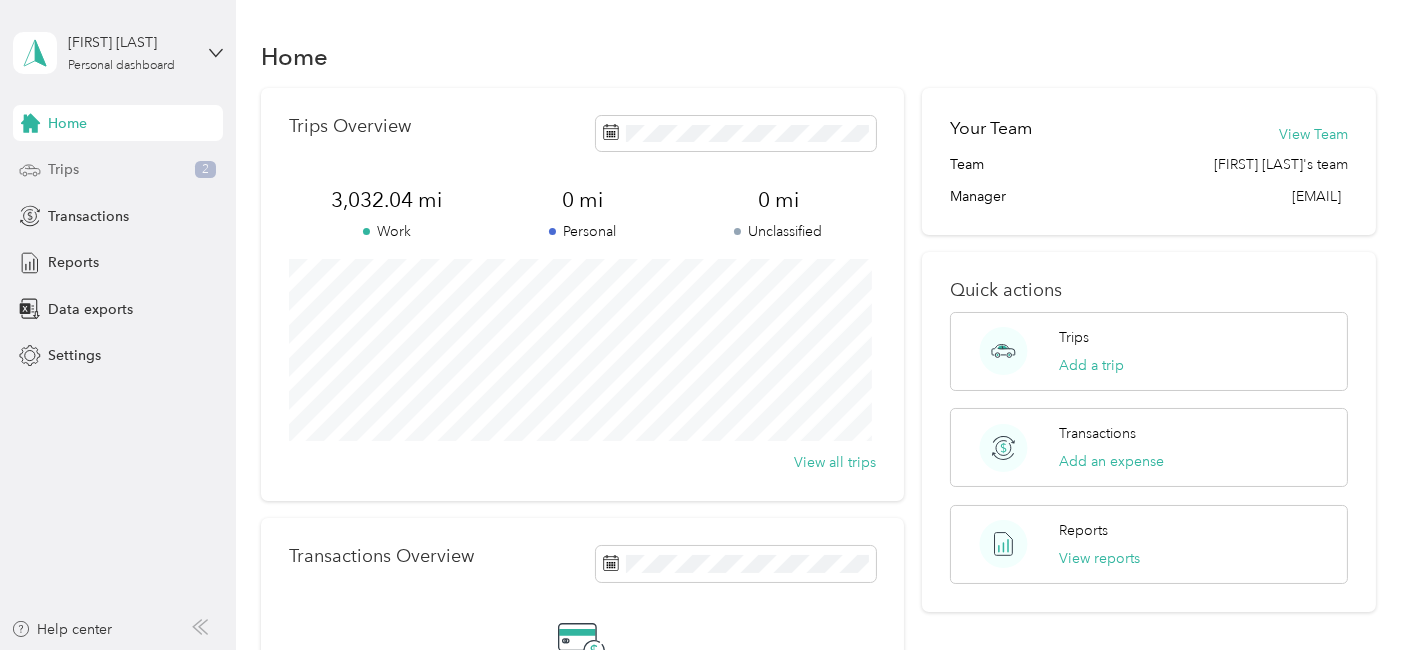 click on "Trips 2" at bounding box center (118, 170) 